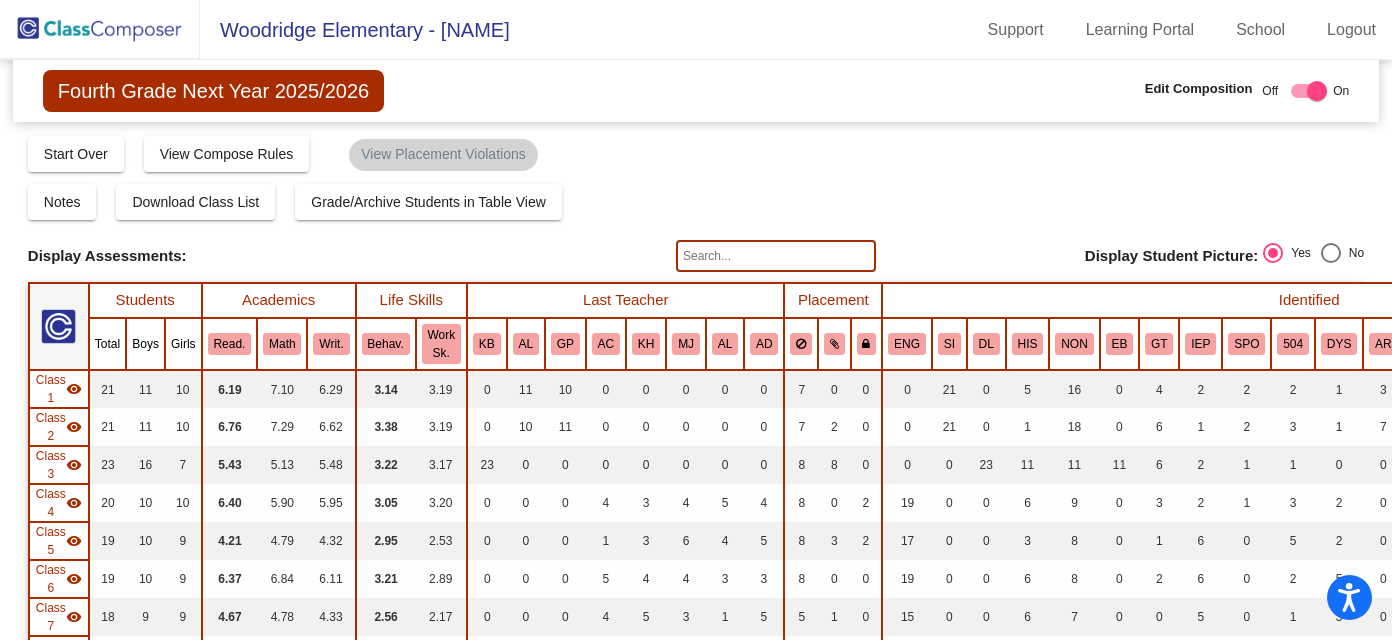 scroll, scrollTop: 0, scrollLeft: 0, axis: both 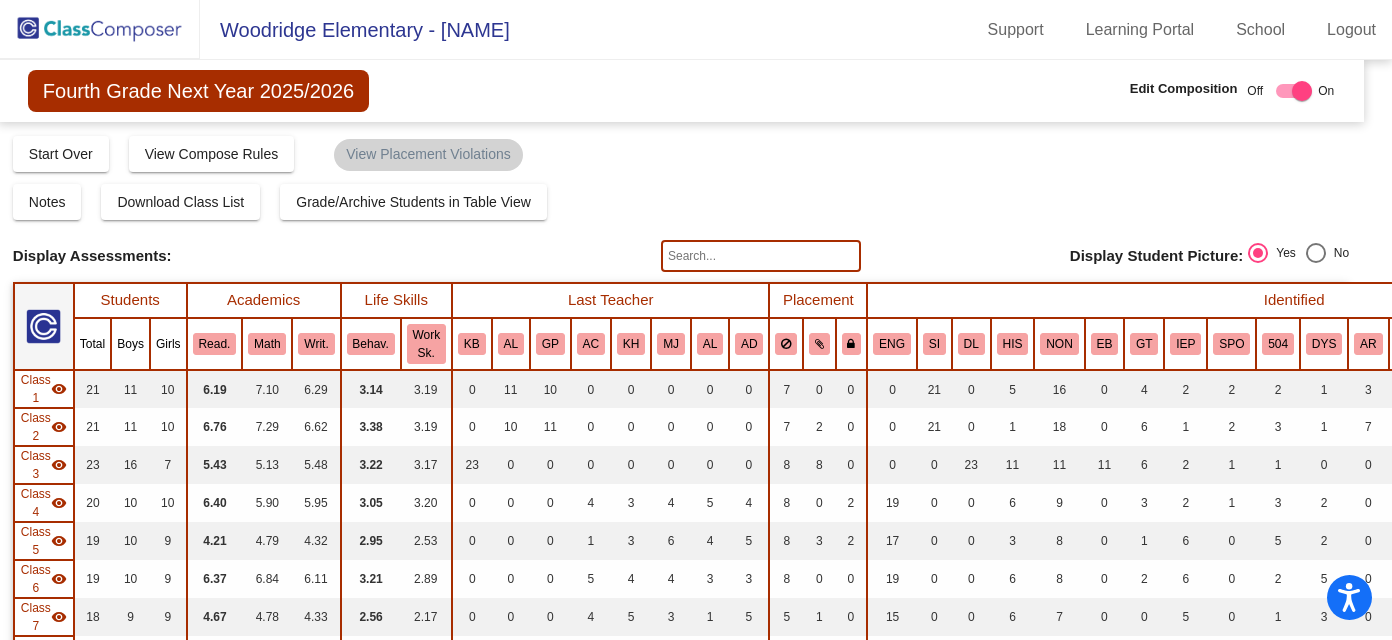 click on "Fourth Grade Next Year 2025/2026" 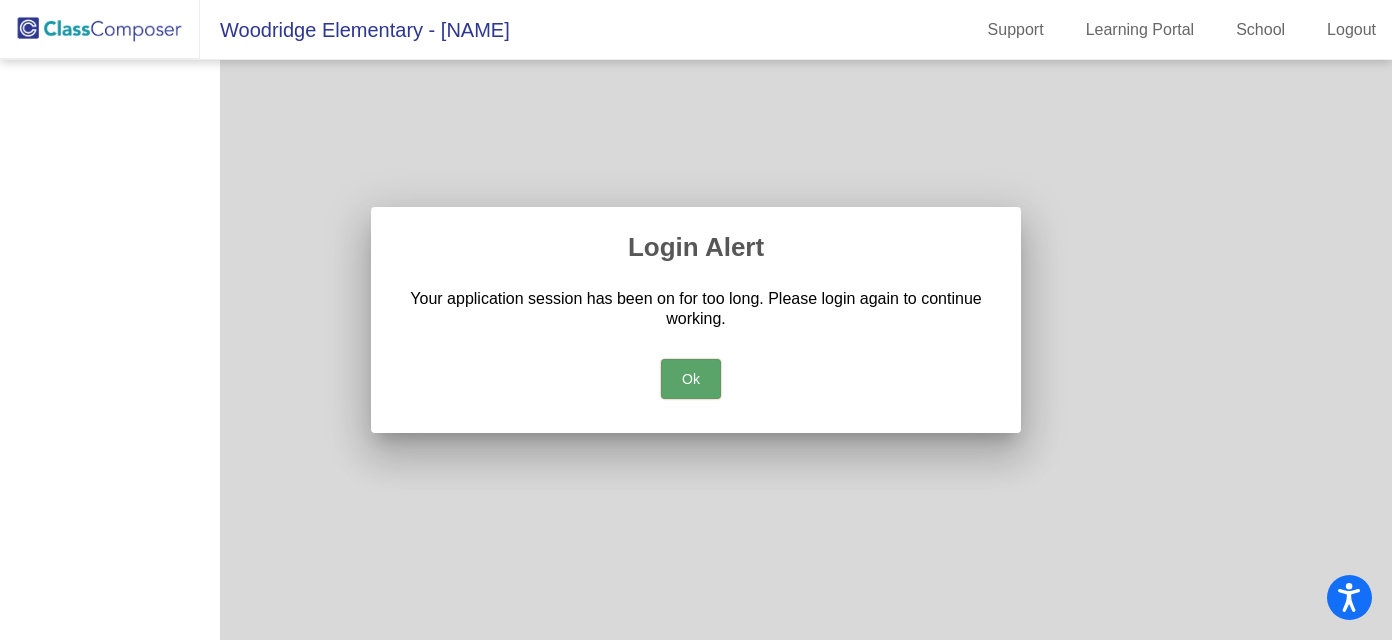 scroll, scrollTop: 0, scrollLeft: 0, axis: both 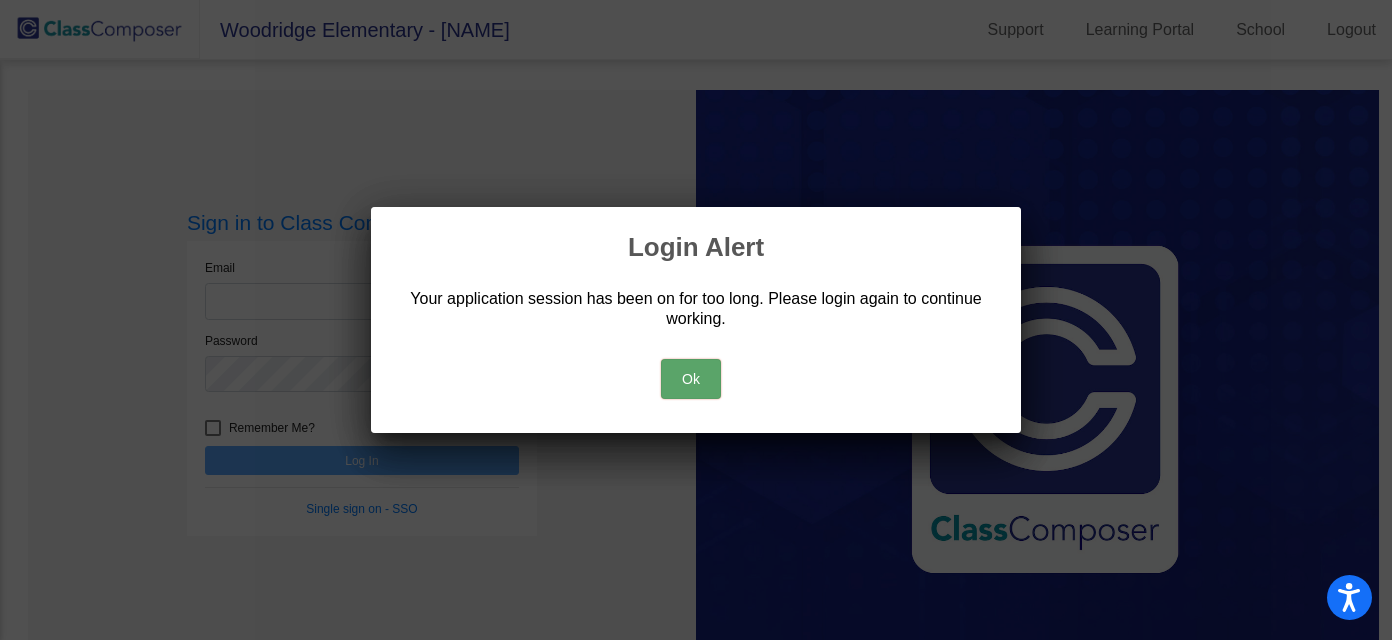 type 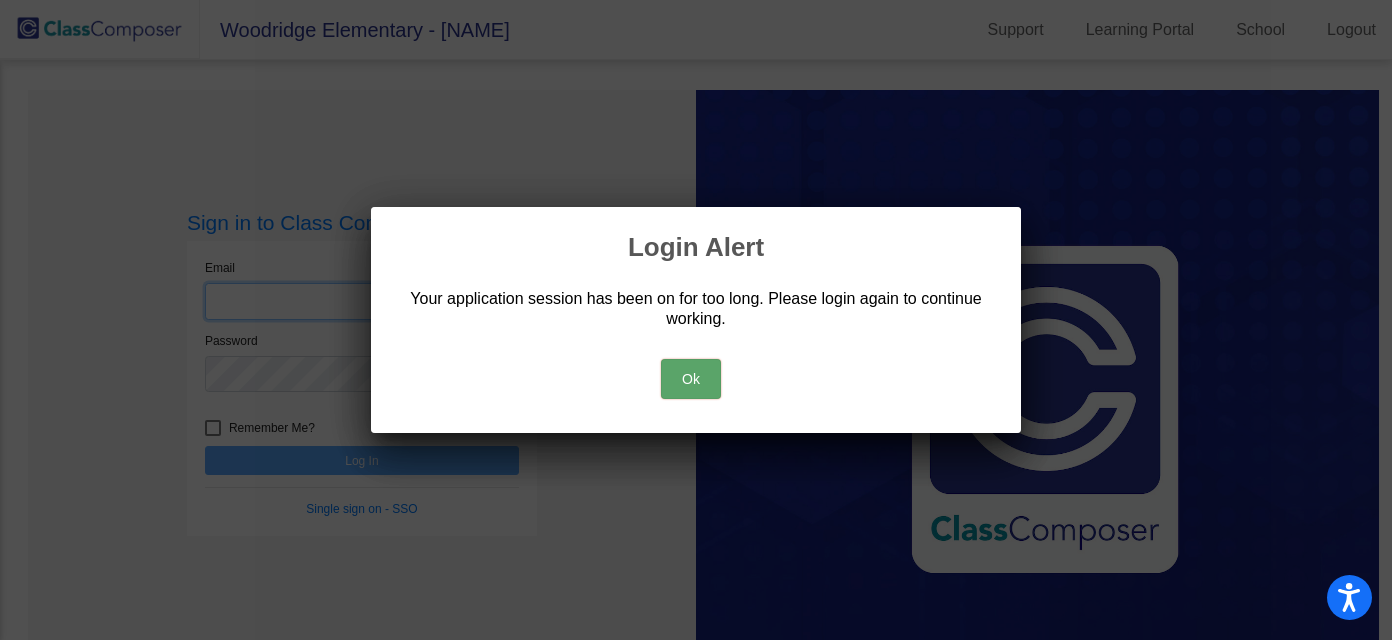 type on "cstephens@ahisd.net" 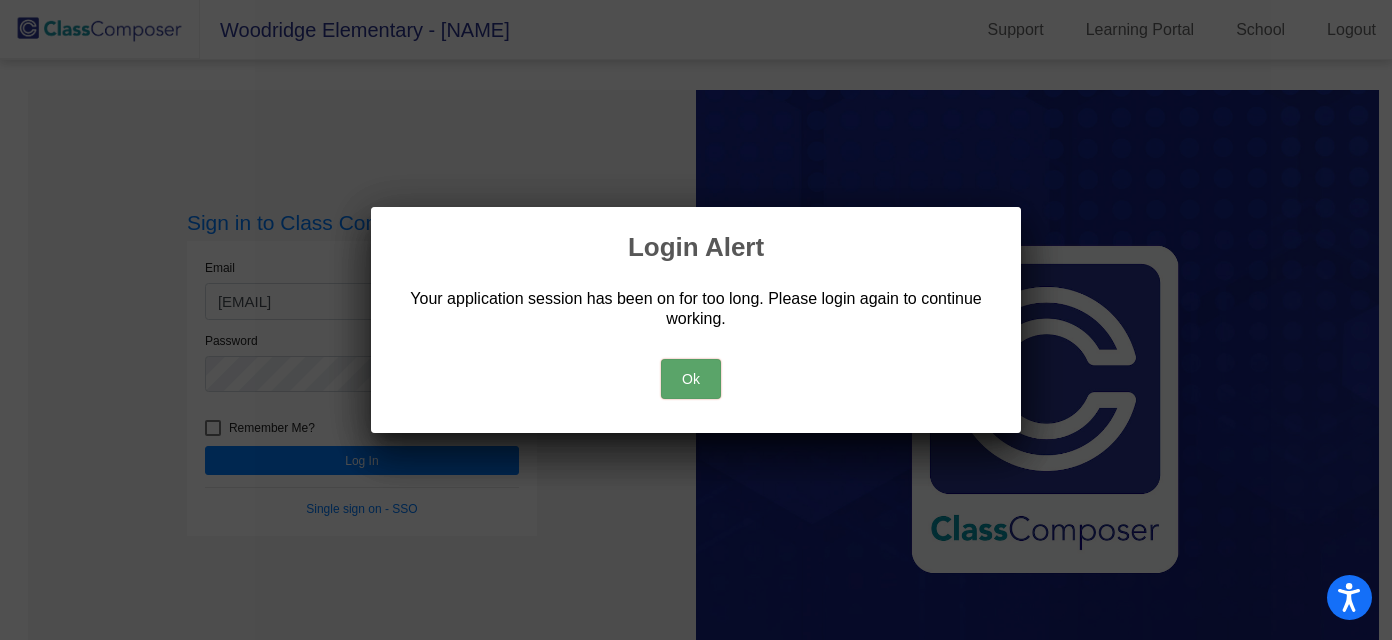 click on "Ok" at bounding box center [691, 379] 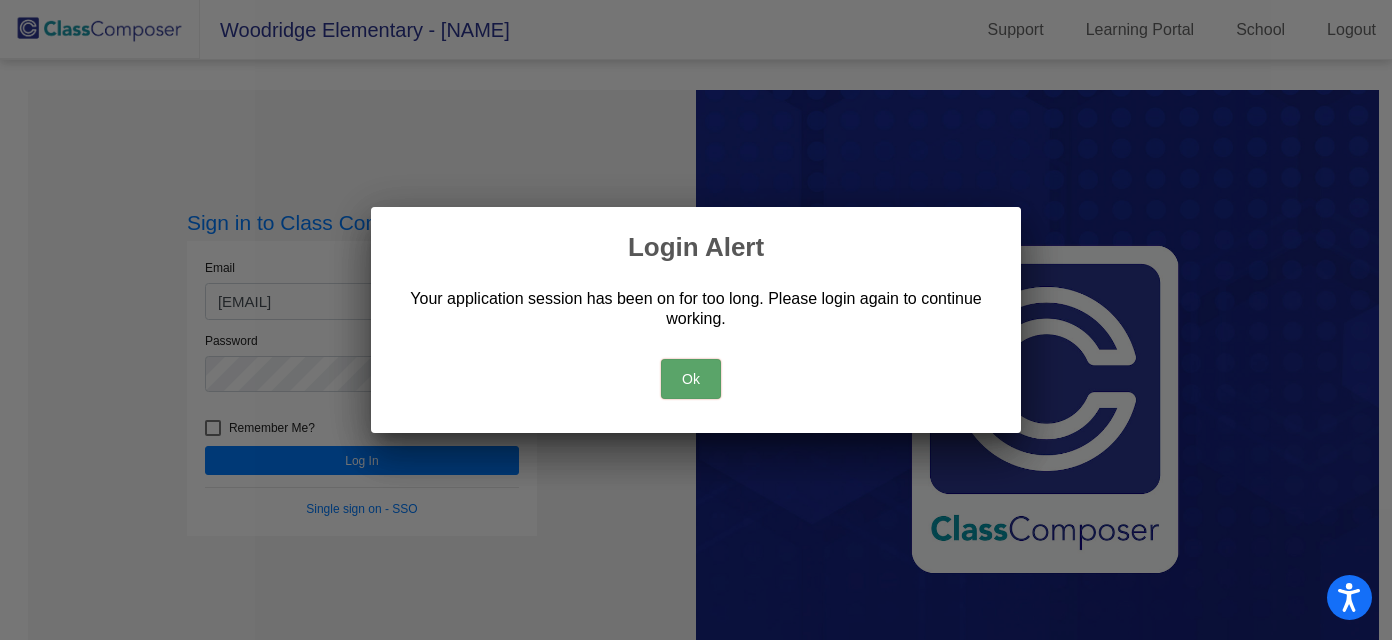 click on "Ok" at bounding box center (691, 379) 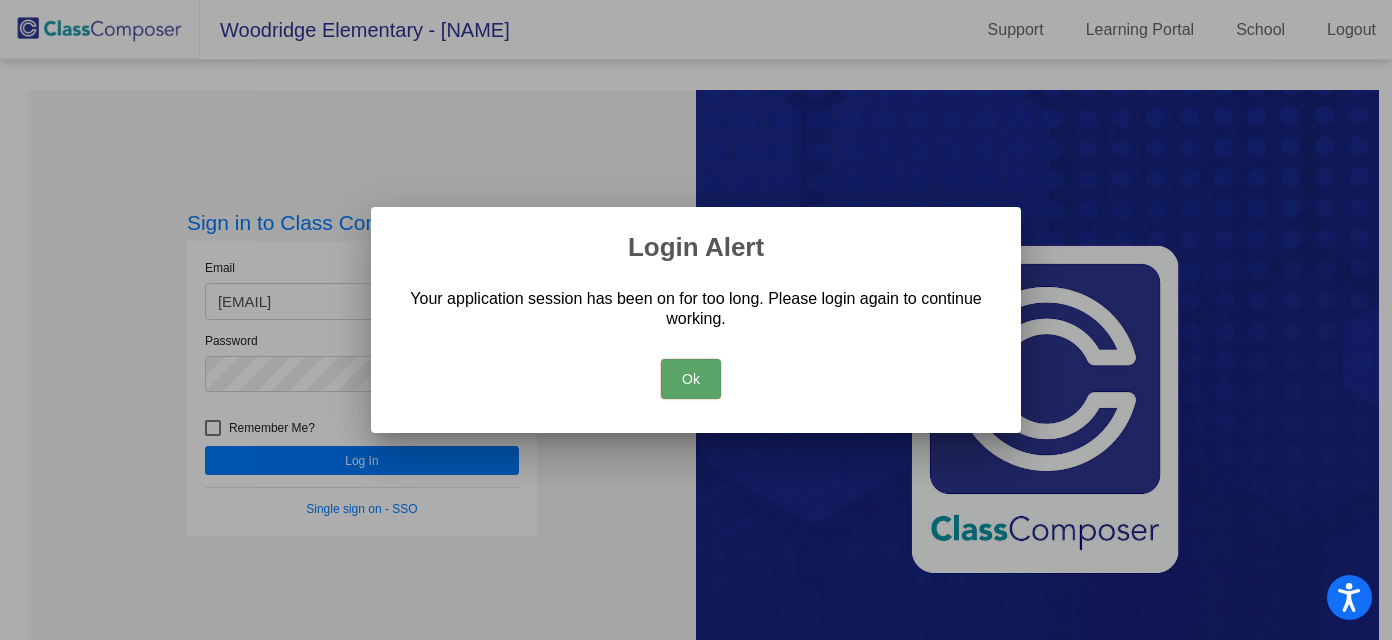 click on "Ok" at bounding box center (691, 379) 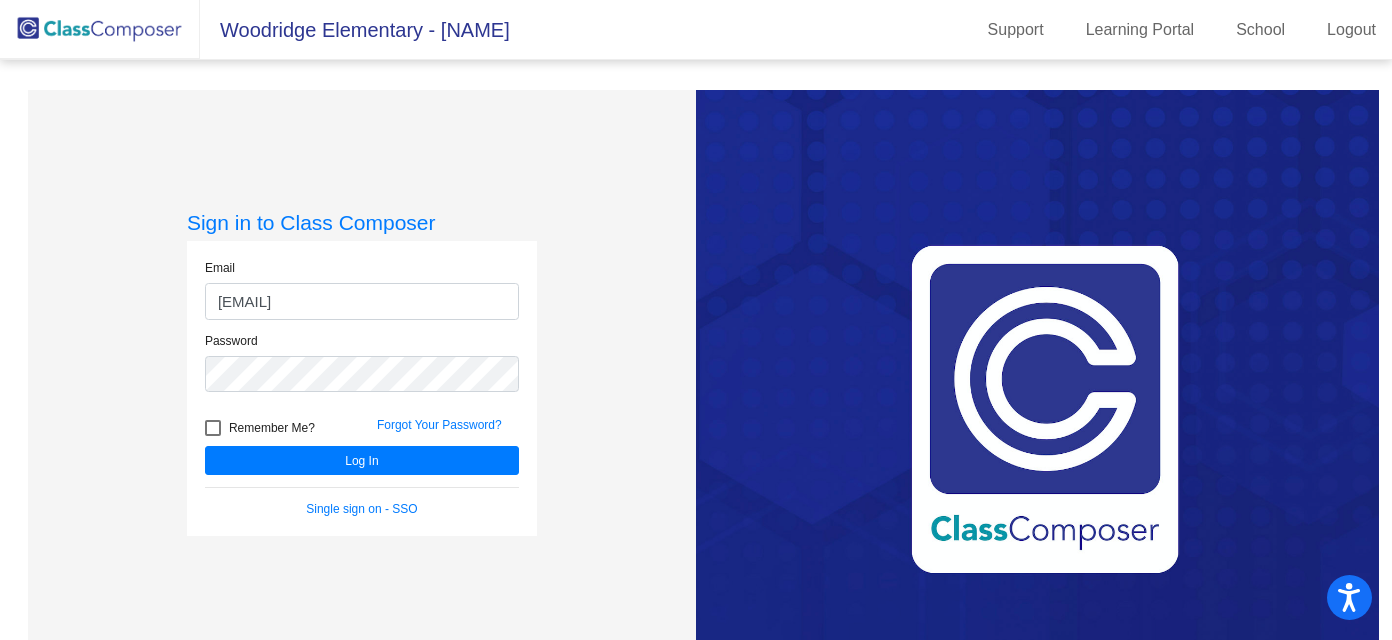 scroll, scrollTop: 0, scrollLeft: 0, axis: both 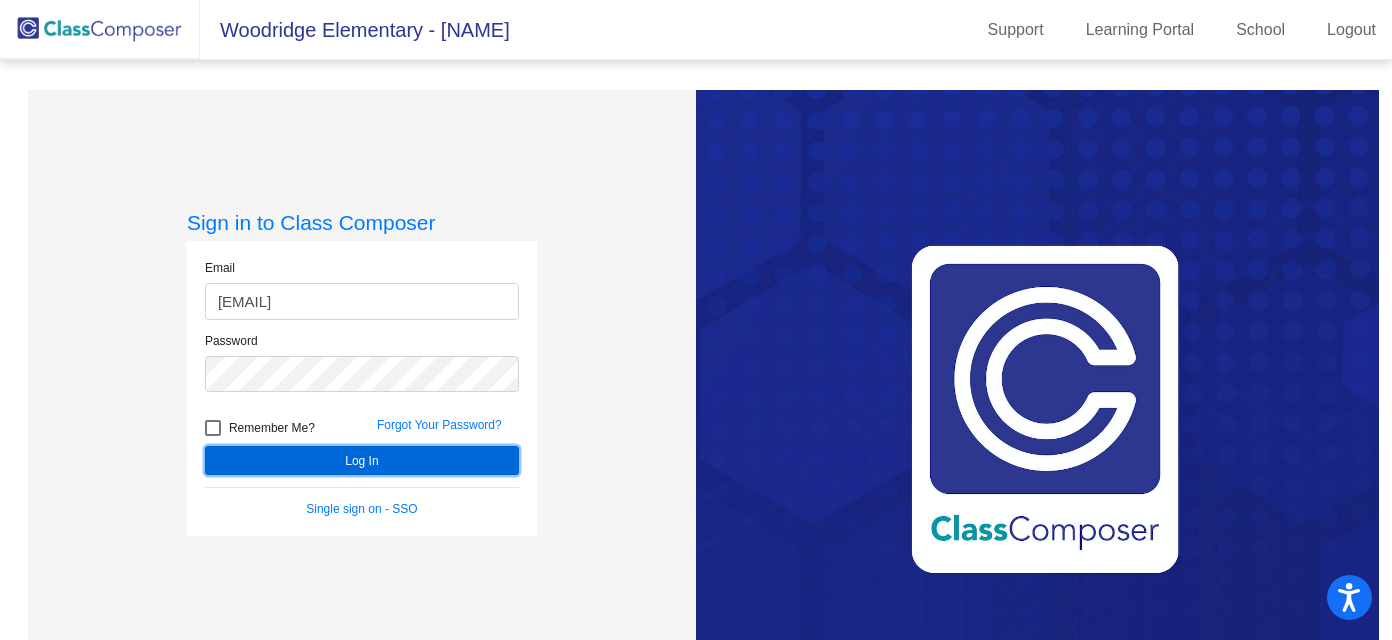 click on "Log In" 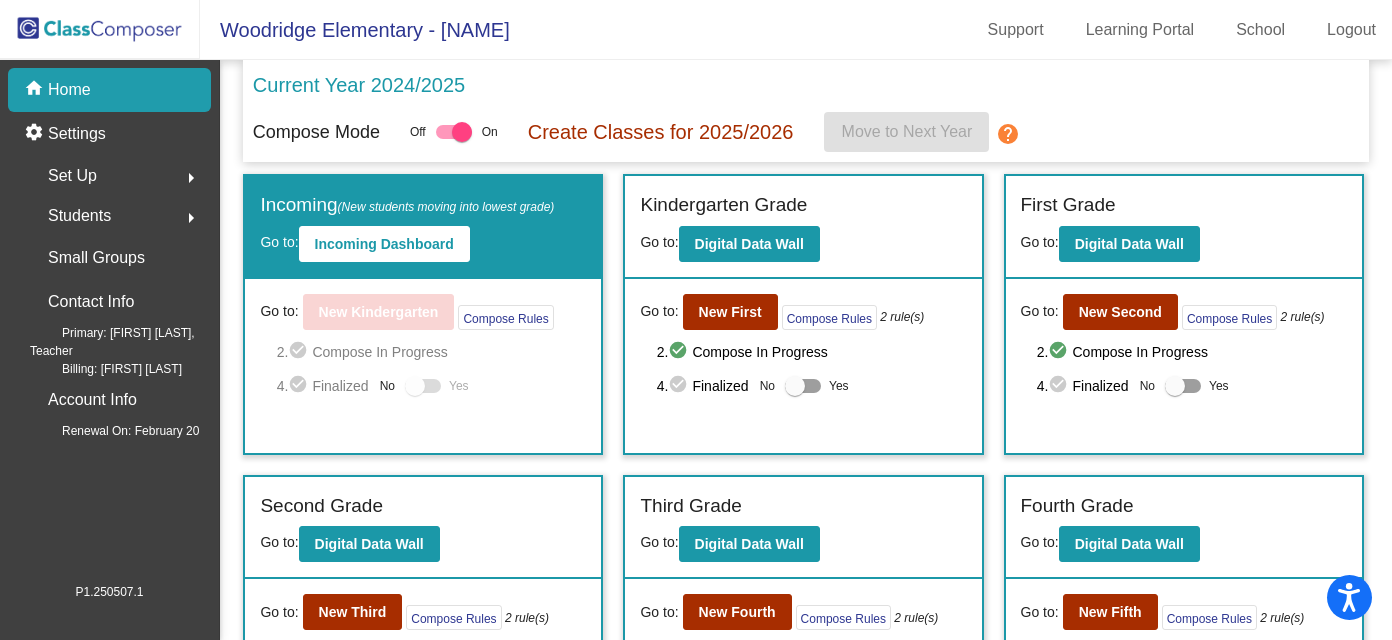 click on "Set Up  arrow_right" 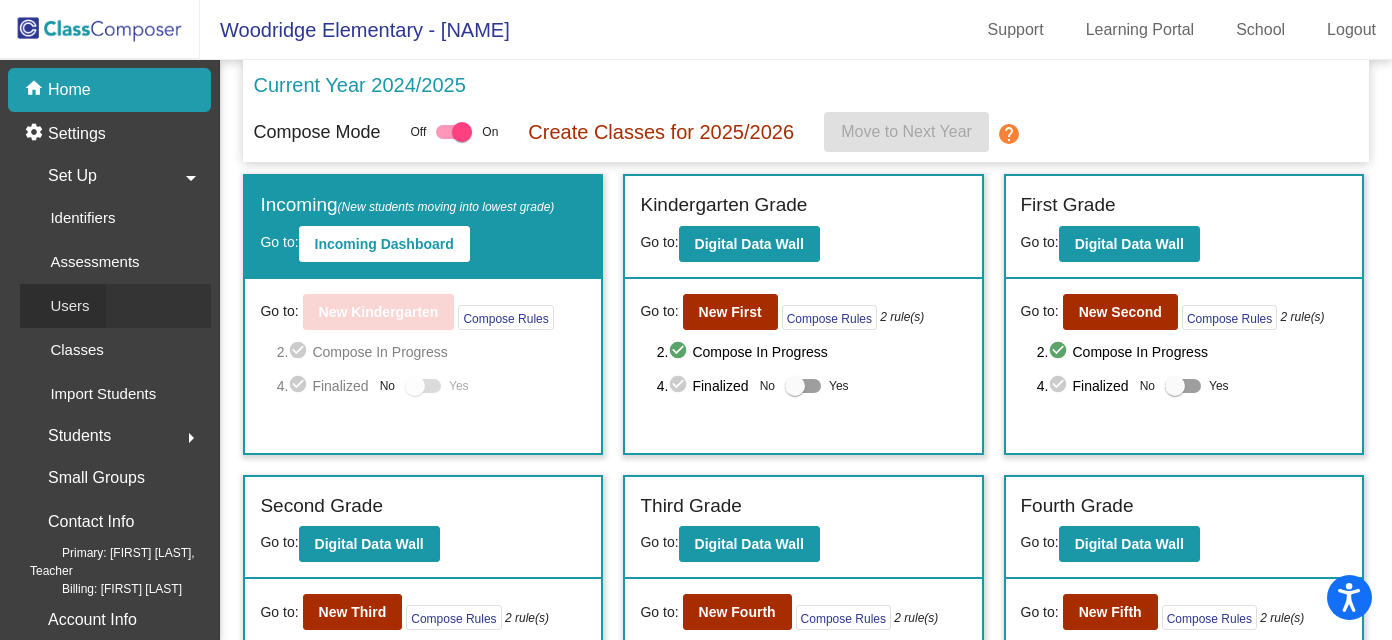 click on "Users" 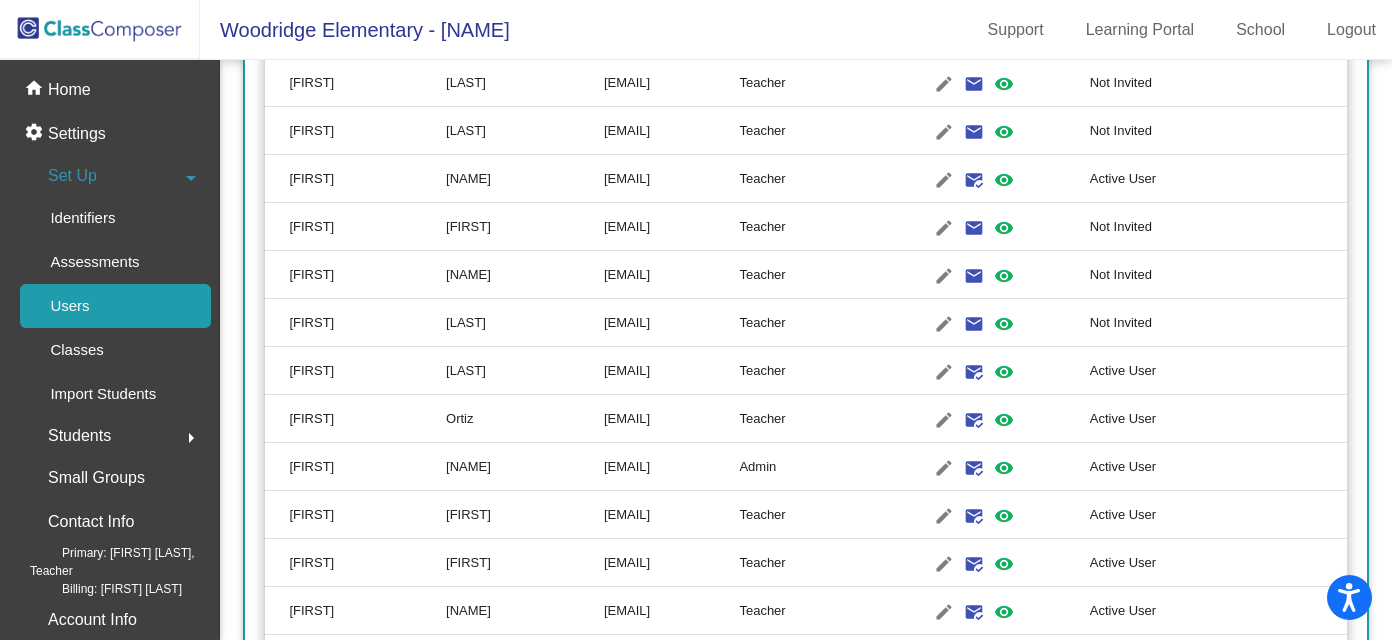scroll, scrollTop: 434, scrollLeft: 0, axis: vertical 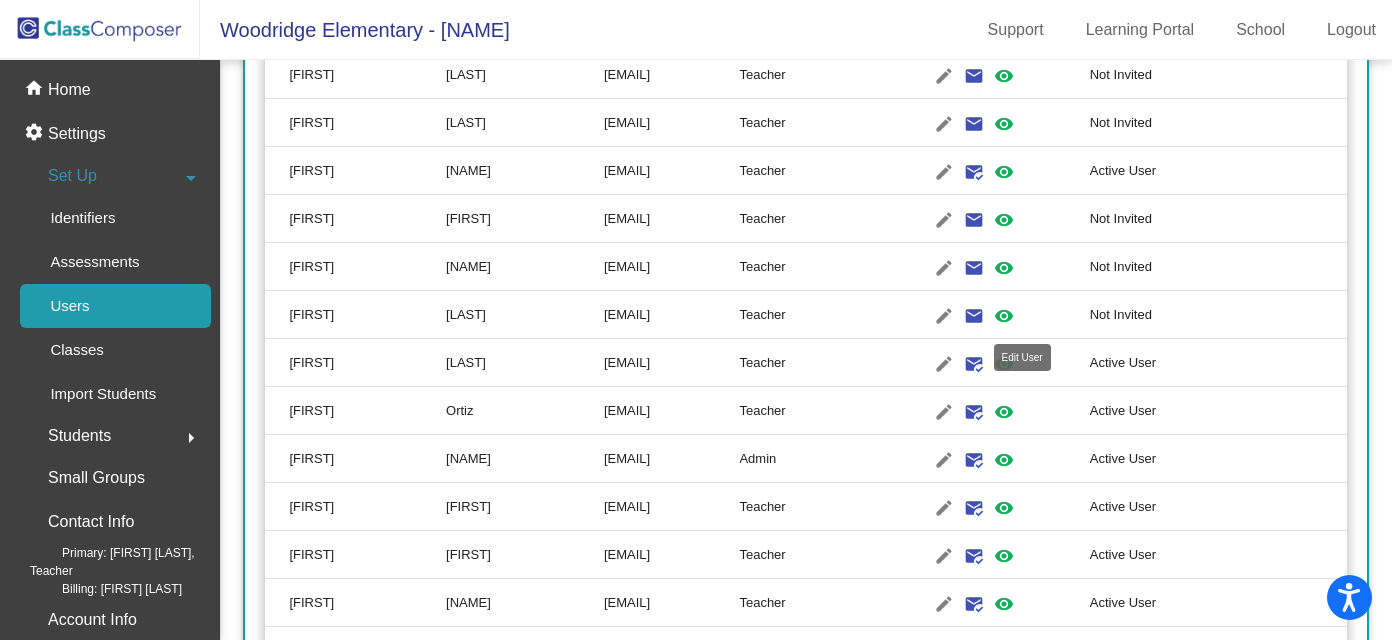 click on "edit" 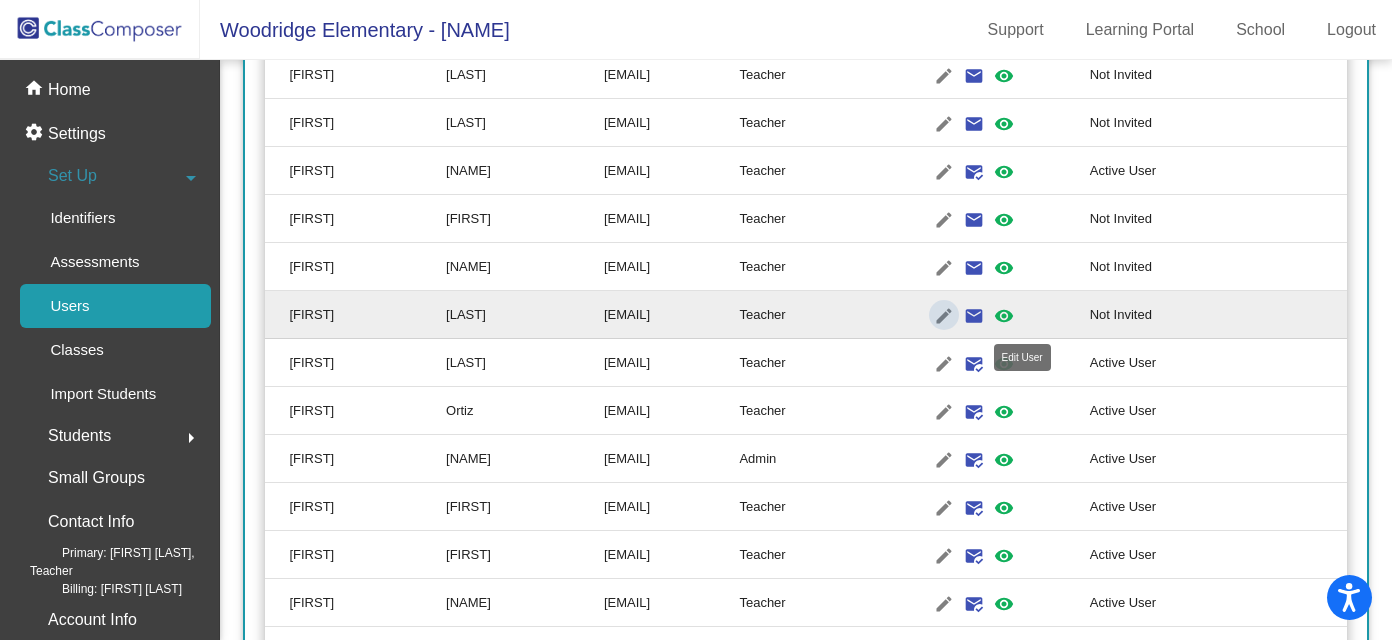 type on "Betsy" 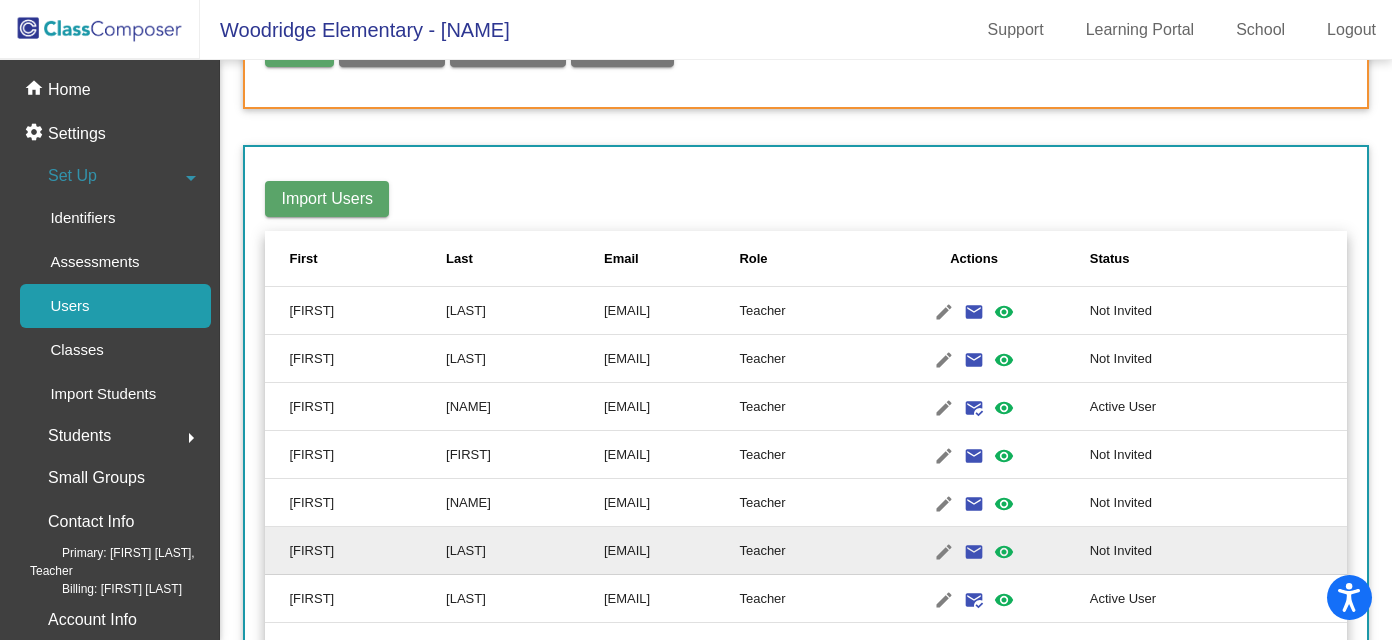 scroll, scrollTop: 200, scrollLeft: 0, axis: vertical 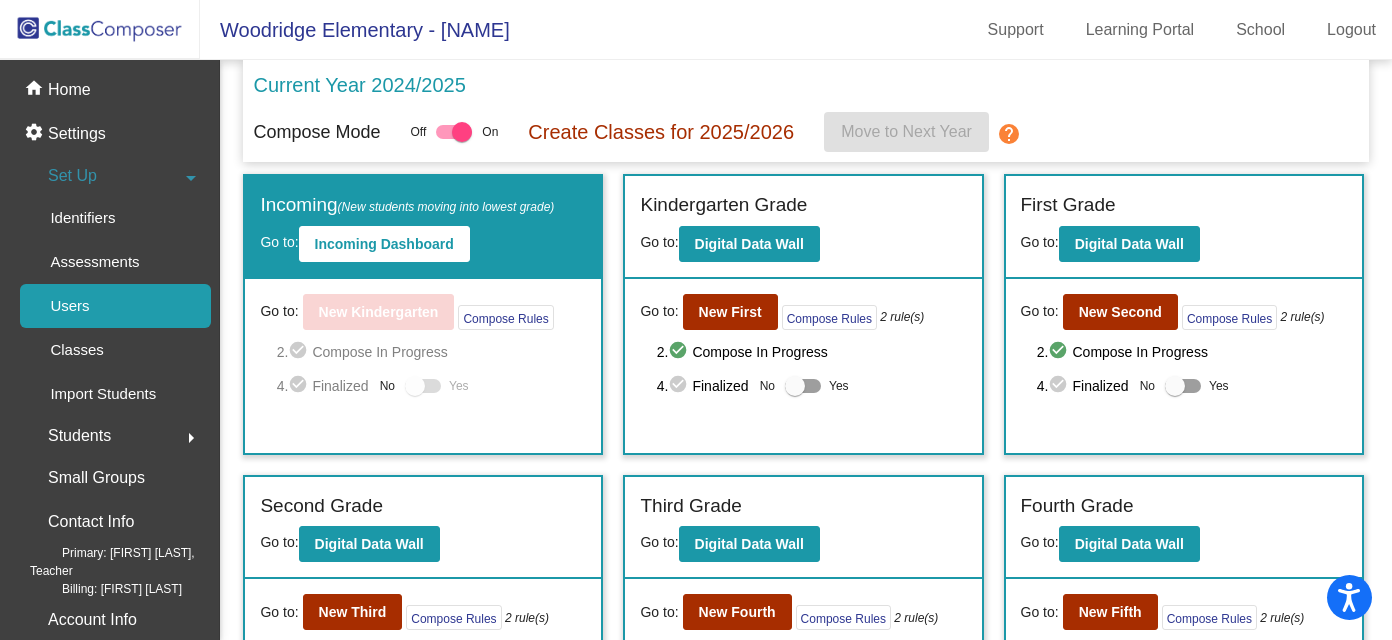 click on "Users" 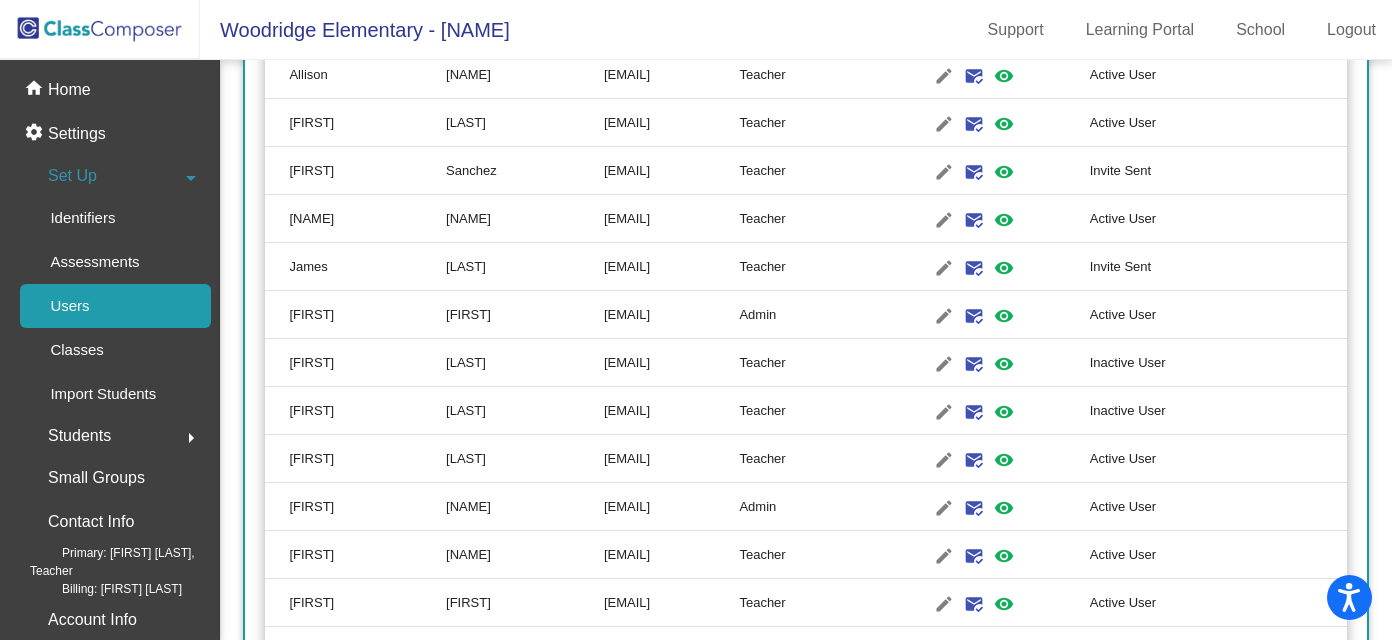 scroll, scrollTop: 1593, scrollLeft: 0, axis: vertical 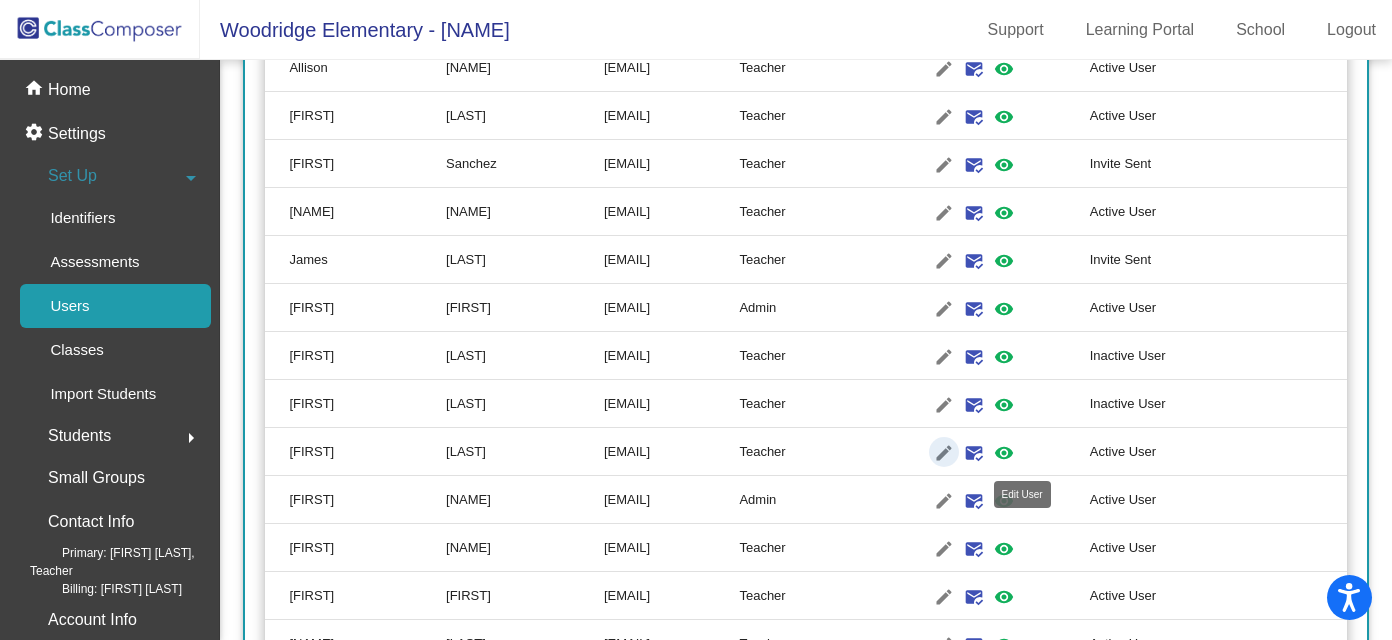 click on "edit" 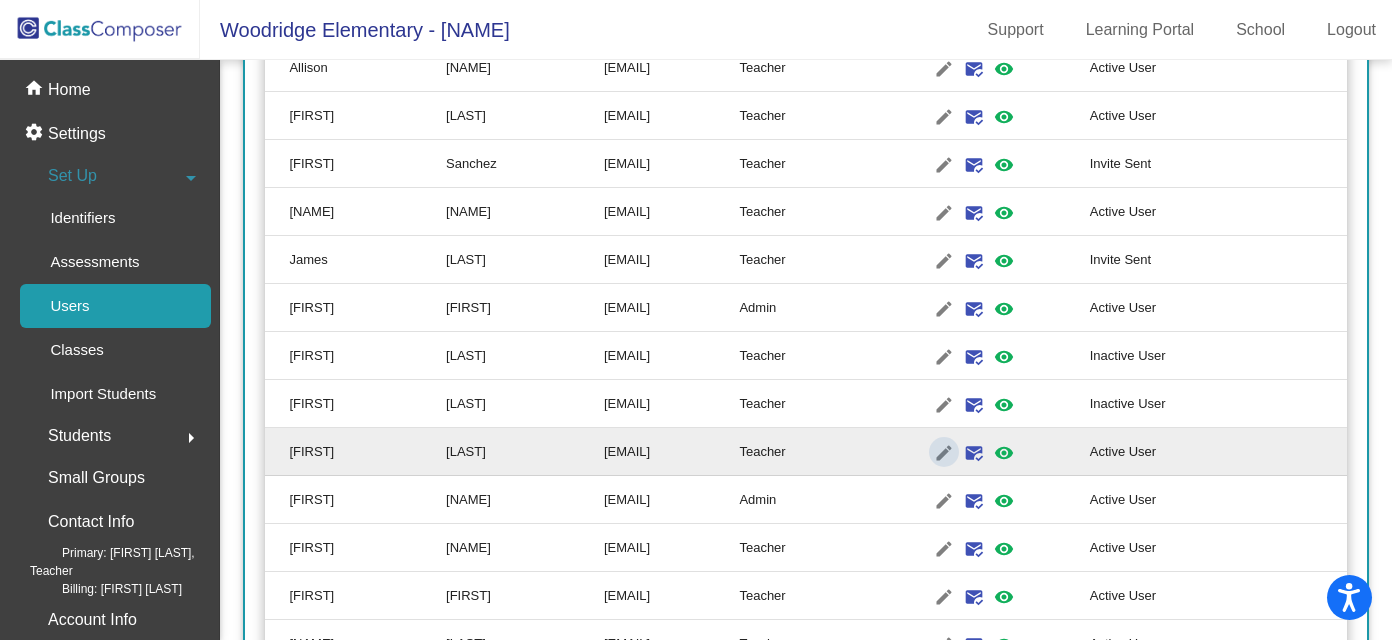 type on "Allie" 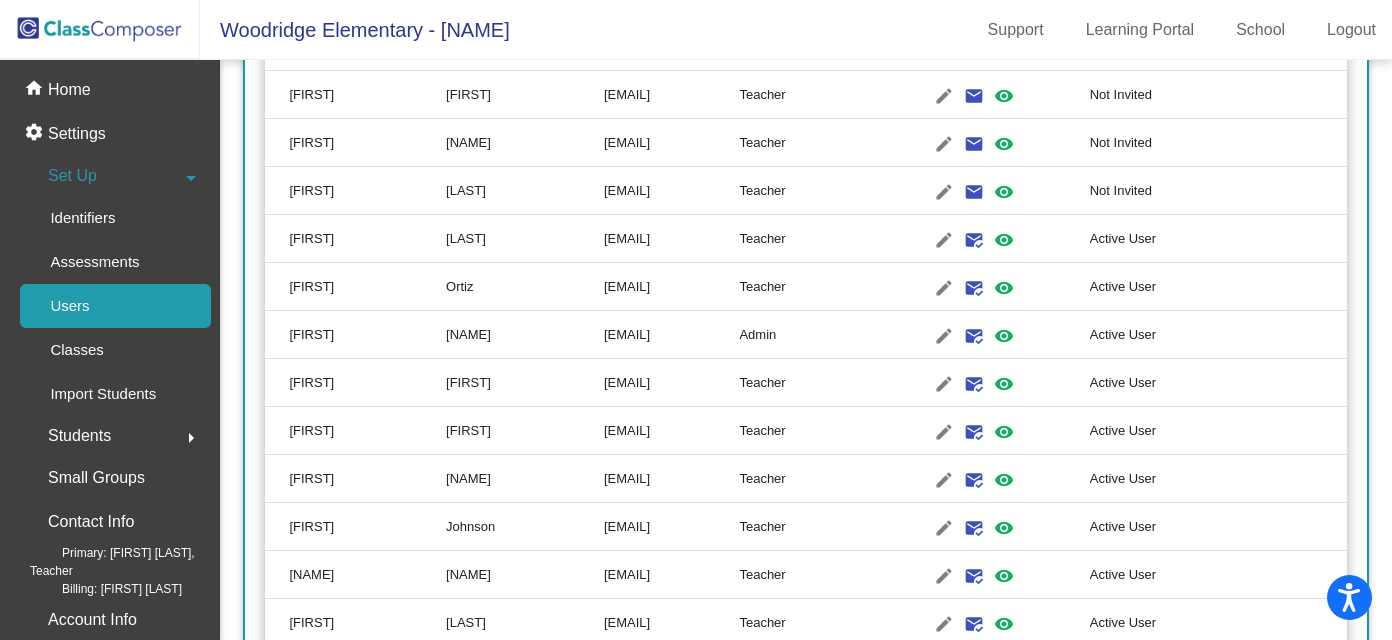 scroll, scrollTop: 563, scrollLeft: 0, axis: vertical 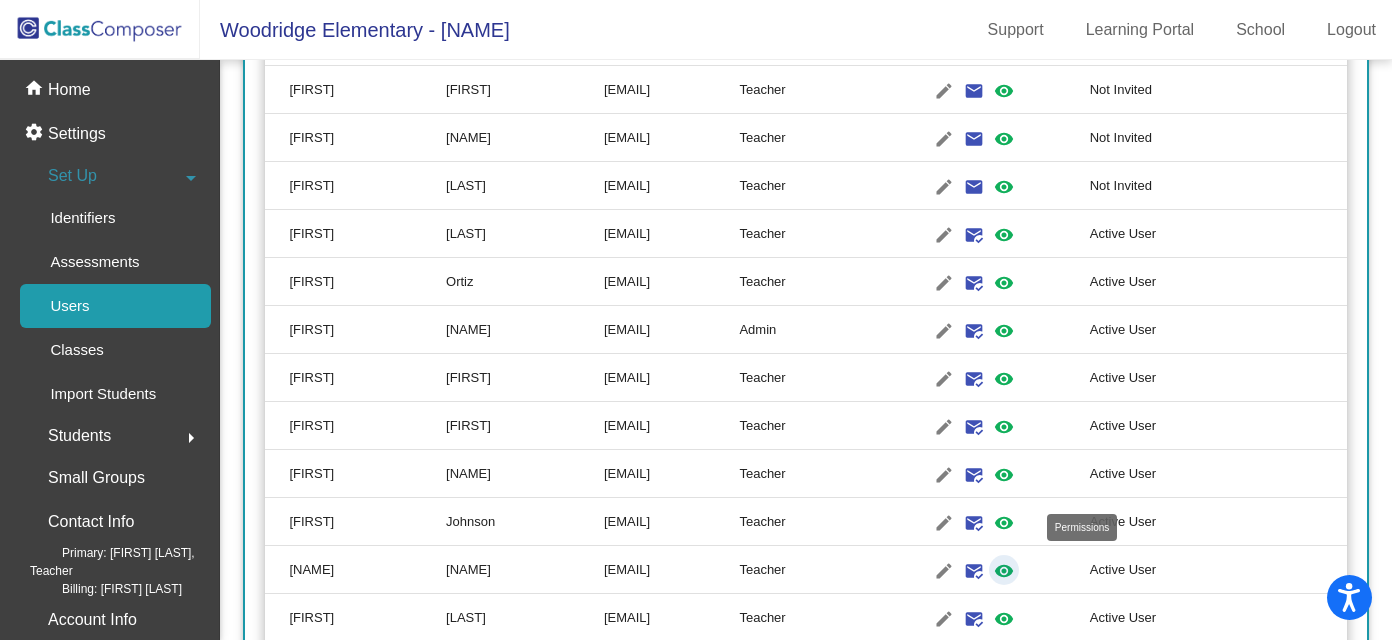 click on "visibility" 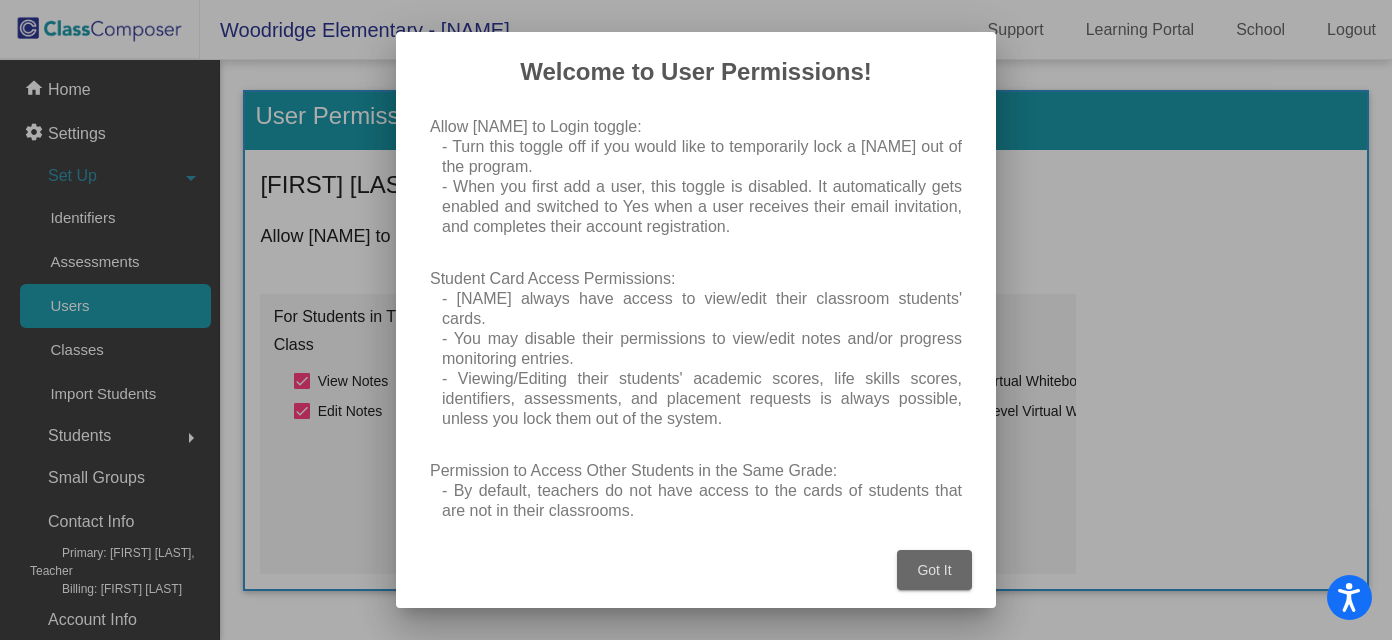 scroll, scrollTop: 0, scrollLeft: 0, axis: both 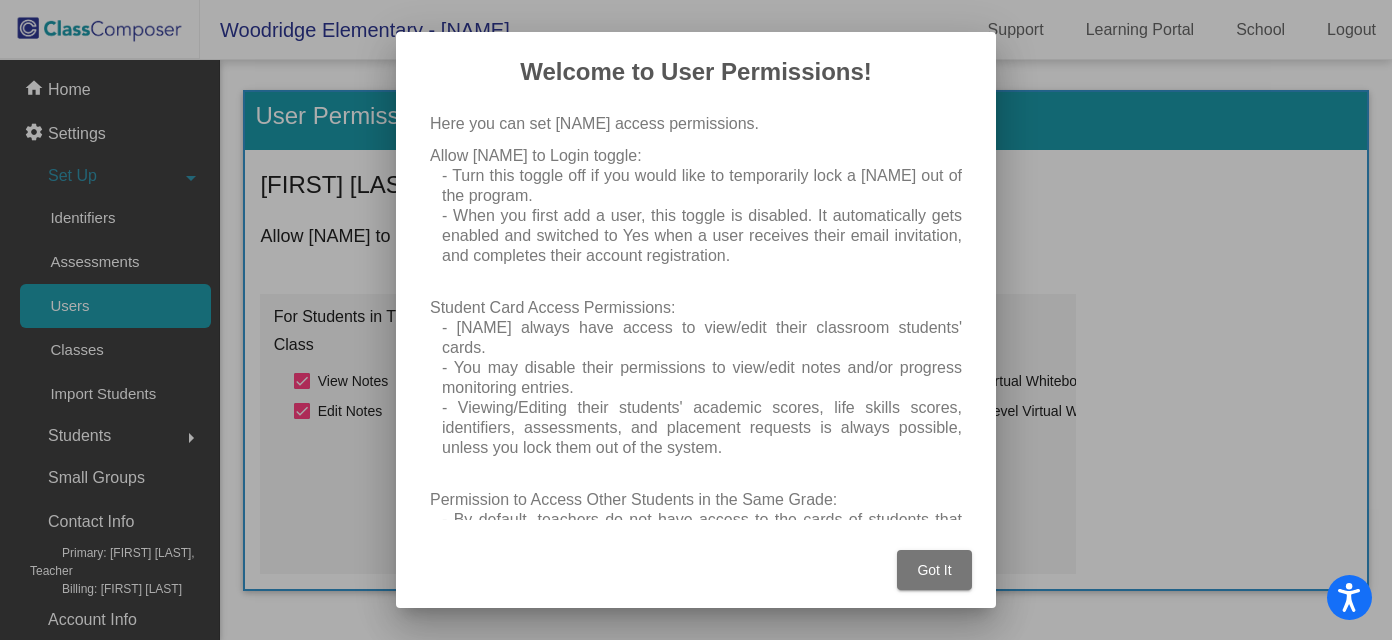 click on "Got It" at bounding box center [934, 570] 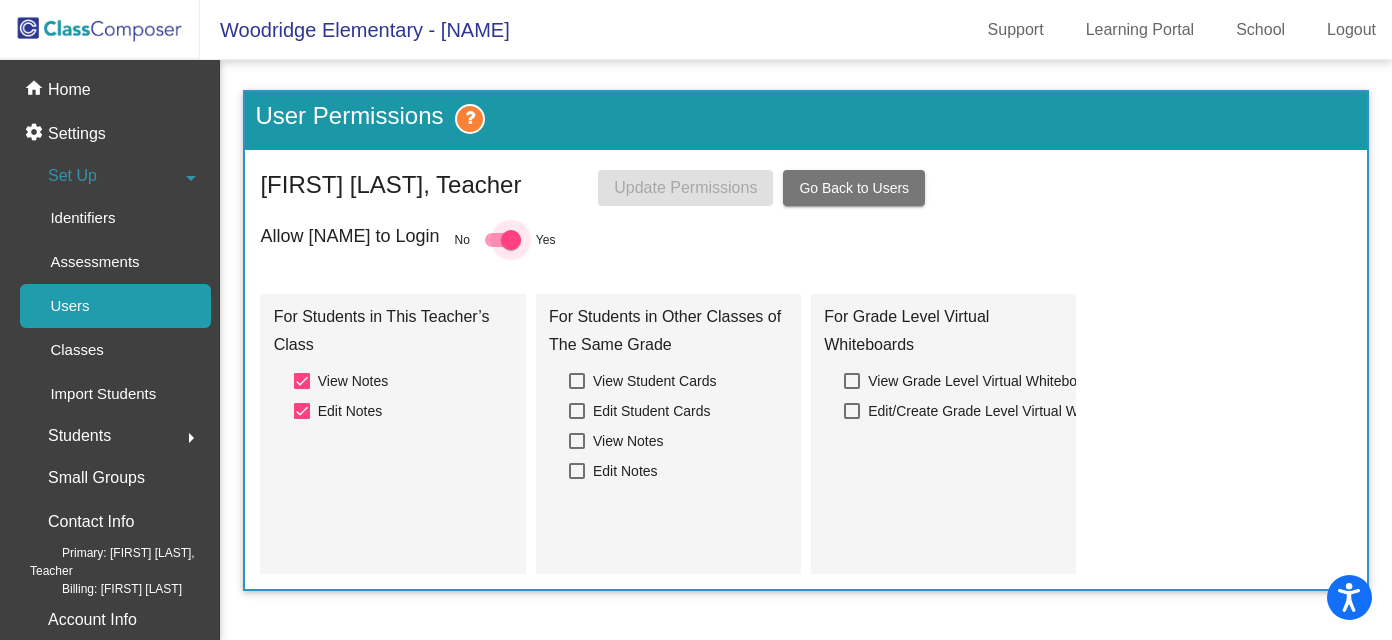 click at bounding box center (511, 240) 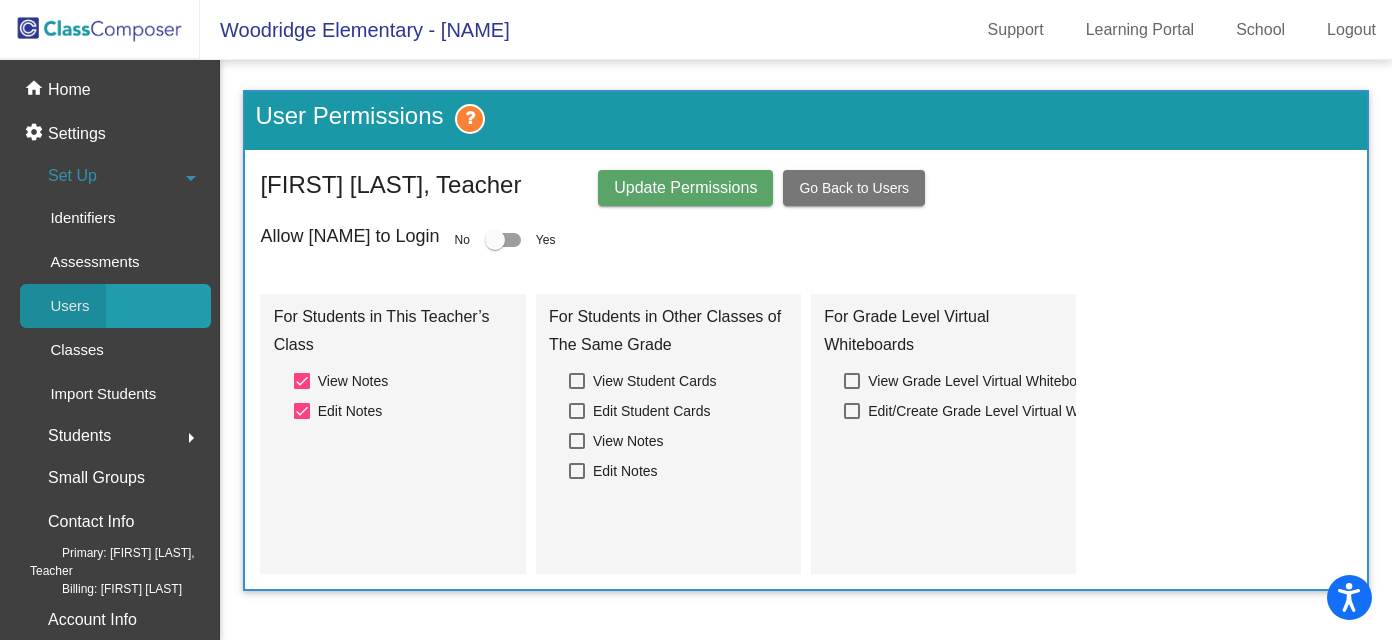click on "Users" 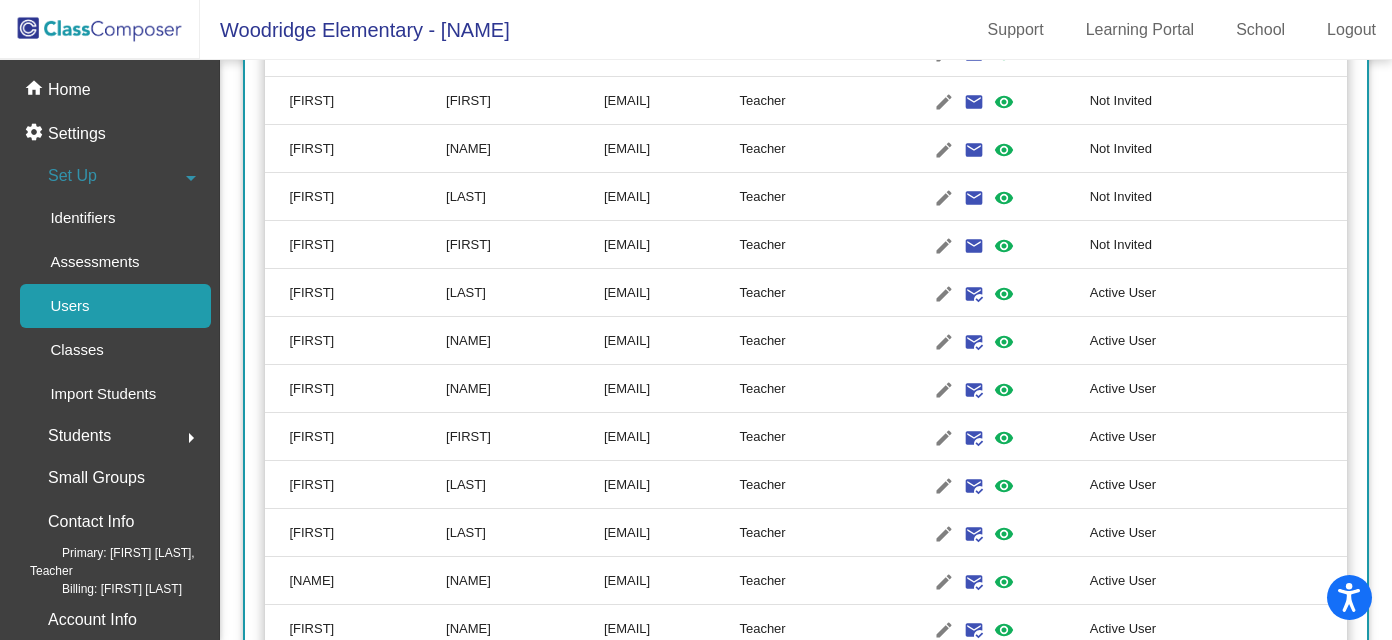 scroll, scrollTop: 2434, scrollLeft: 0, axis: vertical 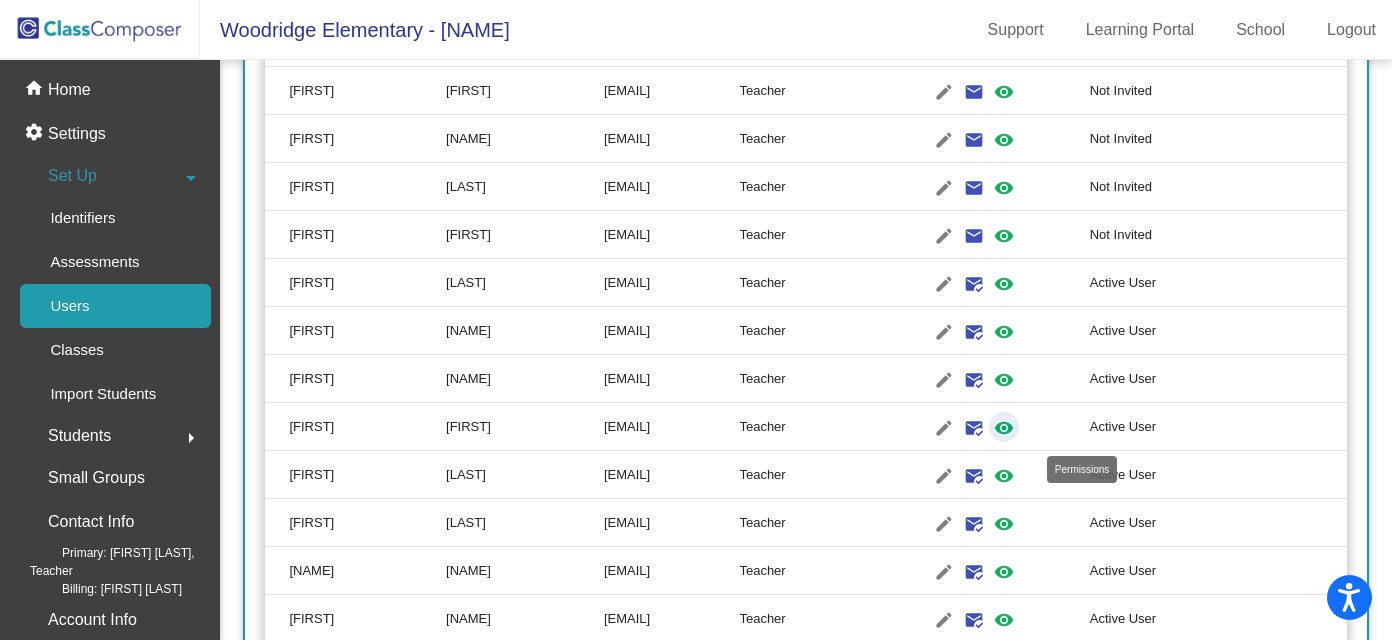 click on "visibility" 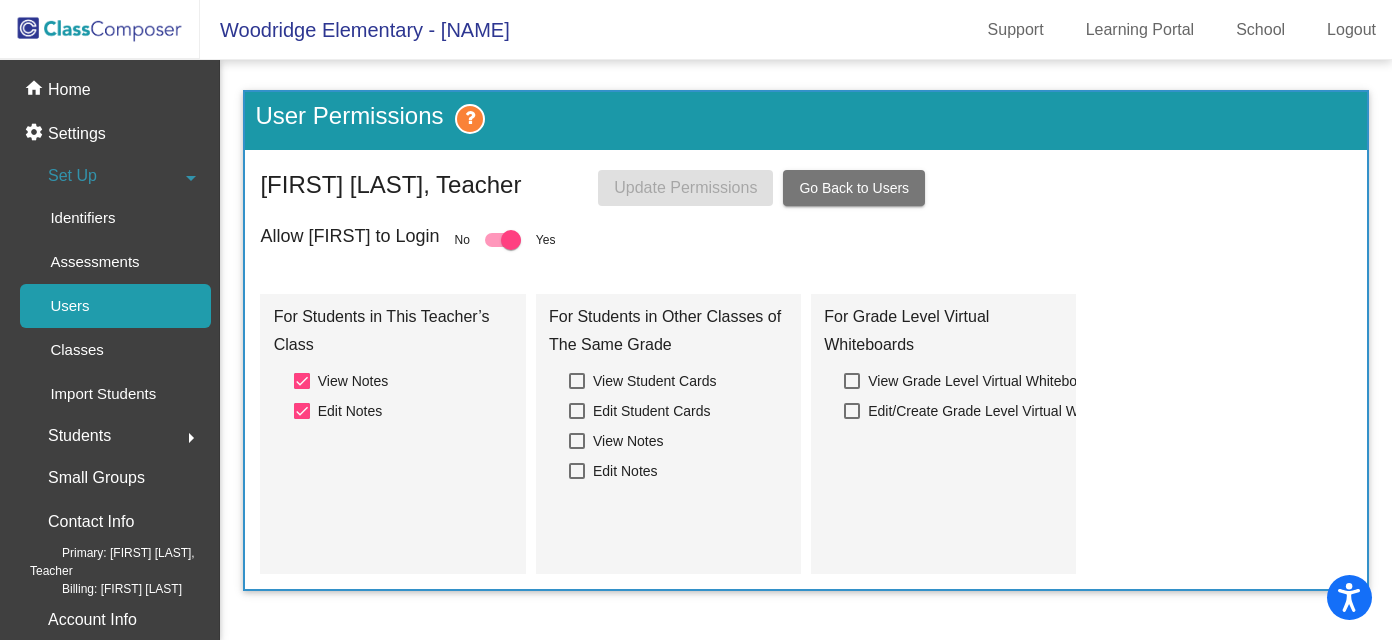 click at bounding box center (511, 240) 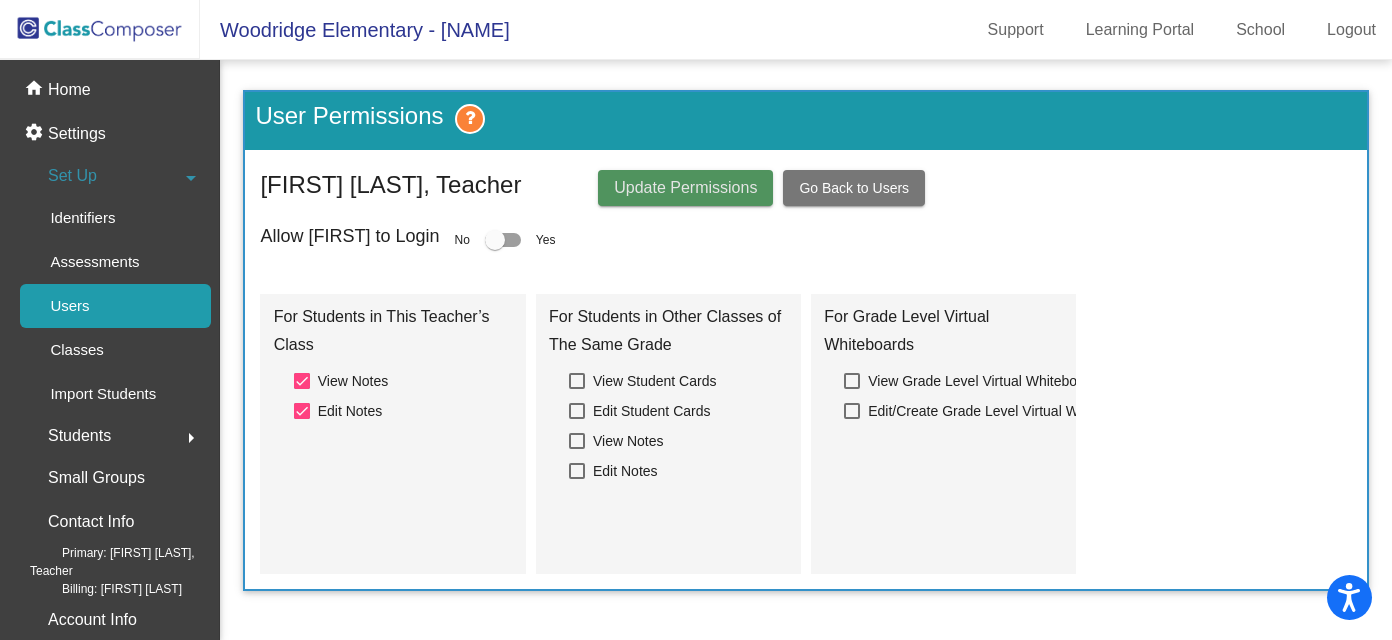 click on "Update Permissions" 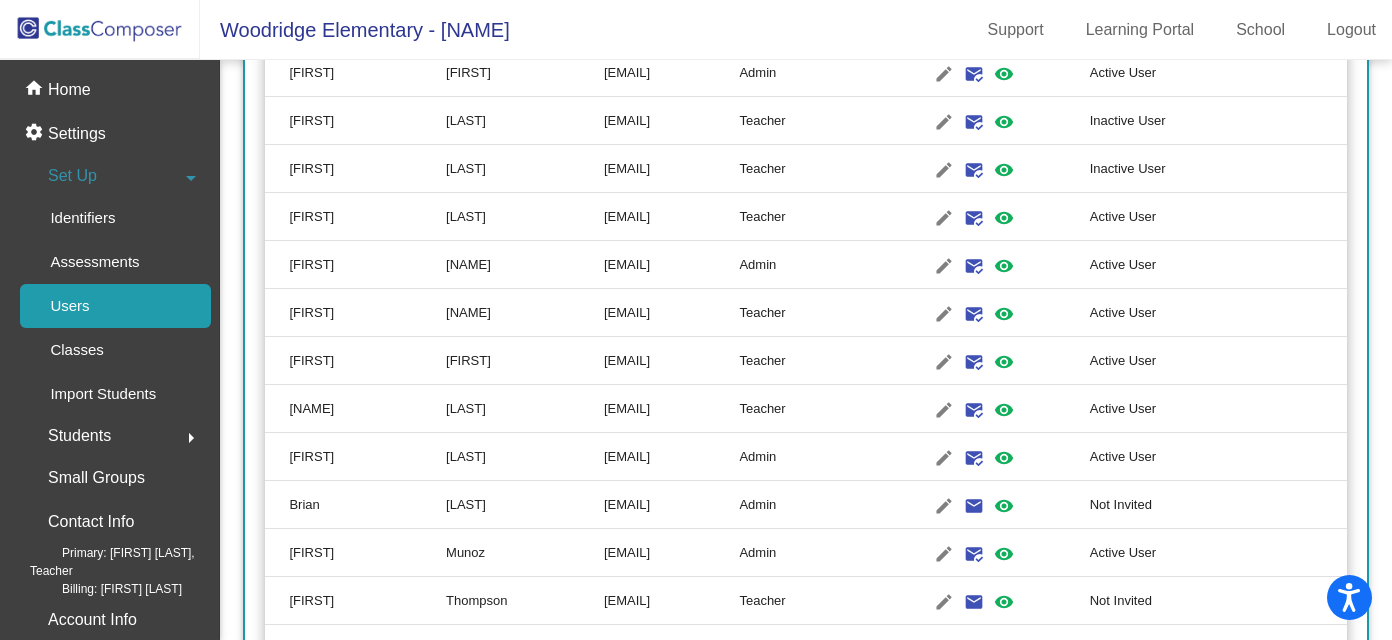 scroll, scrollTop: 1838, scrollLeft: 0, axis: vertical 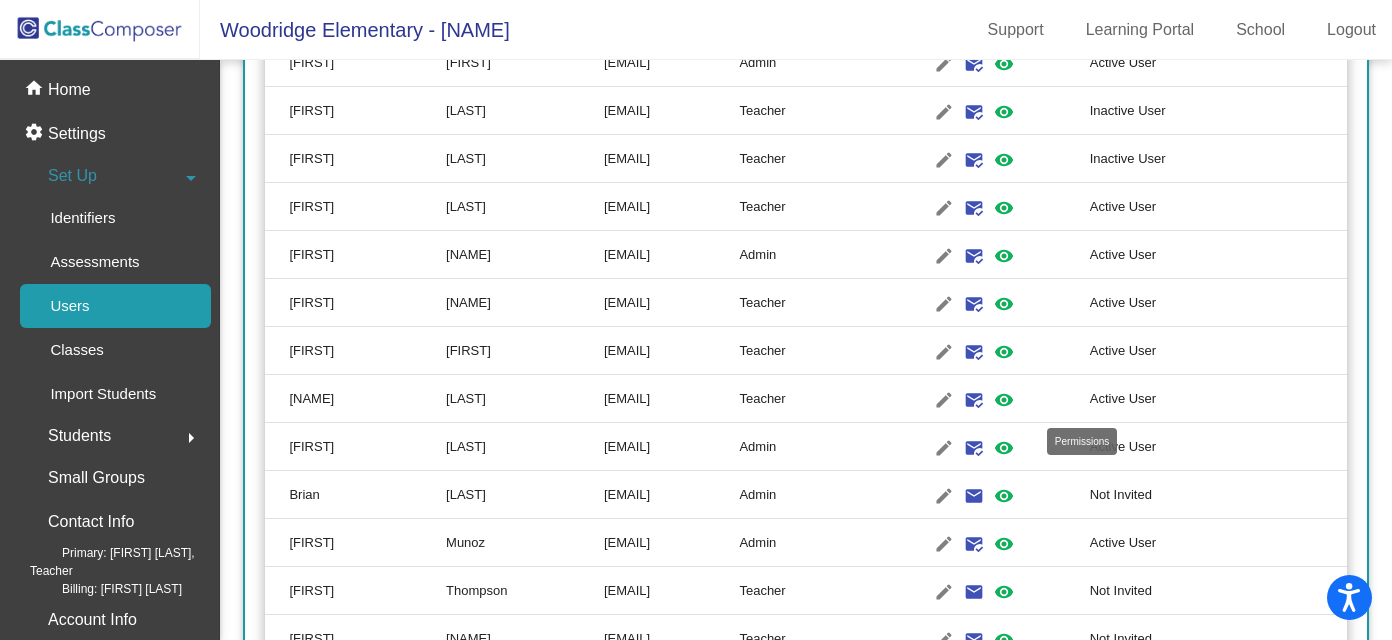 click on "visibility" 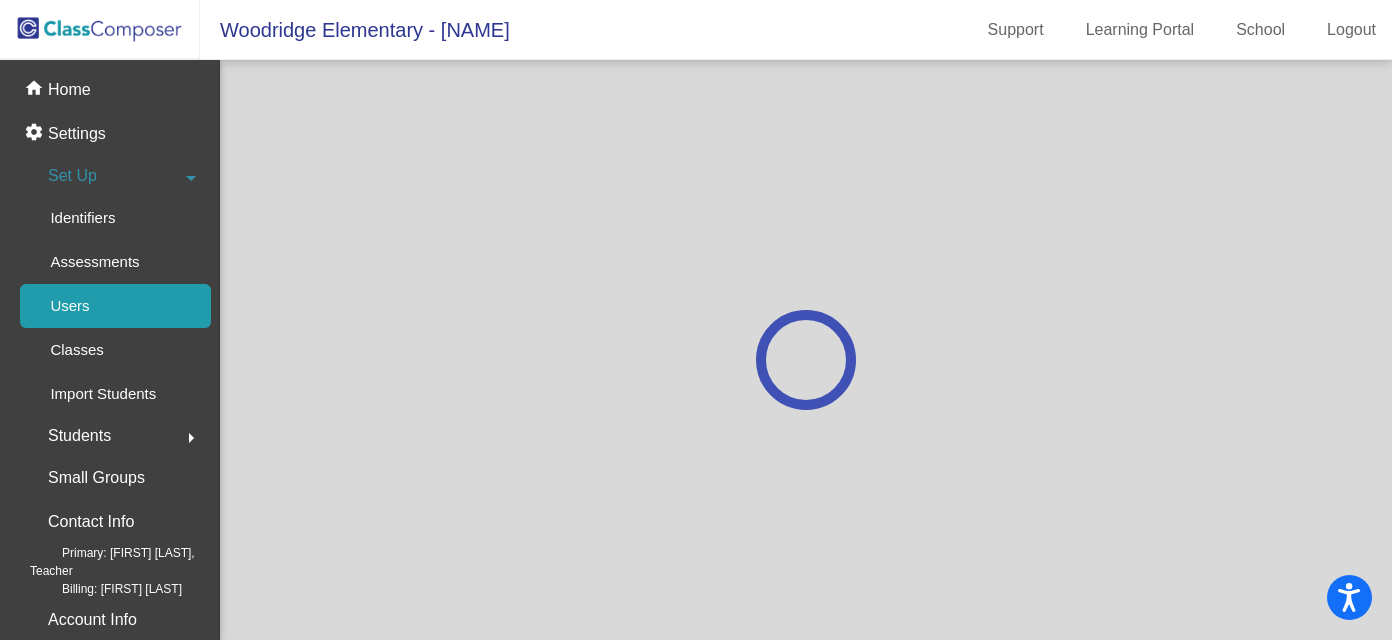scroll, scrollTop: 0, scrollLeft: 0, axis: both 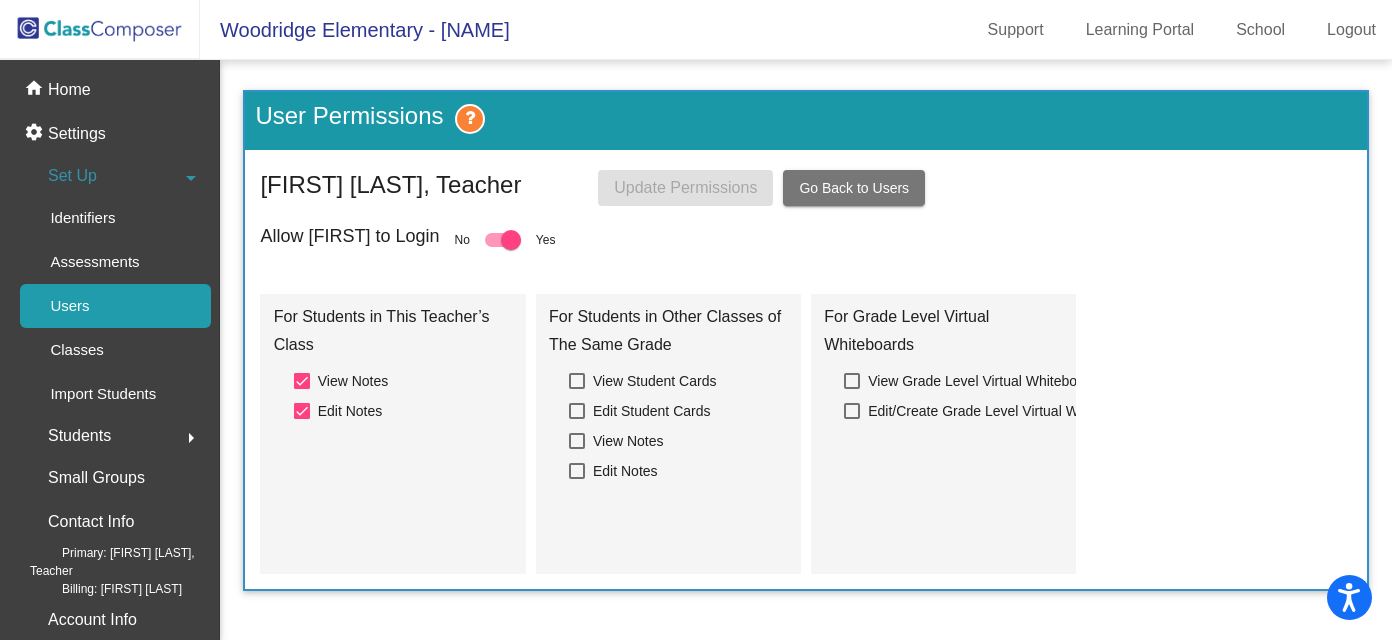 click at bounding box center [511, 240] 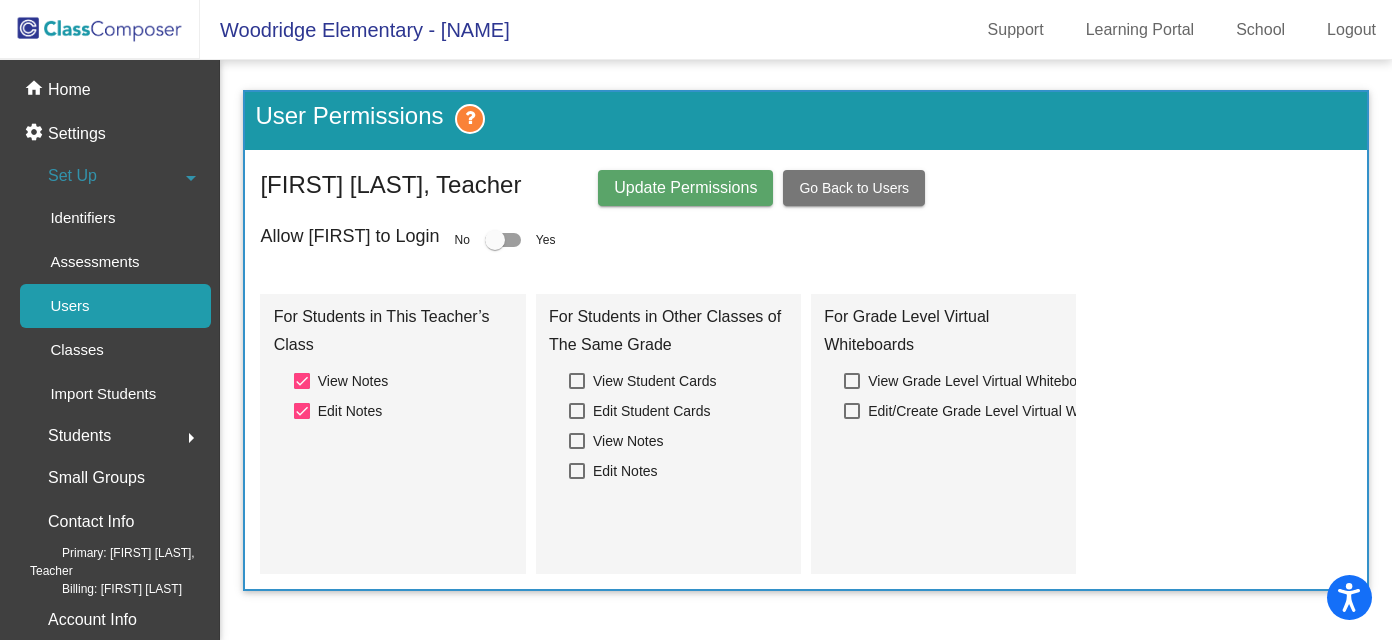 click on "Update Permissions" 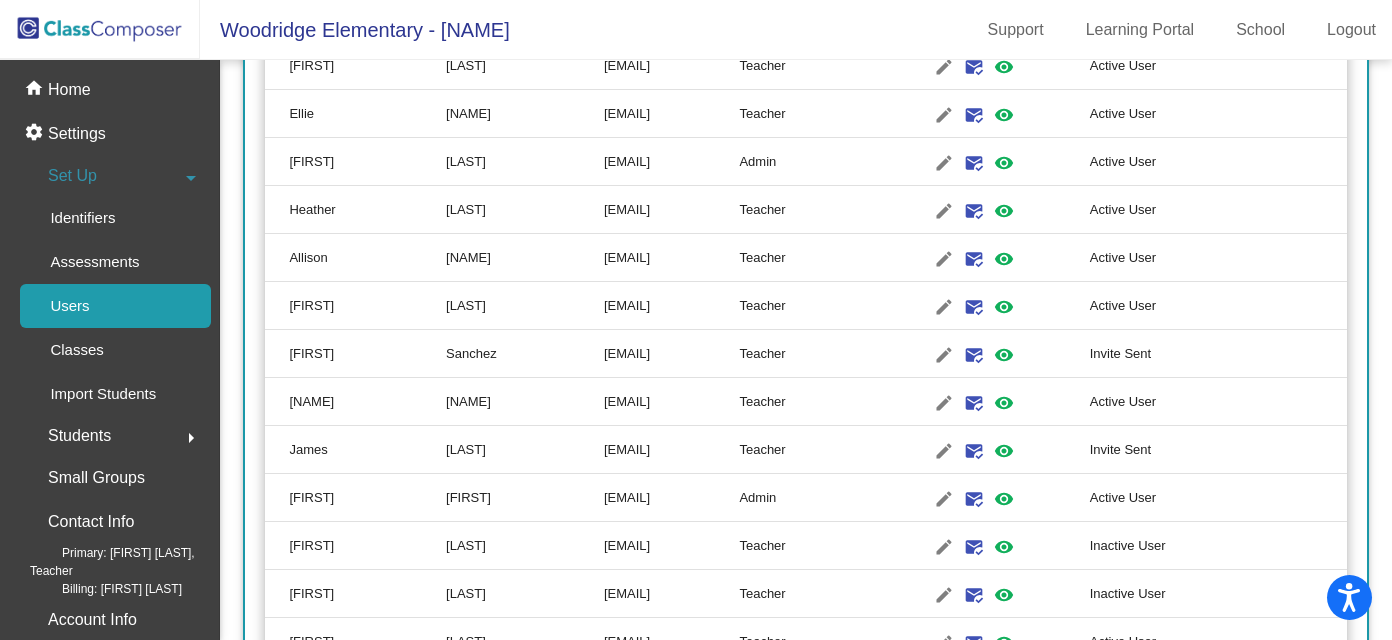 scroll, scrollTop: 1409, scrollLeft: 0, axis: vertical 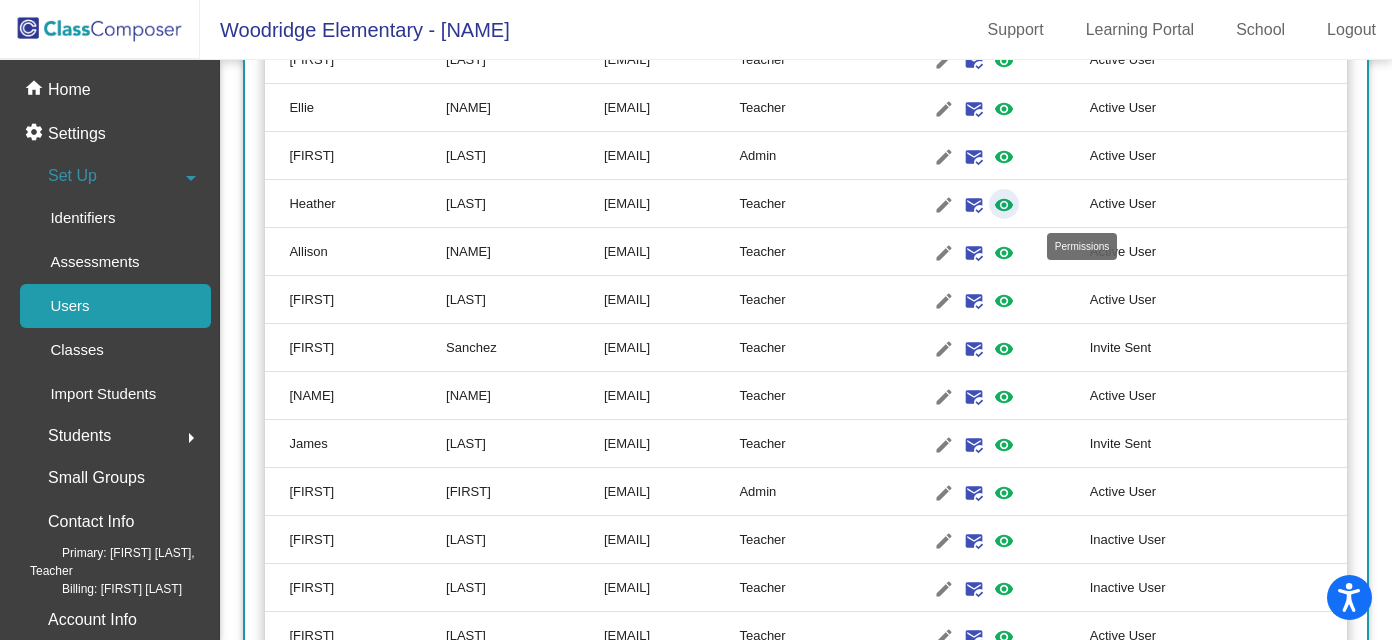 click on "visibility" 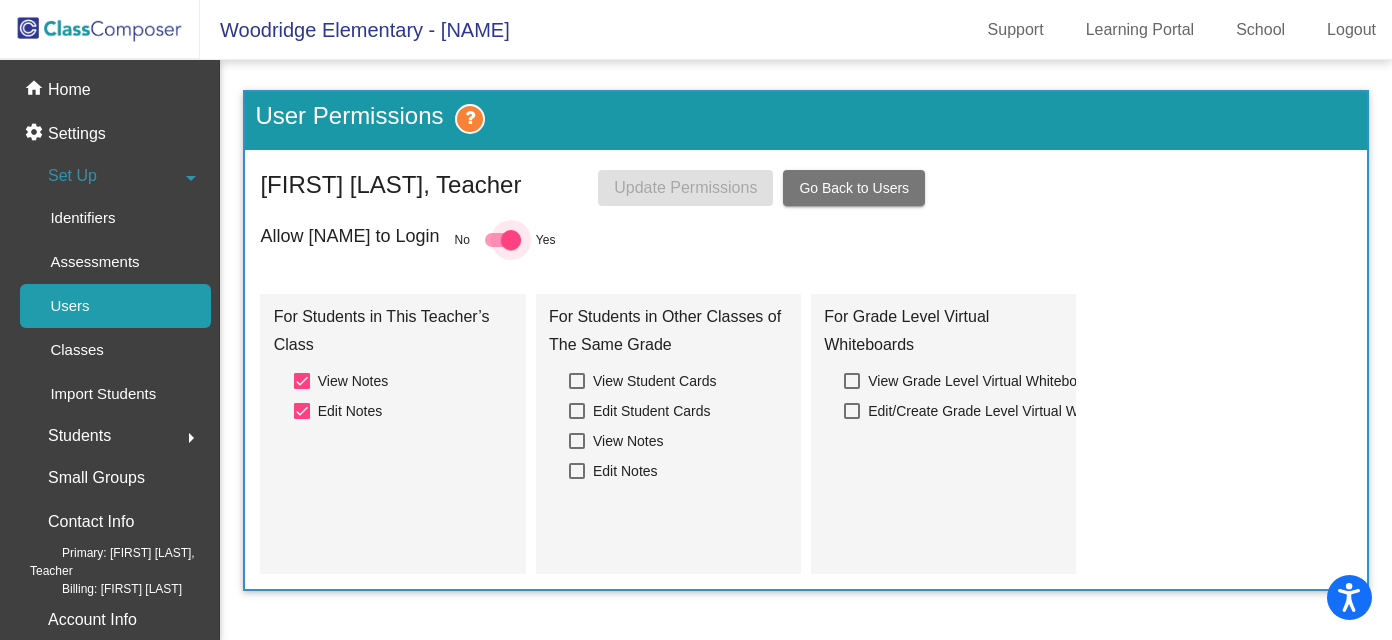 click at bounding box center [511, 240] 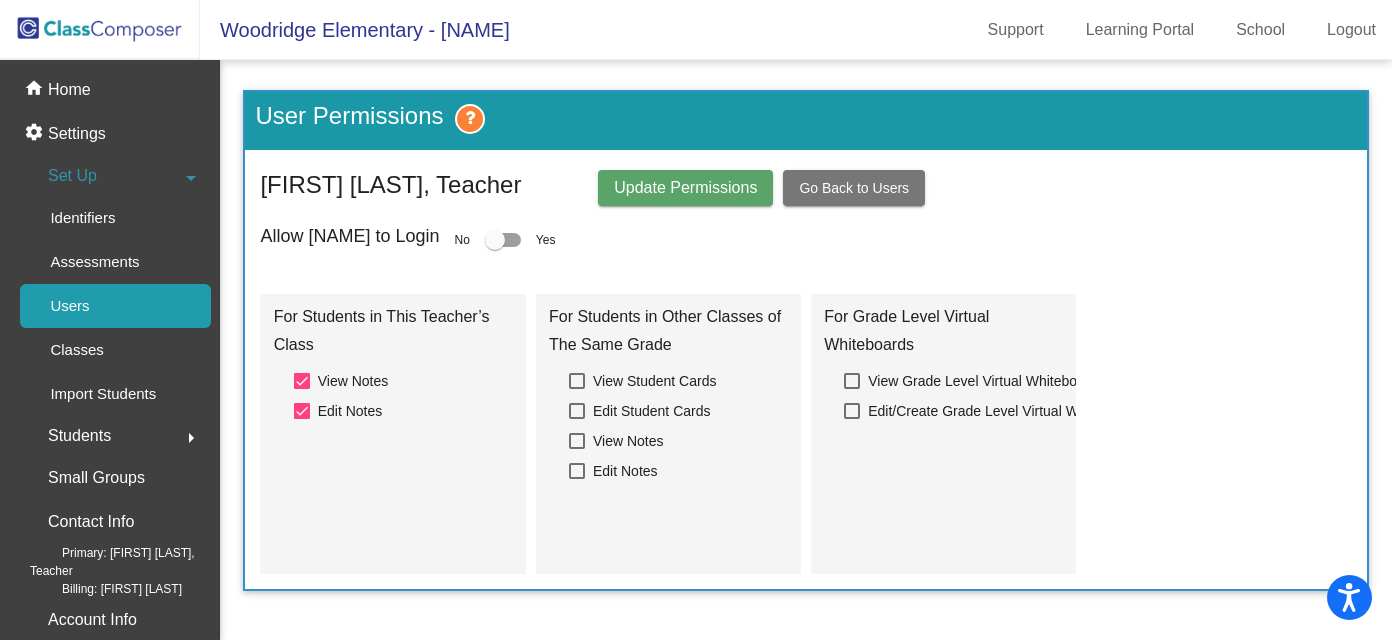 click on "Update Permissions" 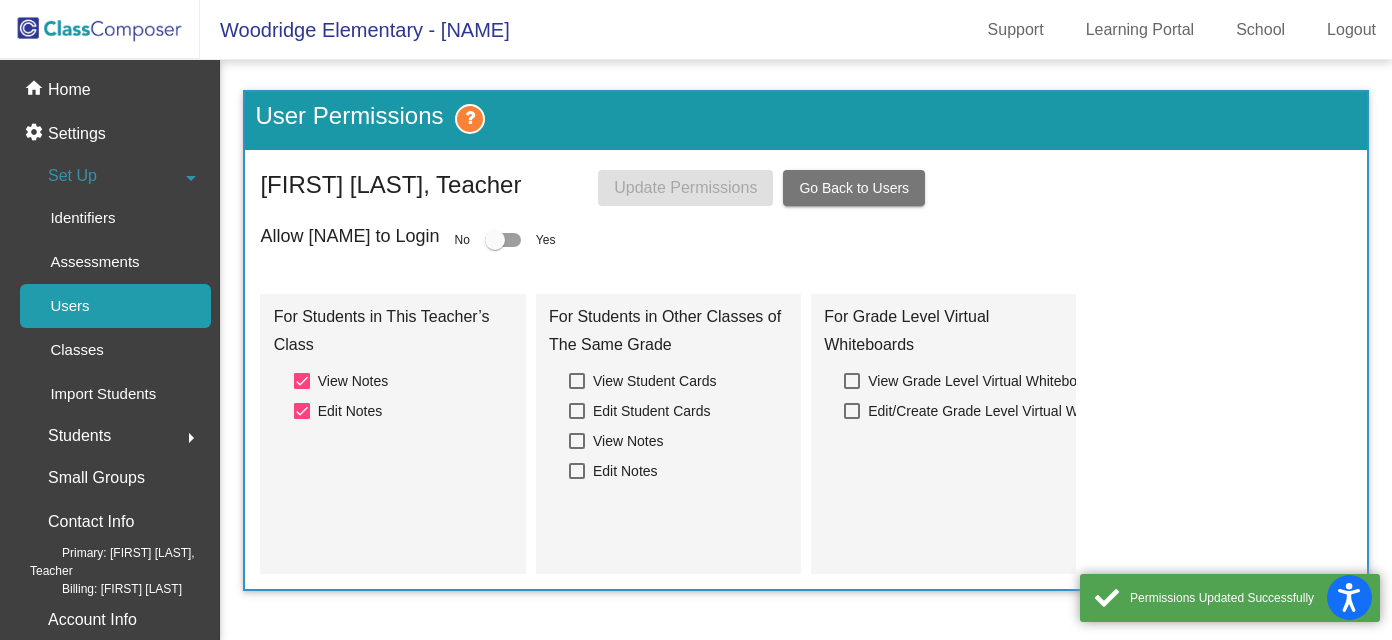 scroll, scrollTop: 0, scrollLeft: 0, axis: both 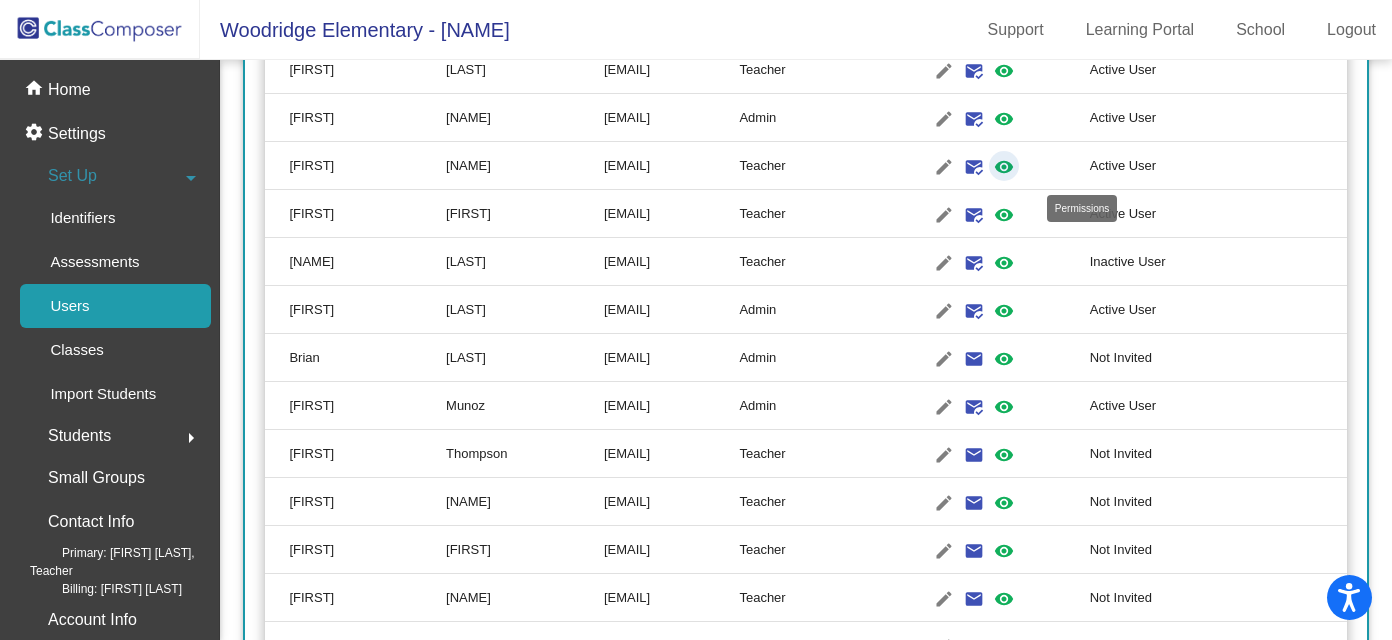 click on "visibility" 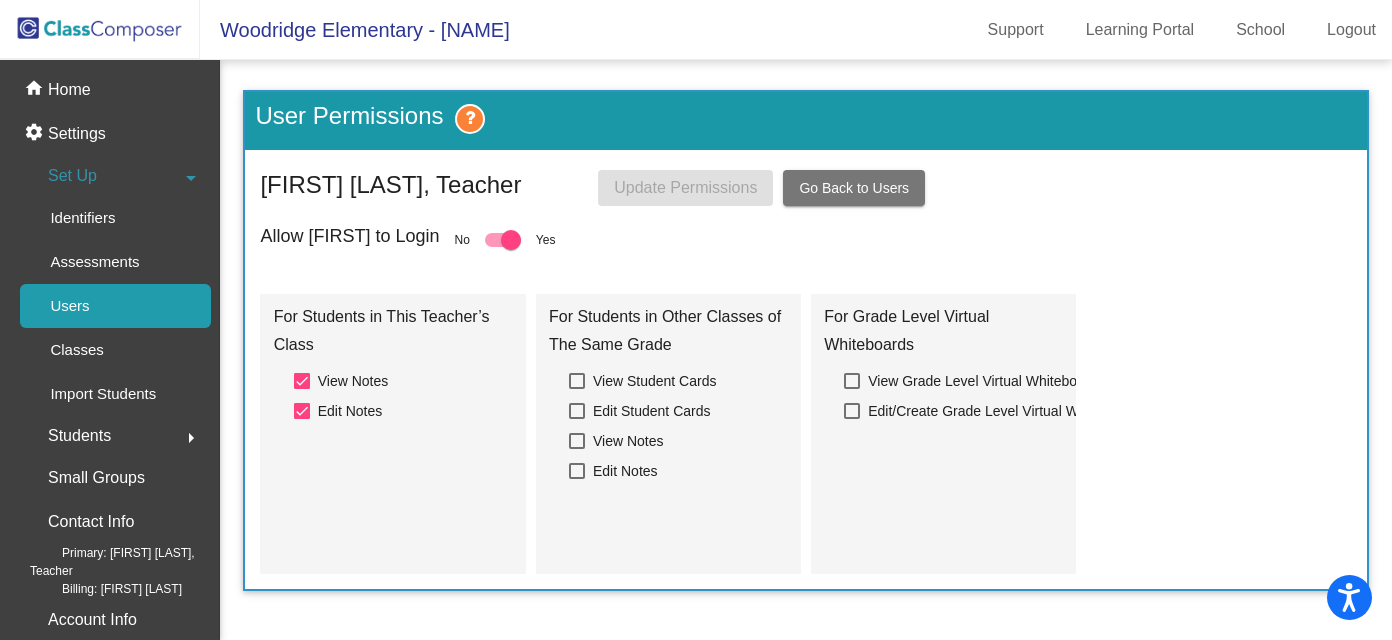 click at bounding box center [511, 240] 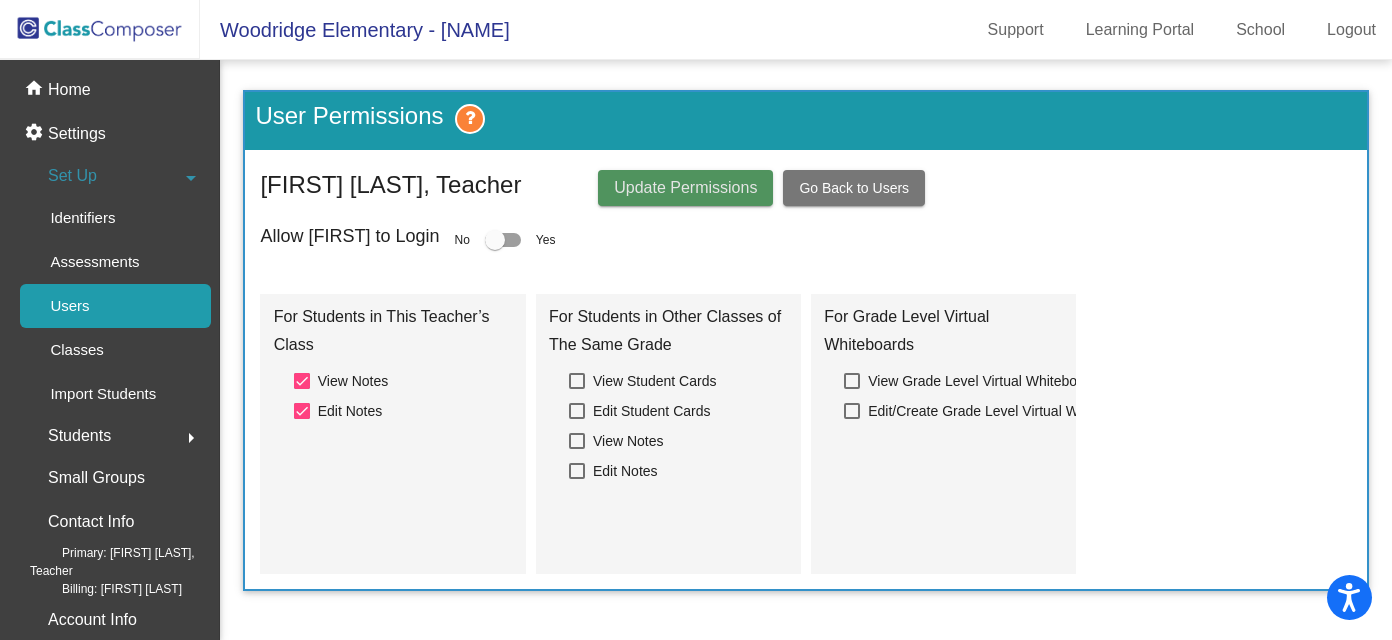 click on "Update Permissions" 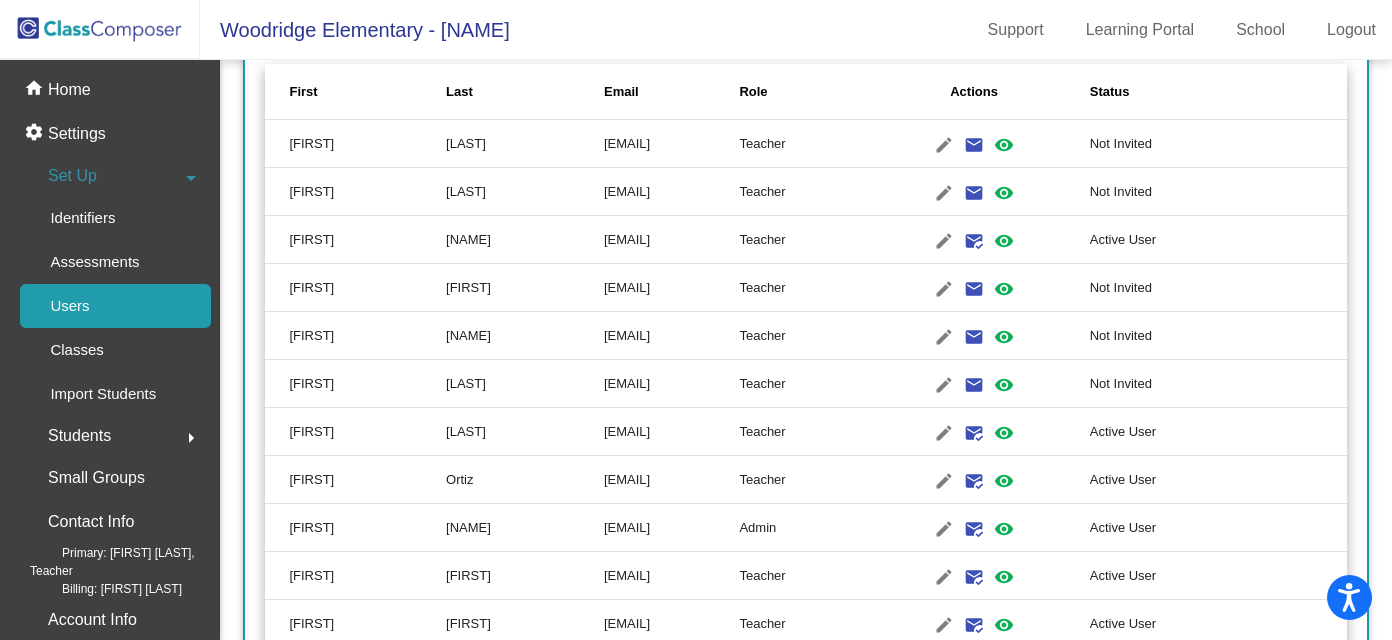 scroll, scrollTop: 396, scrollLeft: 0, axis: vertical 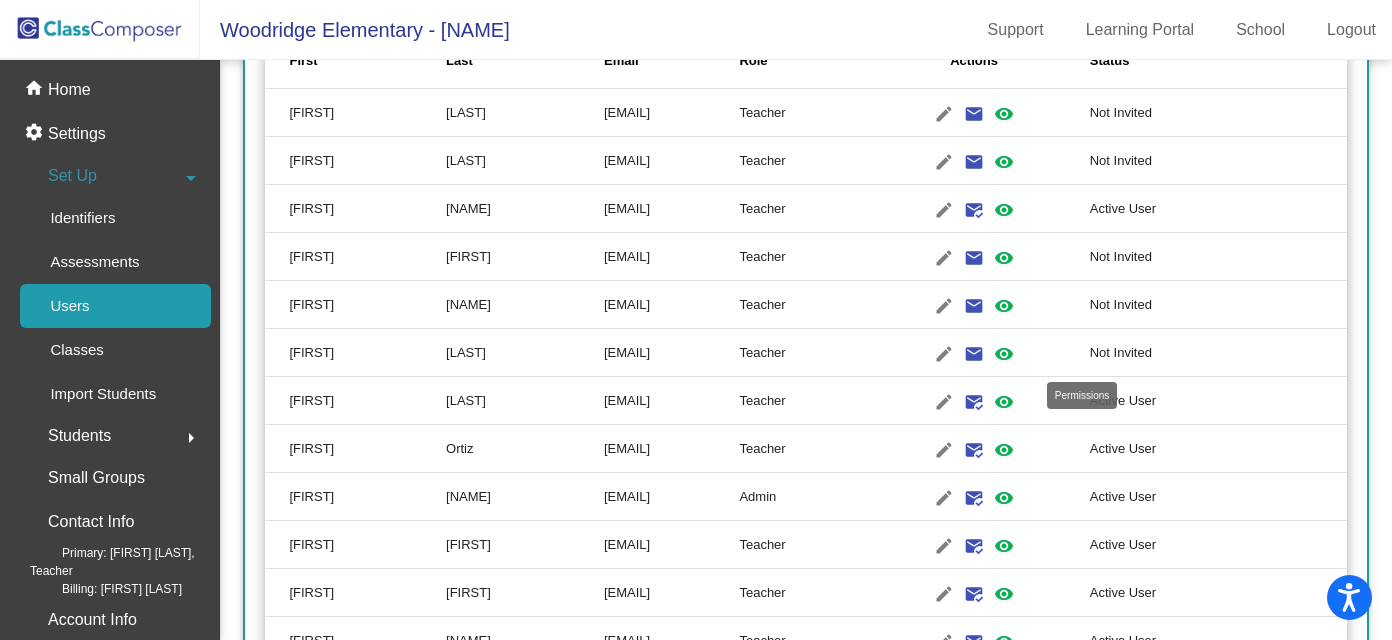 click on "visibility" 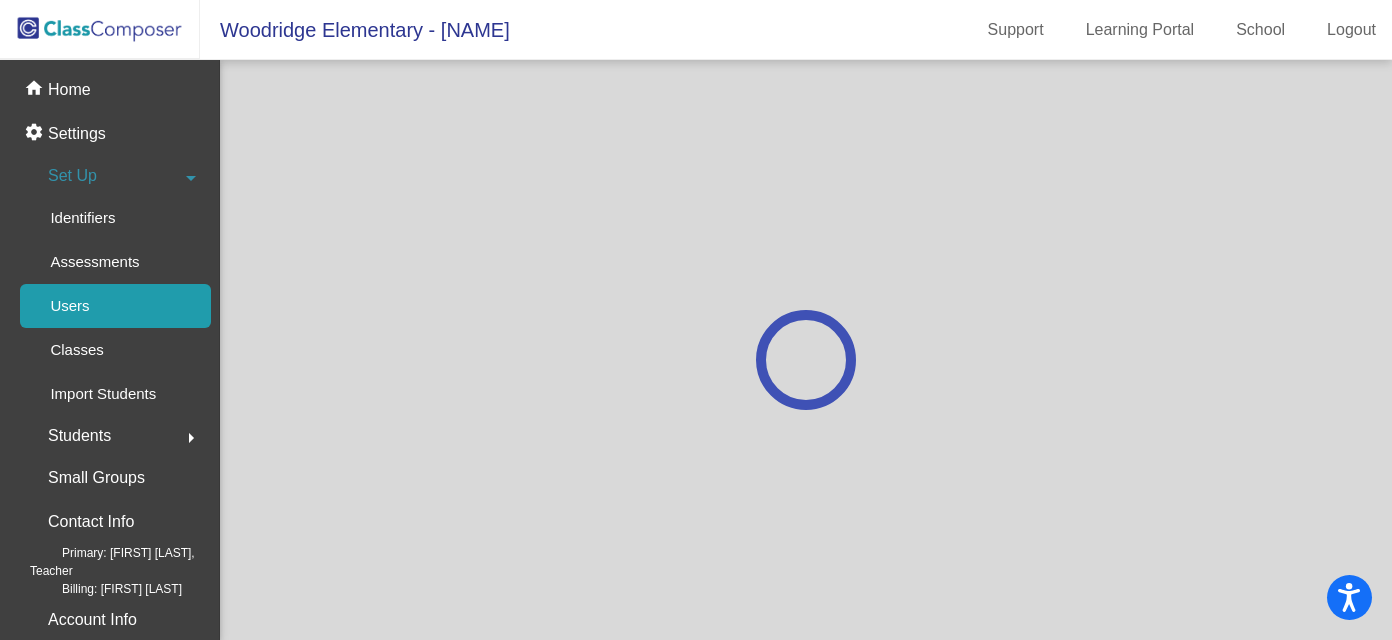 scroll, scrollTop: 0, scrollLeft: 0, axis: both 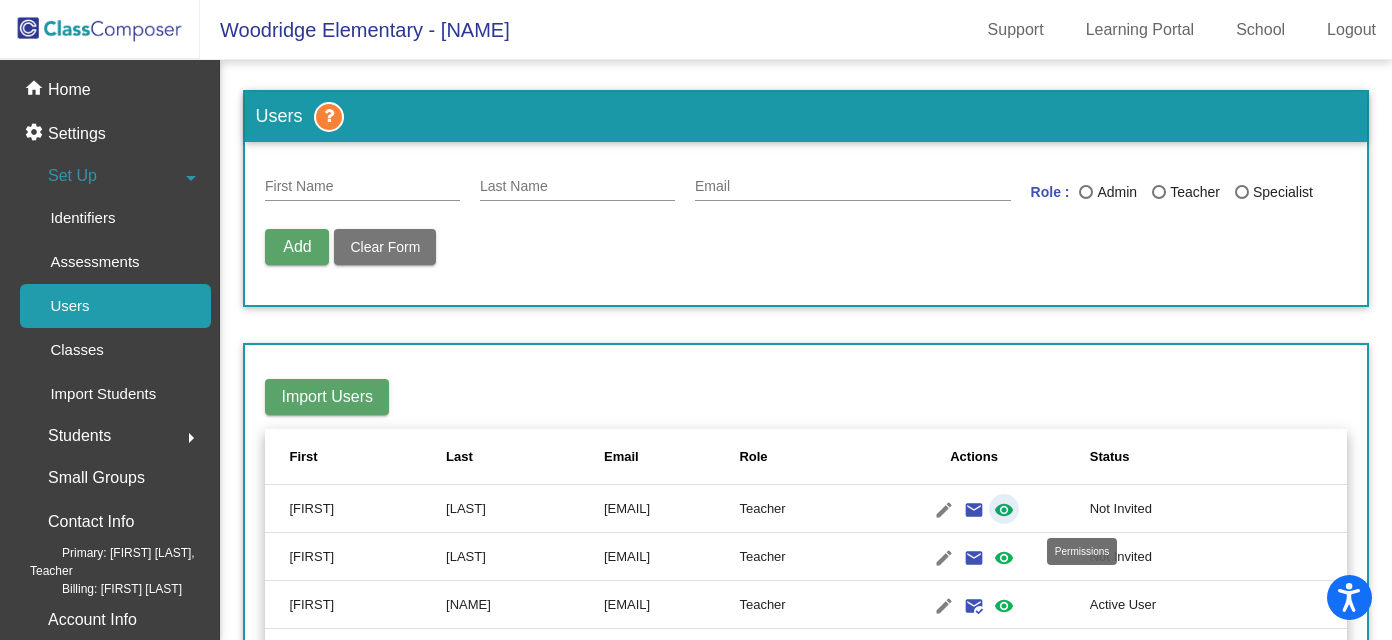click on "visibility" 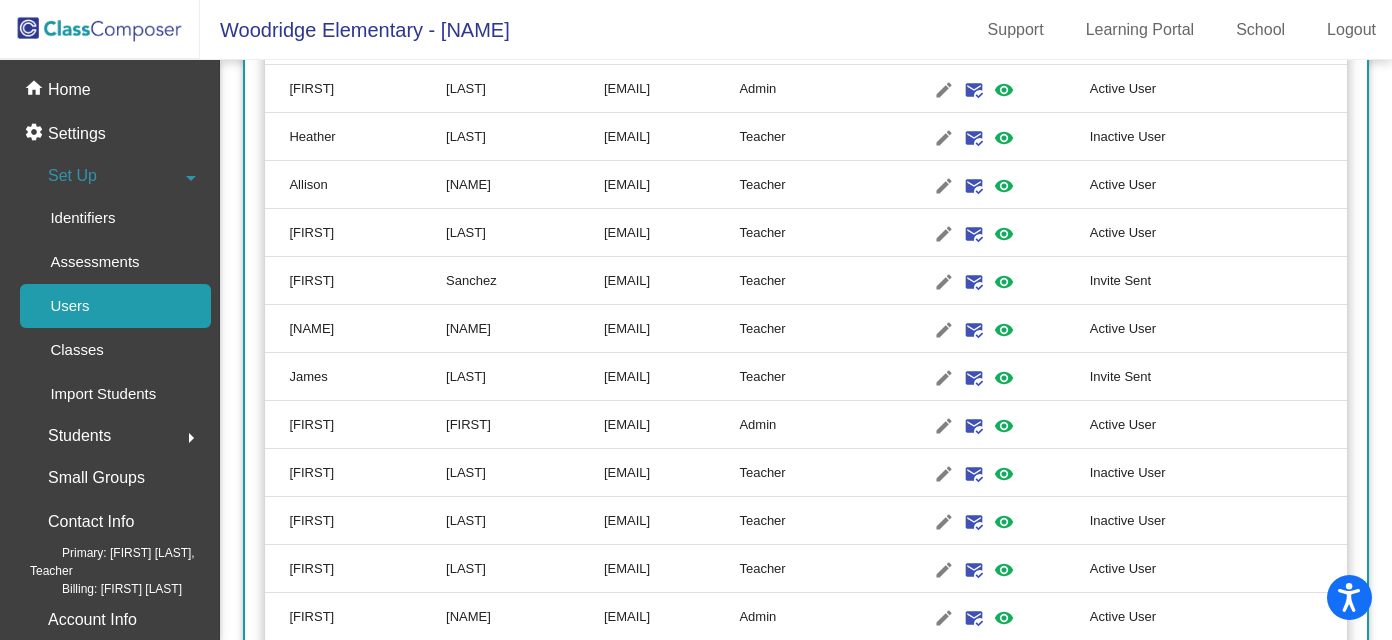 scroll, scrollTop: 1477, scrollLeft: 0, axis: vertical 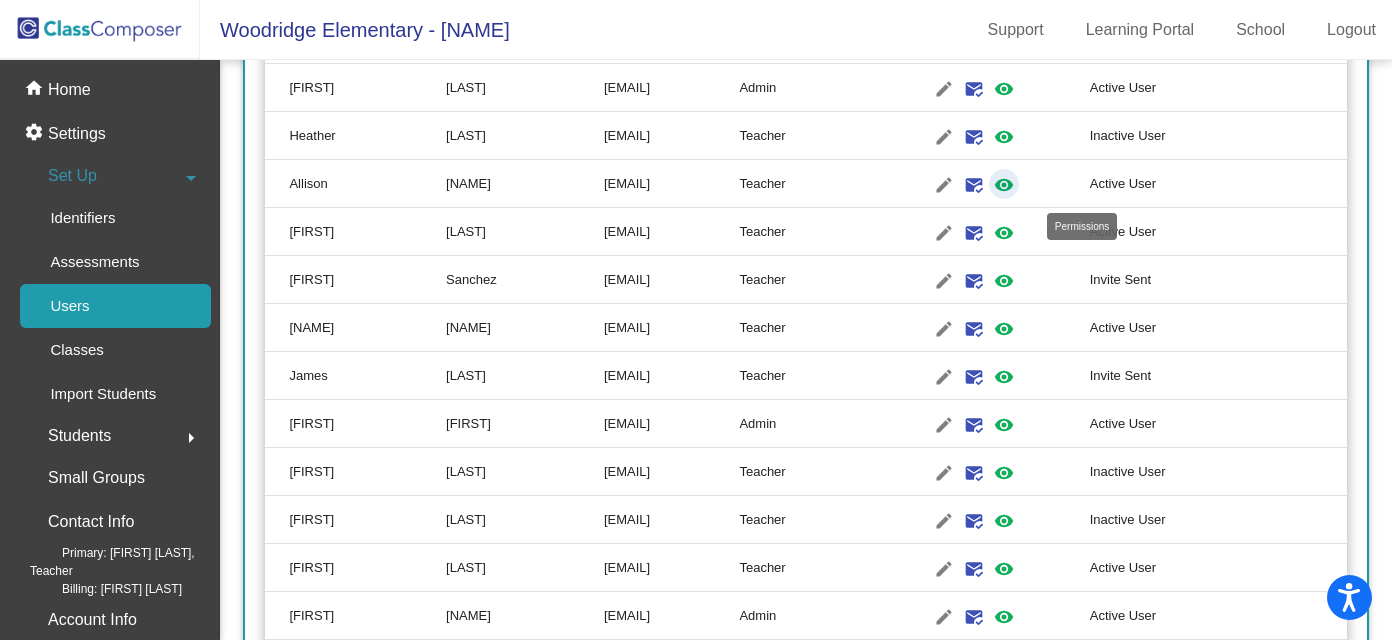 click on "visibility" 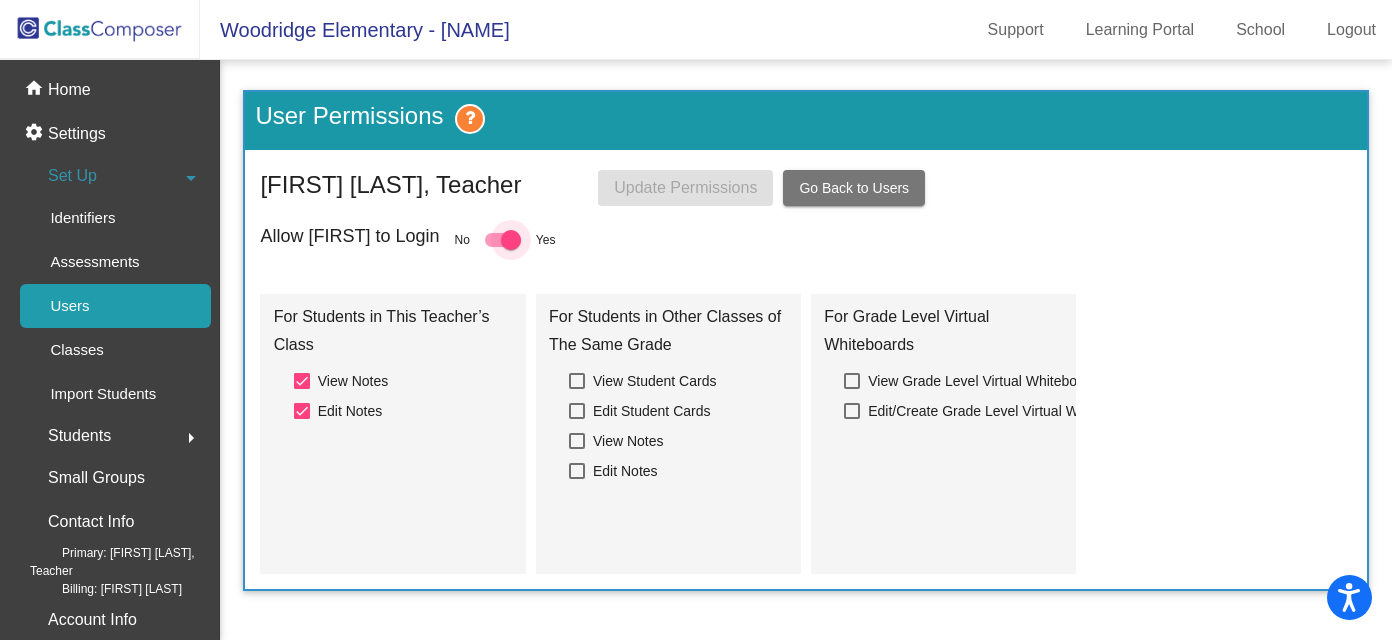 click at bounding box center [511, 240] 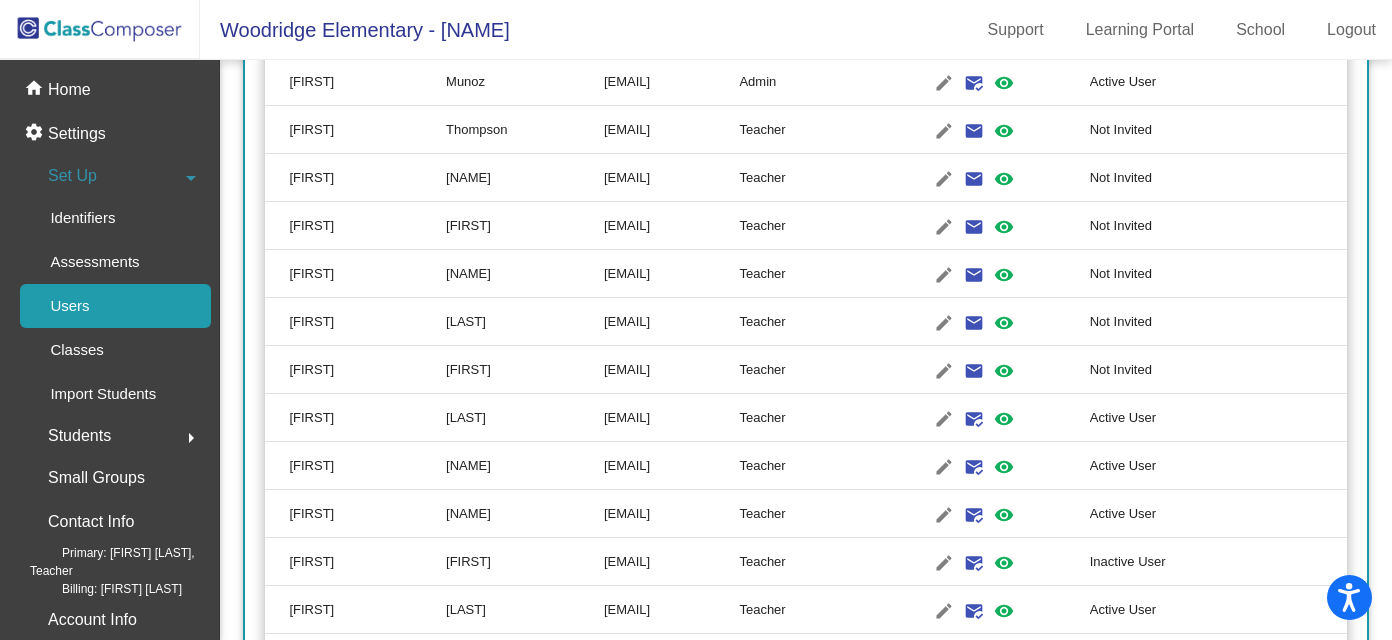 scroll, scrollTop: 2304, scrollLeft: 0, axis: vertical 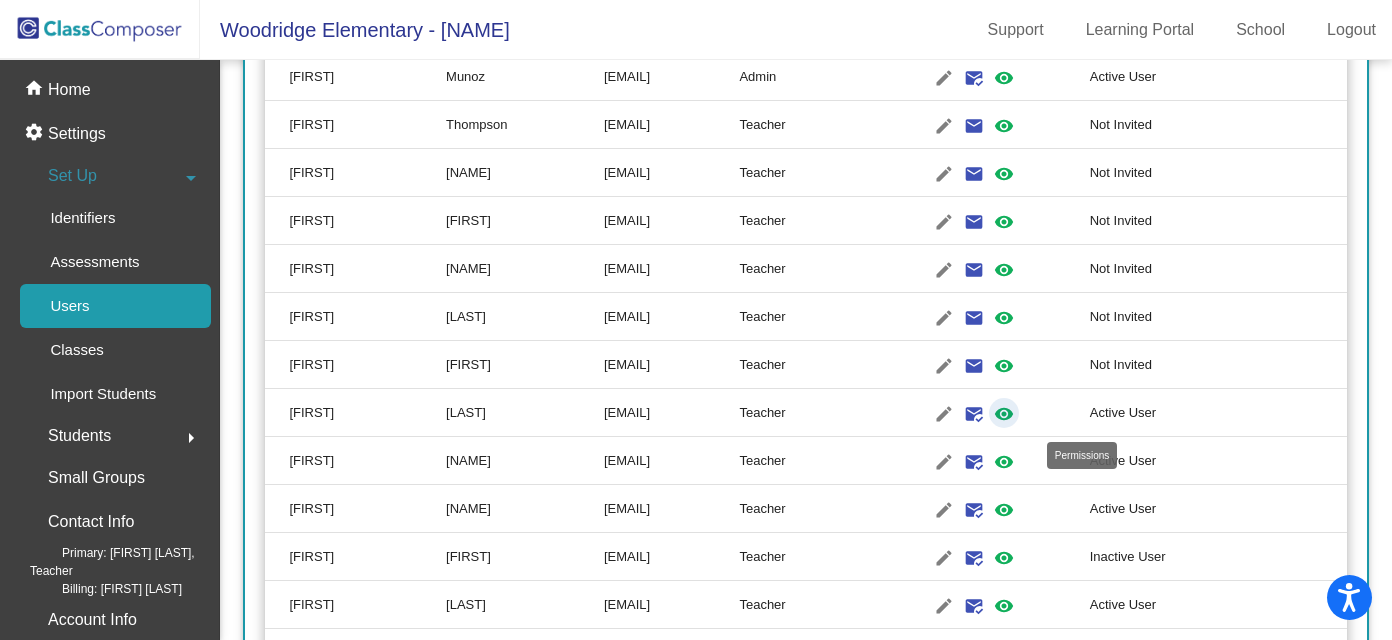 click on "visibility" 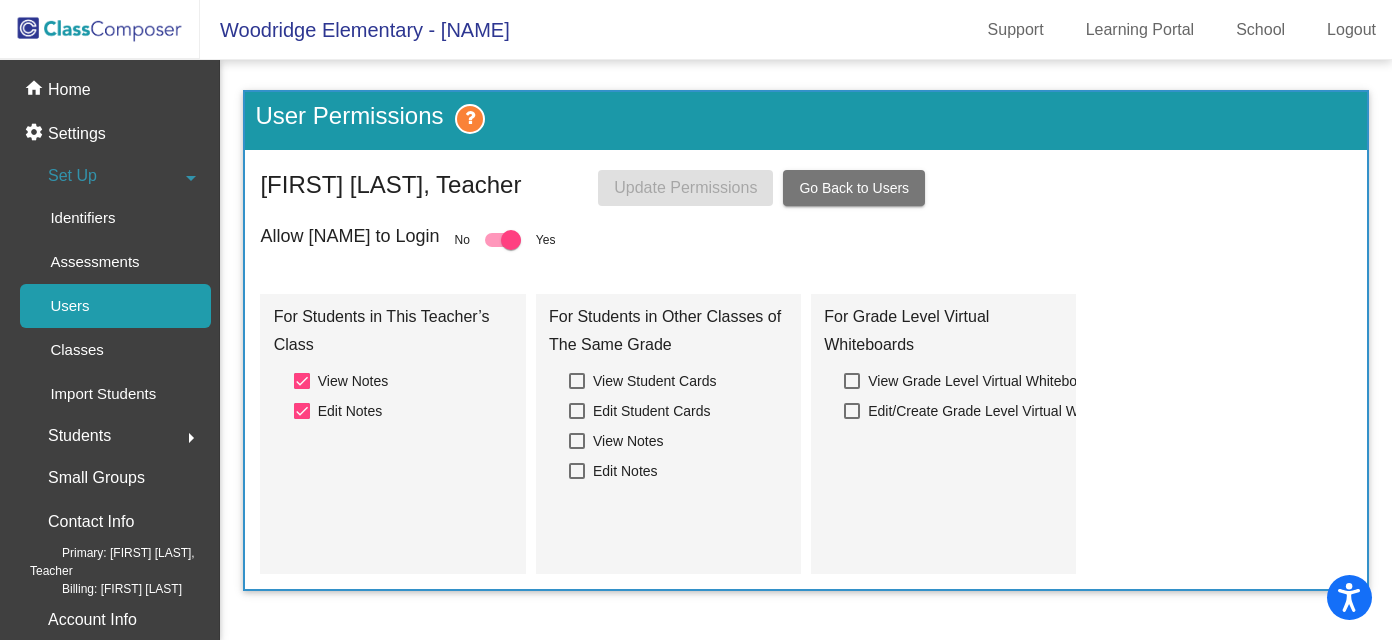 scroll, scrollTop: 0, scrollLeft: 0, axis: both 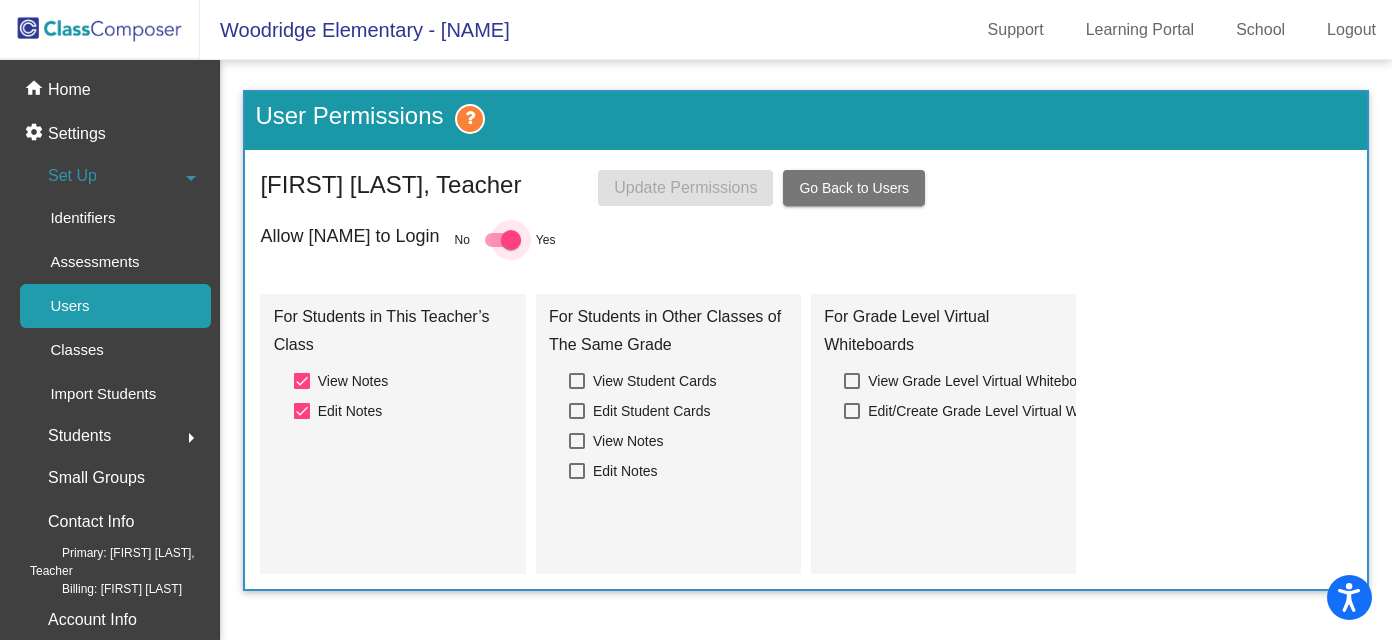 click at bounding box center (511, 240) 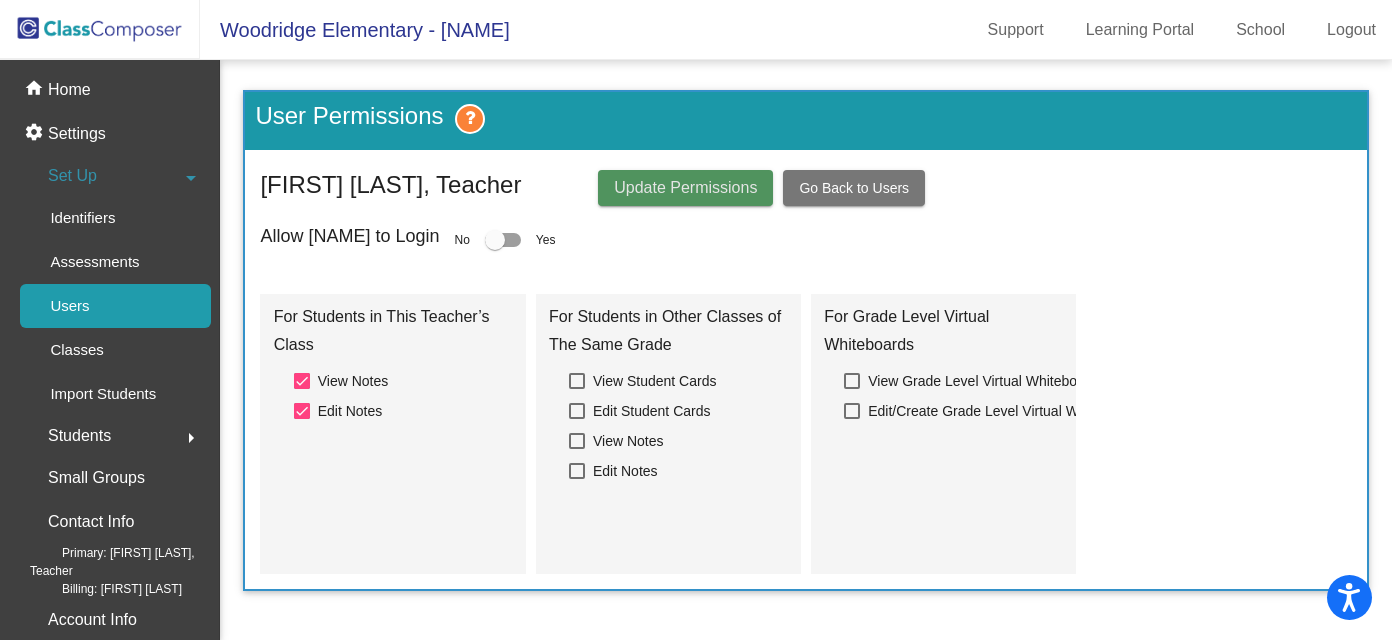 click on "Update Permissions" 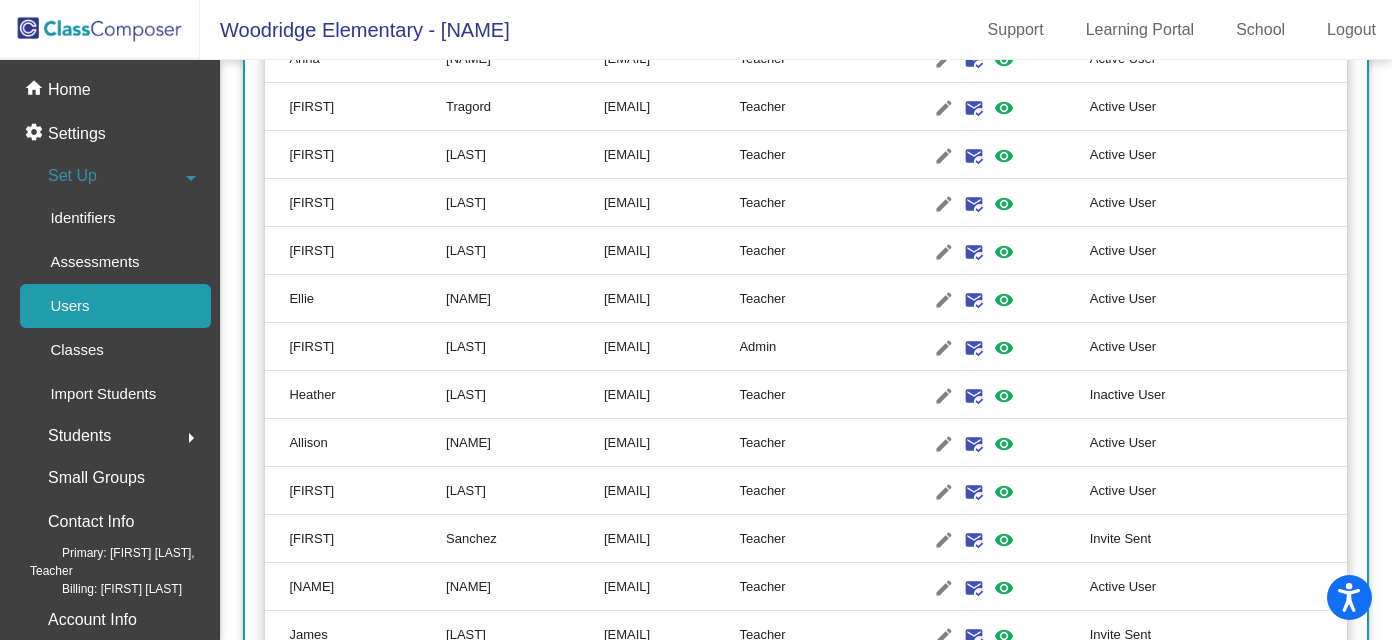 scroll, scrollTop: 1221, scrollLeft: 0, axis: vertical 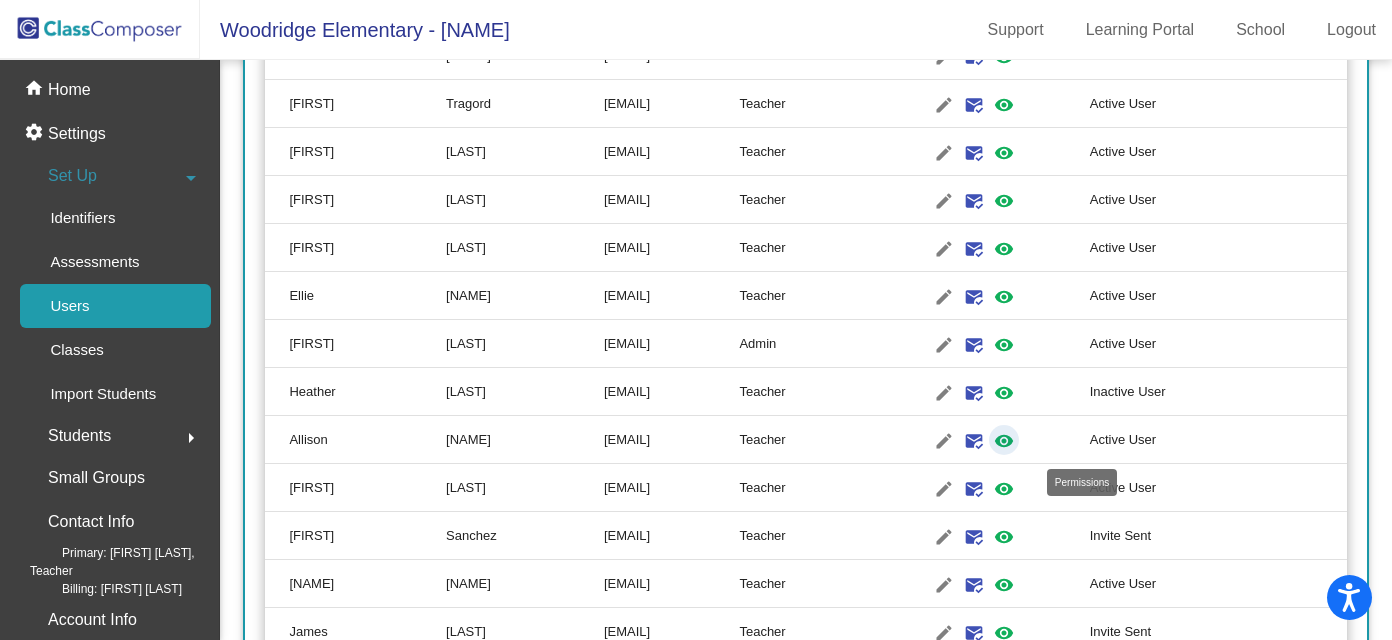 click on "visibility" 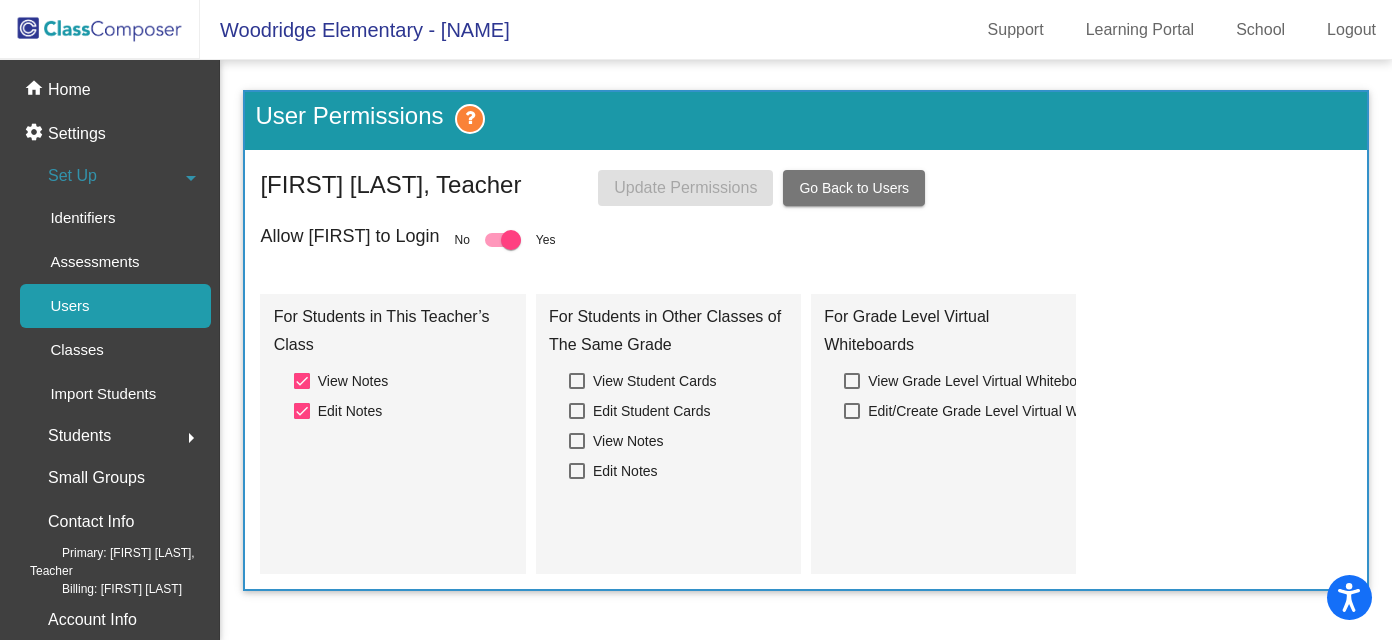 click at bounding box center [511, 240] 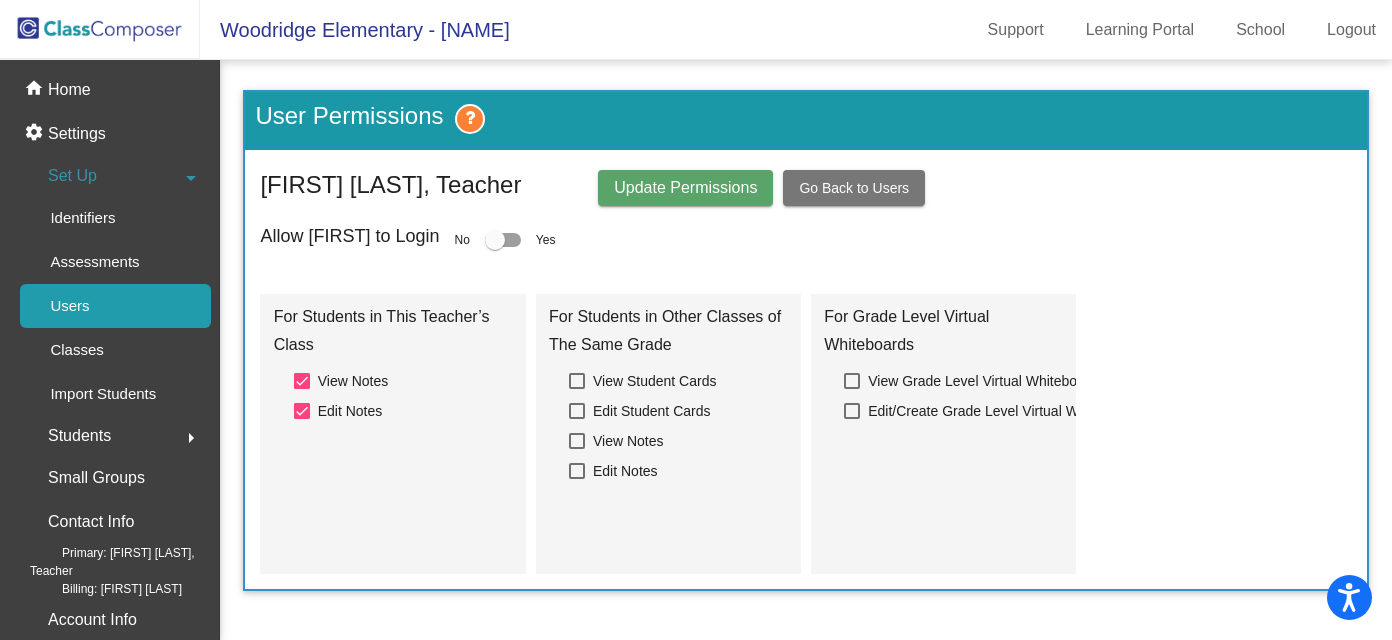 click on "Update Permissions" 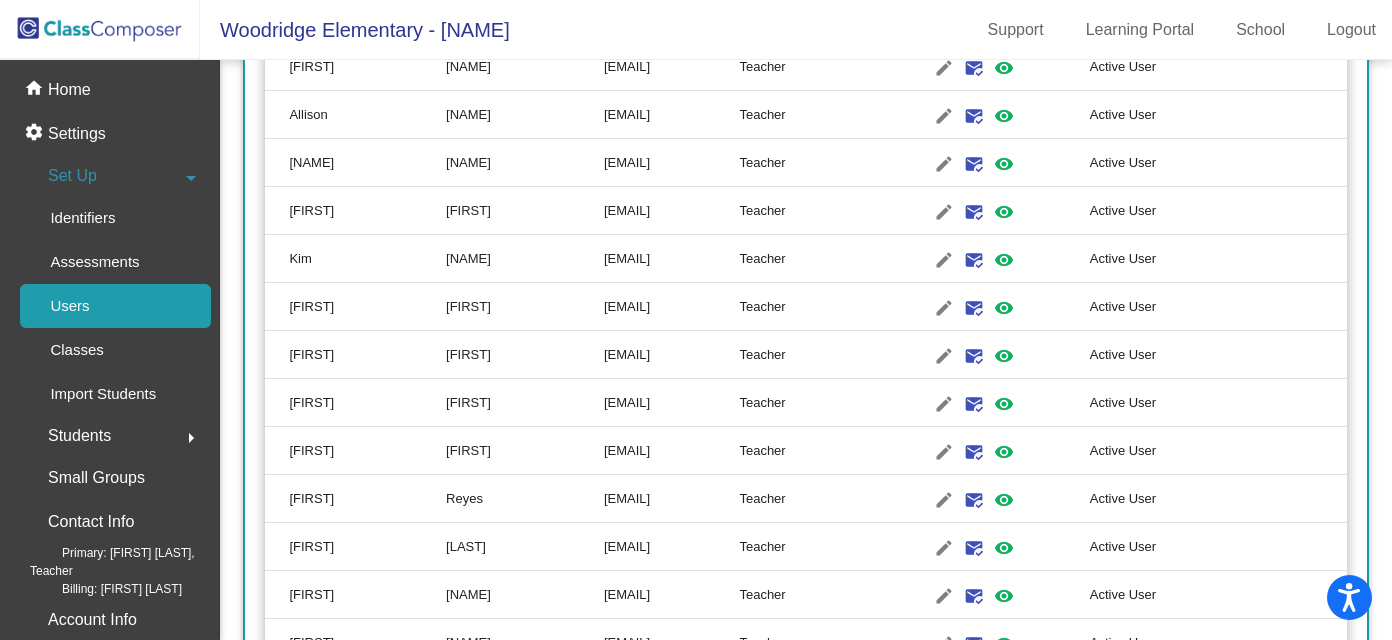 scroll, scrollTop: 3001, scrollLeft: 0, axis: vertical 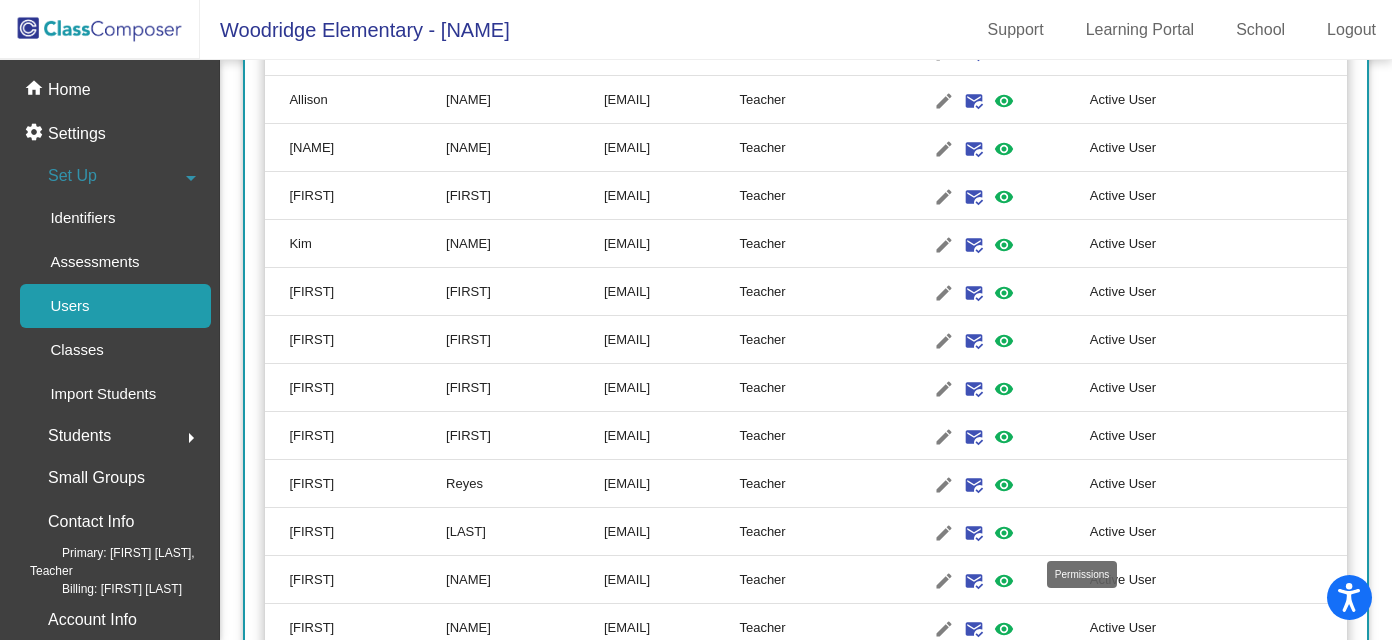 click on "visibility" 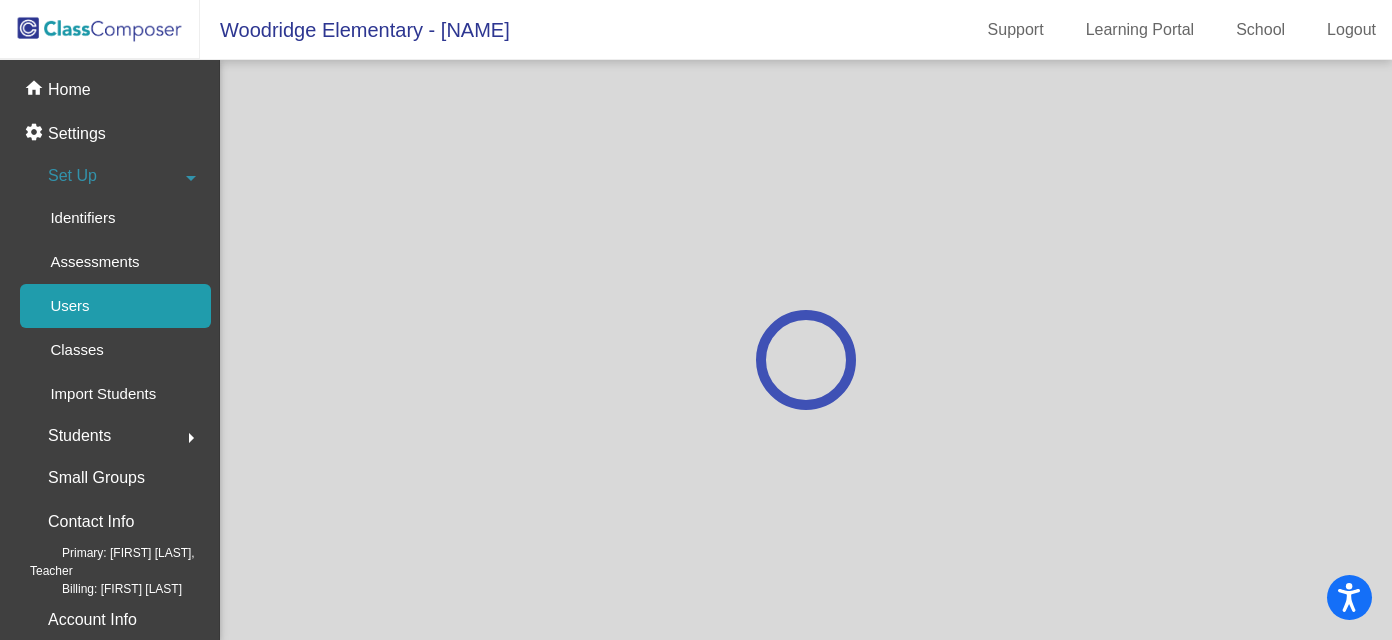 scroll, scrollTop: 0, scrollLeft: 0, axis: both 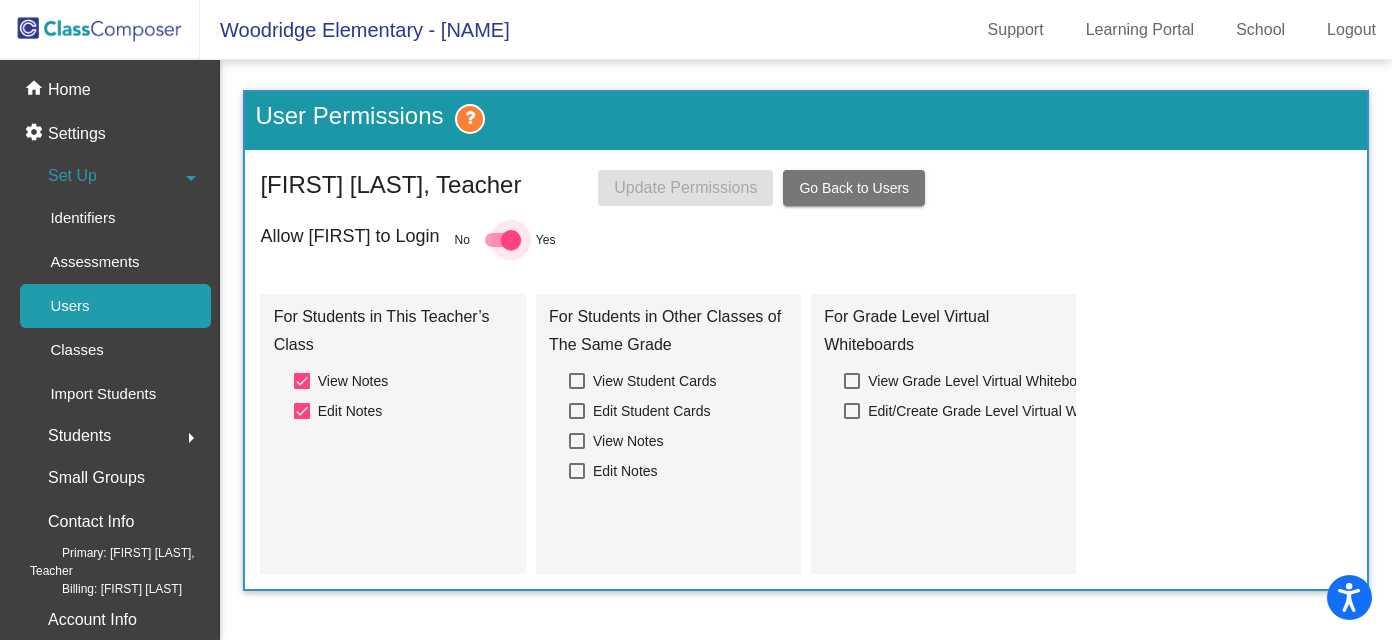 click at bounding box center [511, 240] 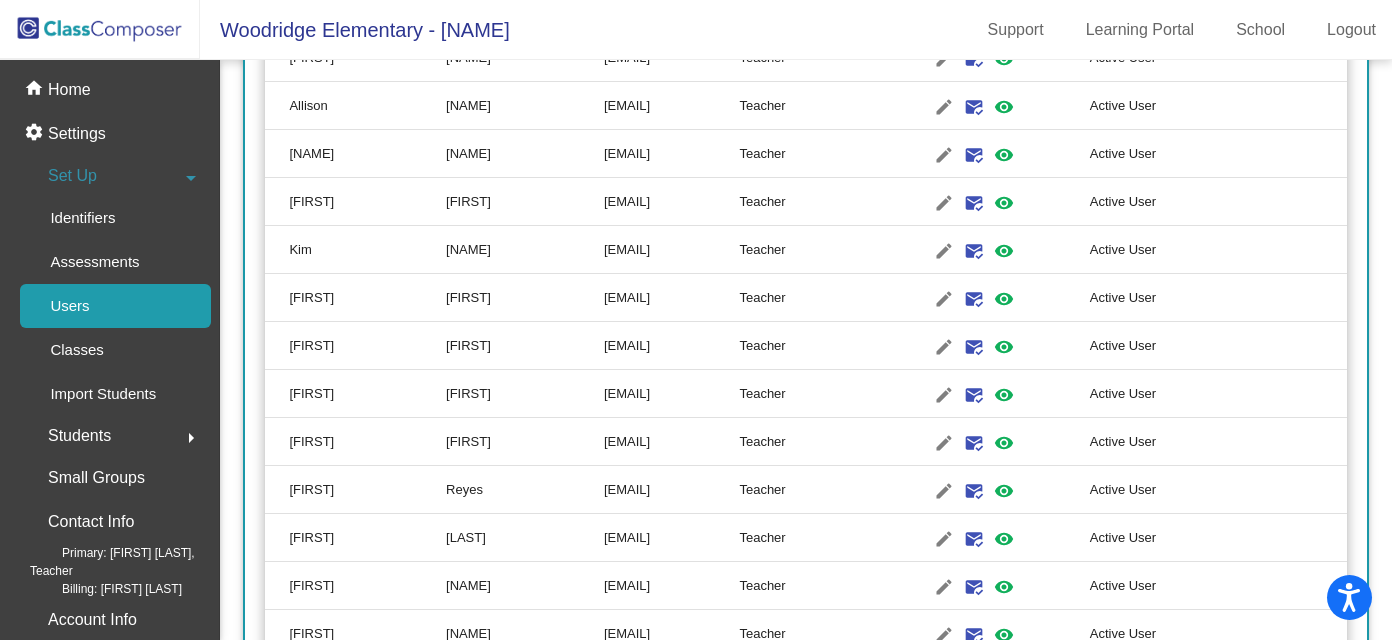 scroll, scrollTop: 3000, scrollLeft: 0, axis: vertical 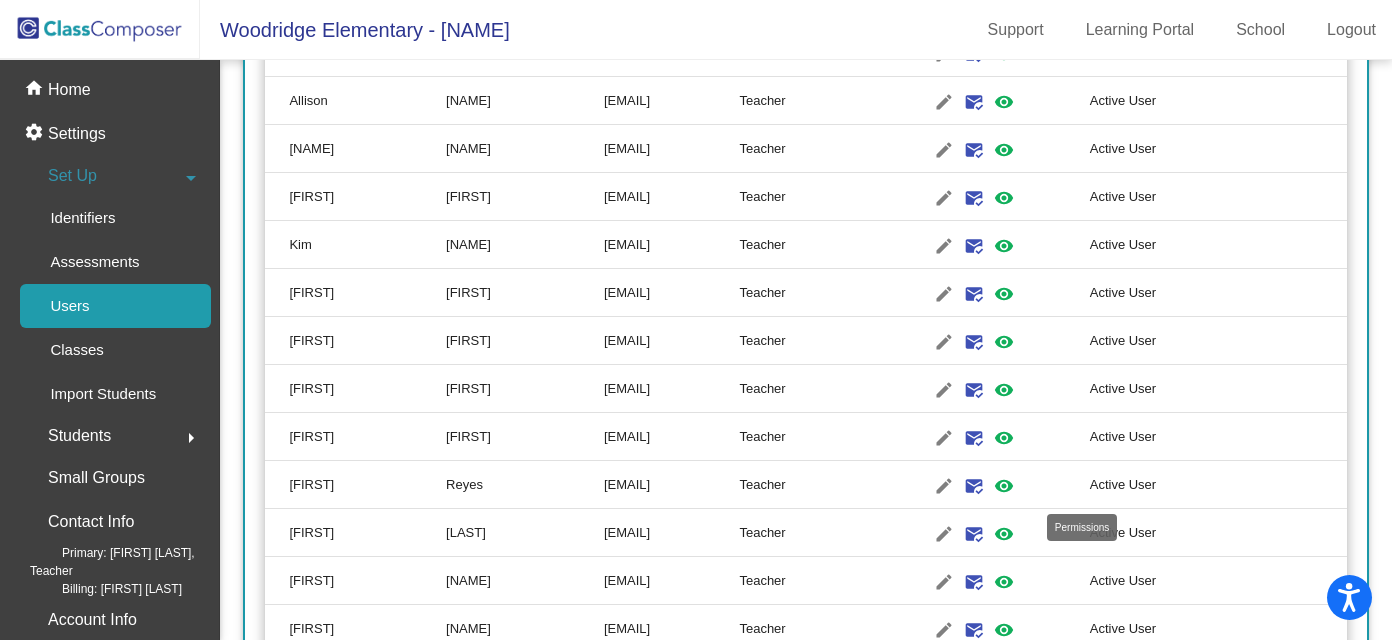 click on "visibility" 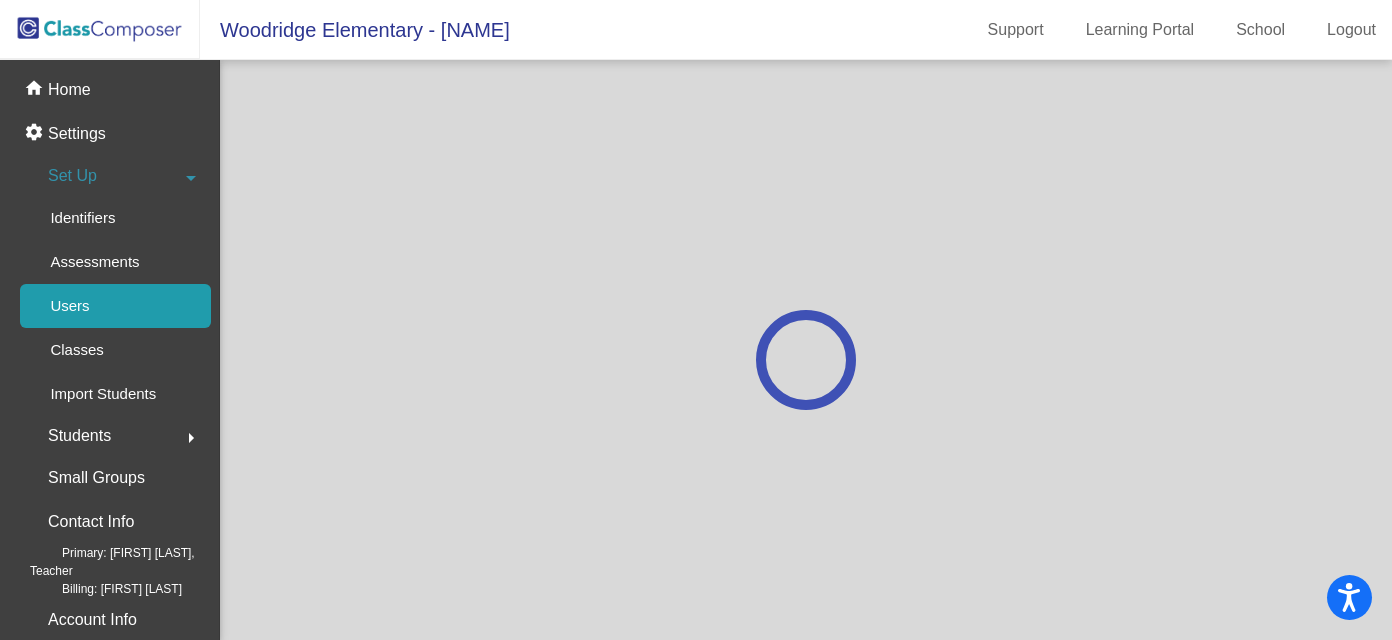 scroll, scrollTop: 0, scrollLeft: 0, axis: both 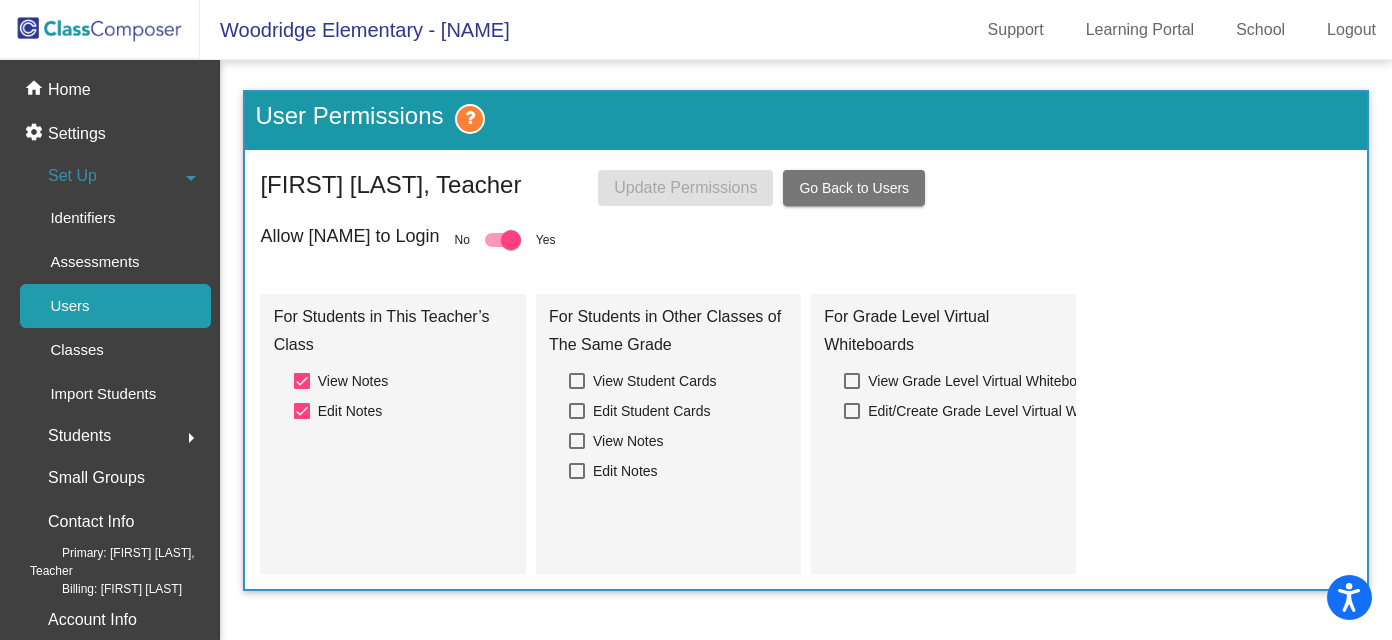 click at bounding box center (503, 240) 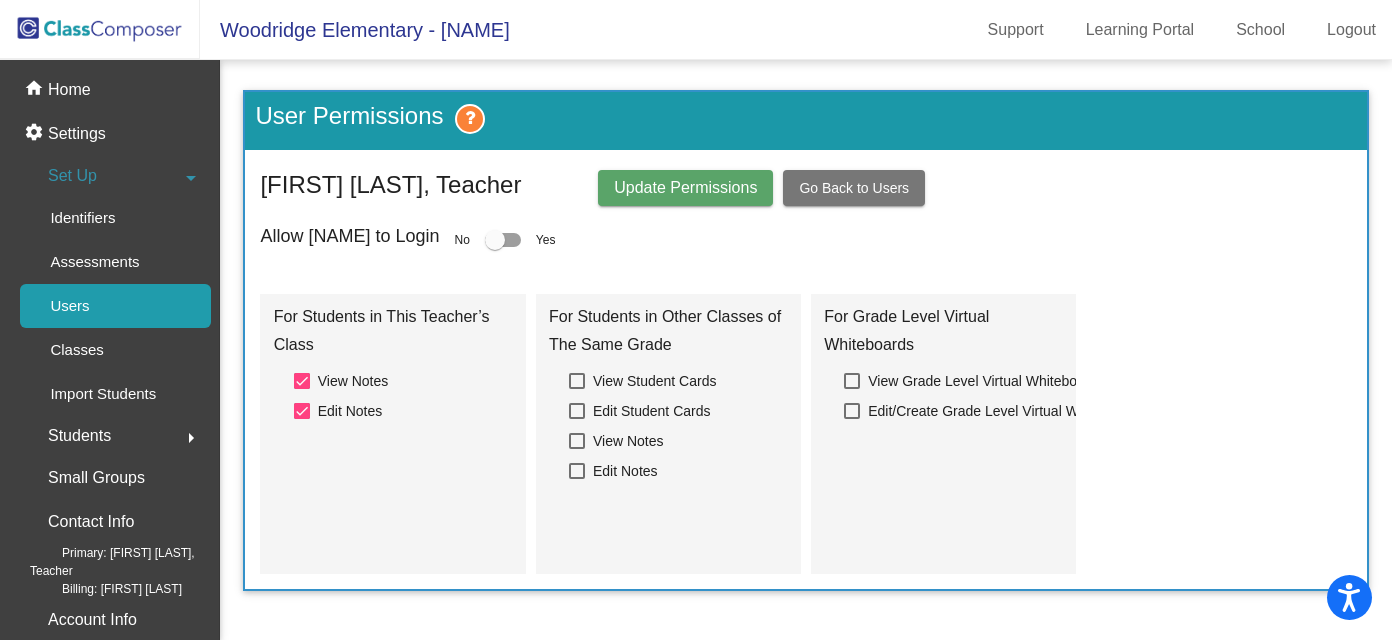 click on "Update Permissions" 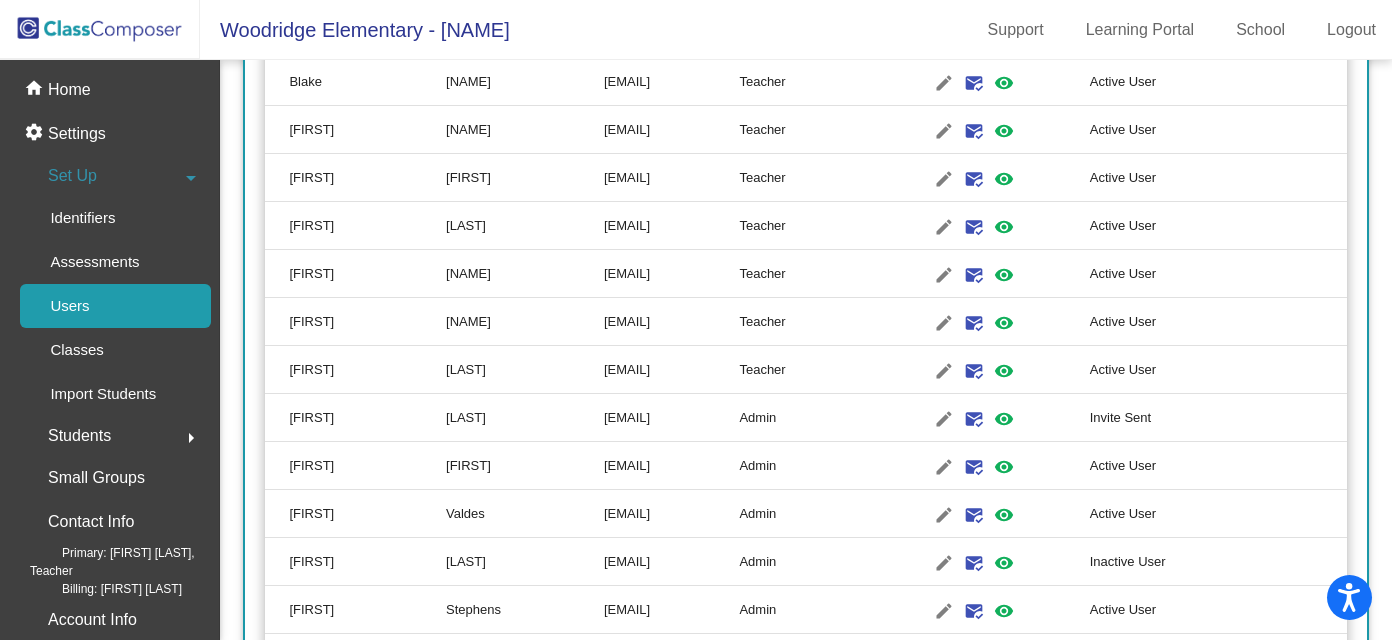 scroll, scrollTop: 3732, scrollLeft: 0, axis: vertical 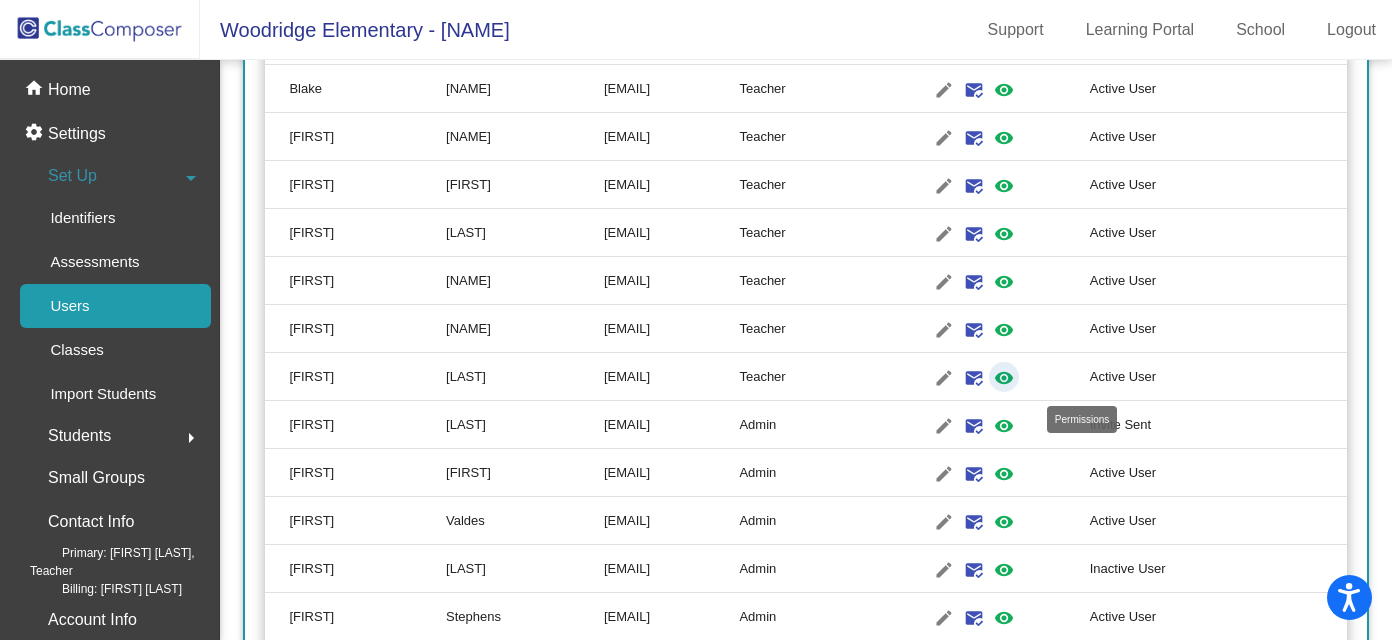 click on "visibility" 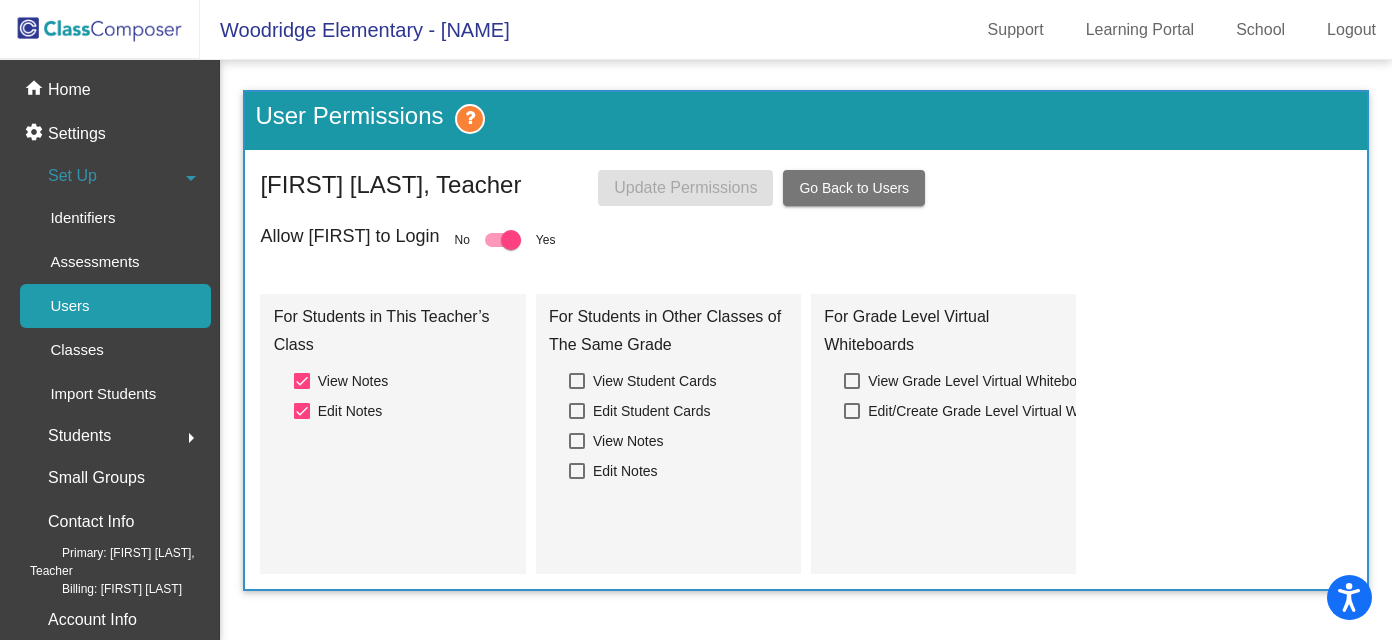 click at bounding box center [511, 240] 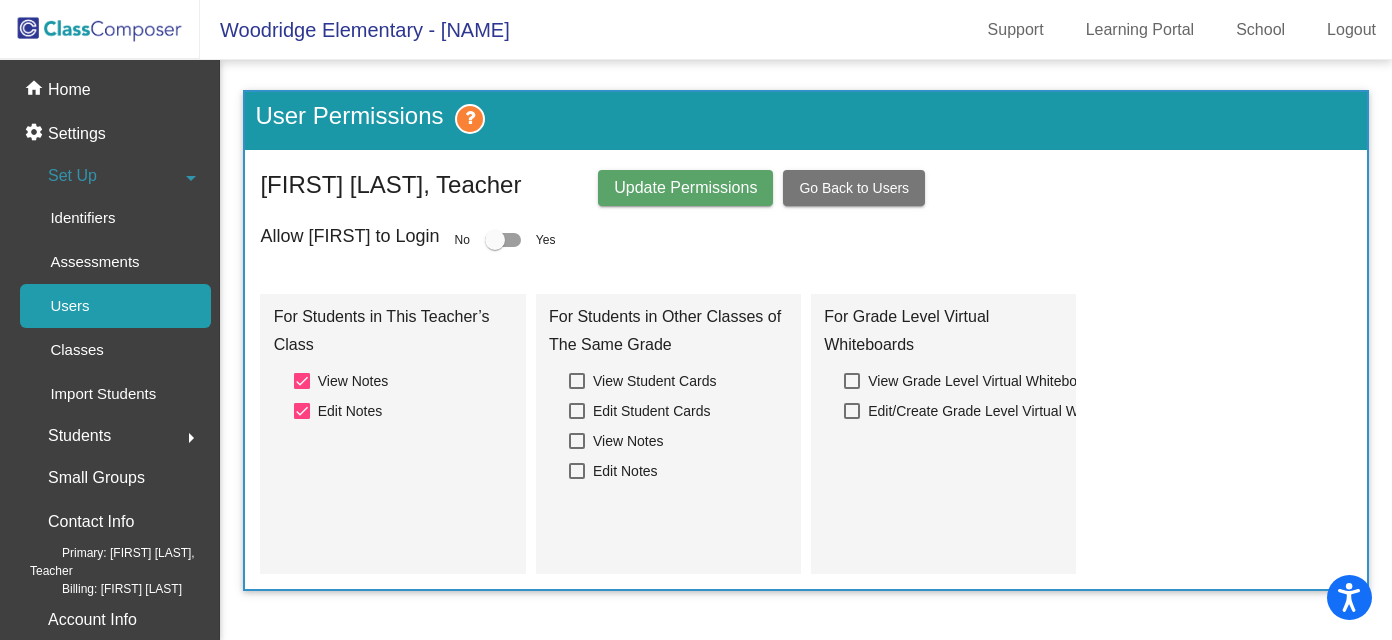 click on "Update Permissions" 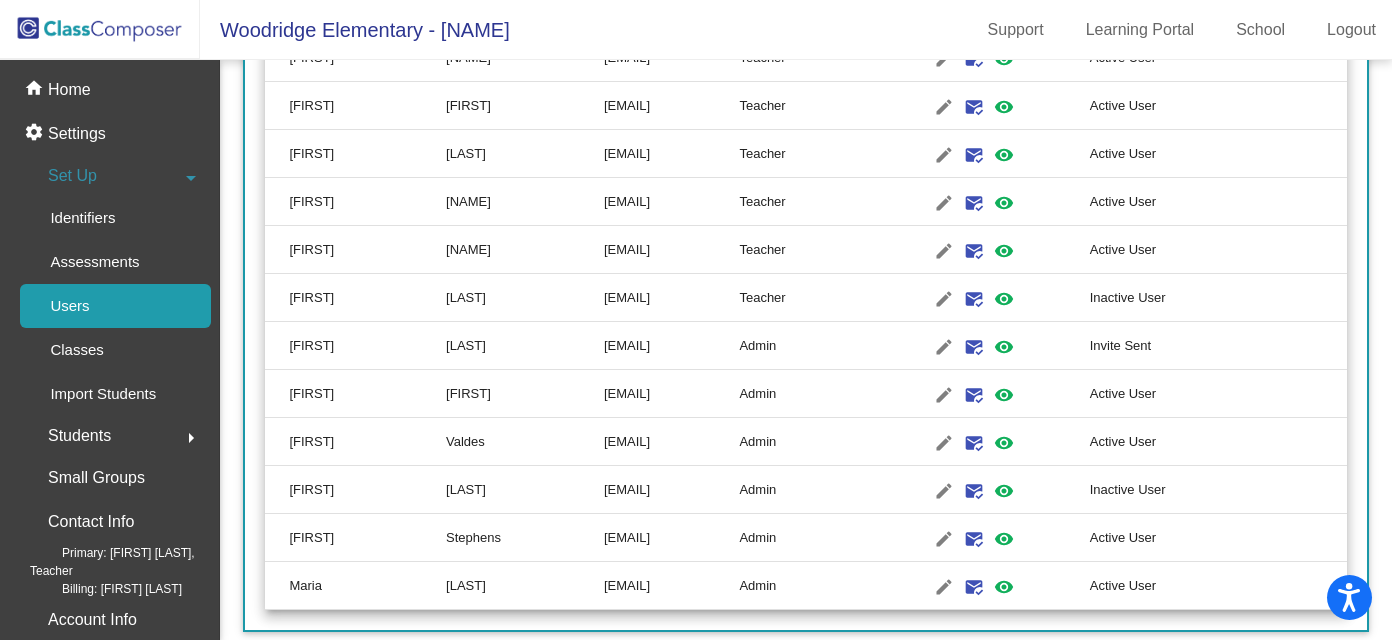 scroll, scrollTop: 3794, scrollLeft: 0, axis: vertical 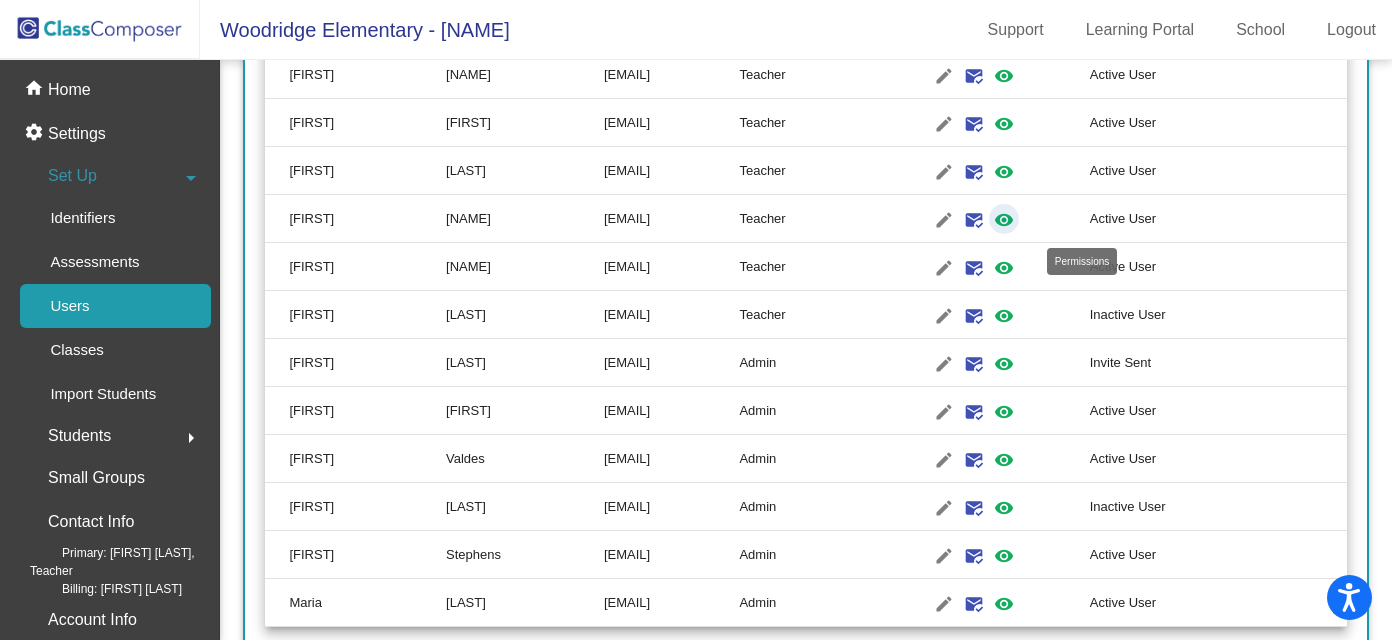 click on "visibility" 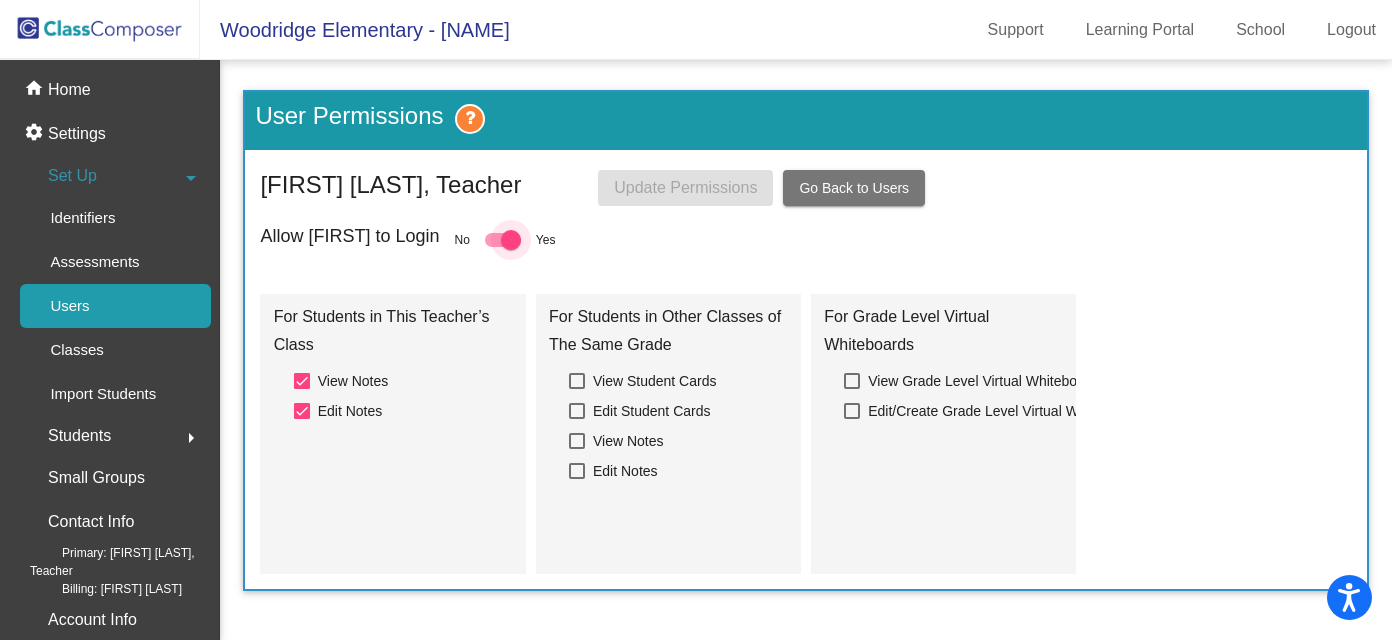 click at bounding box center [511, 240] 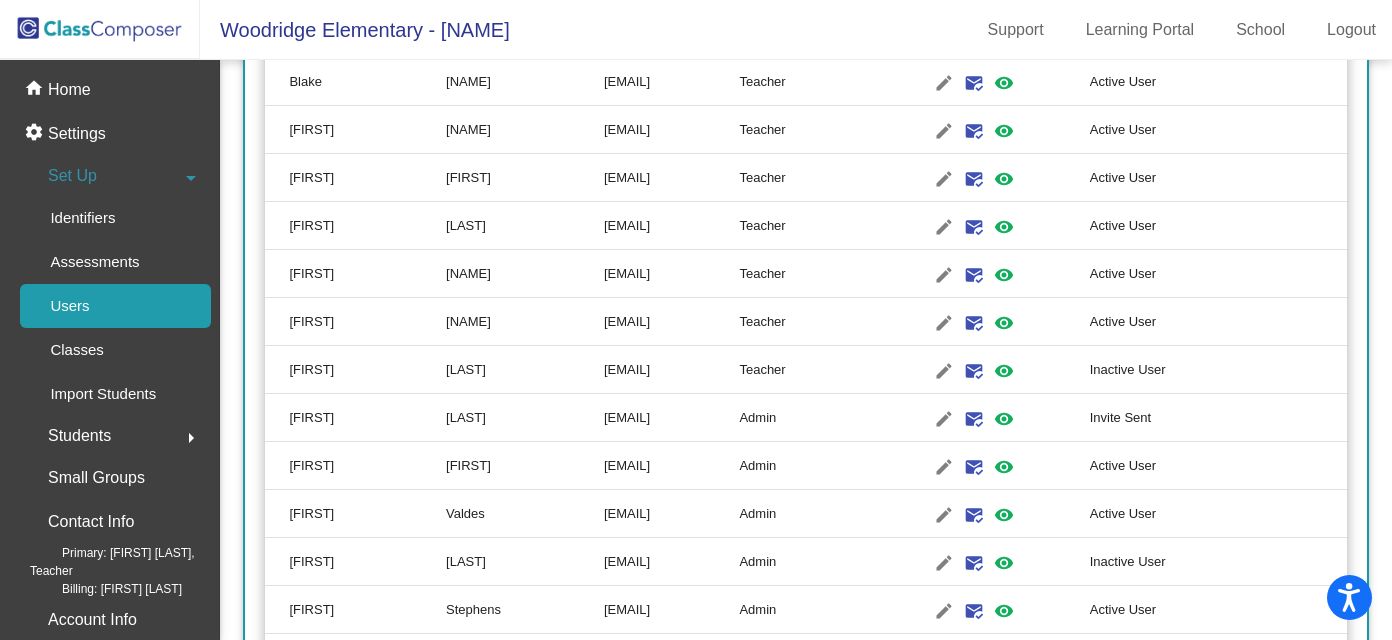 scroll, scrollTop: 3734, scrollLeft: 0, axis: vertical 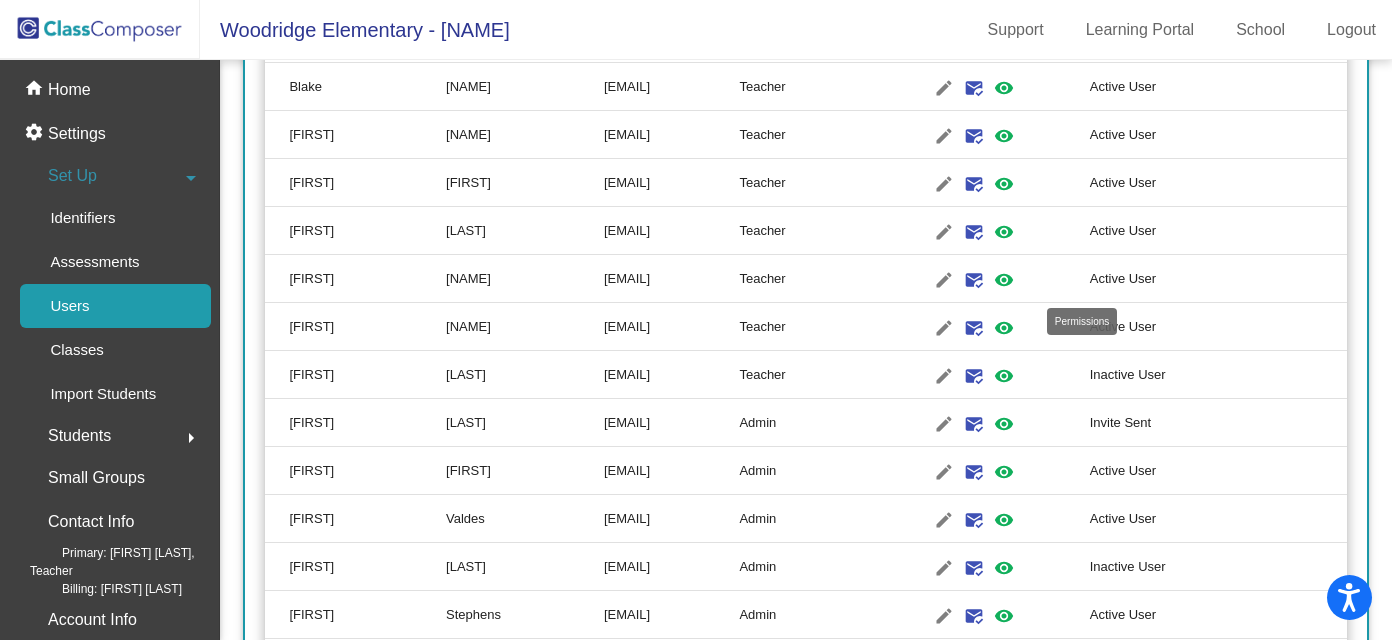 click on "visibility" 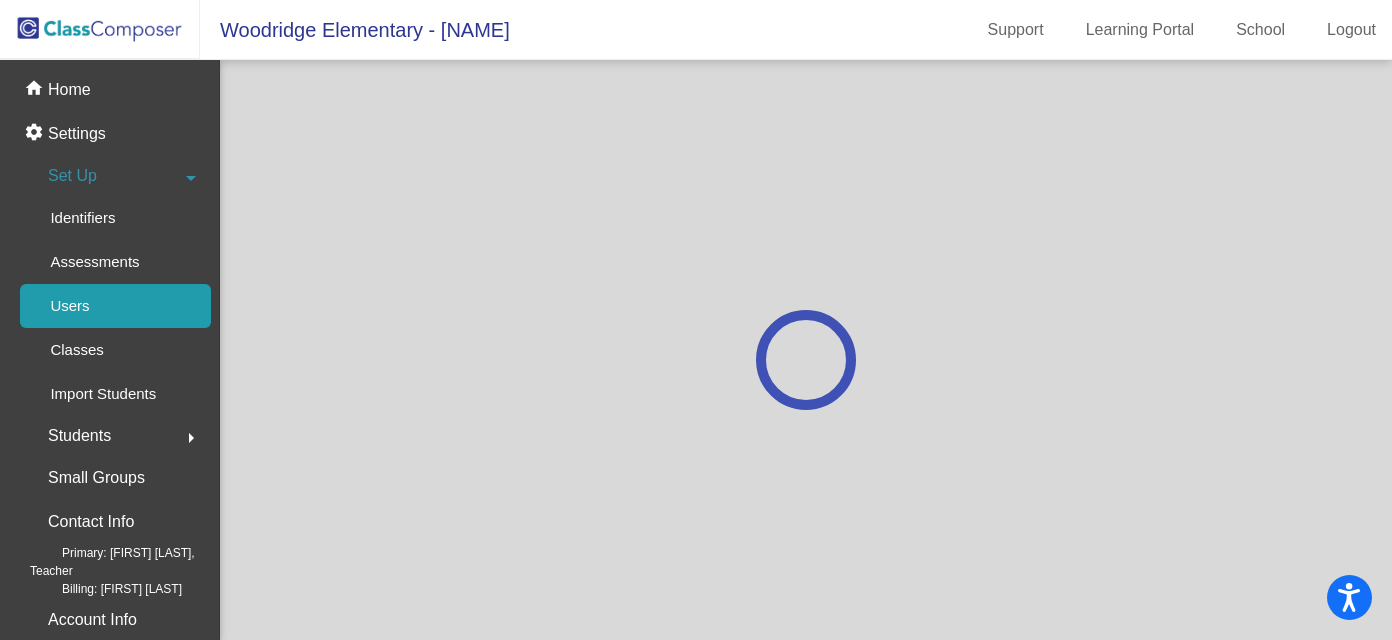 scroll, scrollTop: 0, scrollLeft: 0, axis: both 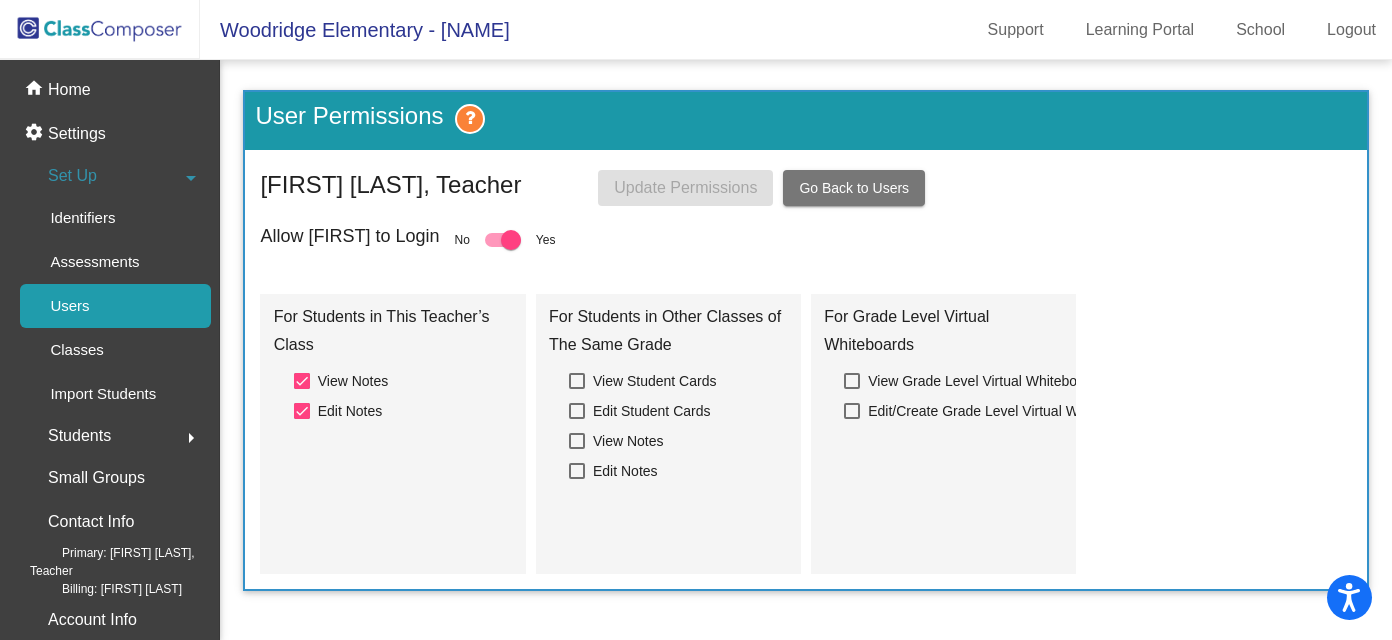 click at bounding box center (511, 240) 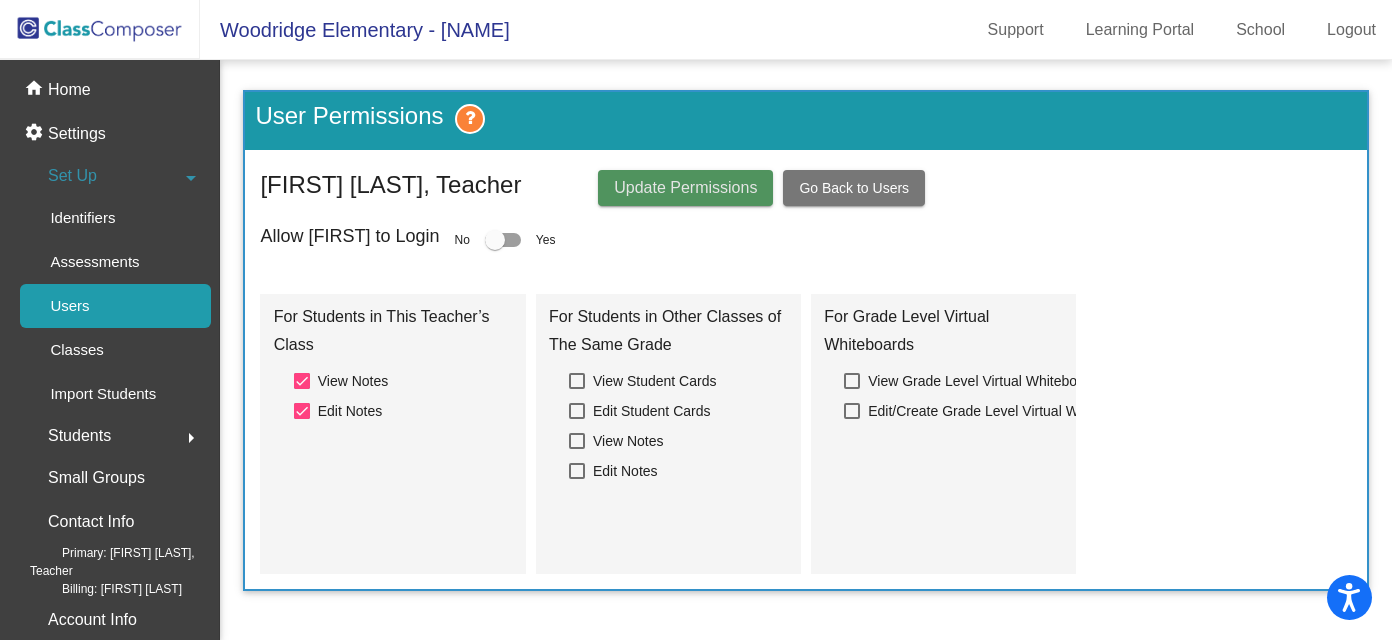 click on "Update Permissions" 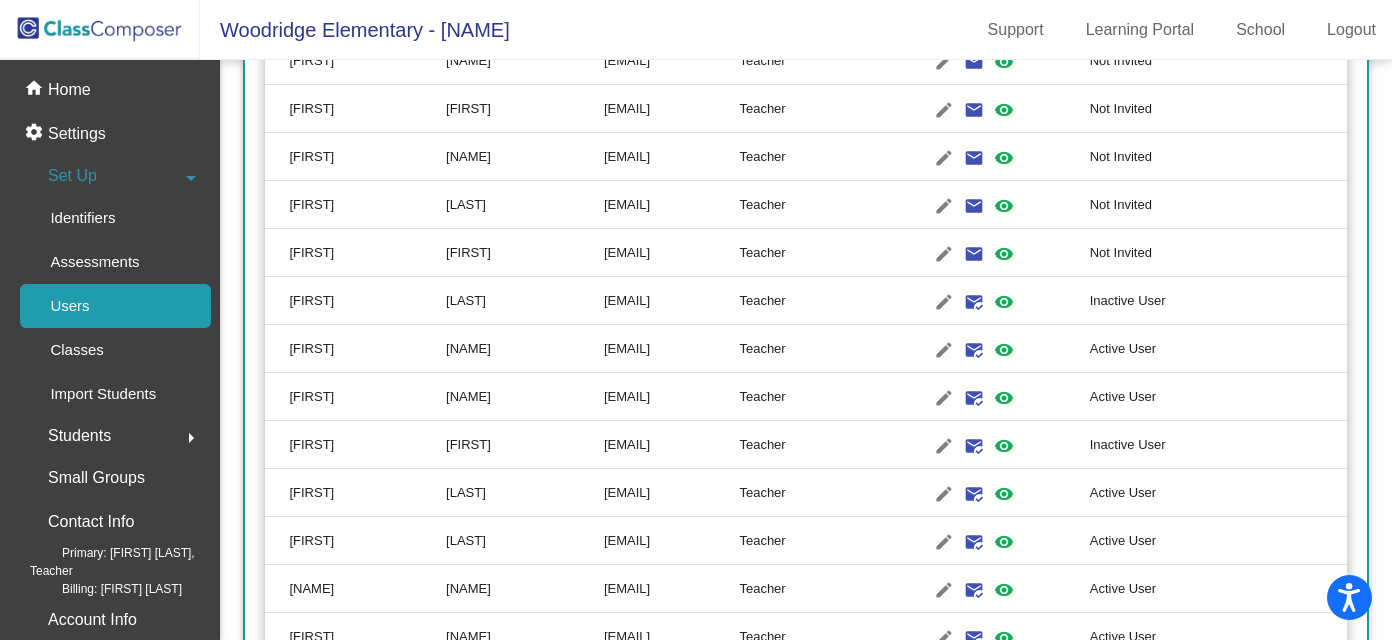 scroll, scrollTop: 2424, scrollLeft: 0, axis: vertical 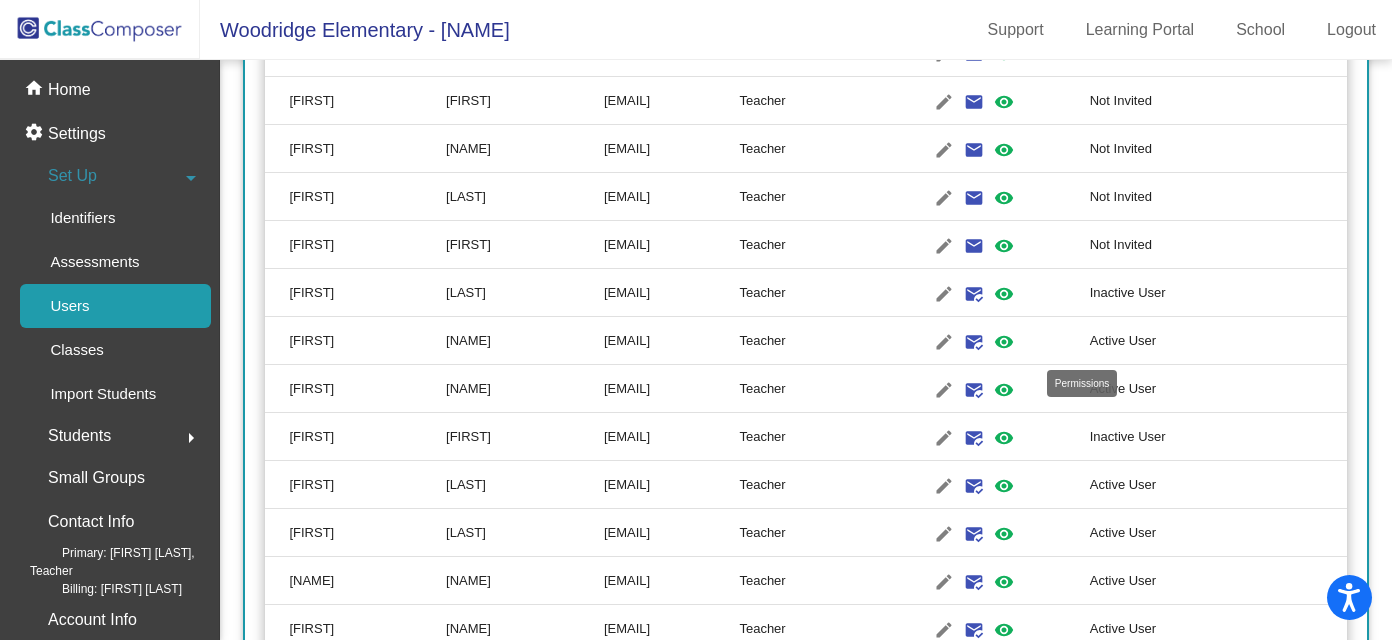 click on "visibility" 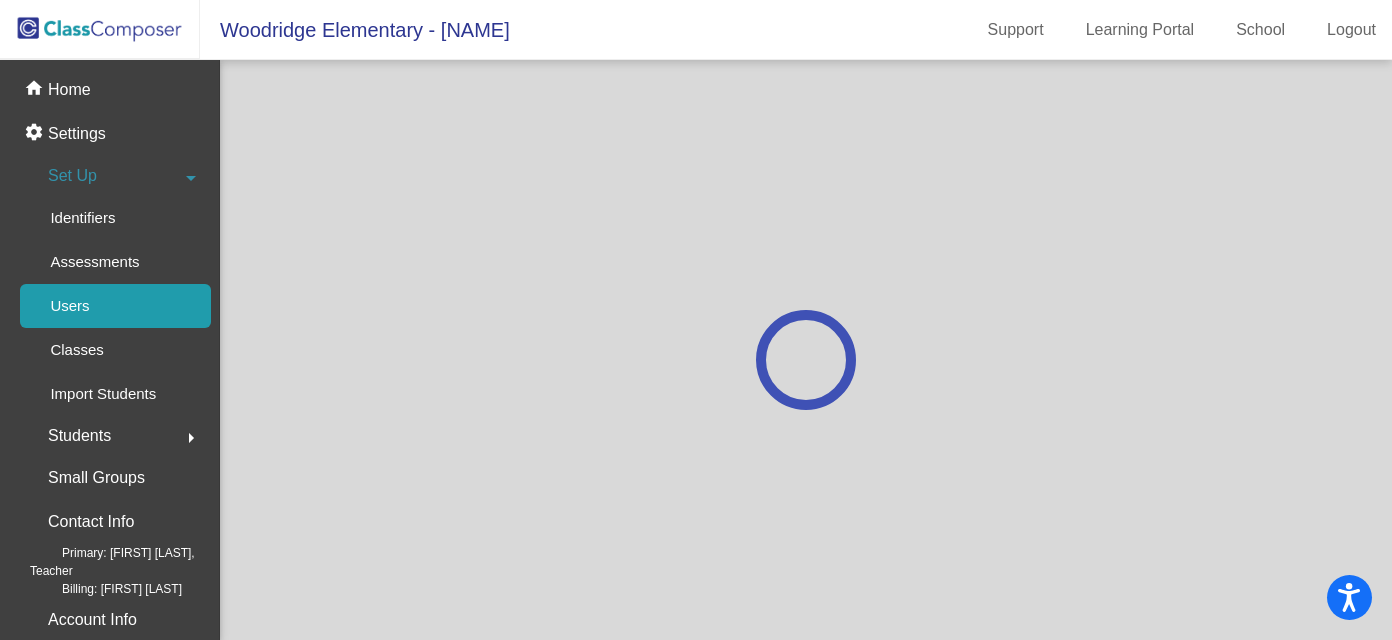 scroll, scrollTop: 0, scrollLeft: 0, axis: both 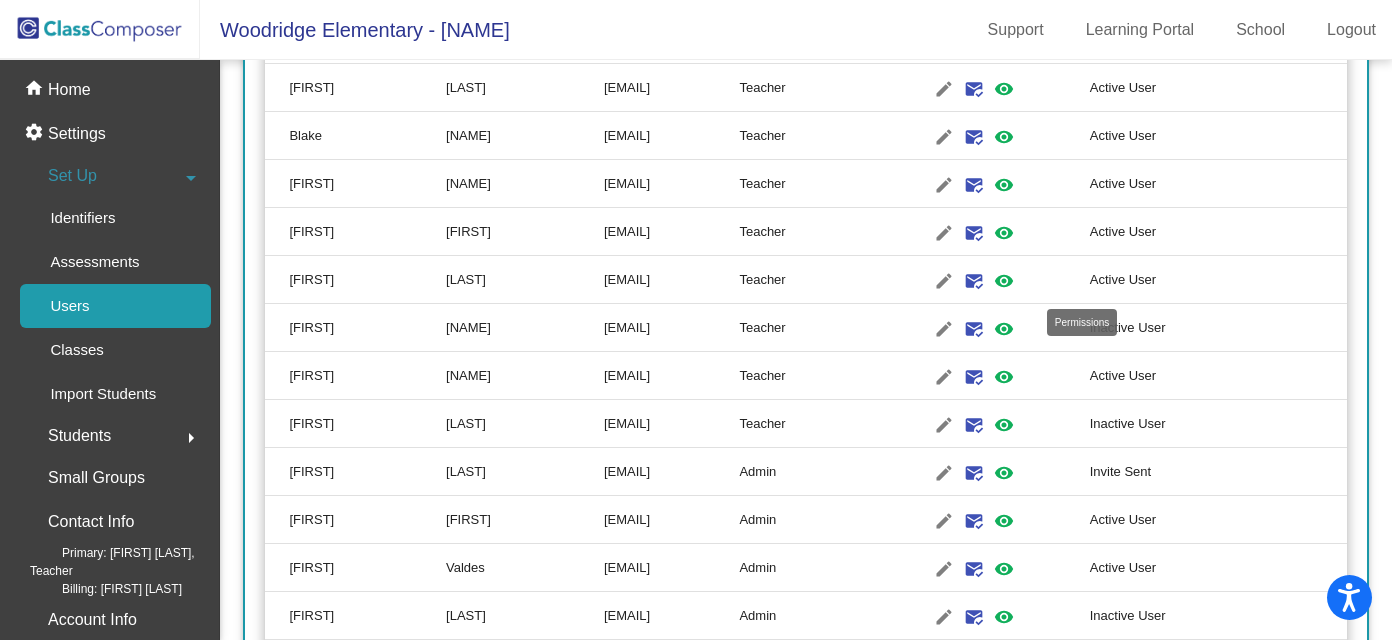 click on "visibility" 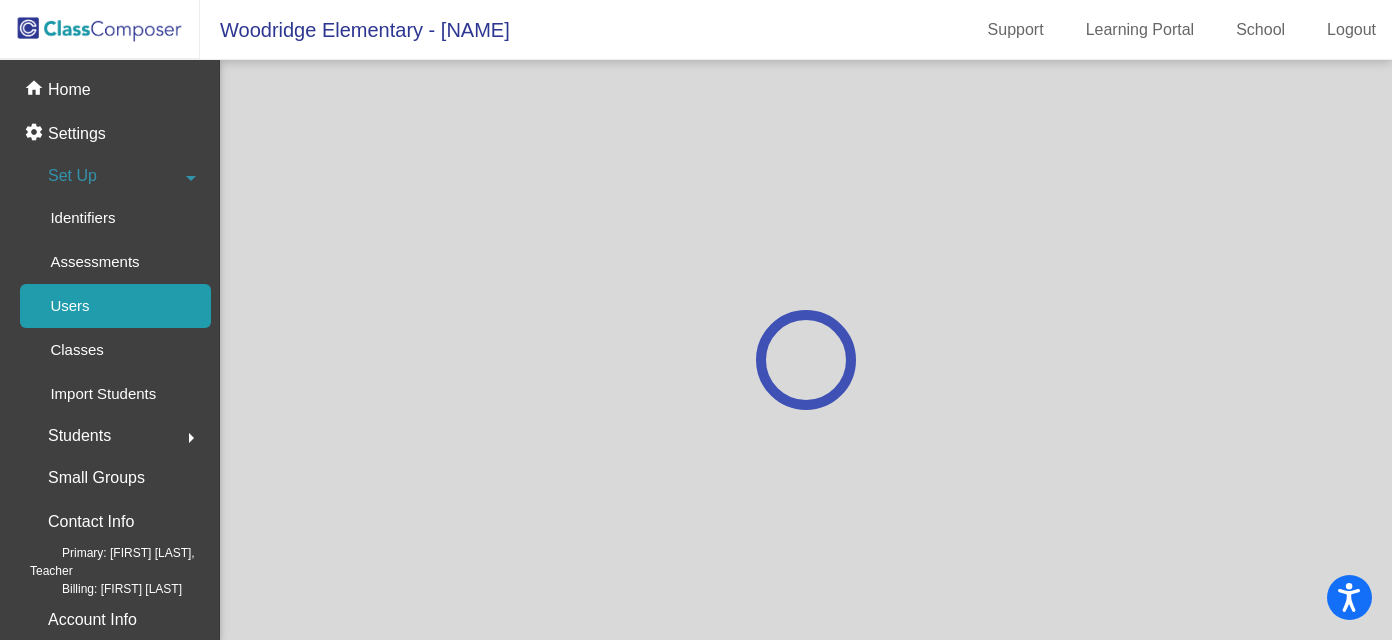 scroll, scrollTop: 0, scrollLeft: 0, axis: both 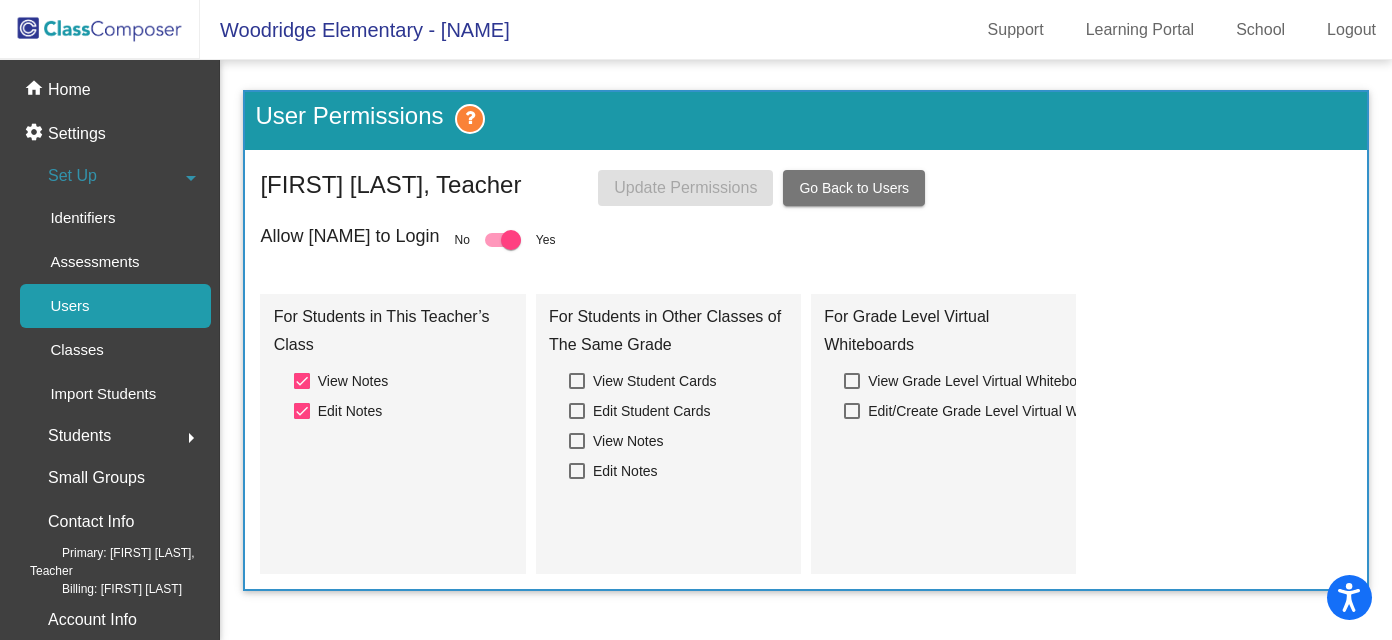 click at bounding box center (511, 240) 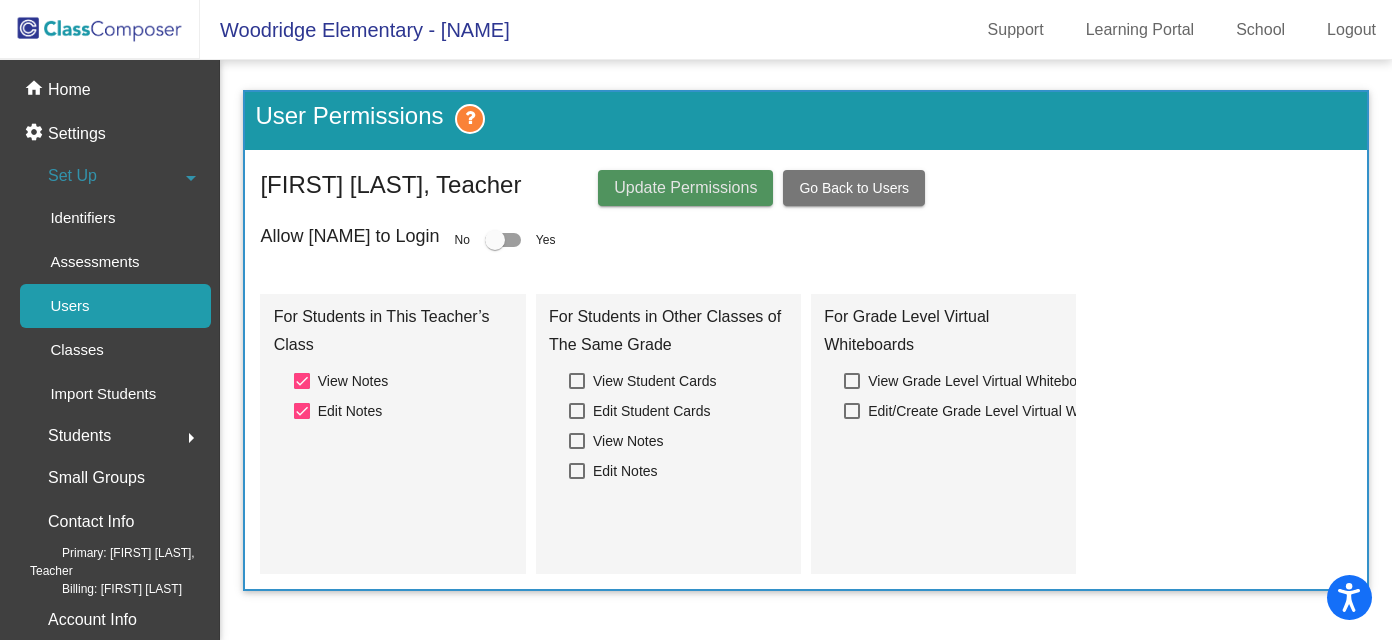 click on "Update Permissions" 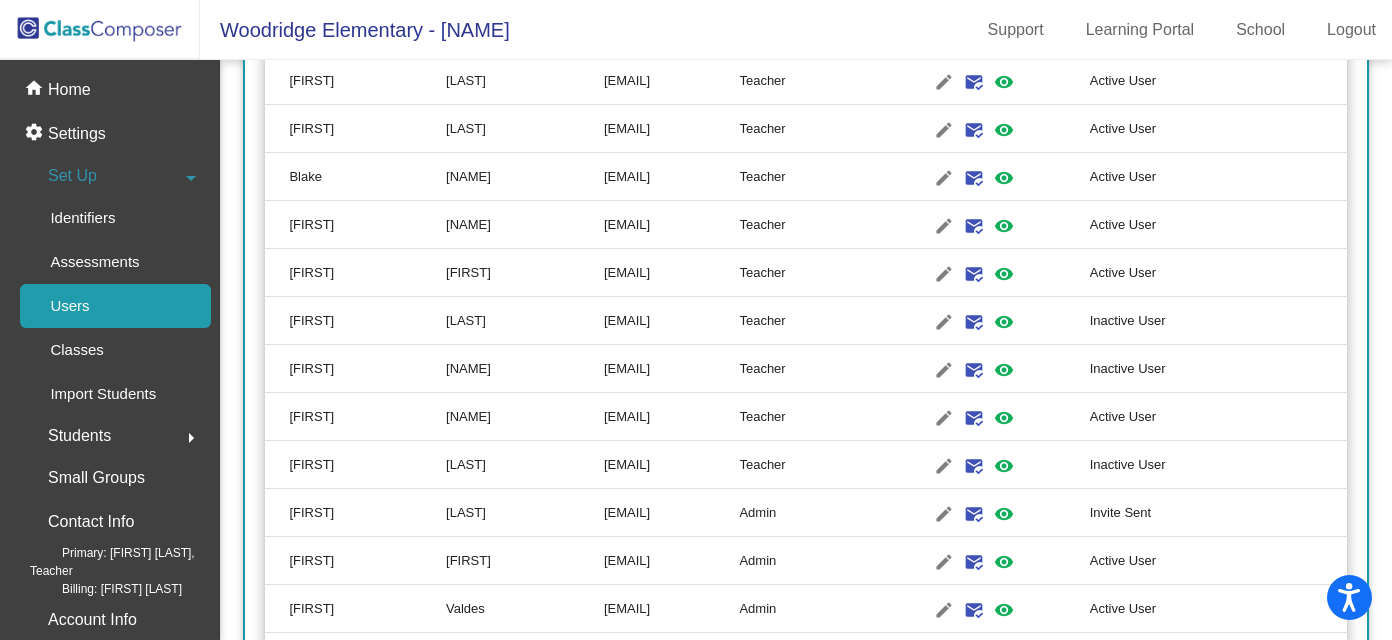 scroll, scrollTop: 3638, scrollLeft: 0, axis: vertical 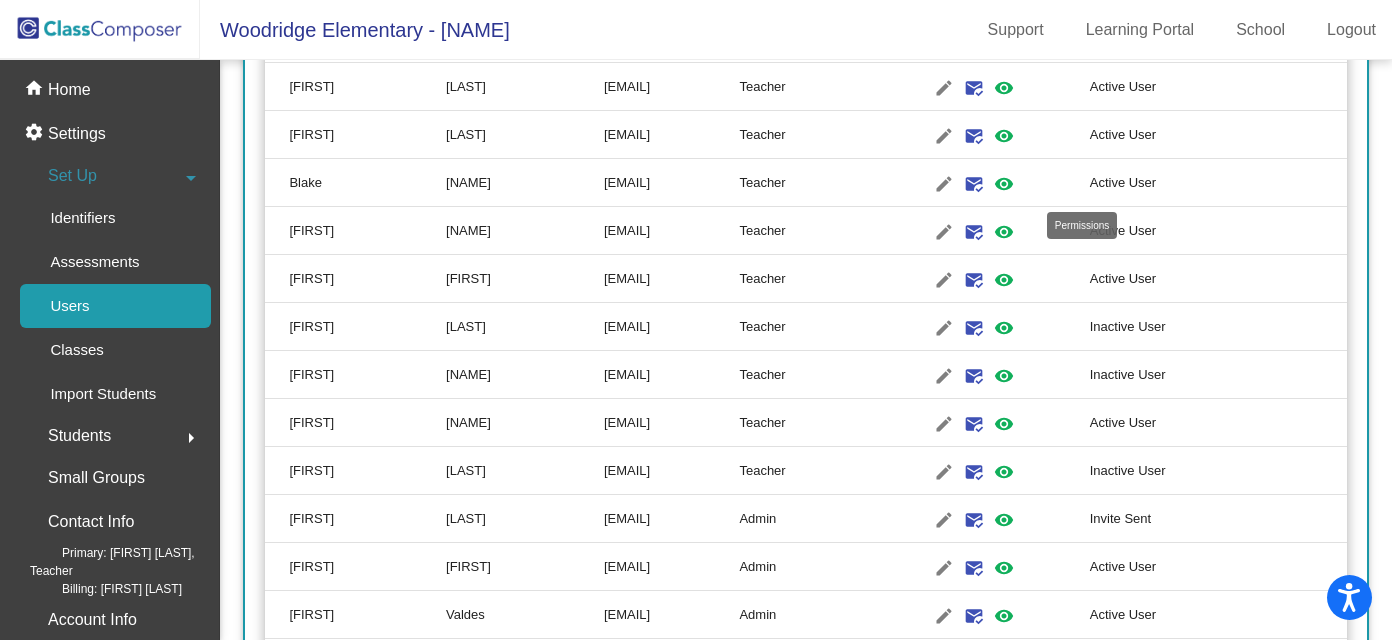 click on "visibility" 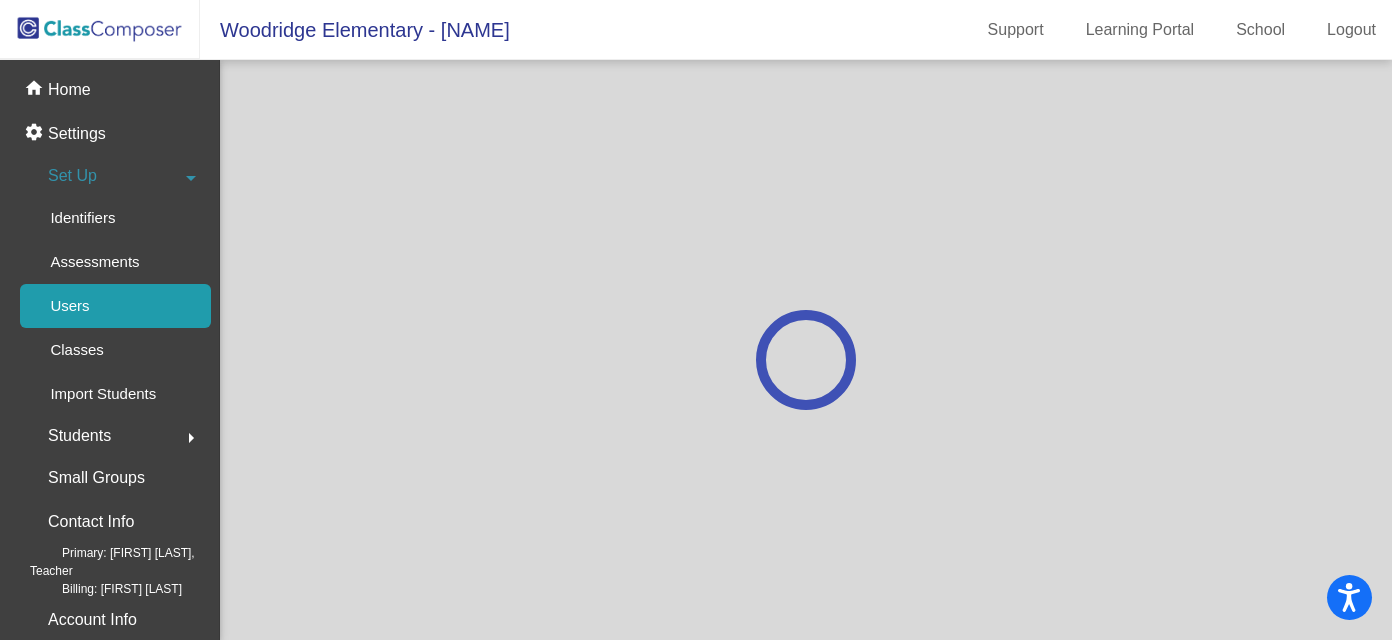 scroll, scrollTop: 0, scrollLeft: 0, axis: both 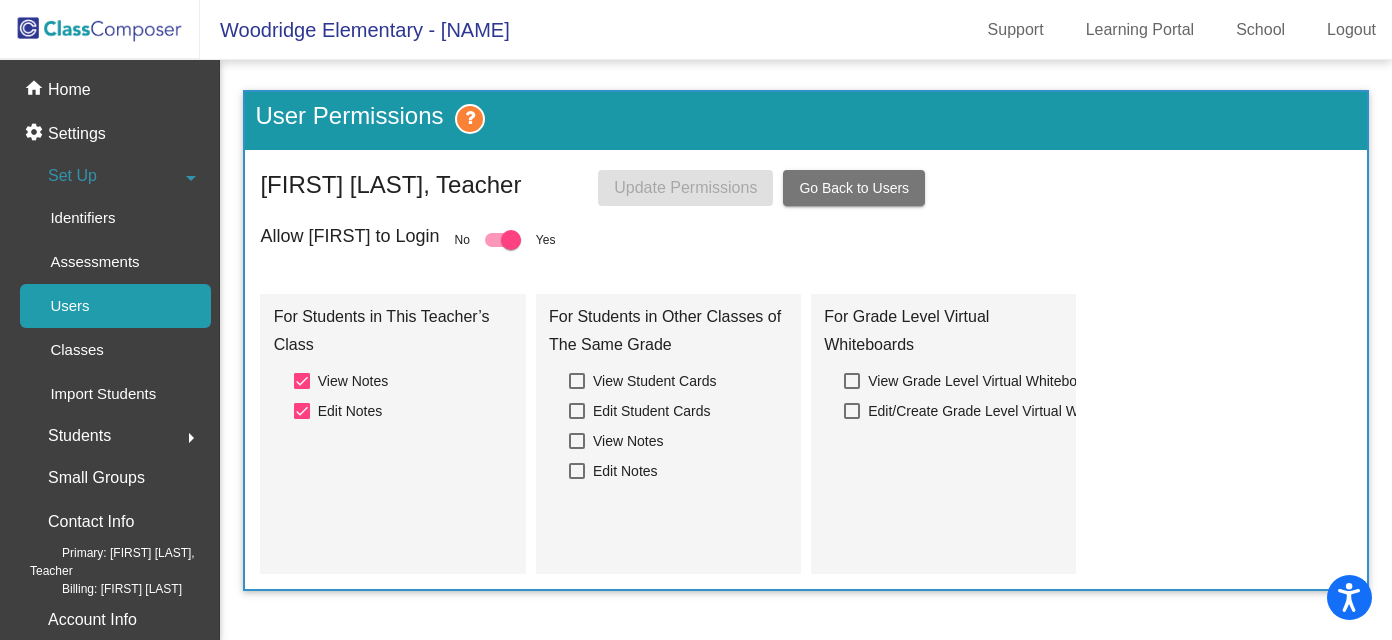 click at bounding box center [511, 240] 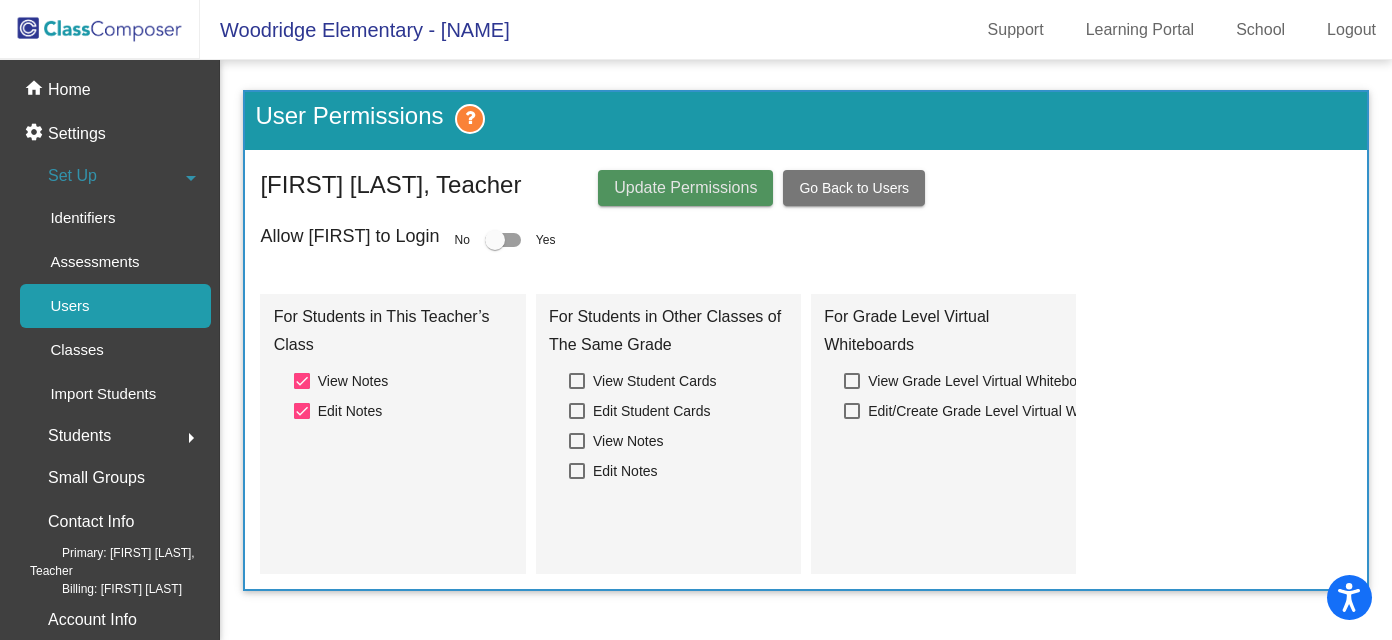 click on "Update Permissions" 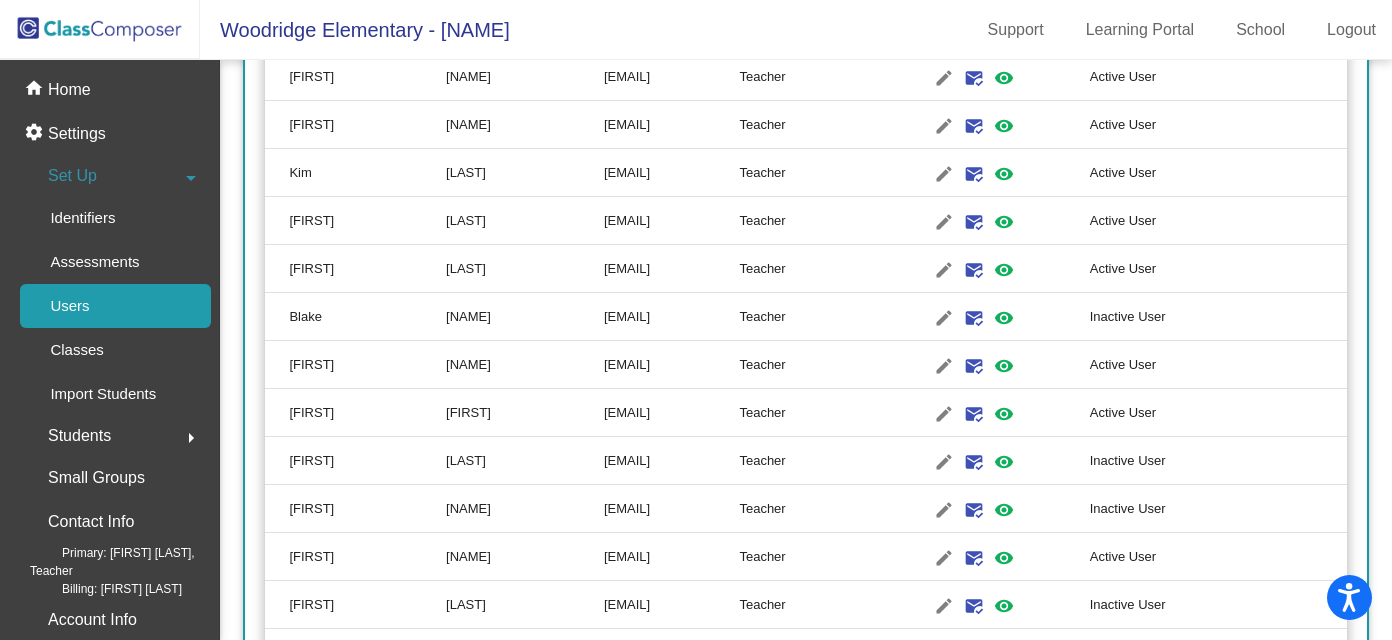 scroll, scrollTop: 3489, scrollLeft: 0, axis: vertical 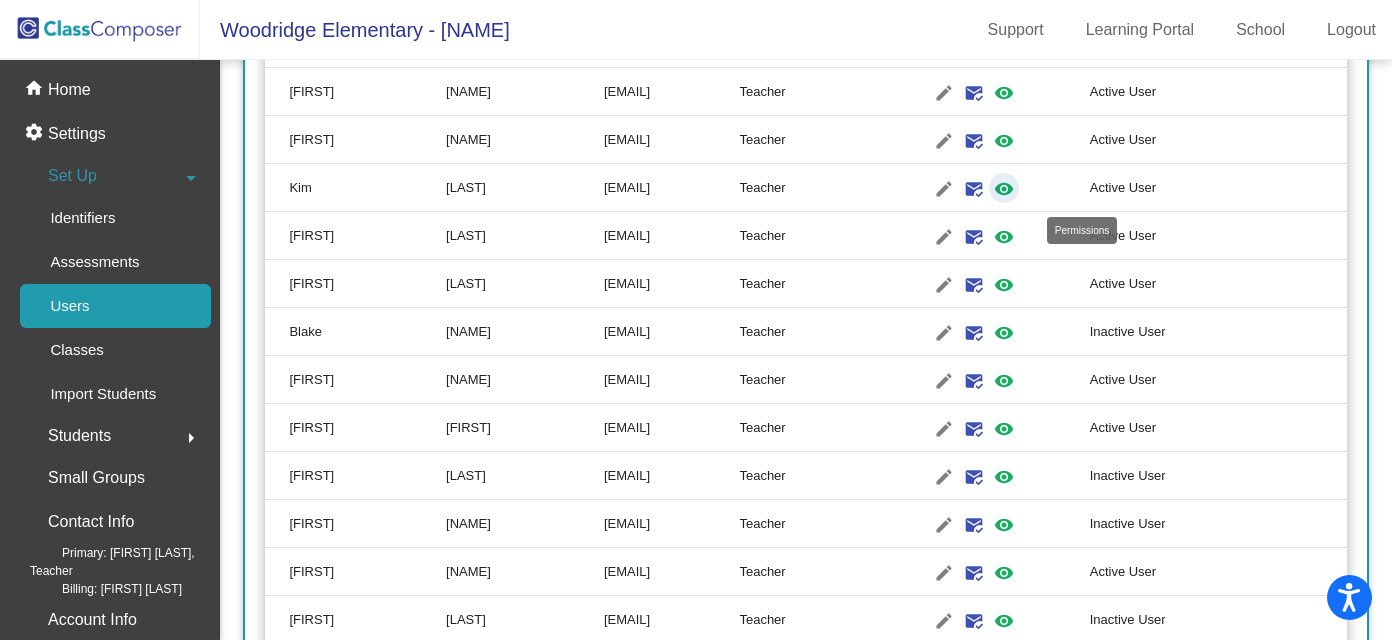 click on "visibility" 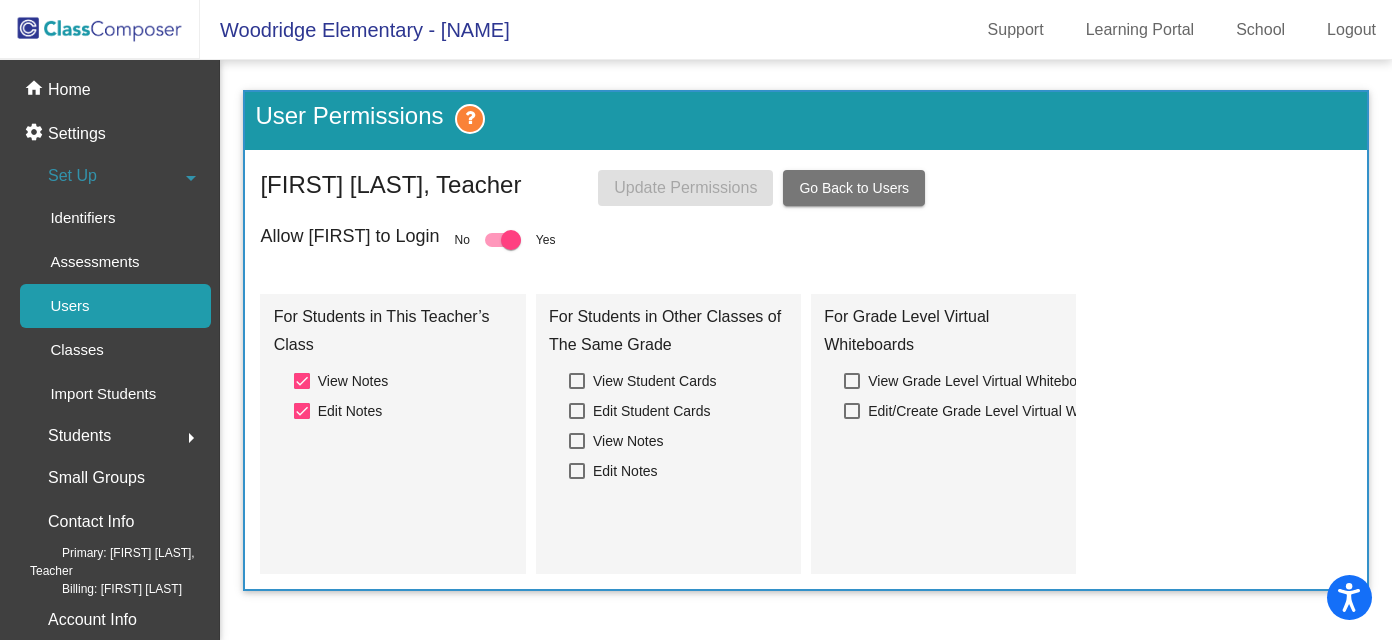 click at bounding box center (511, 240) 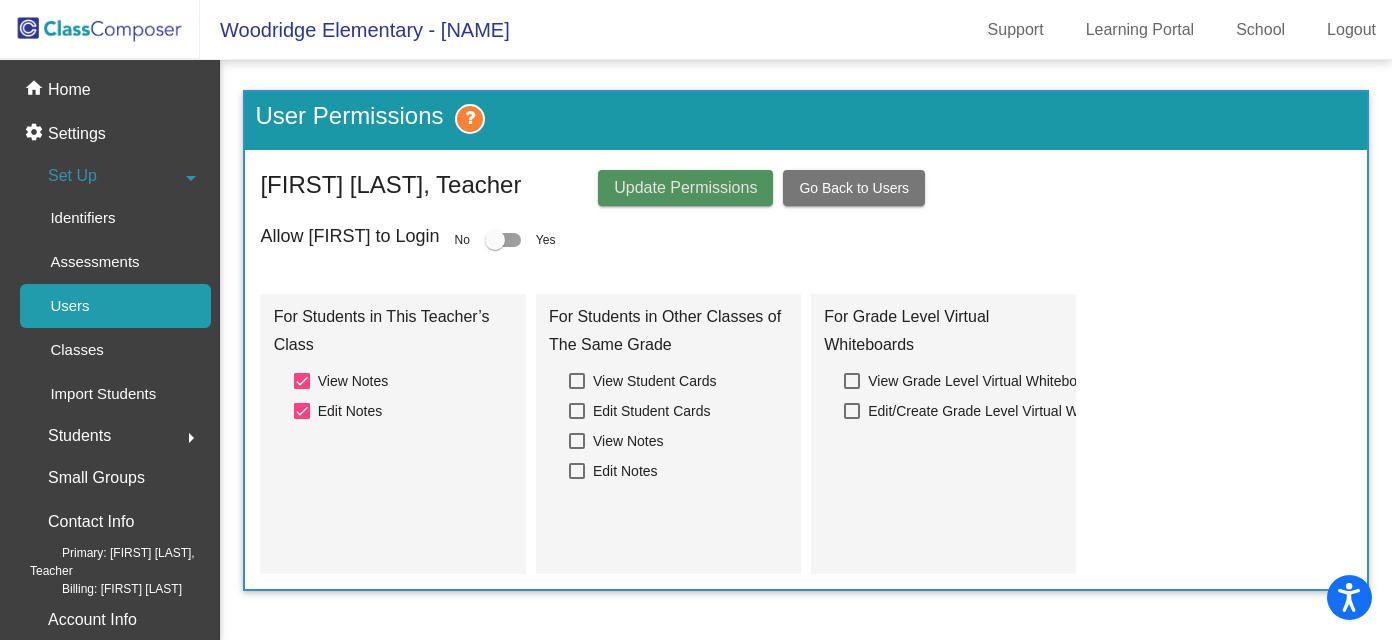 click on "Update Permissions" 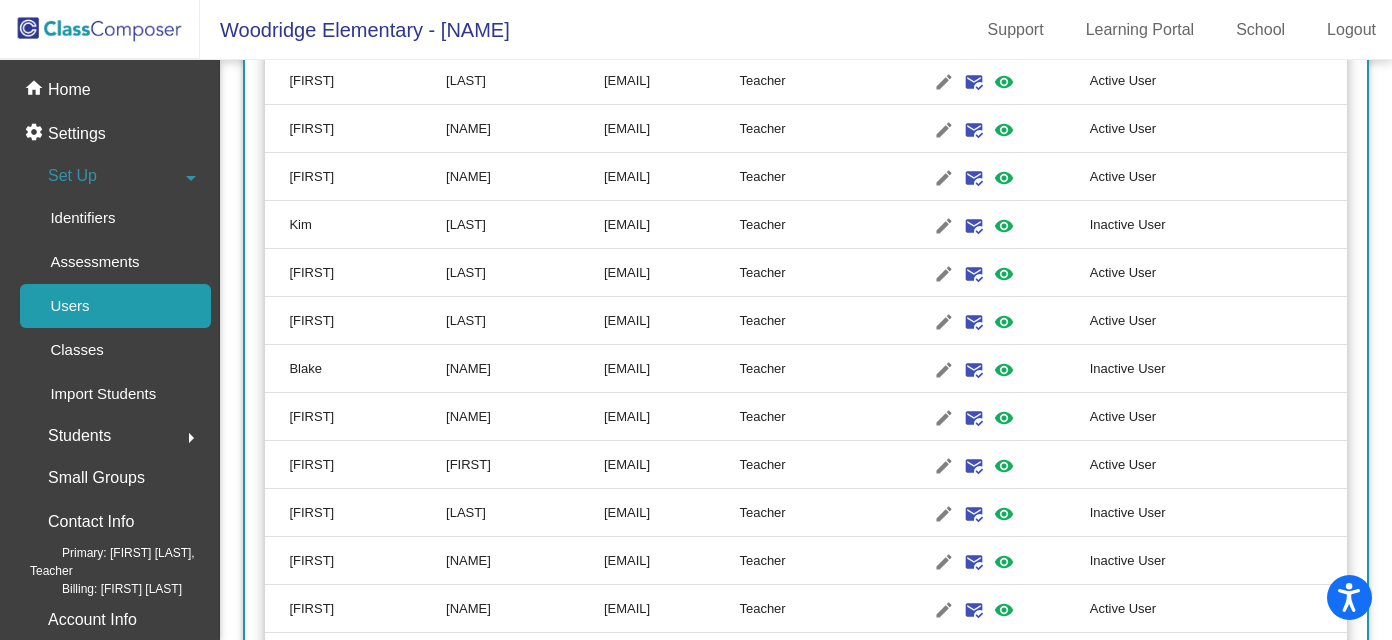 scroll, scrollTop: 3451, scrollLeft: 0, axis: vertical 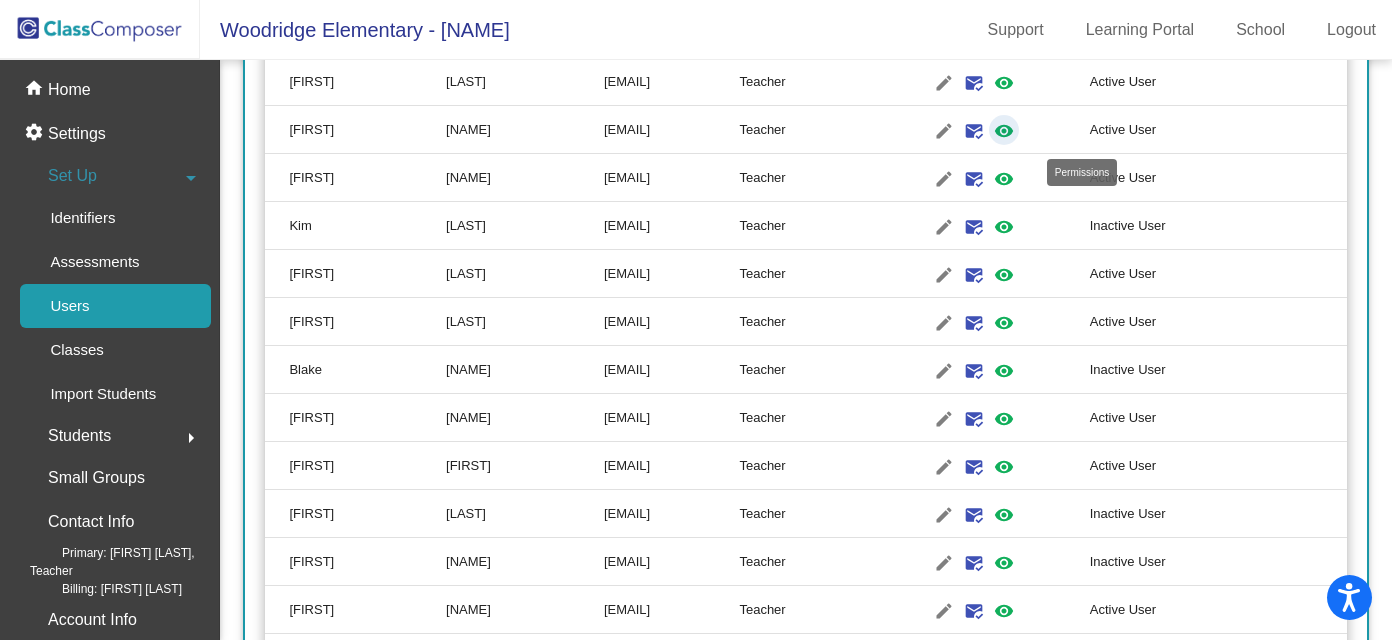 click on "visibility" 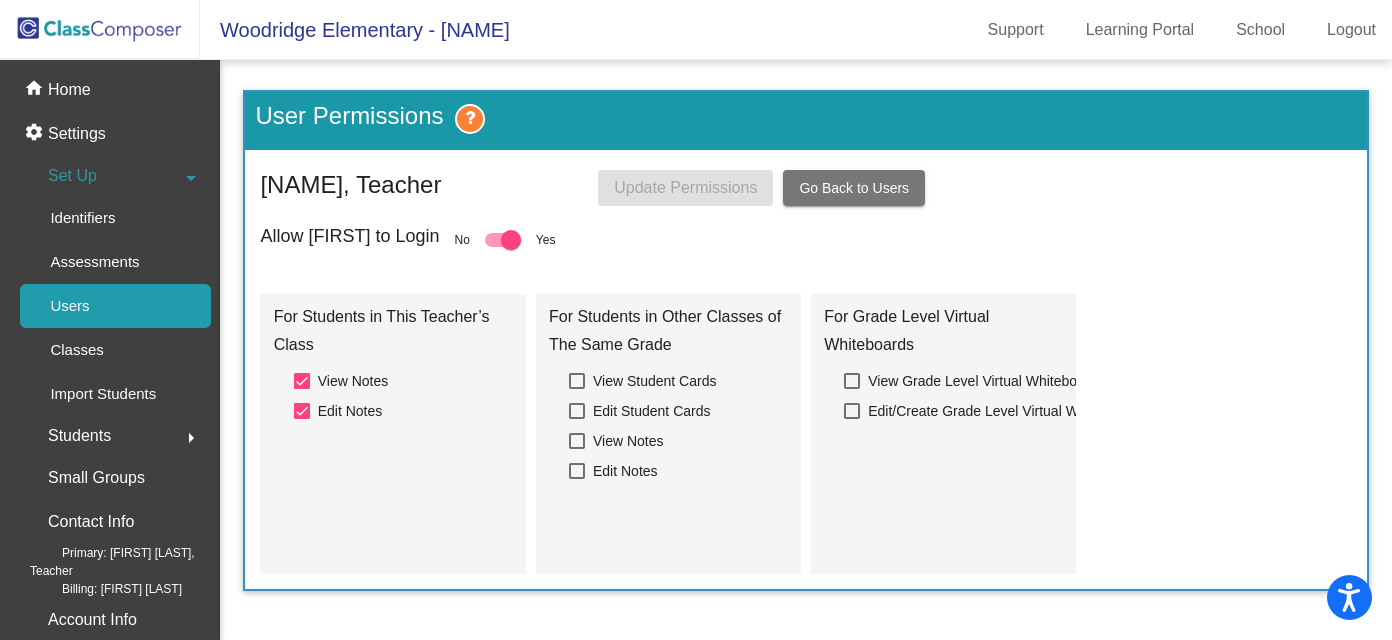 click at bounding box center (511, 240) 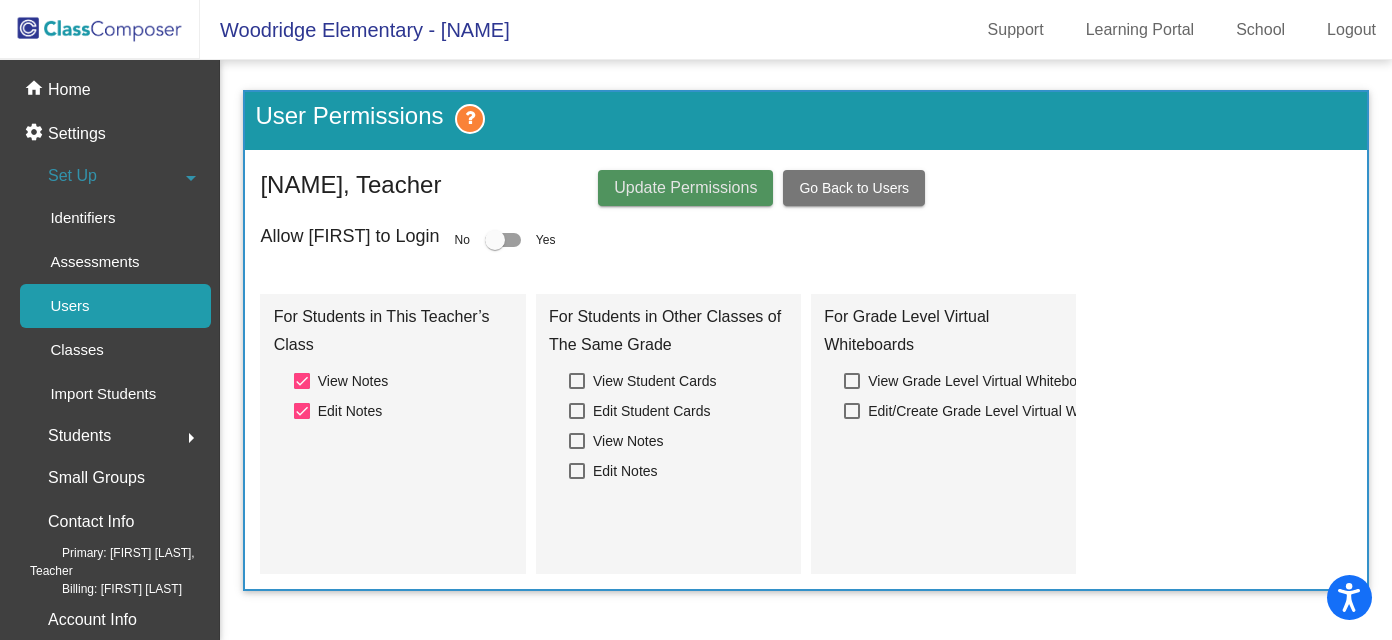 click on "Update Permissions" 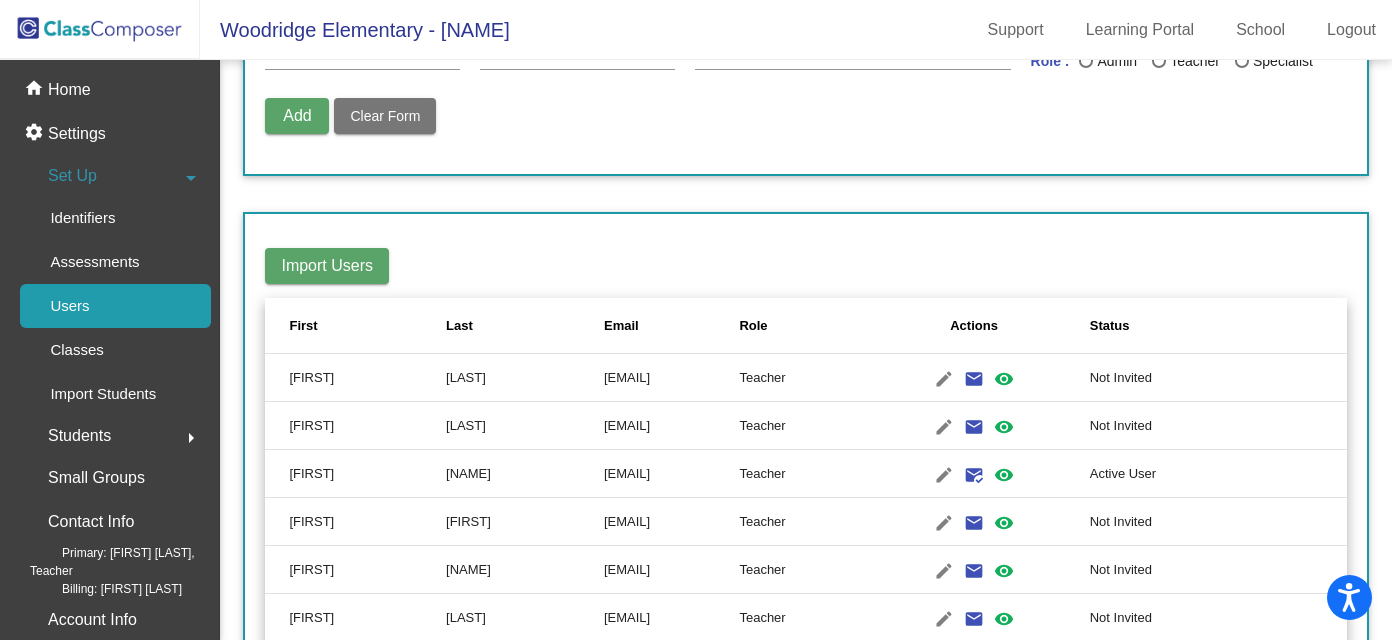 scroll, scrollTop: 162, scrollLeft: 0, axis: vertical 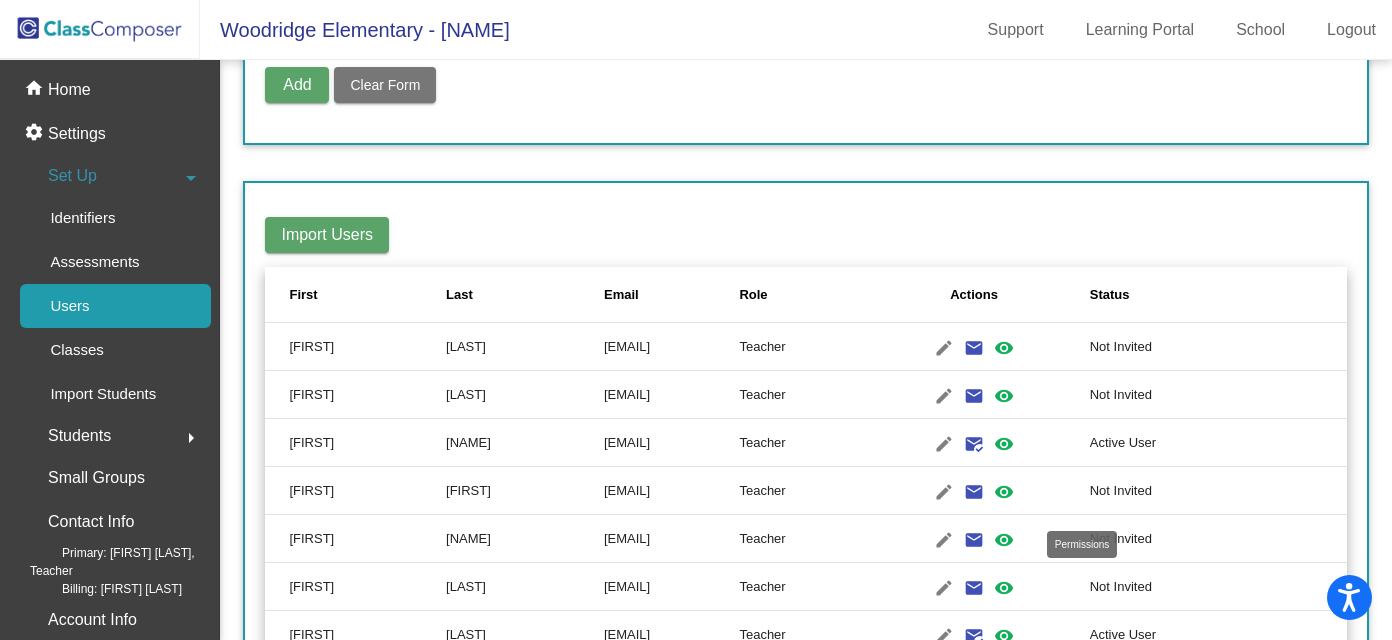 click on "visibility" 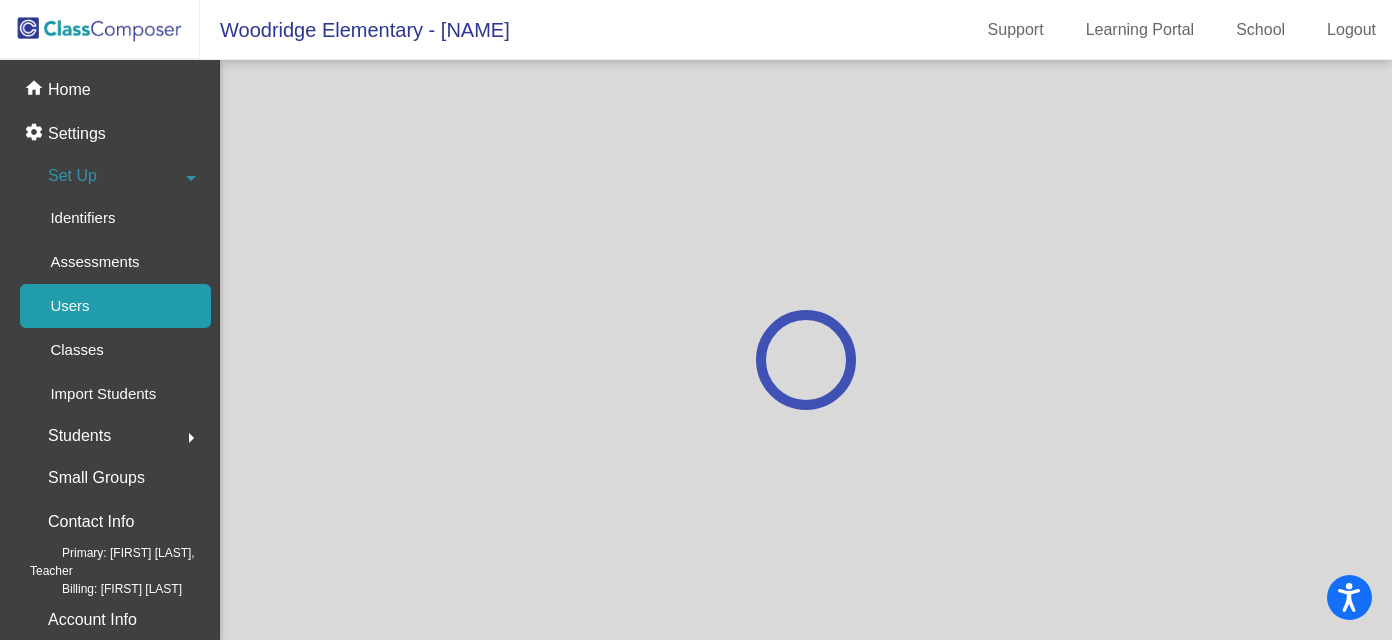 scroll, scrollTop: 0, scrollLeft: 0, axis: both 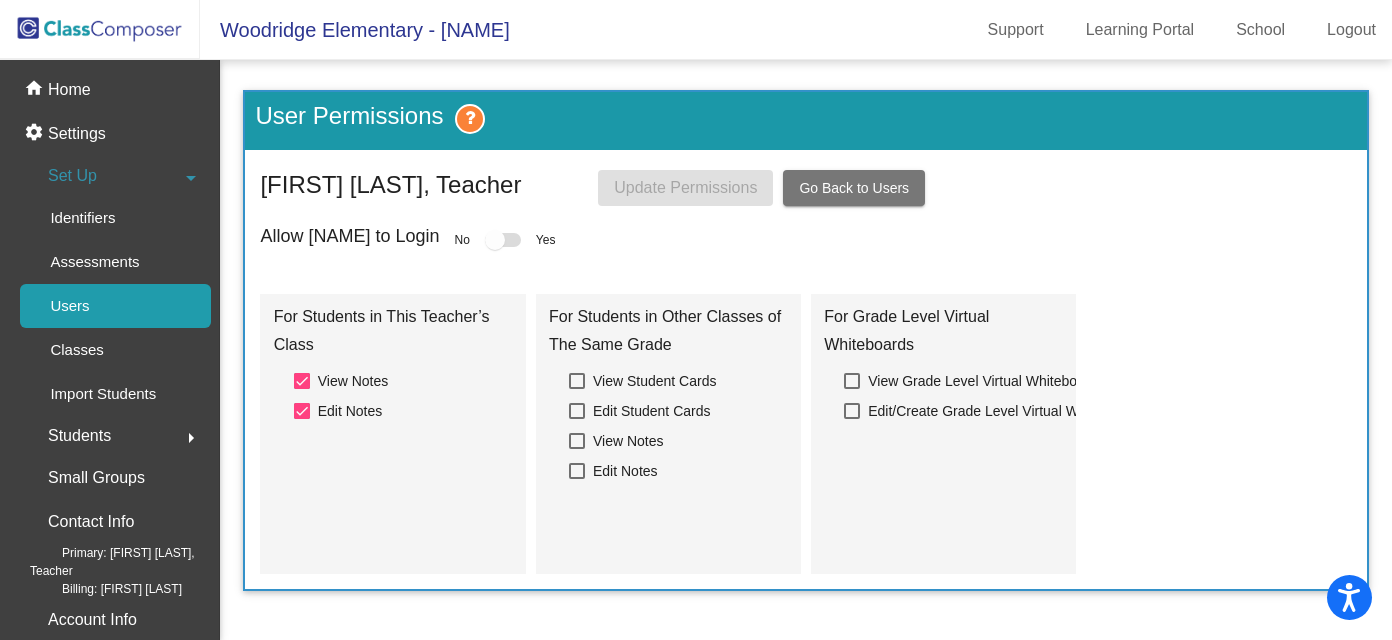 click at bounding box center (495, 240) 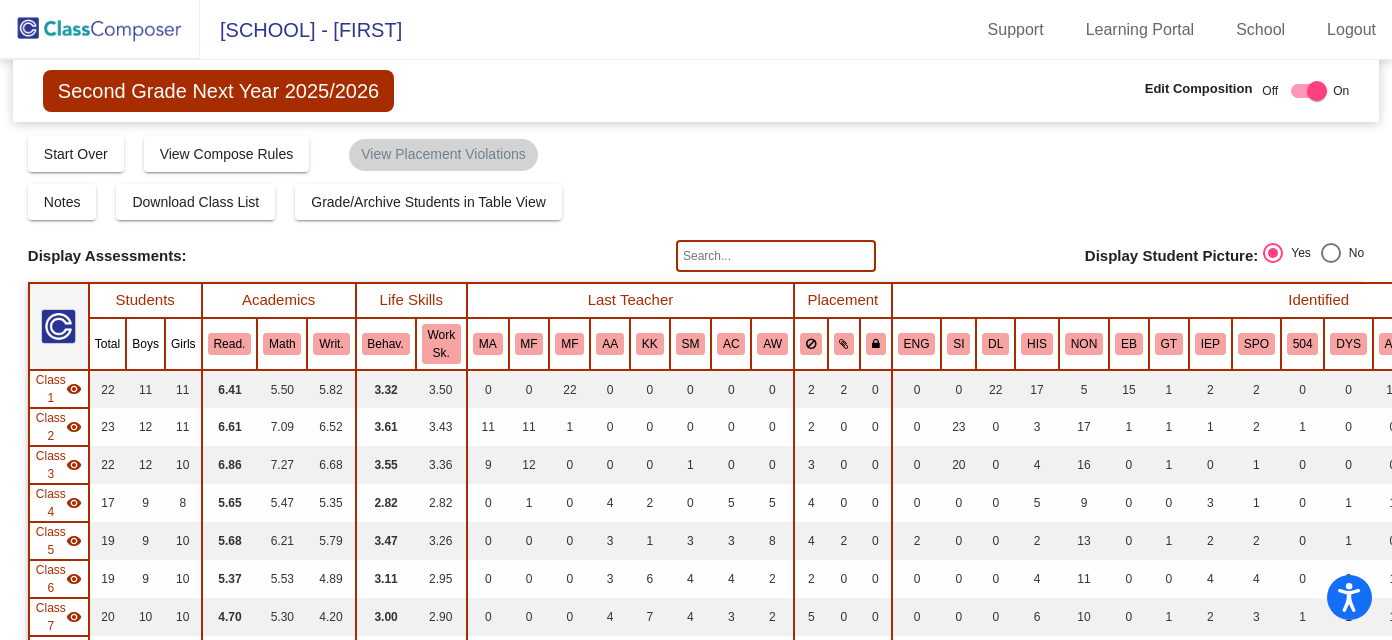 scroll, scrollTop: 0, scrollLeft: 0, axis: both 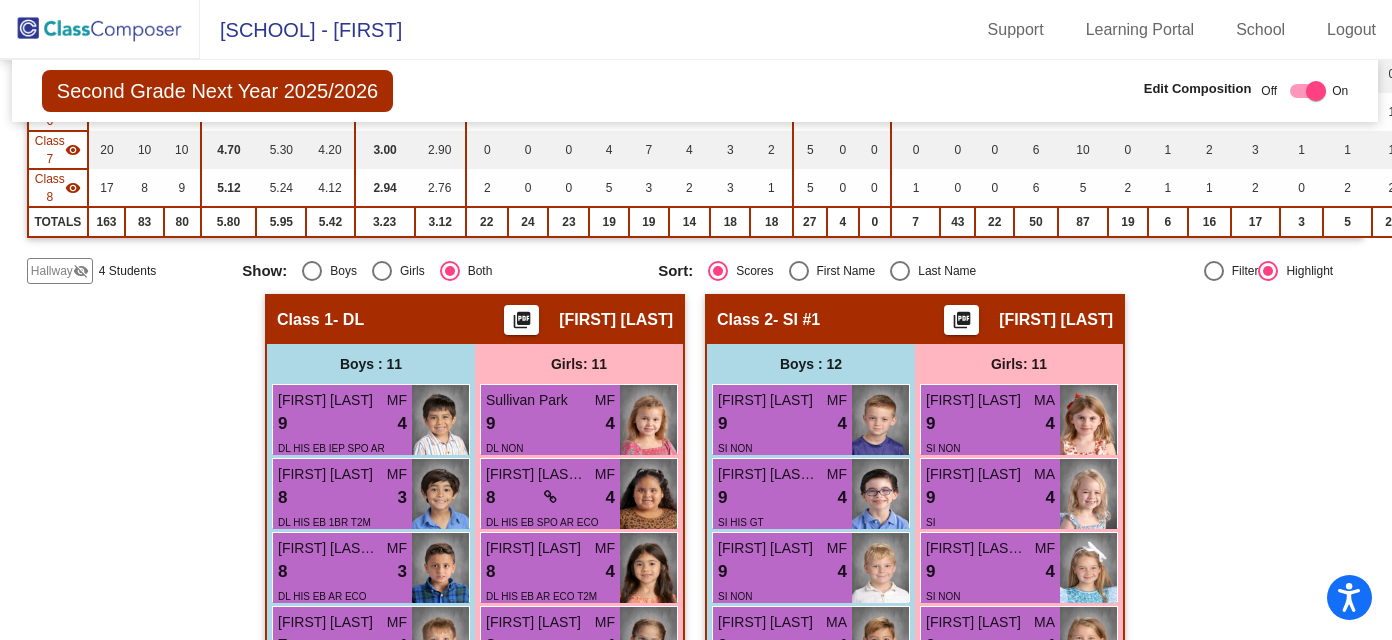 click on "Hallway" 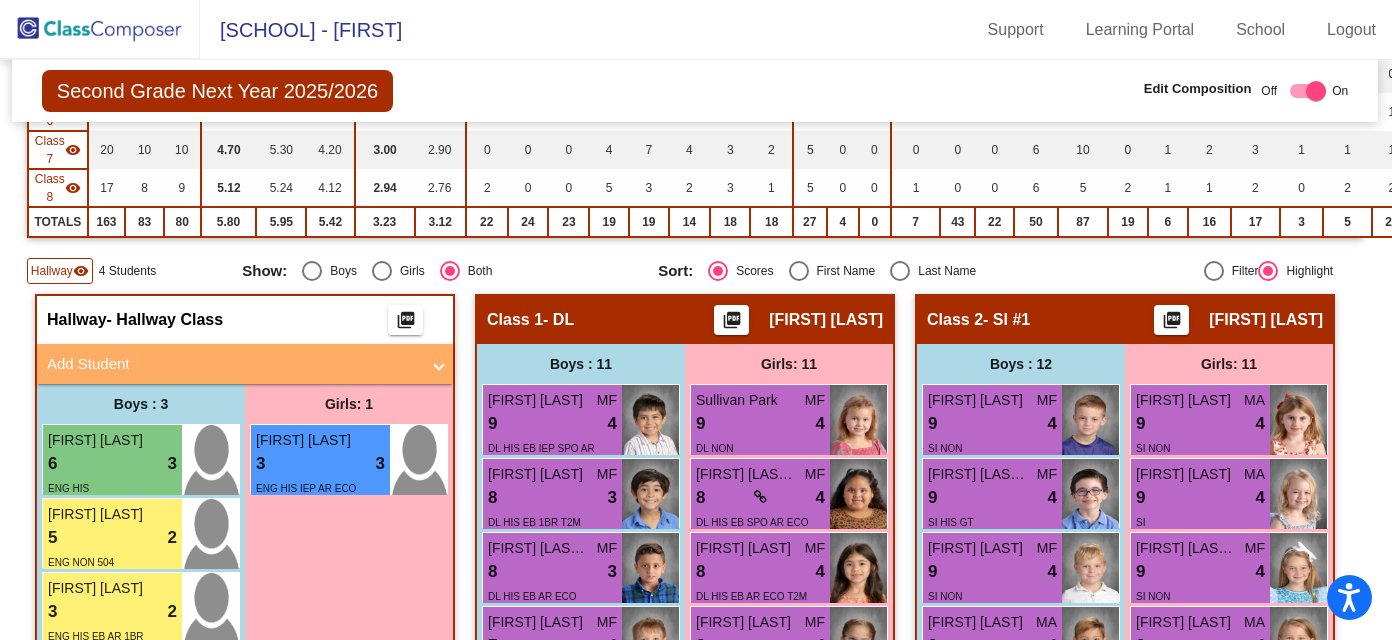 click on "Add Student" at bounding box center [233, 364] 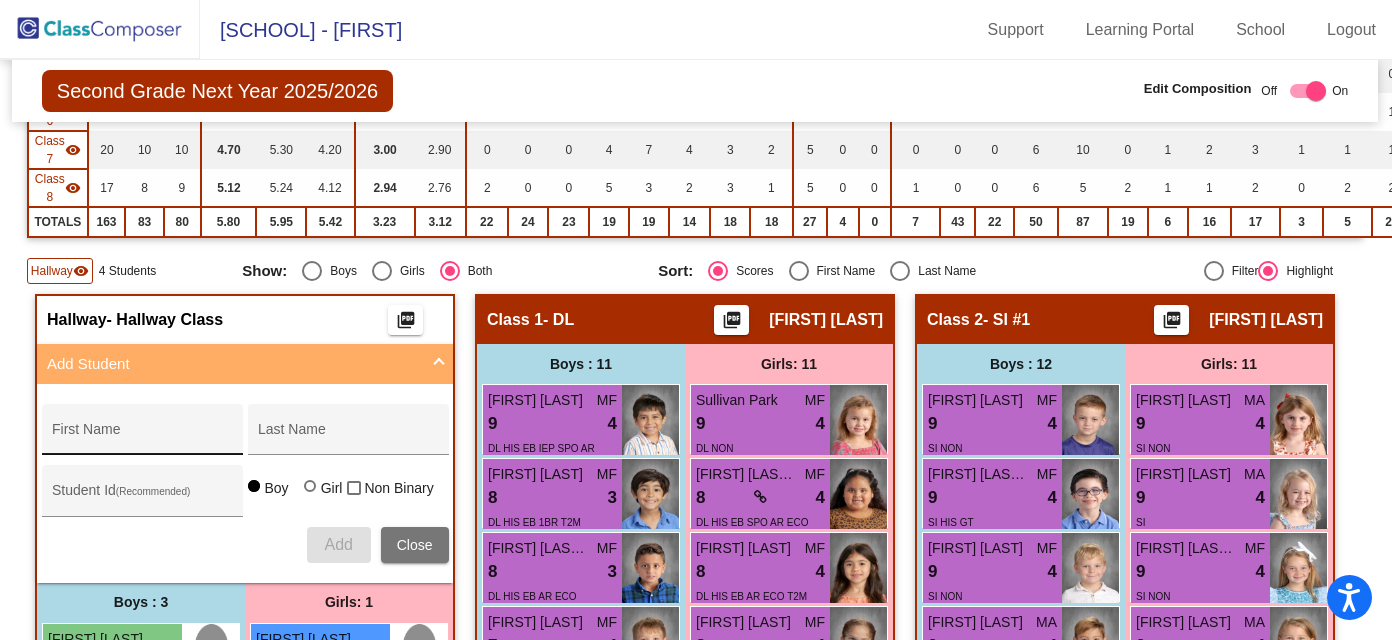 click on "First Name" at bounding box center (142, 435) 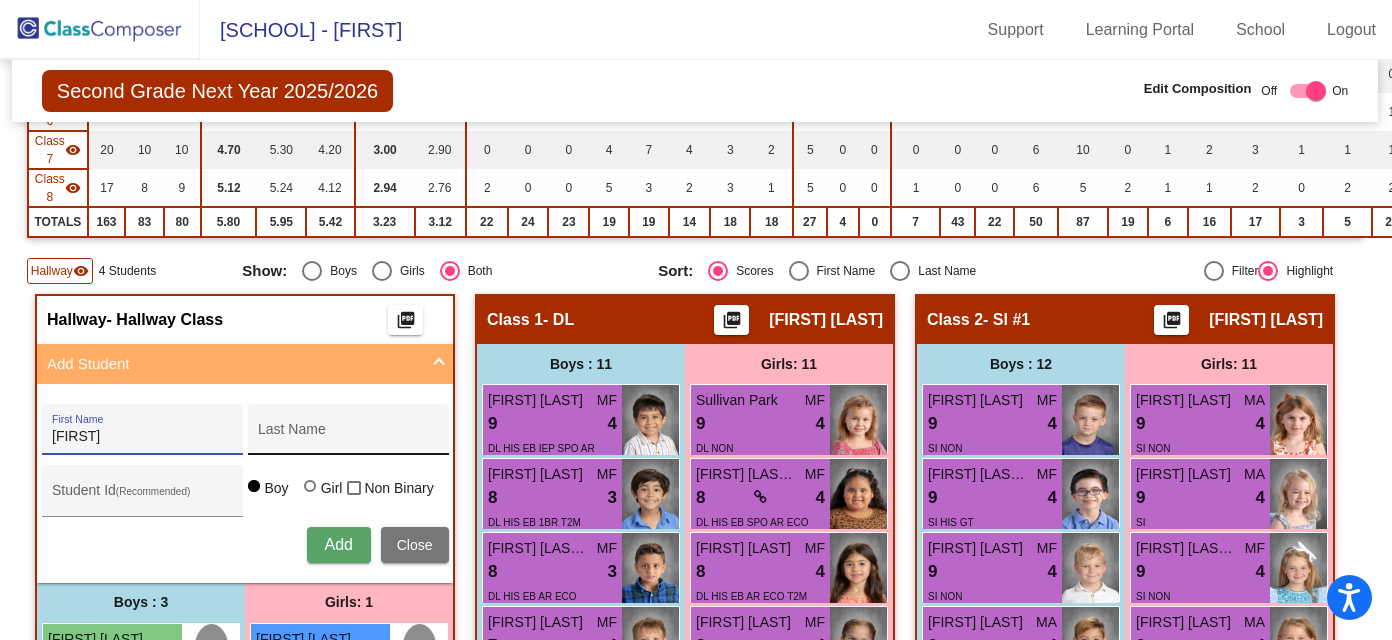 type on "Holden" 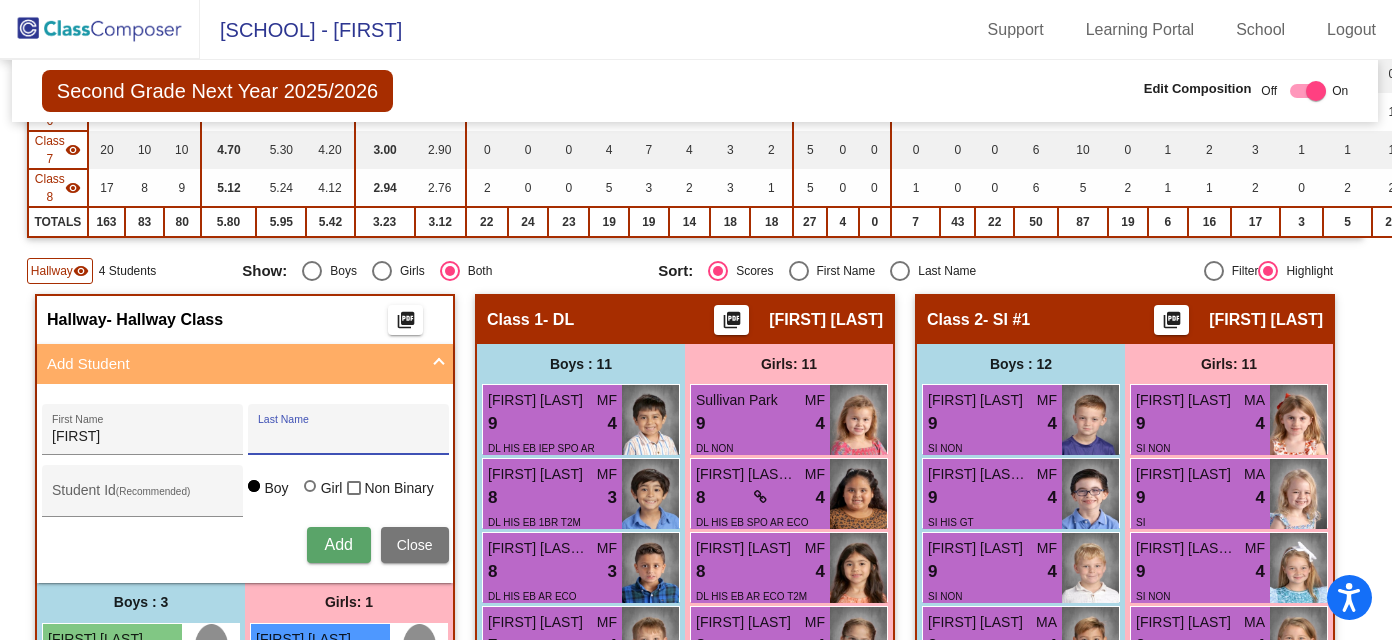 click on "Last Name" at bounding box center (348, 437) 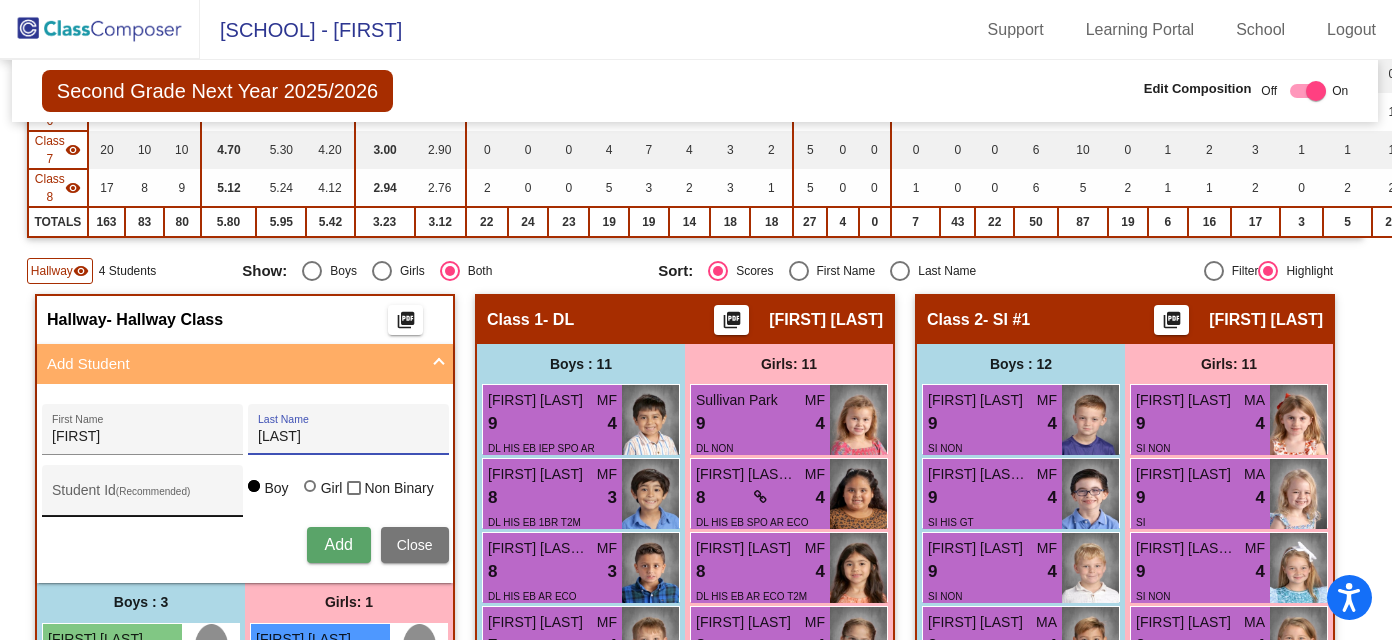 type on "[LAST]" 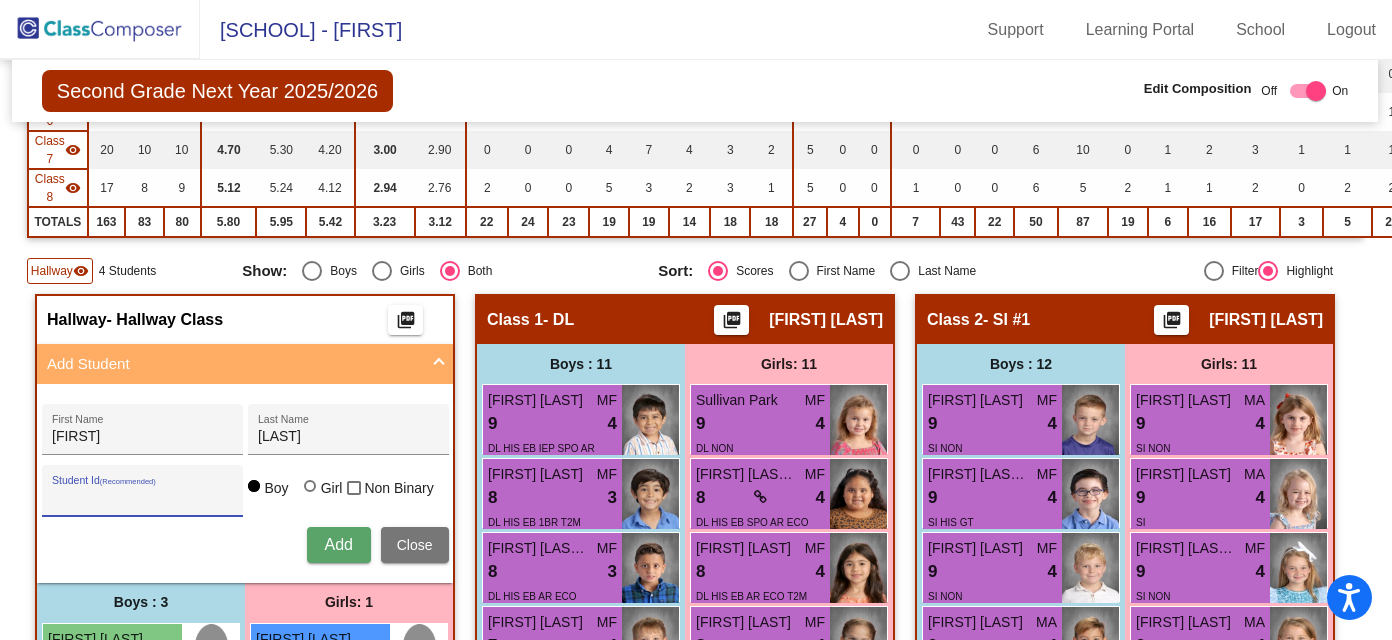 click on "Student Id  (Recommended)" at bounding box center [142, 496] 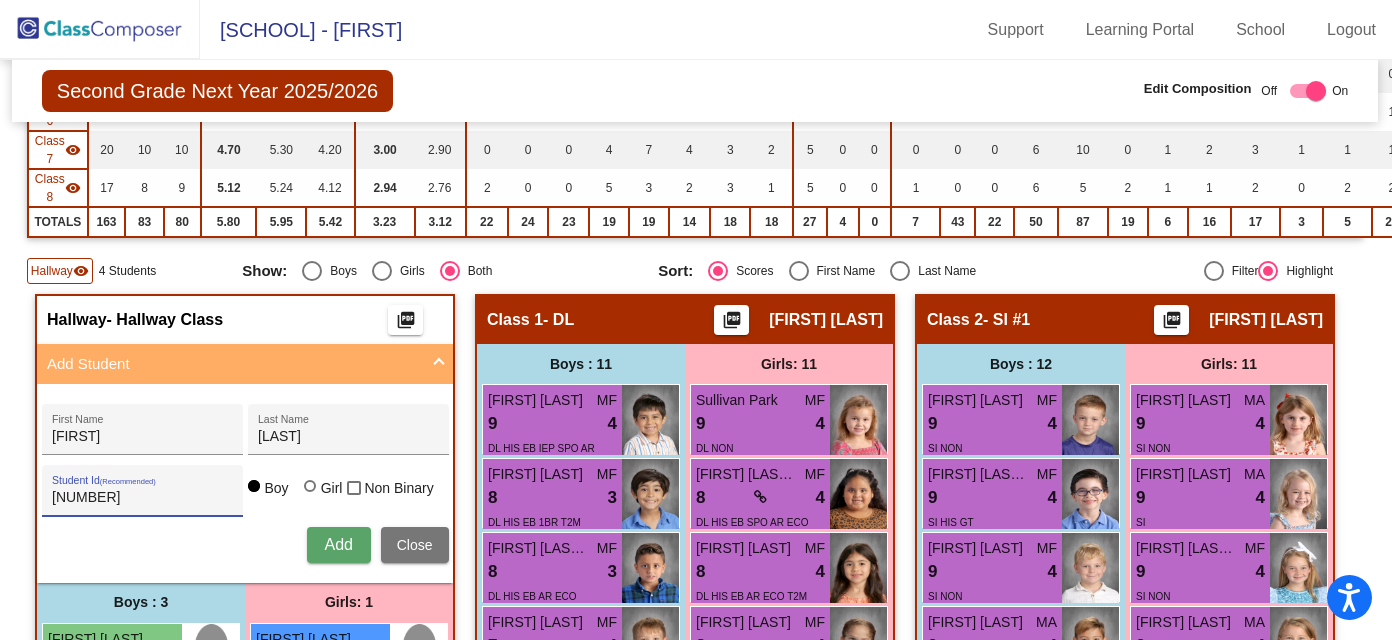 type on "512630" 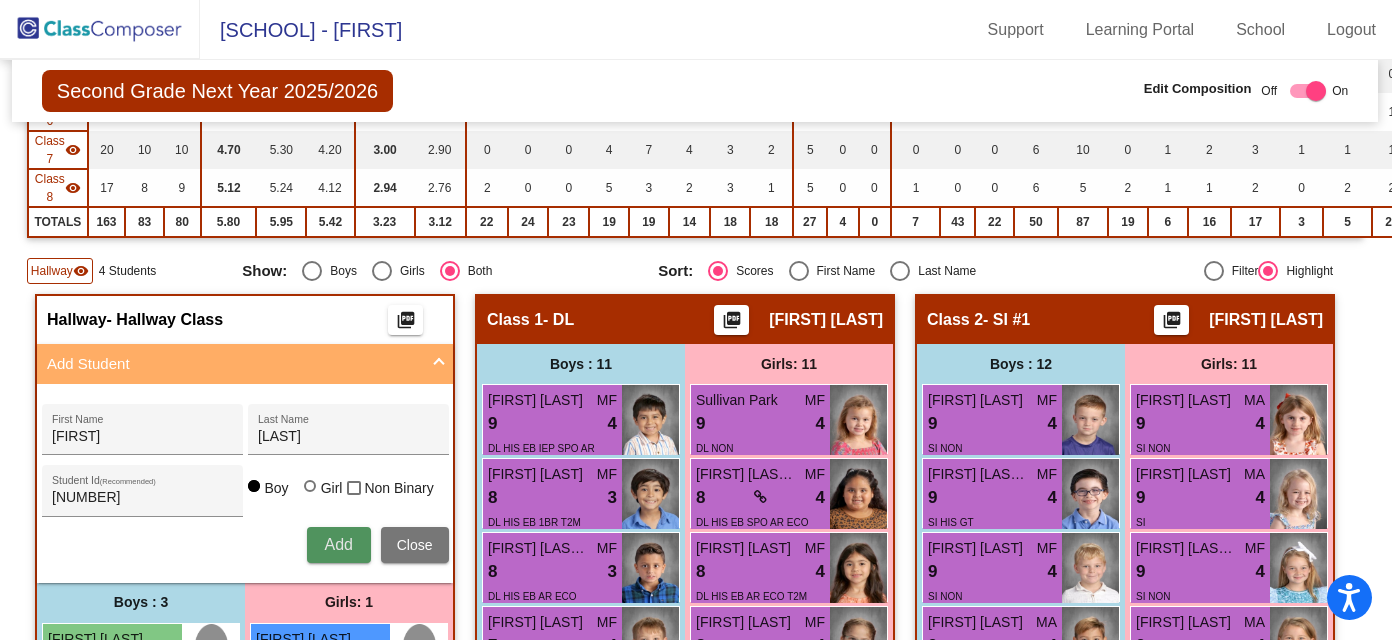 click on "Add" at bounding box center [338, 544] 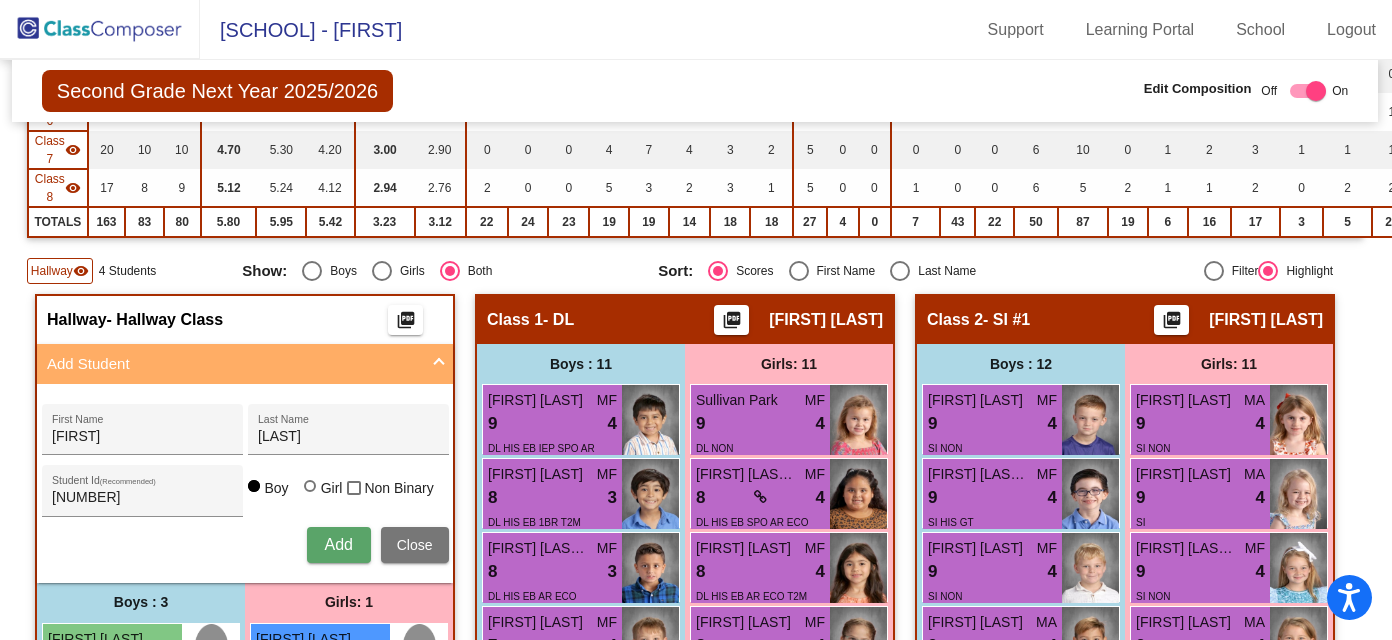 type 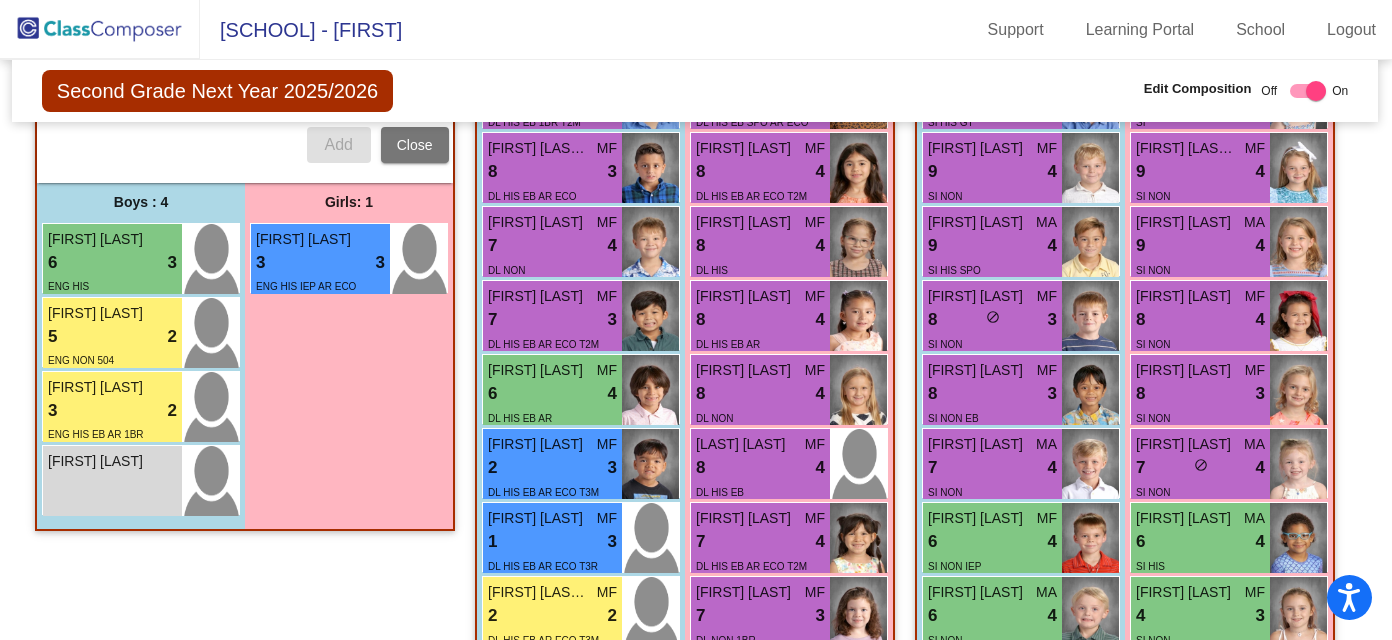 scroll, scrollTop: 868, scrollLeft: 1, axis: both 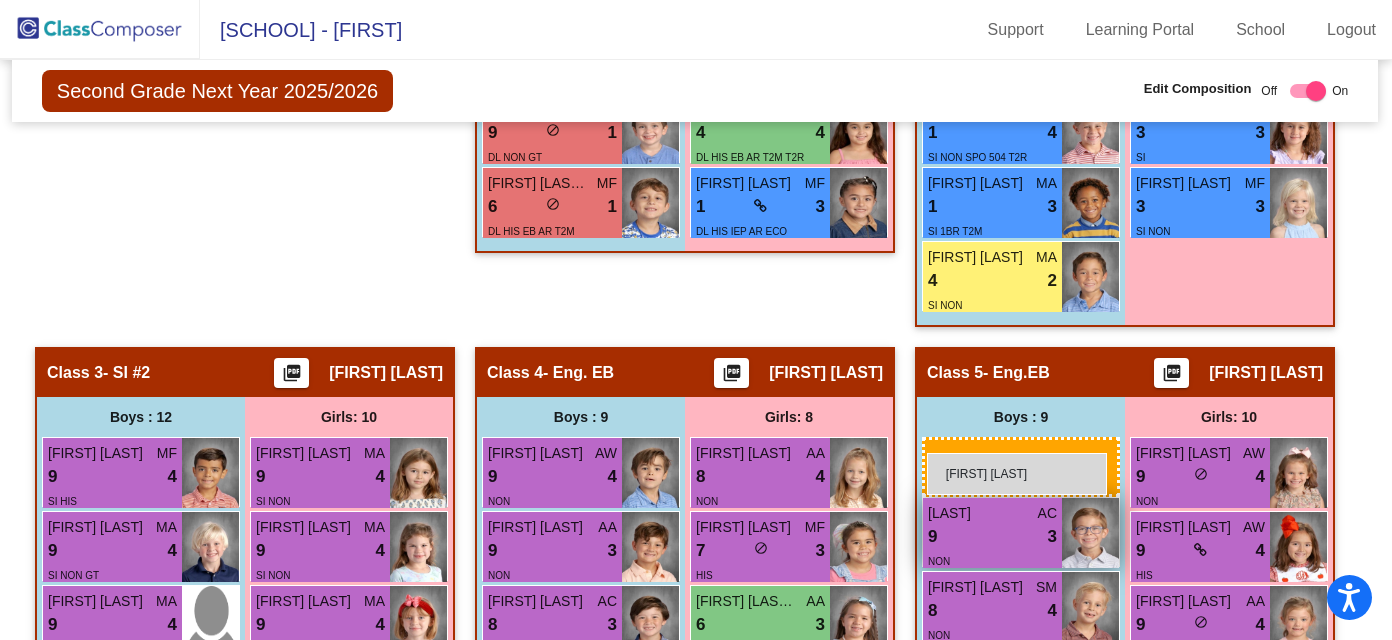 drag, startPoint x: 142, startPoint y: 484, endPoint x: 927, endPoint y: 450, distance: 785.73596 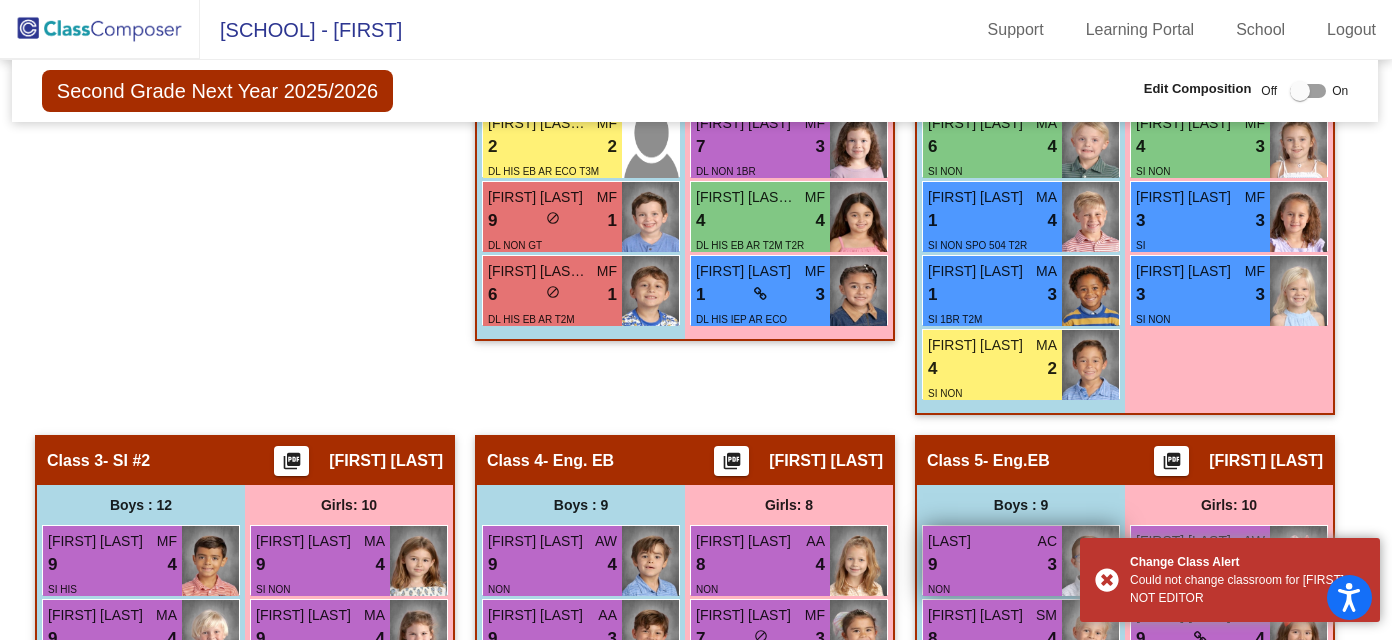 scroll, scrollTop: 1294, scrollLeft: 1, axis: both 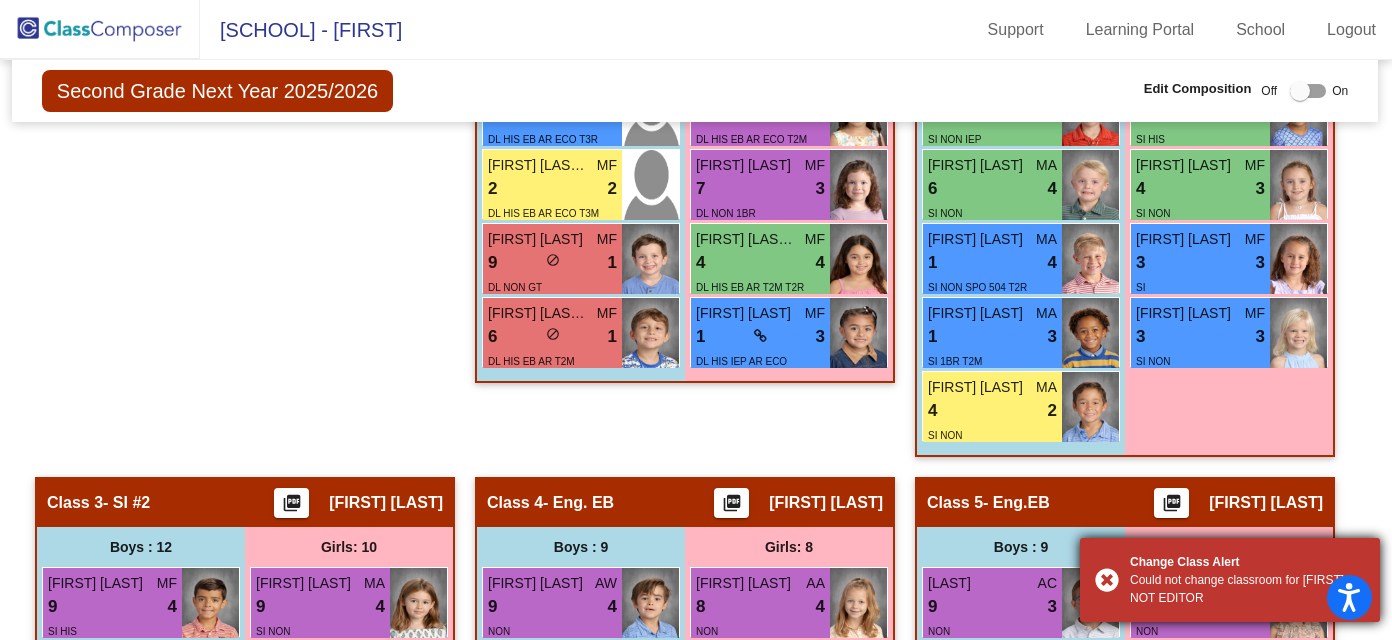 click on "Change Class Alert   Could not change classroom for Holden - NOT EDITOR" at bounding box center (1230, 580) 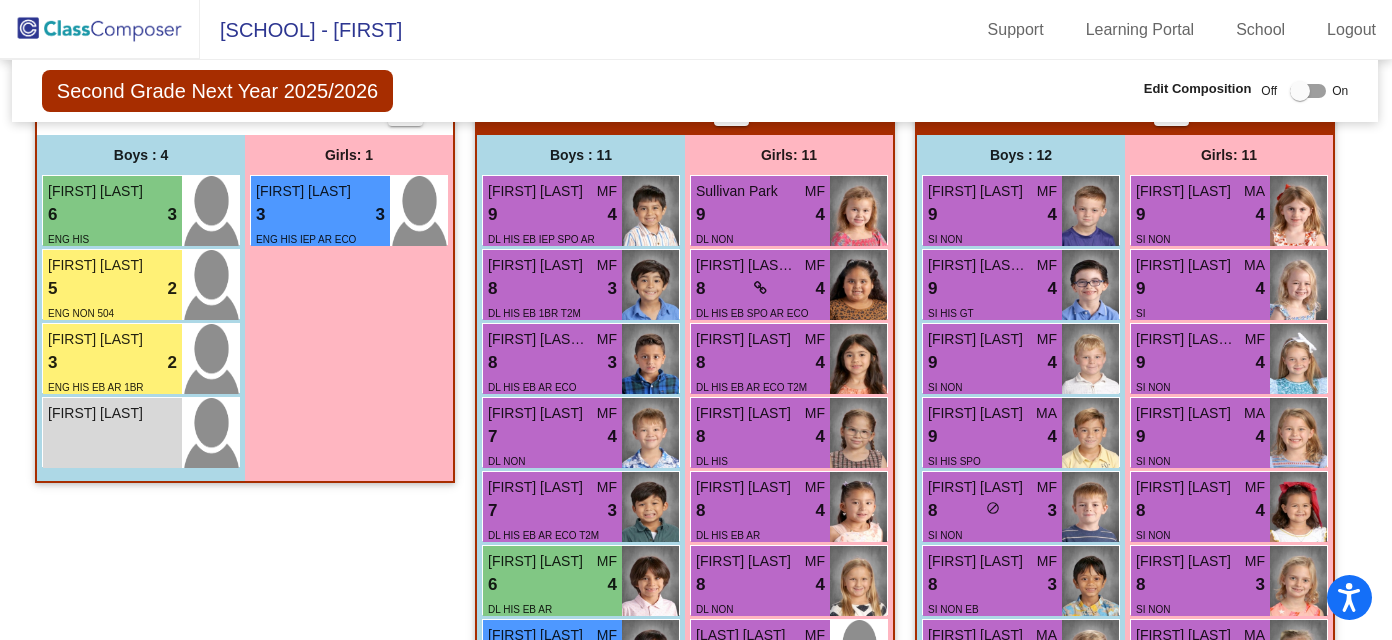 scroll, scrollTop: 670, scrollLeft: 1, axis: both 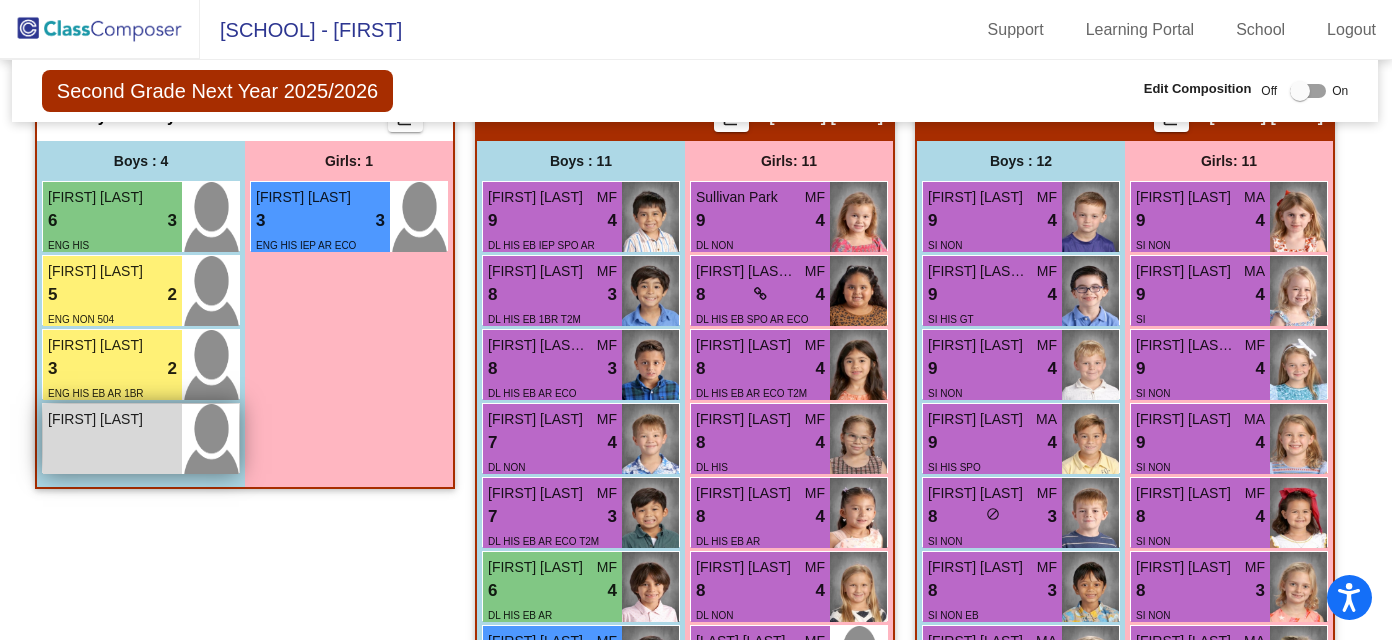 click on "Holden Velasquez lock do_not_disturb_alt" at bounding box center (112, 439) 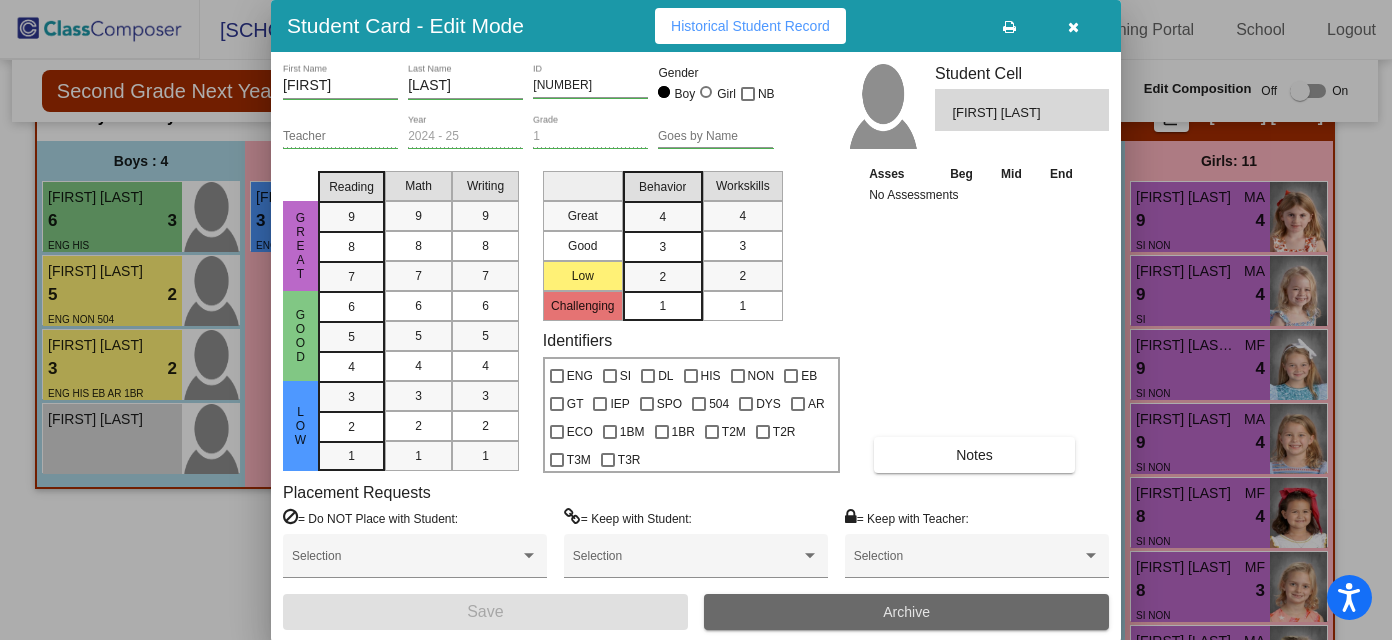 click on "Archive" at bounding box center [906, 612] 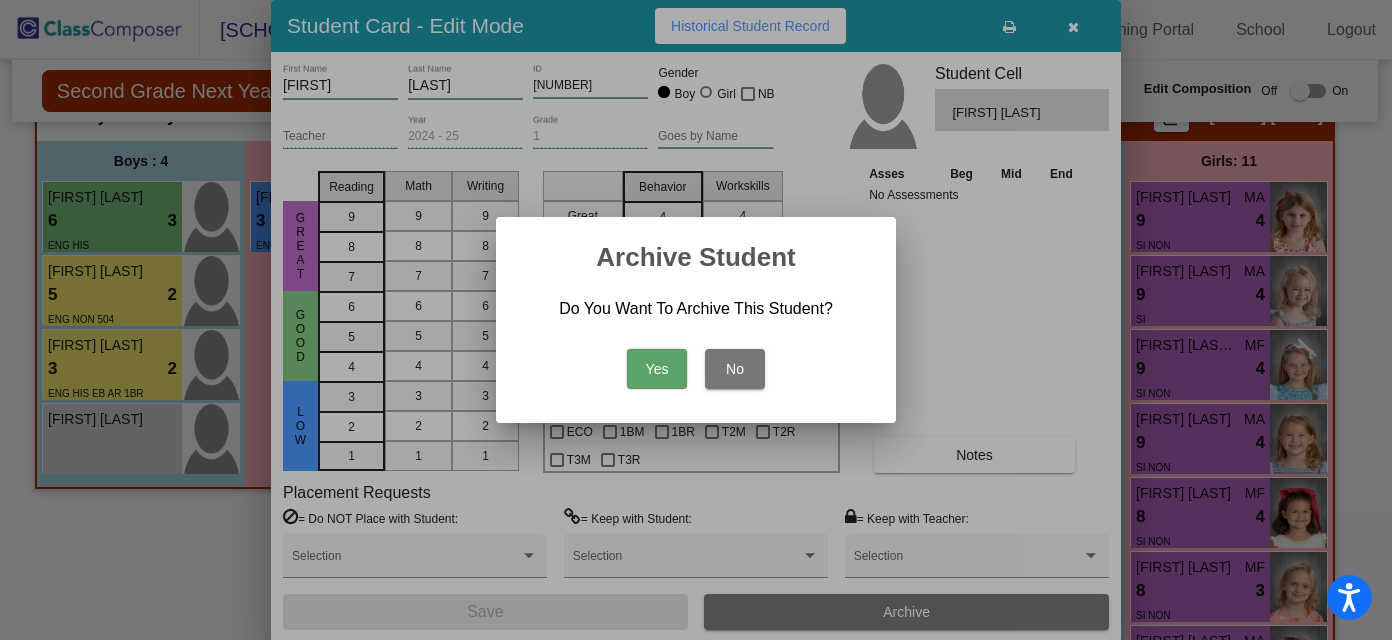 click on "Yes" at bounding box center (657, 369) 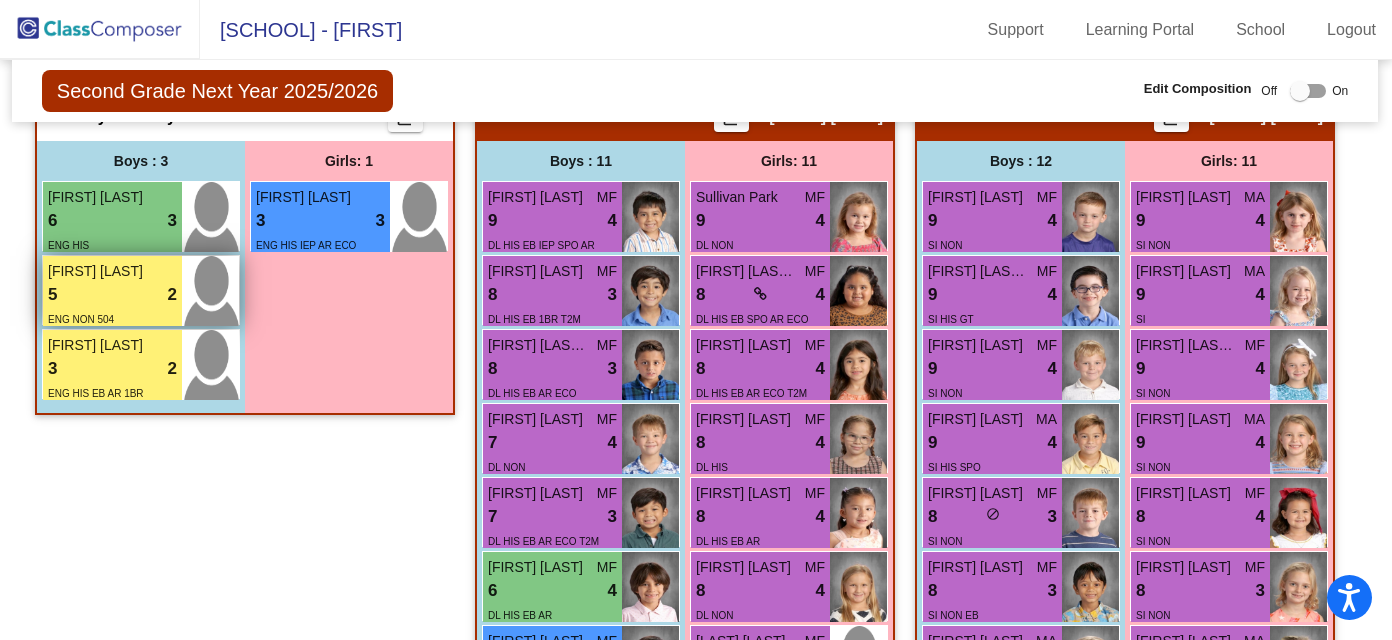 click on "5 lock do_not_disturb_alt 2" at bounding box center [112, 295] 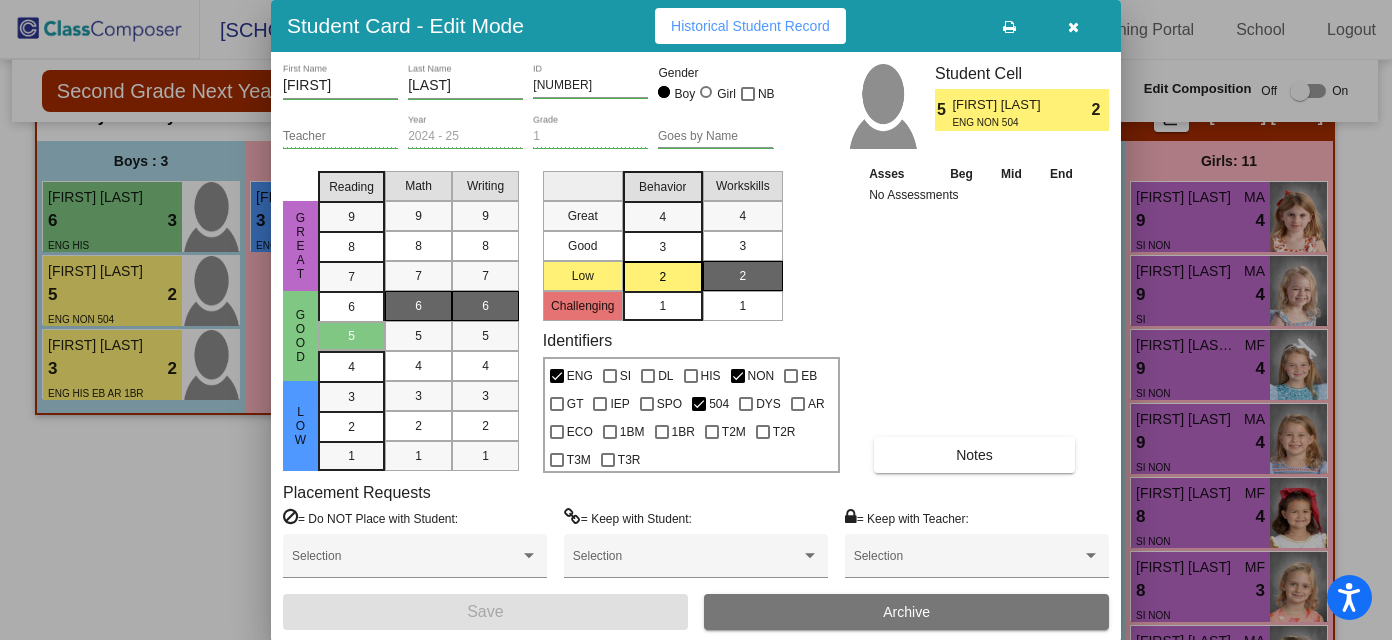 click at bounding box center [696, 320] 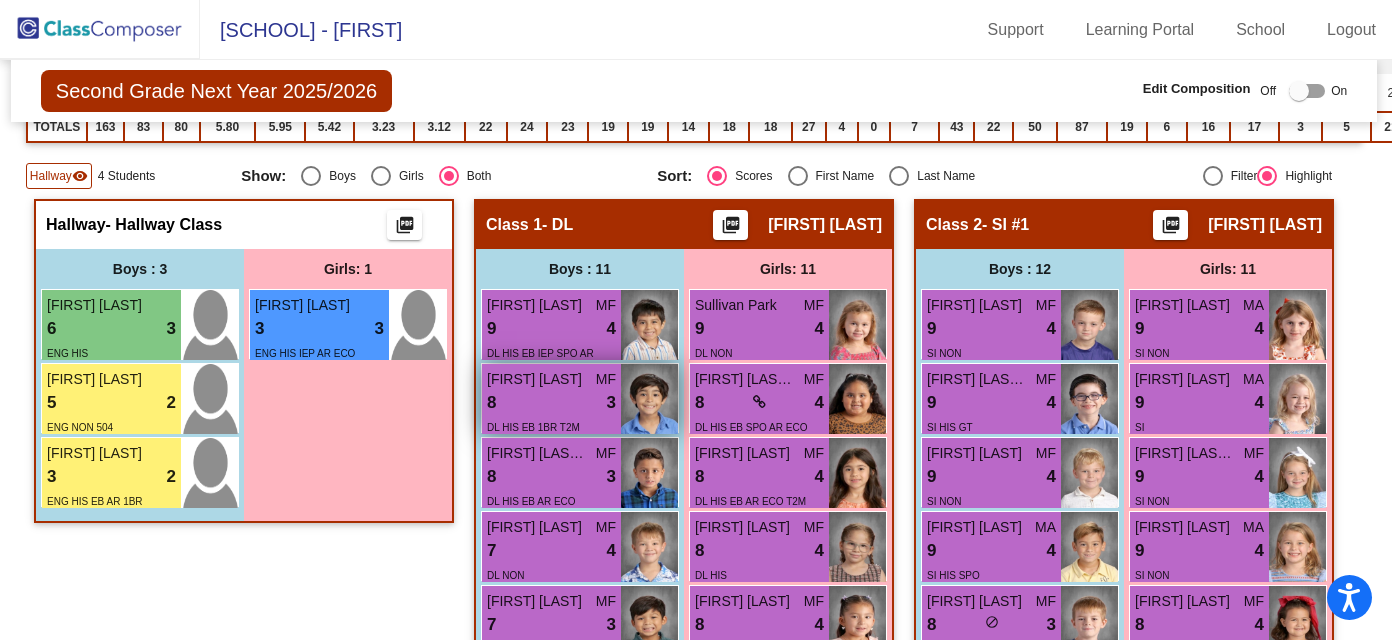 scroll, scrollTop: 563, scrollLeft: 2, axis: both 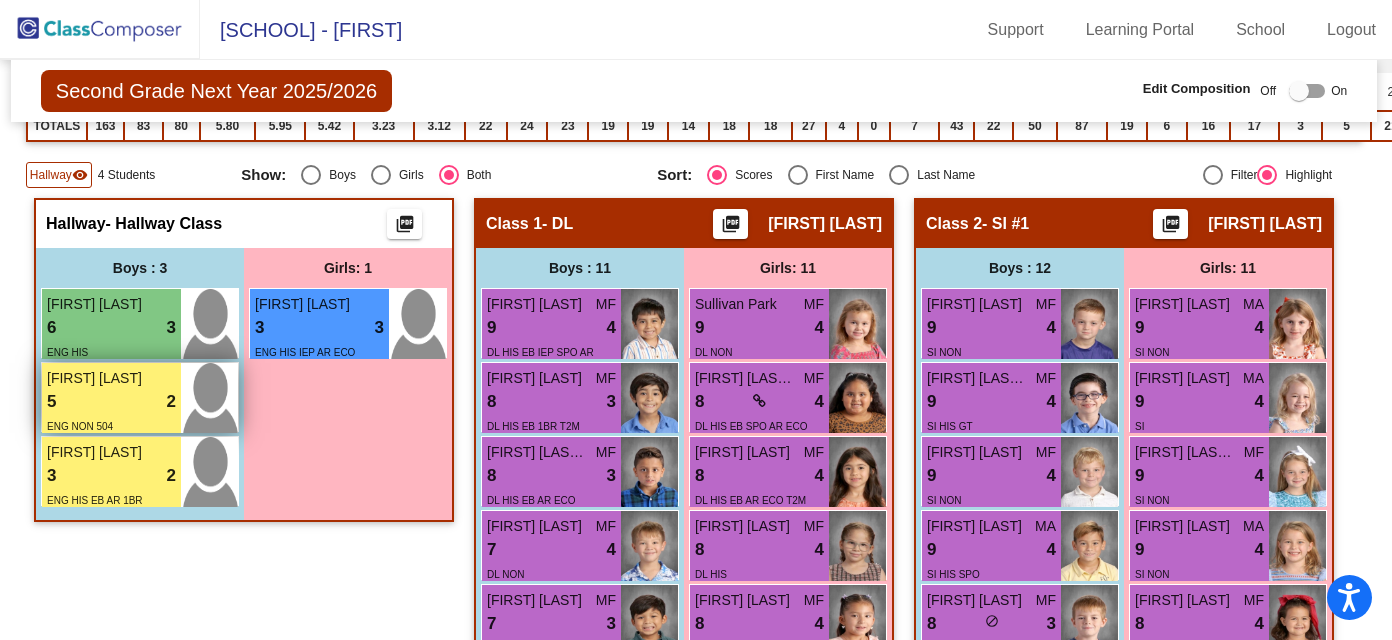 click on "5 lock do_not_disturb_alt 2" at bounding box center (111, 402) 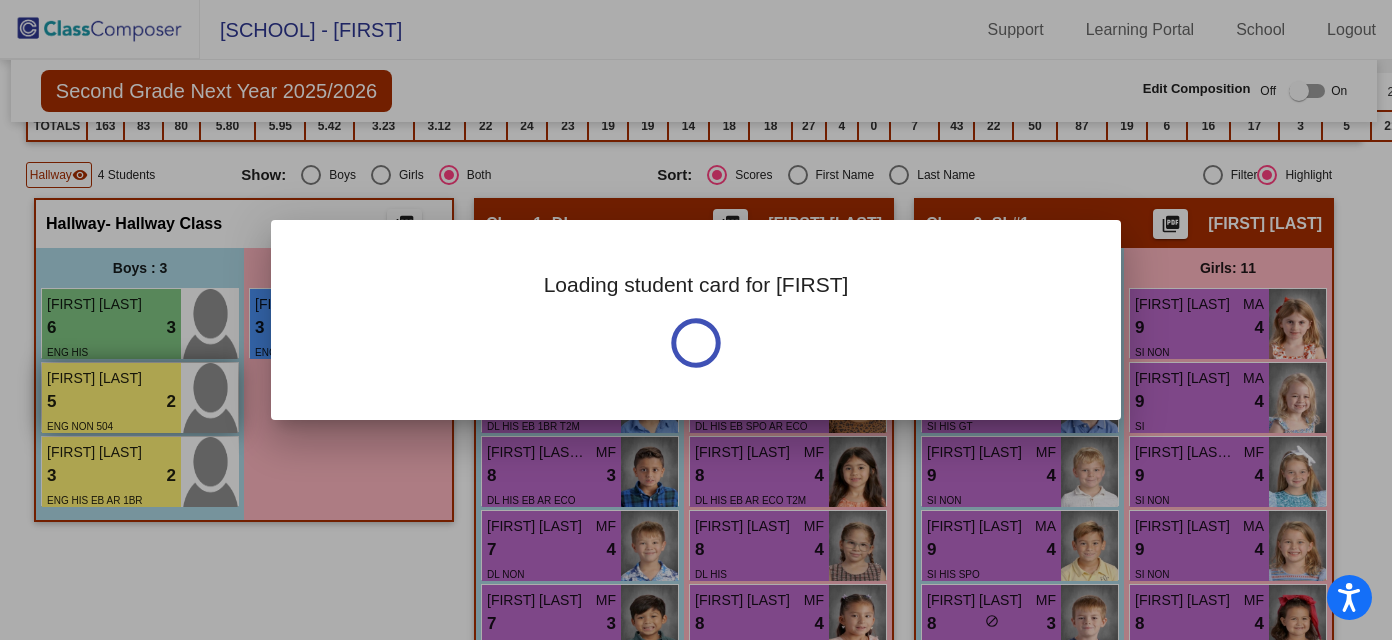 click at bounding box center (696, 320) 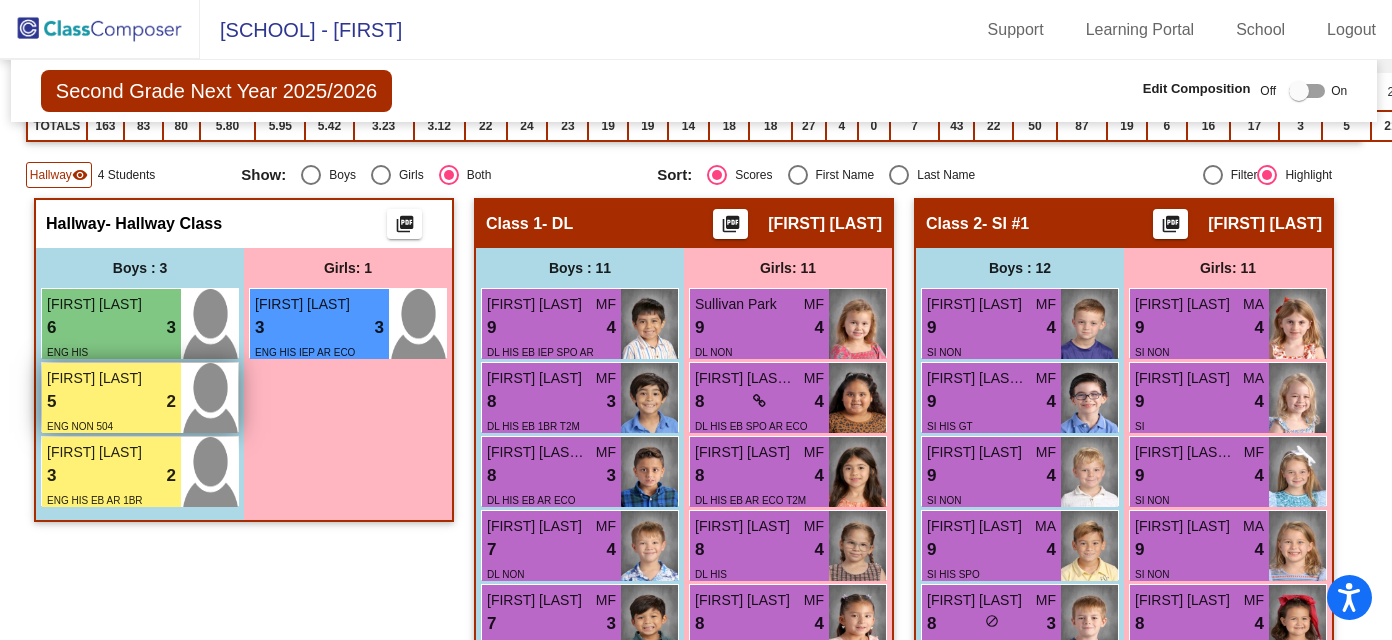 click on "5 lock do_not_disturb_alt 2" at bounding box center (111, 402) 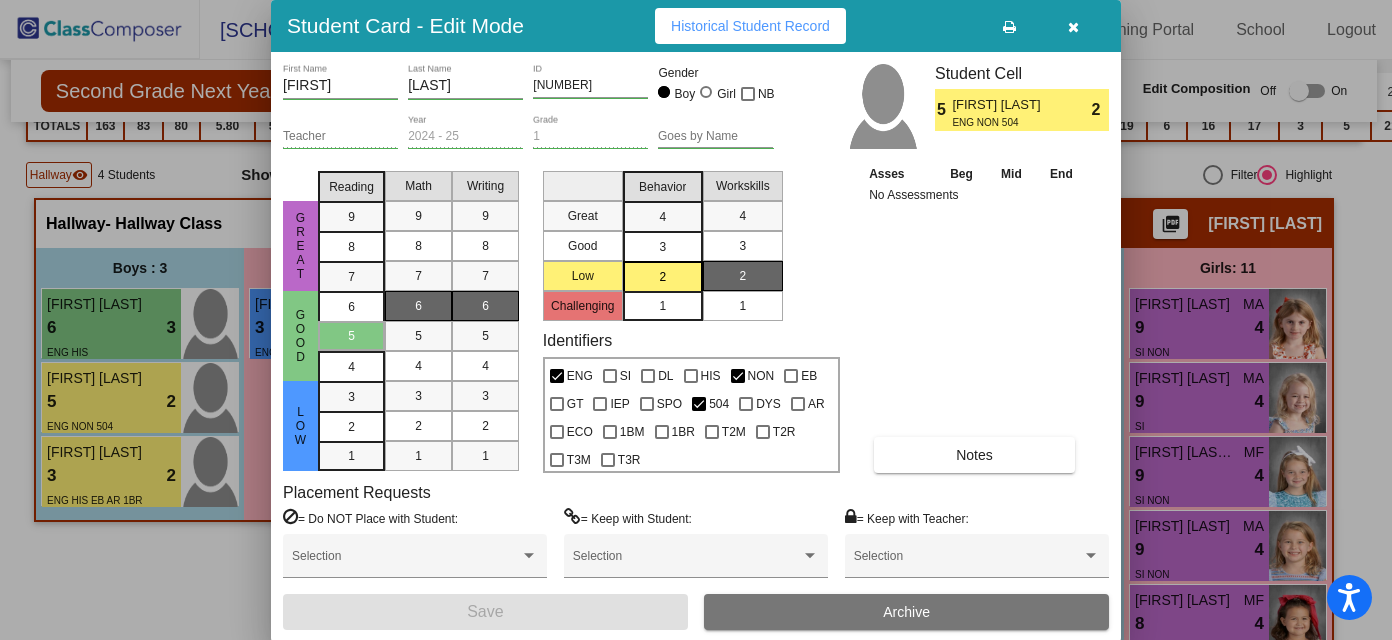 click at bounding box center [1073, 27] 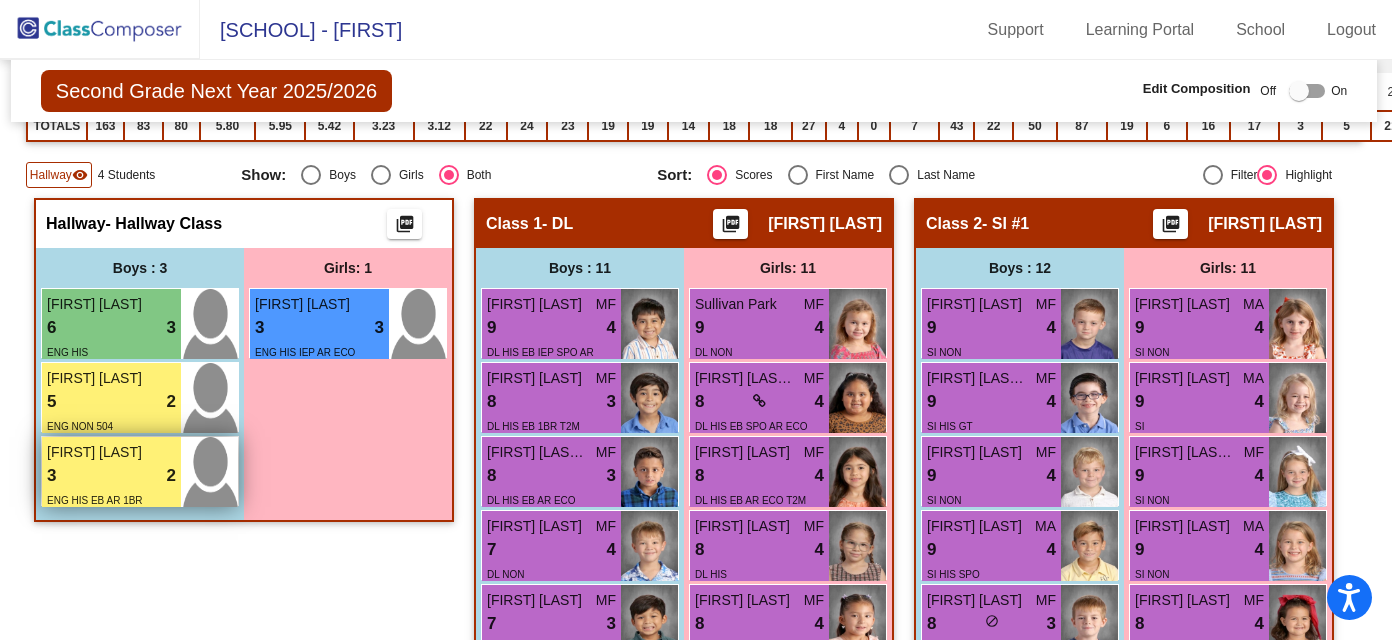 click on "3 lock do_not_disturb_alt 2" at bounding box center (111, 476) 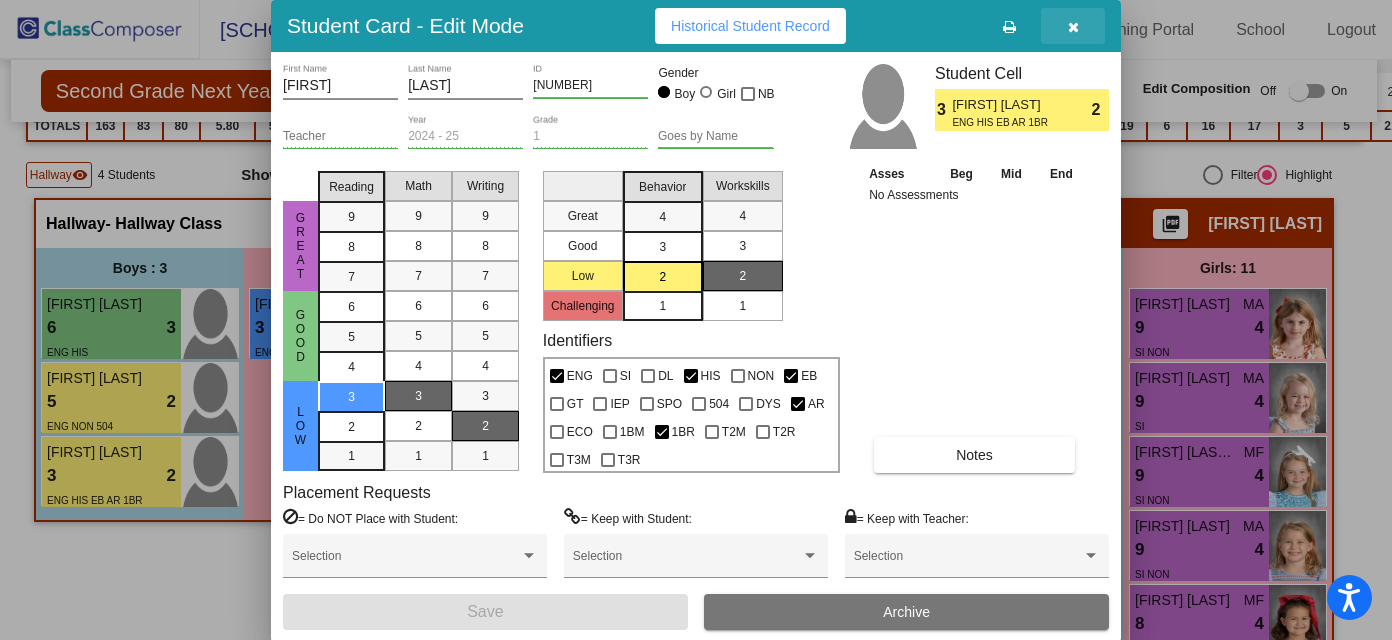 click at bounding box center (1073, 27) 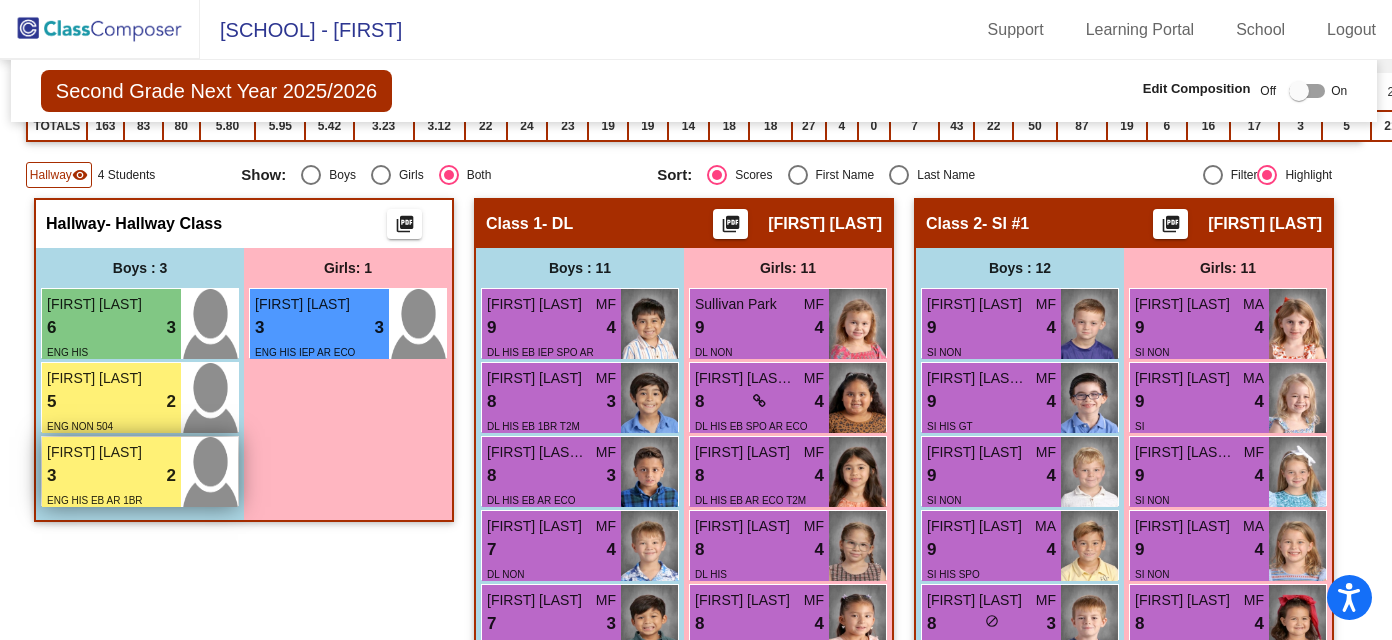 click on "3 lock do_not_disturb_alt 2" at bounding box center [111, 476] 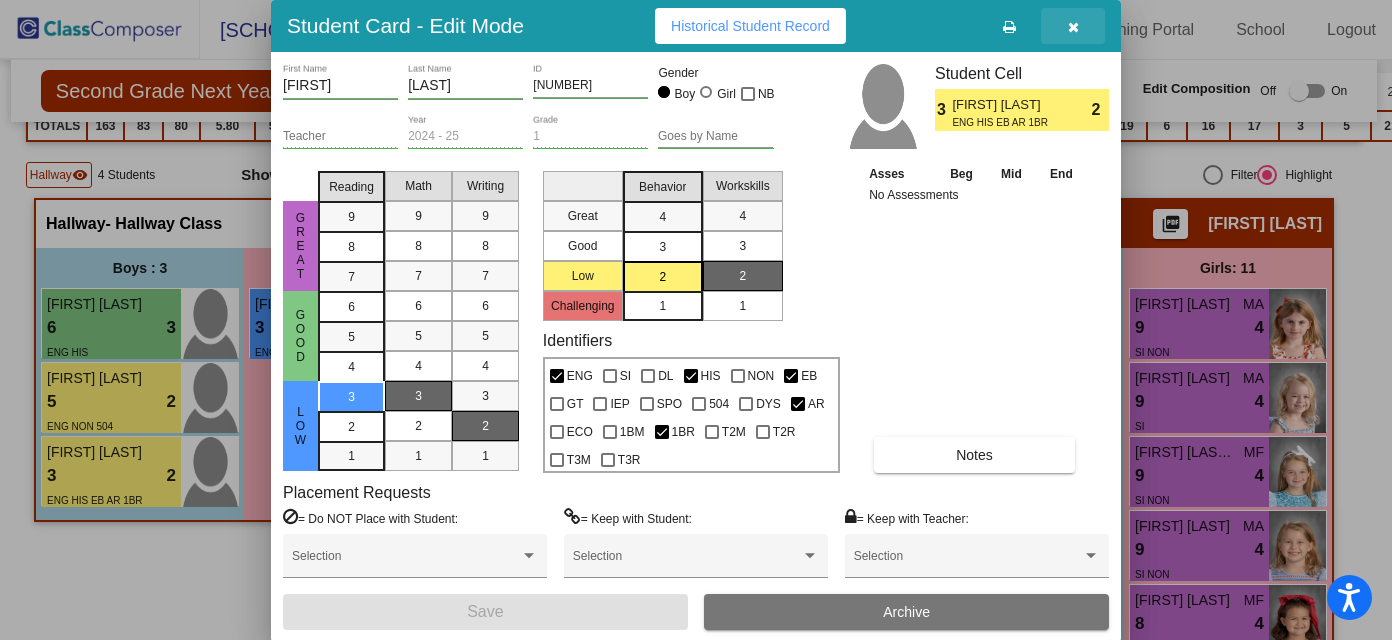 click at bounding box center (1073, 27) 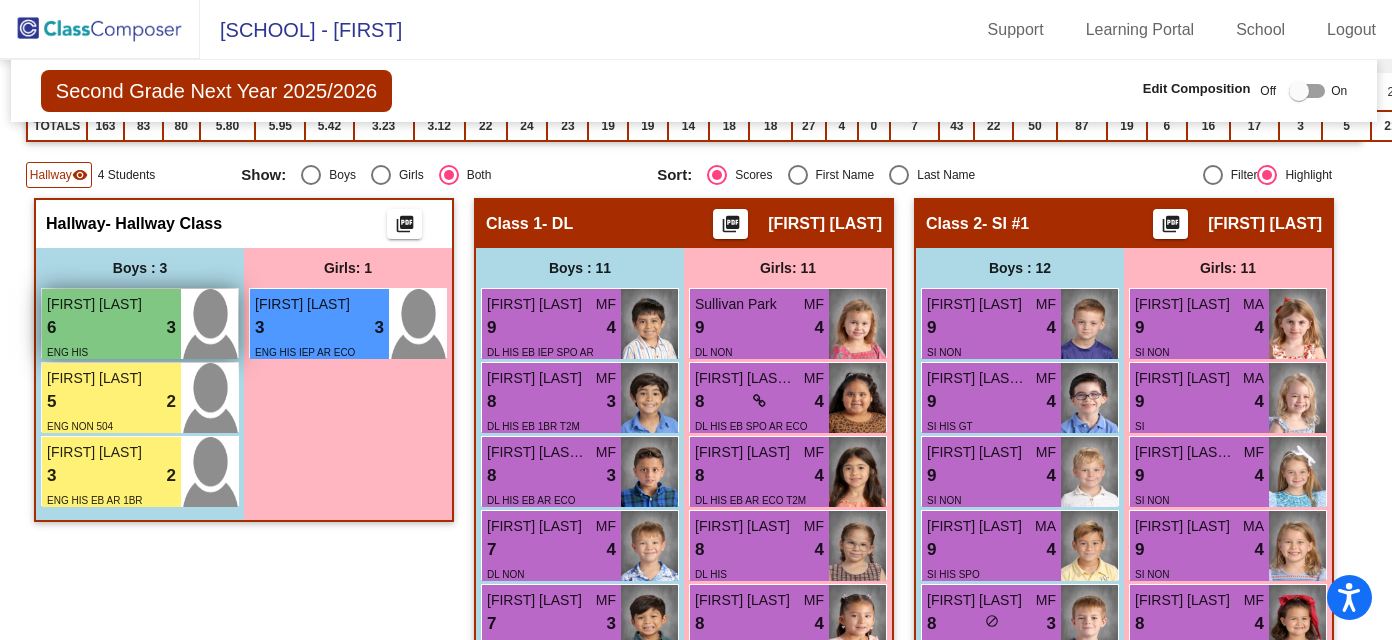 click on "6 lock do_not_disturb_alt 3" at bounding box center (111, 328) 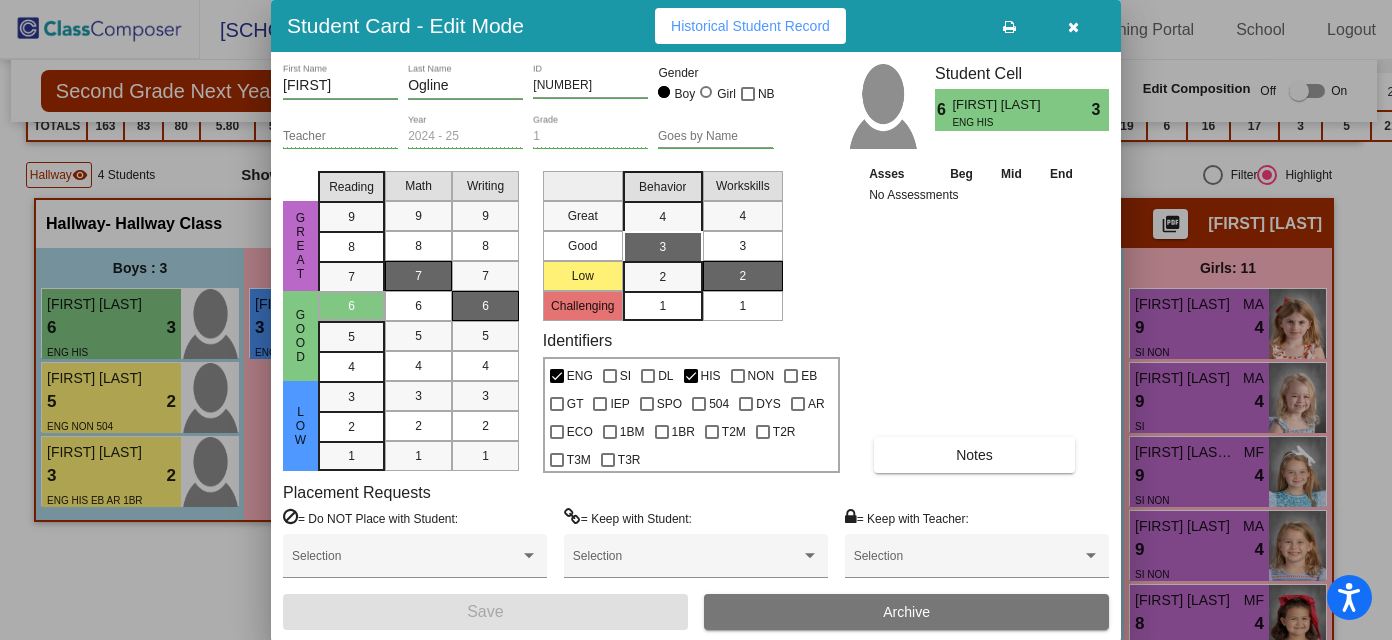 click at bounding box center [1073, 26] 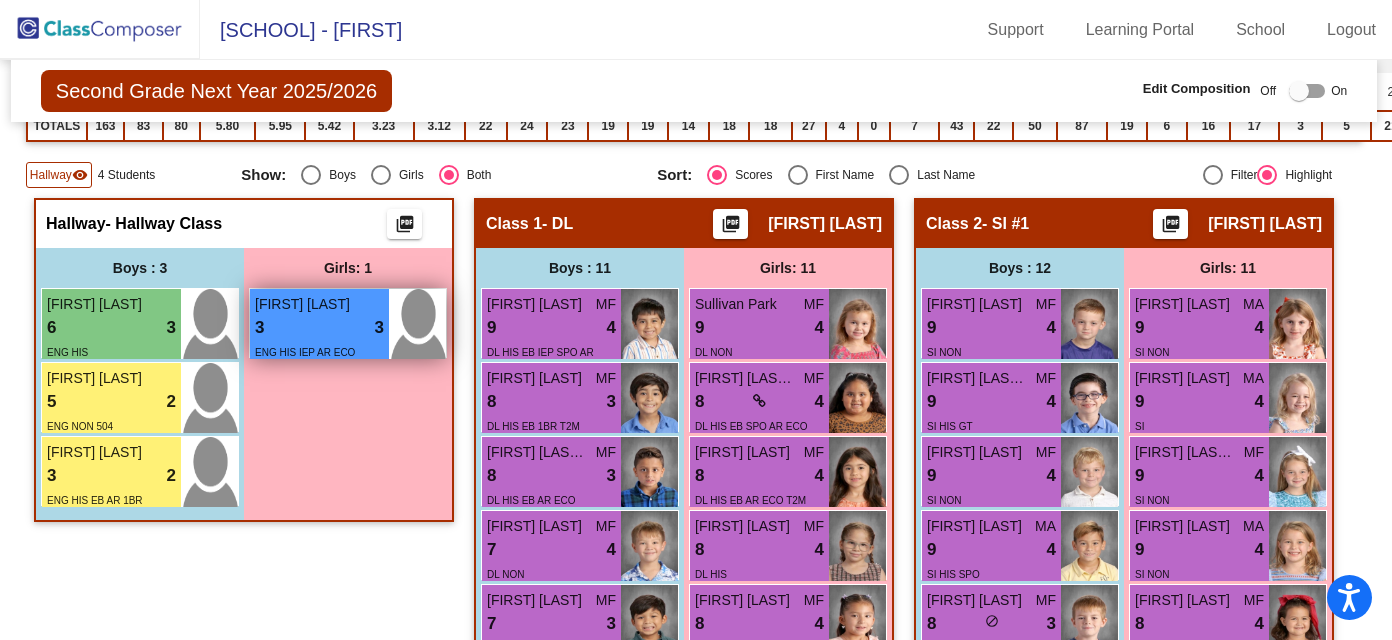 click on "Serena Miranda 3 lock do_not_disturb_alt 3 ENG HIS IEP AR ECO" at bounding box center [319, 324] 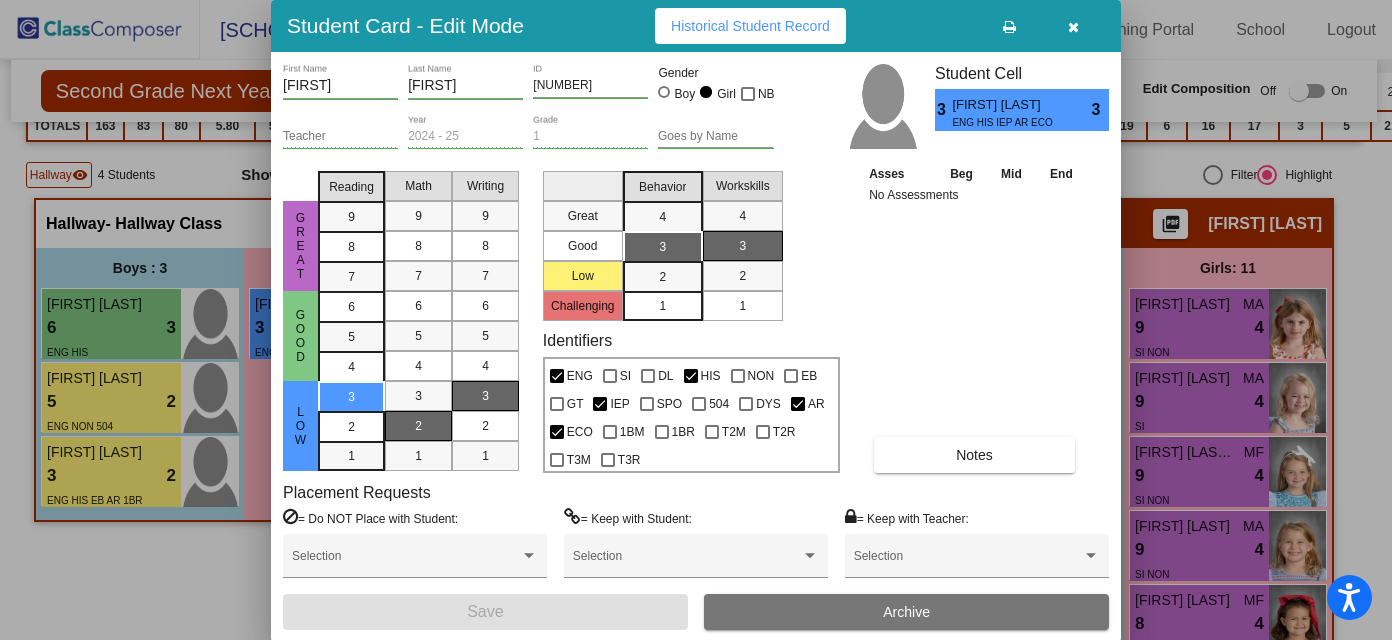 click at bounding box center (1073, 26) 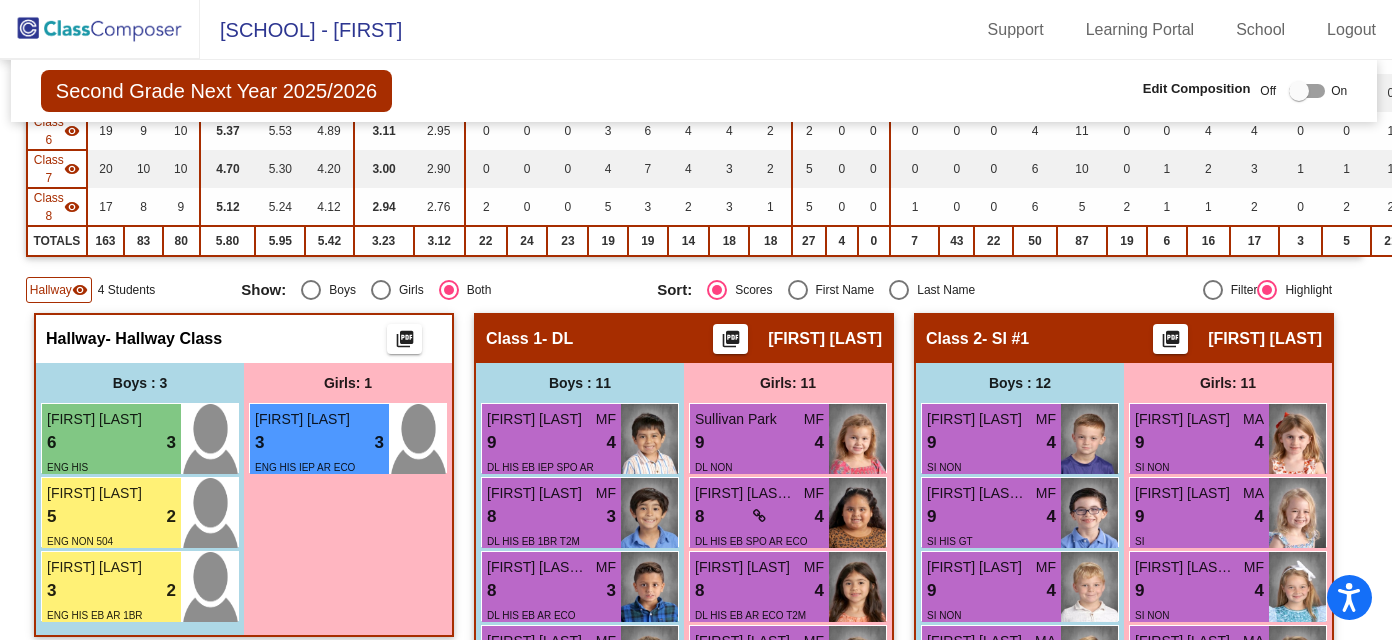 scroll, scrollTop: 447, scrollLeft: 2, axis: both 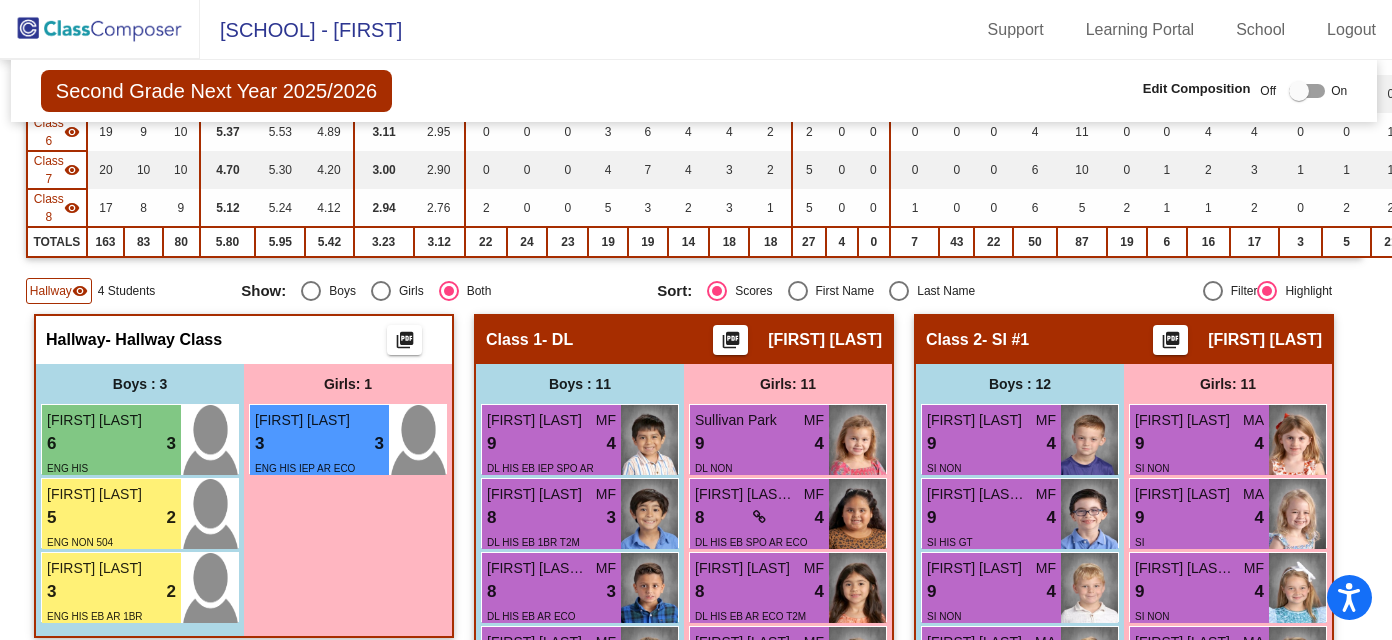 click on "Hallway" 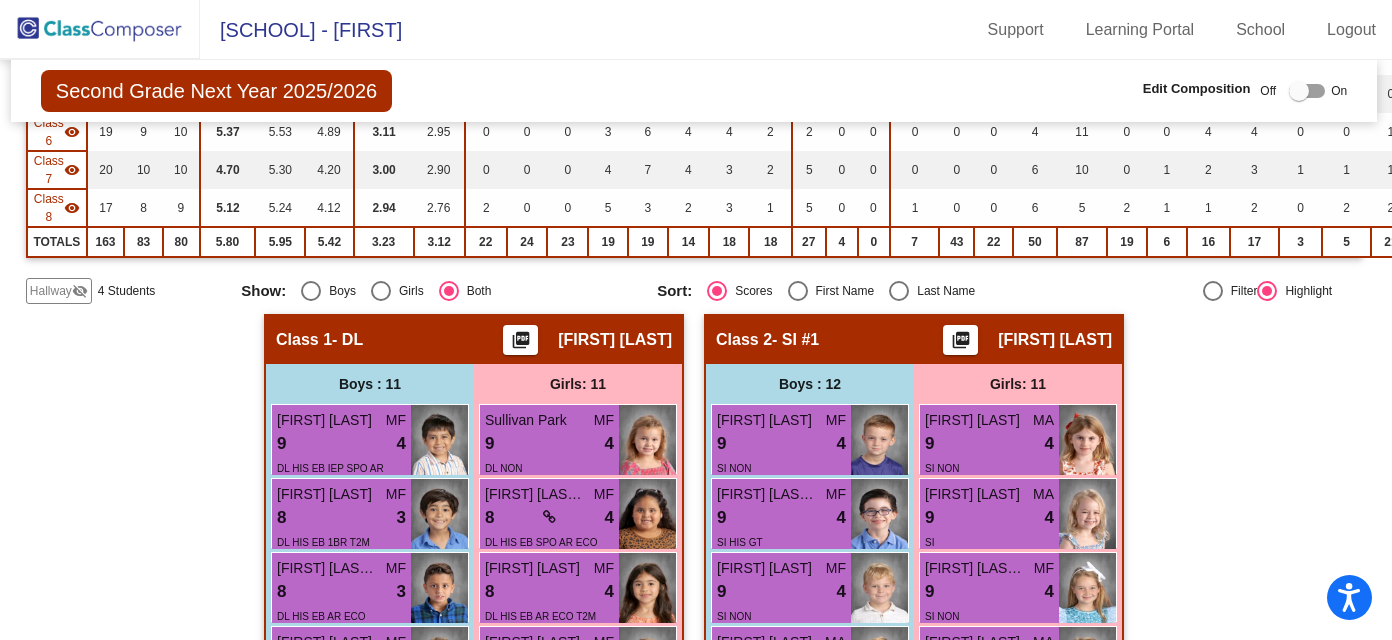 click on "Hallway" 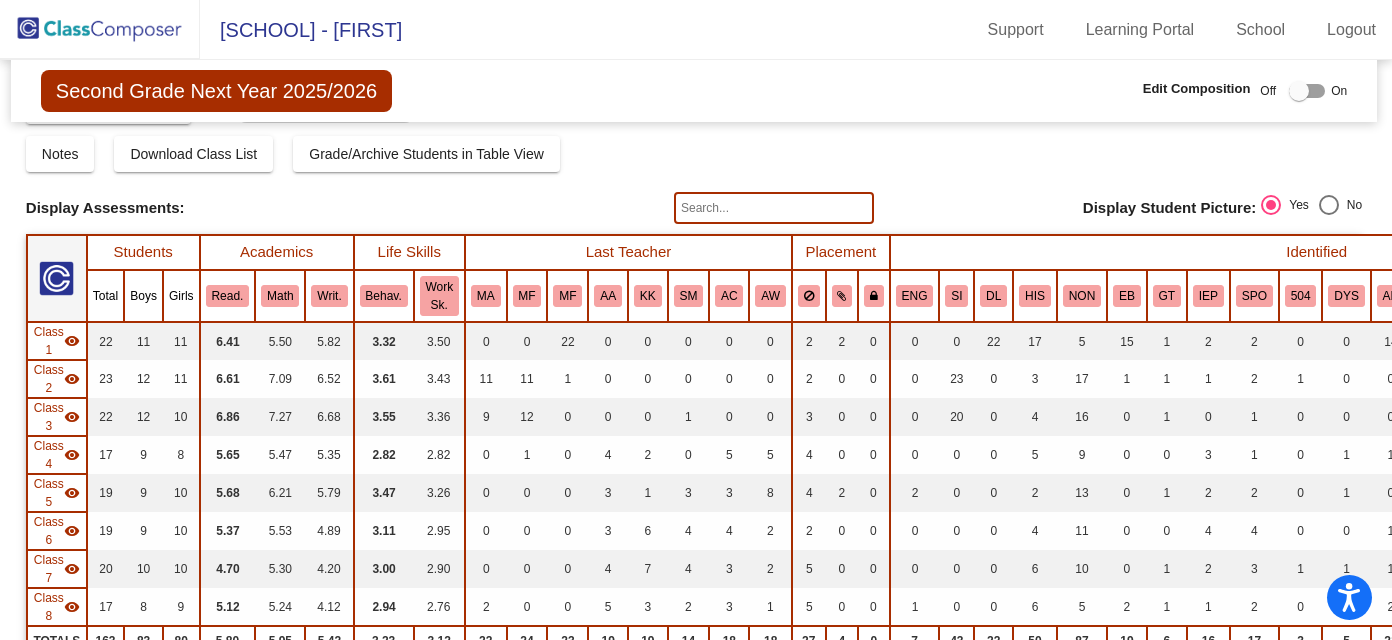 scroll, scrollTop: 0, scrollLeft: 2, axis: horizontal 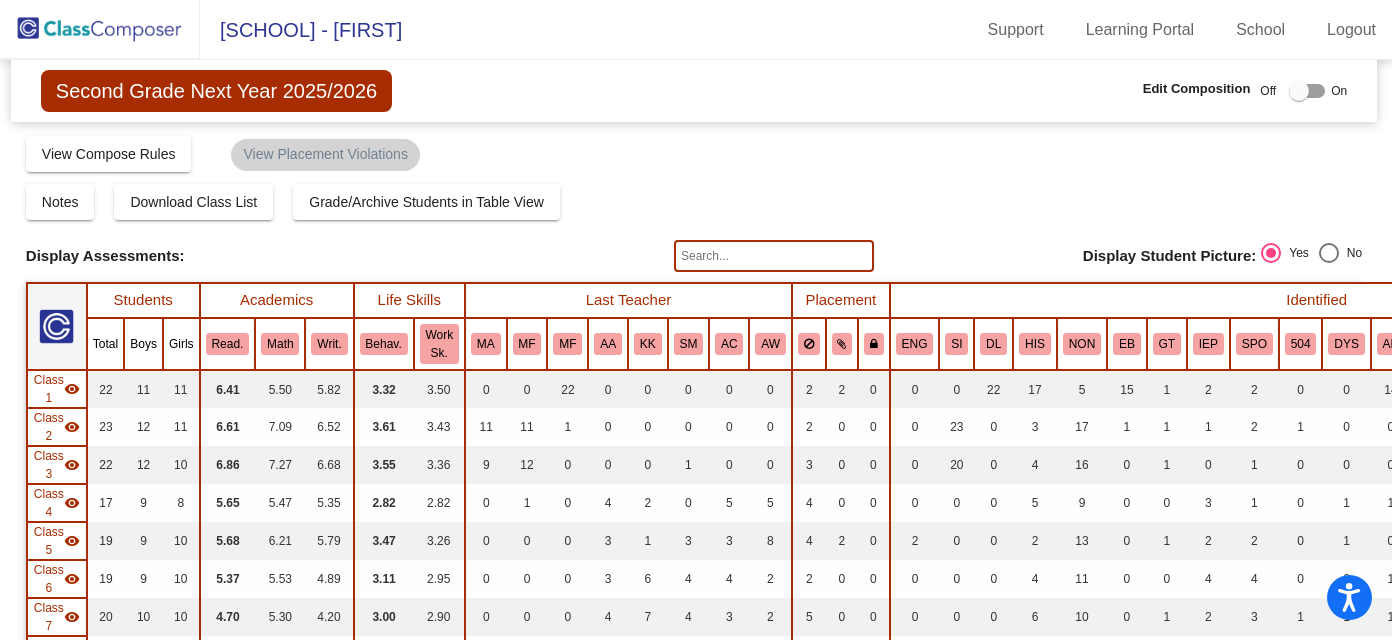 click at bounding box center [1299, 91] 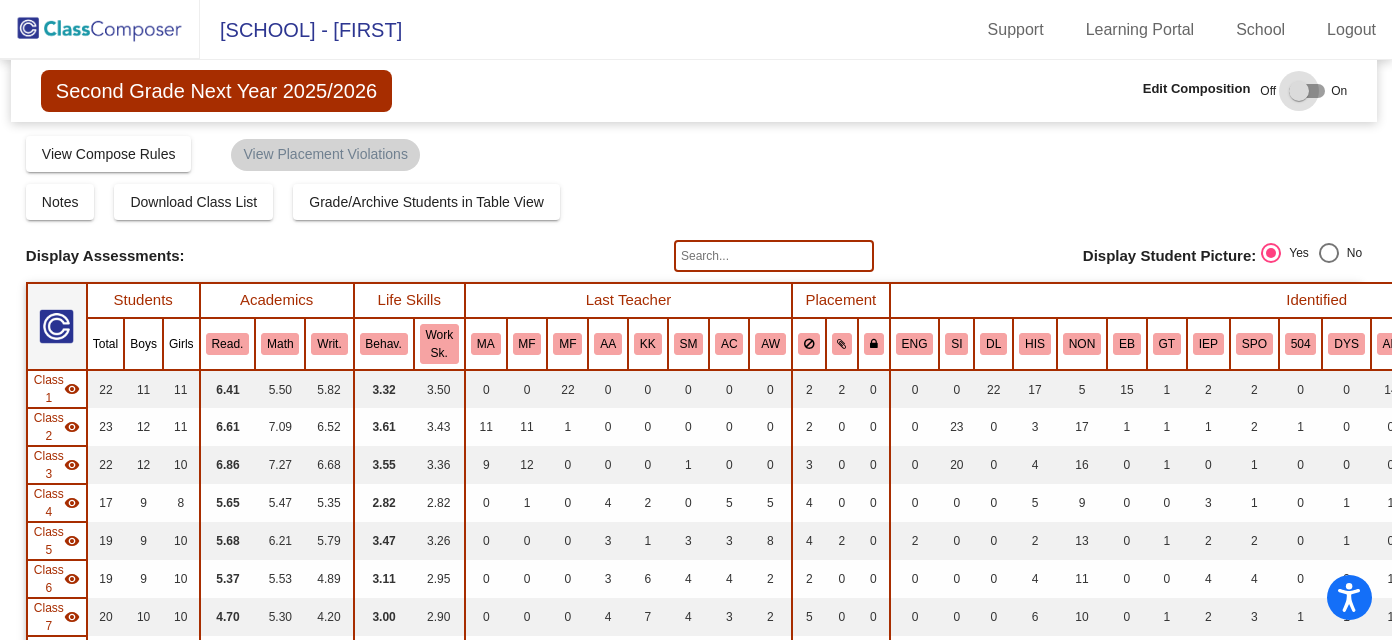 checkbox on "true" 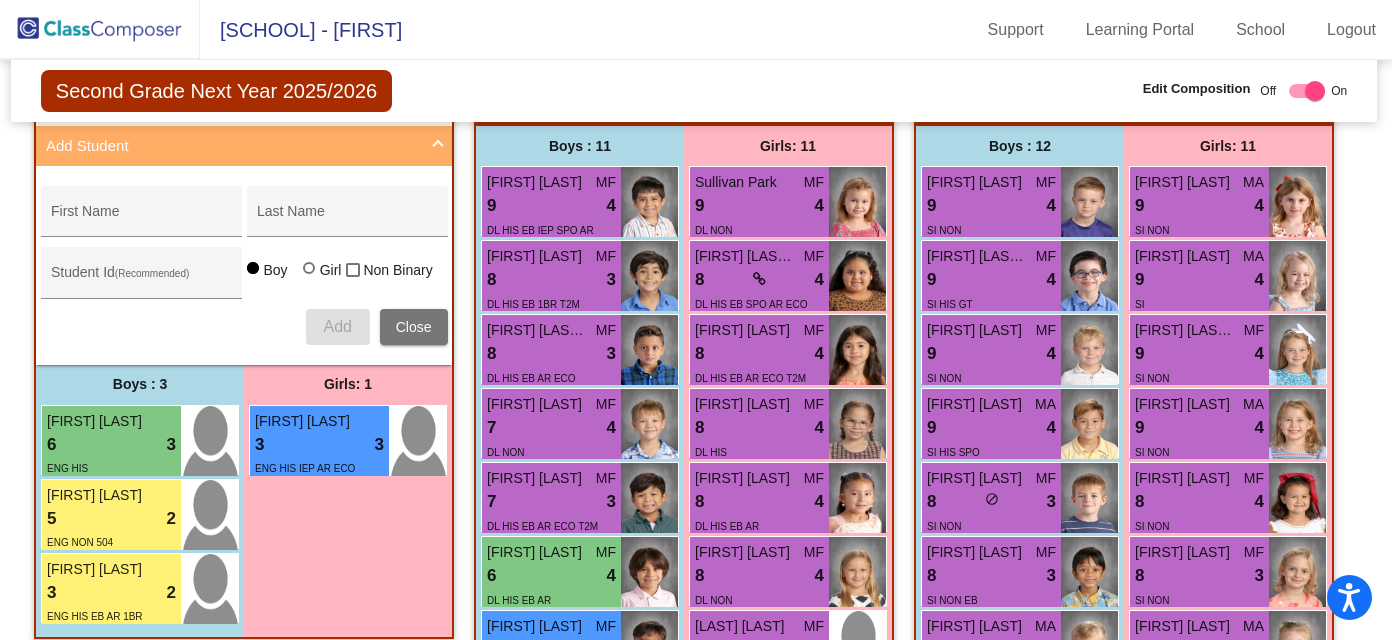 scroll, scrollTop: 631, scrollLeft: 2, axis: both 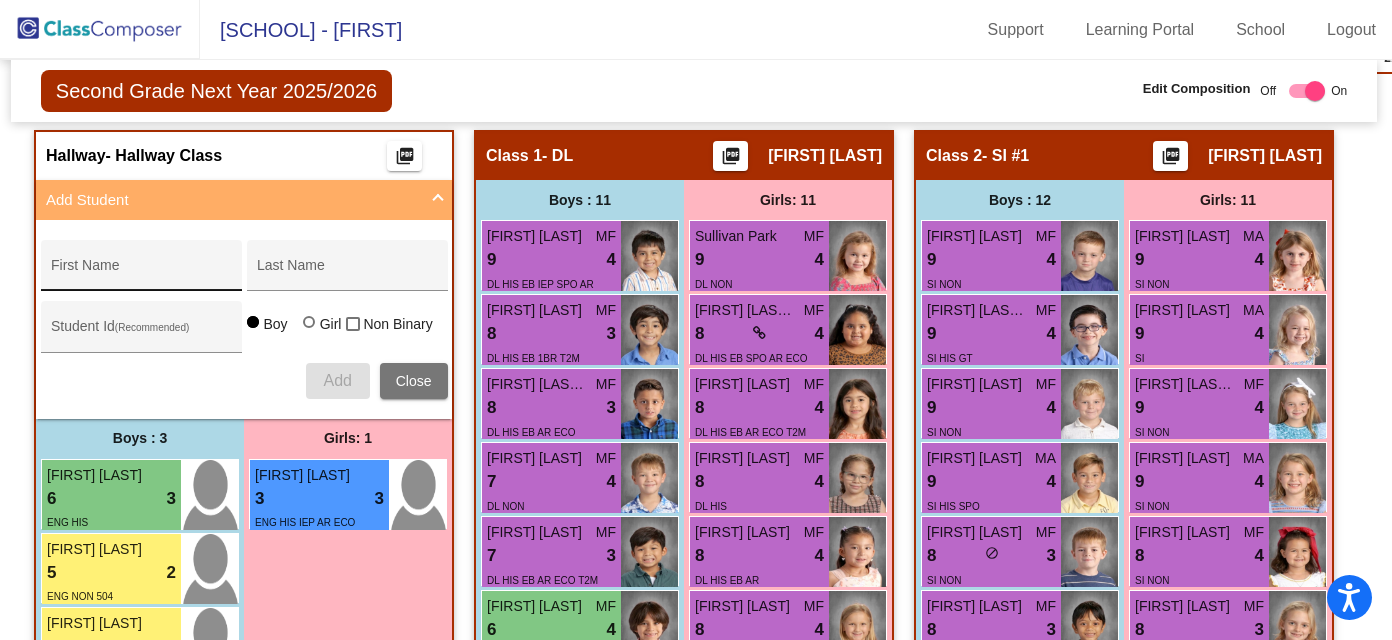 click on "First Name" at bounding box center (141, 273) 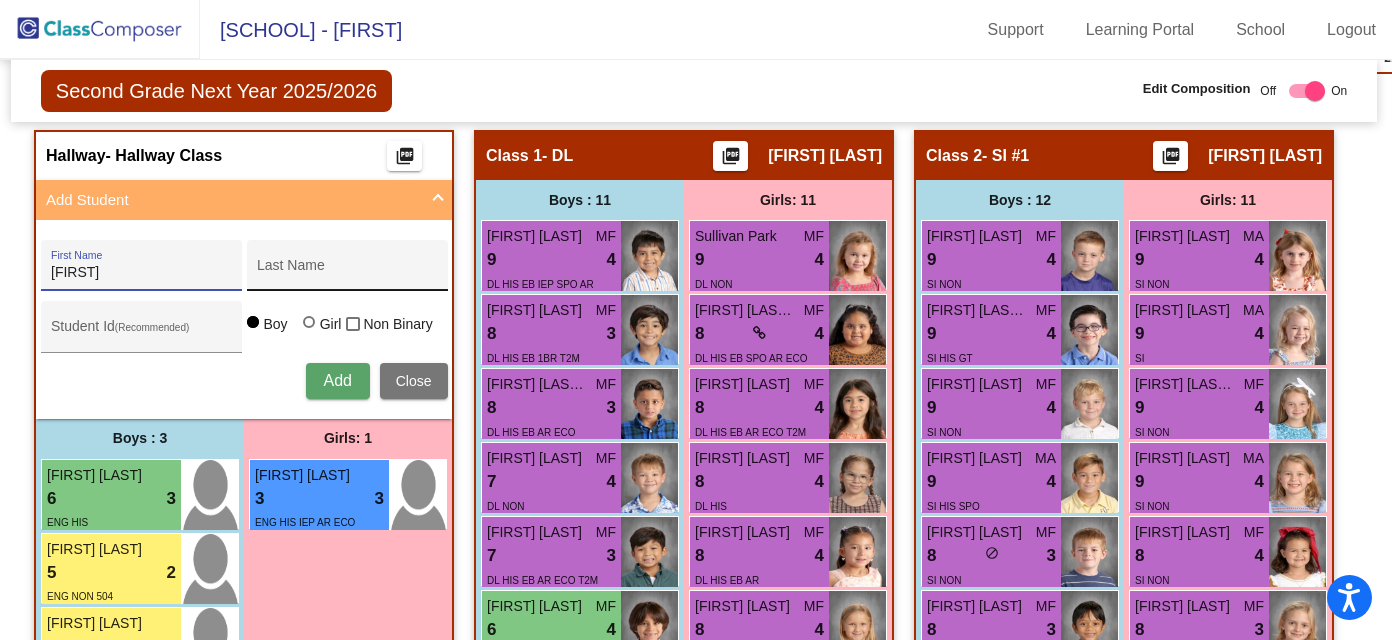 type on "Holden" 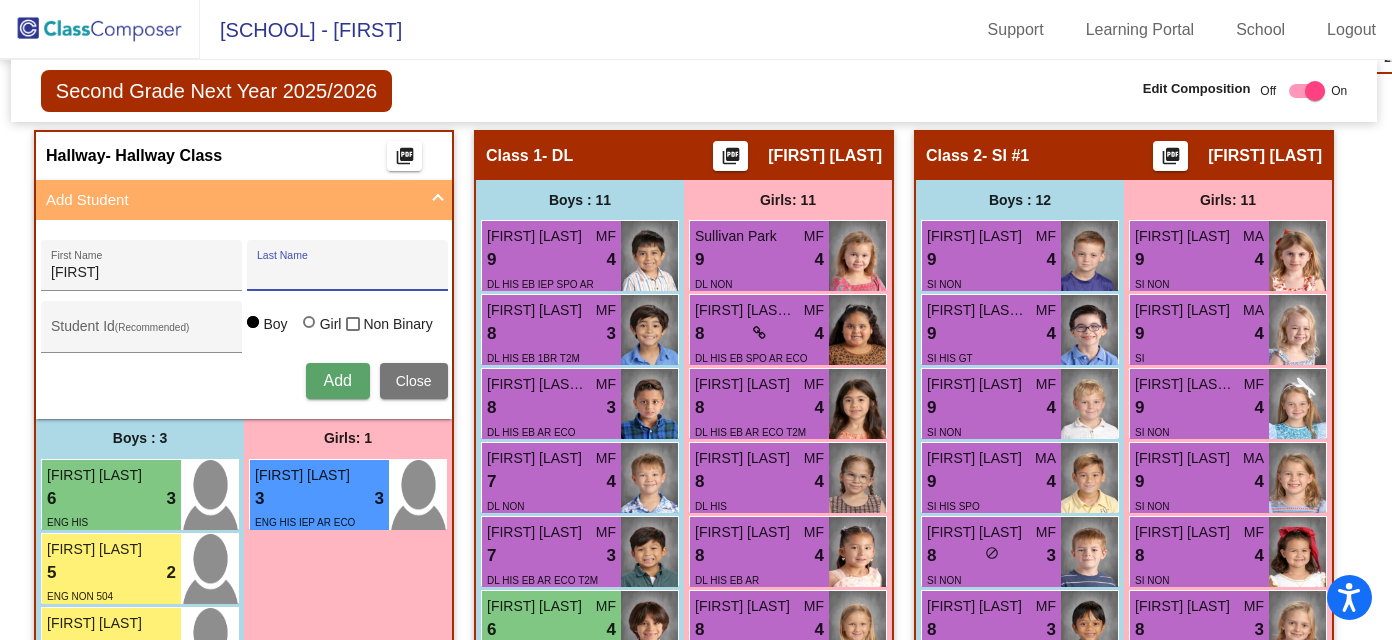 click on "Last Name" at bounding box center [347, 273] 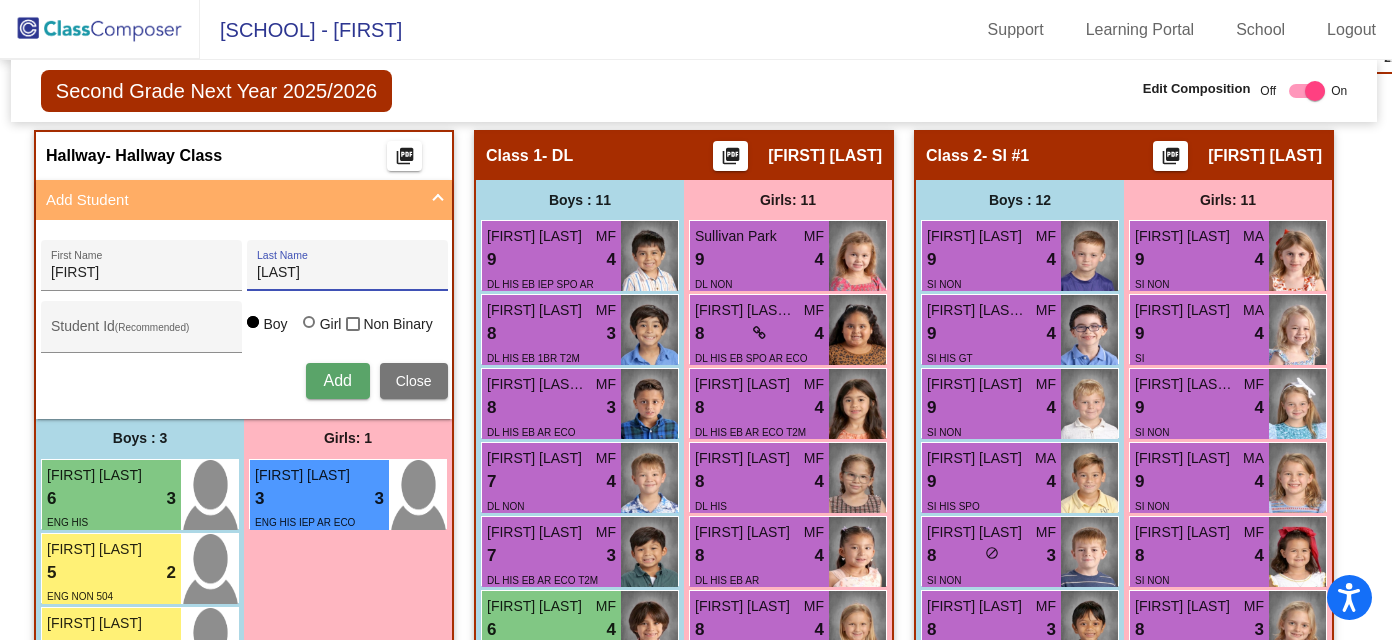 type on "Velasquez" 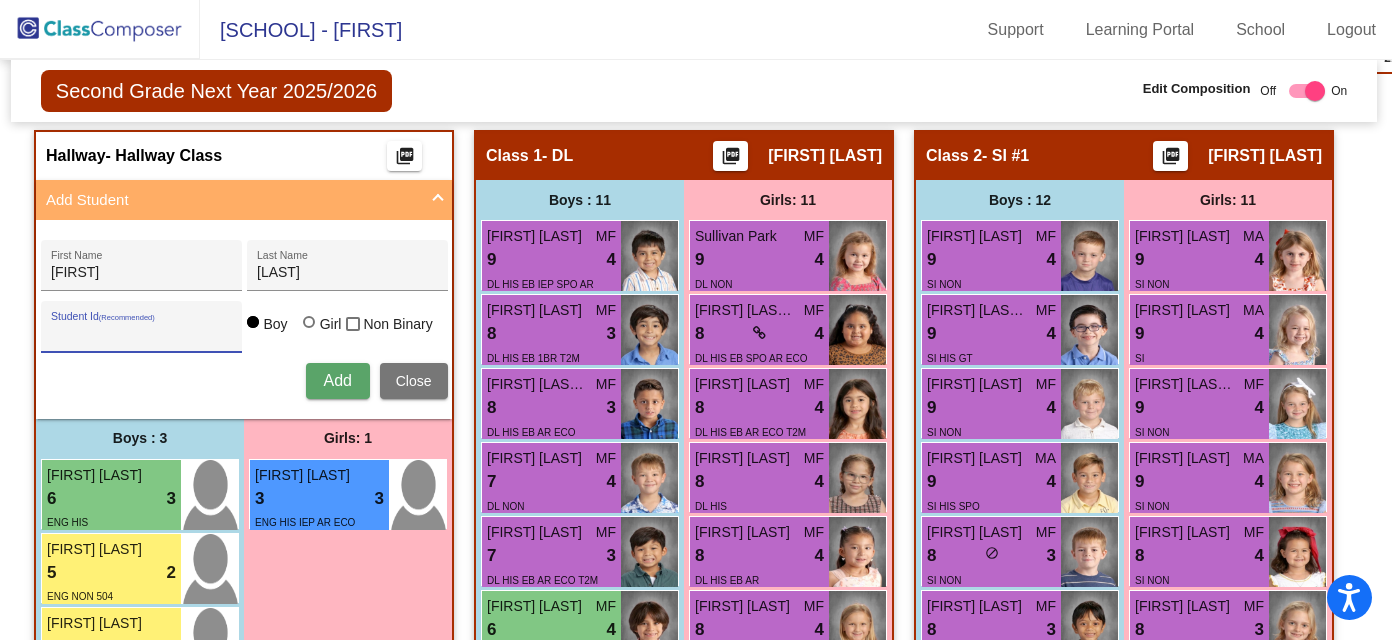 click on "Student Id  (Recommended)" at bounding box center [141, 334] 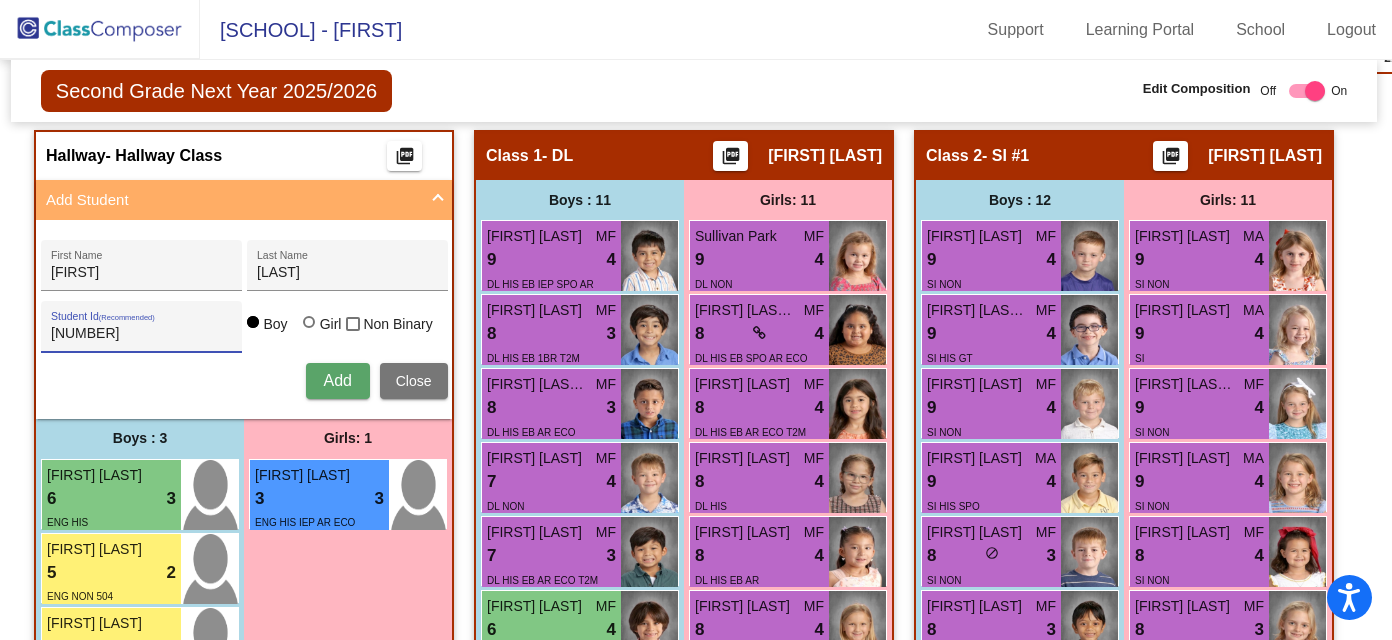 click on "Add" at bounding box center (337, 380) 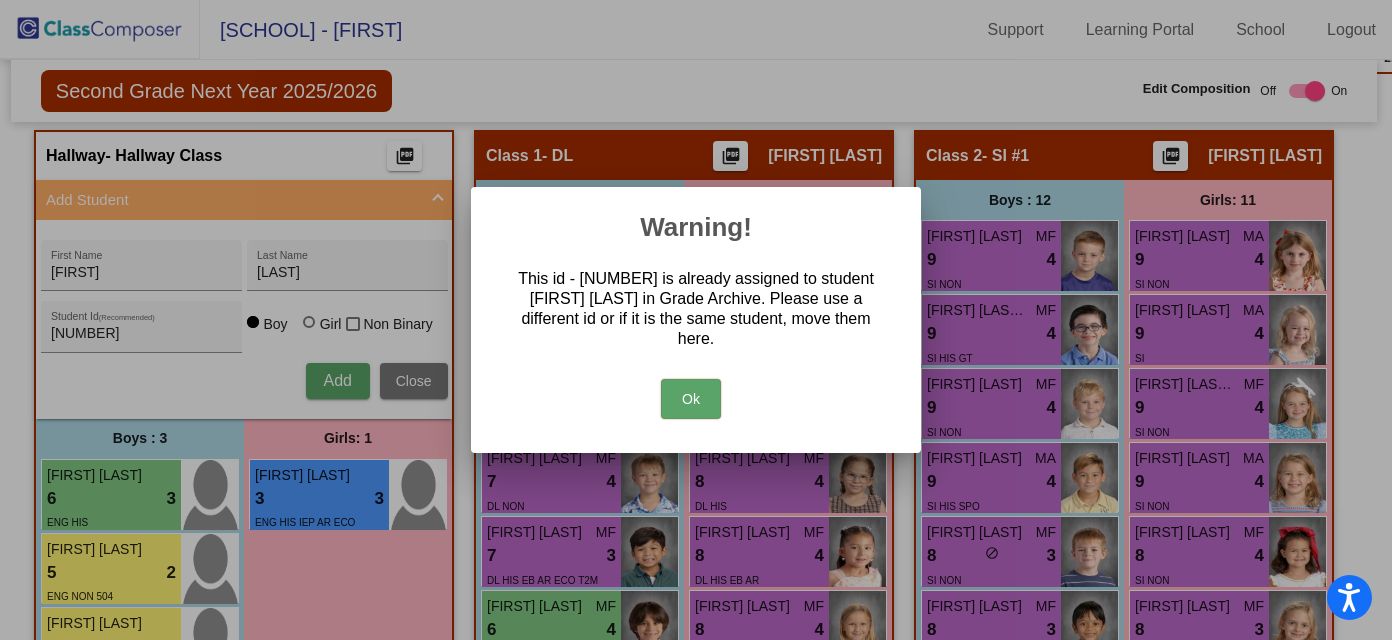 click on "Ok" at bounding box center [691, 399] 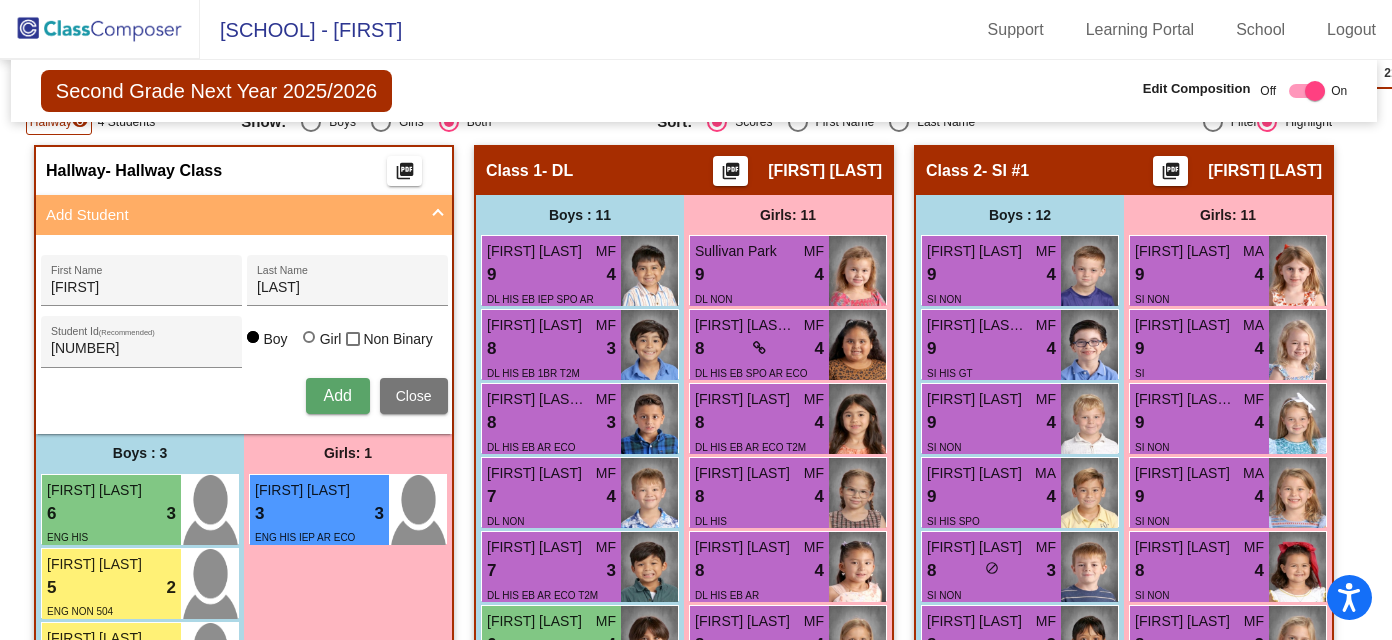 scroll, scrollTop: 606, scrollLeft: 2, axis: both 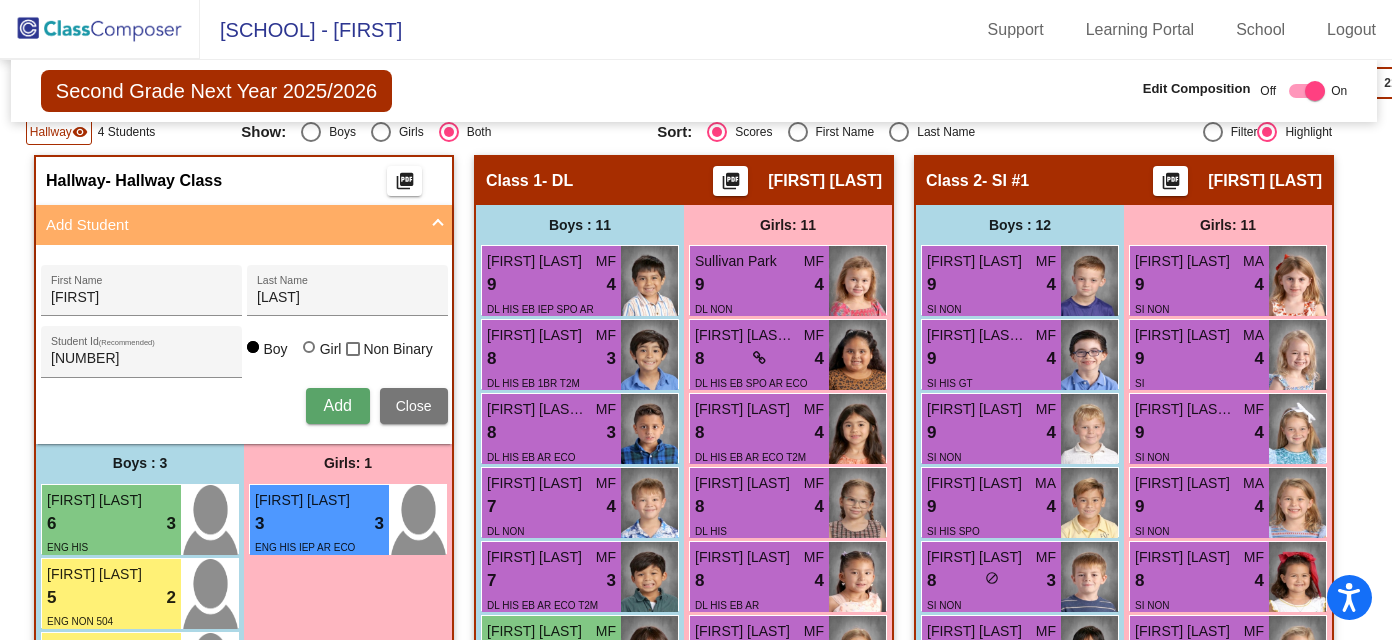 click on "Add" at bounding box center (337, 405) 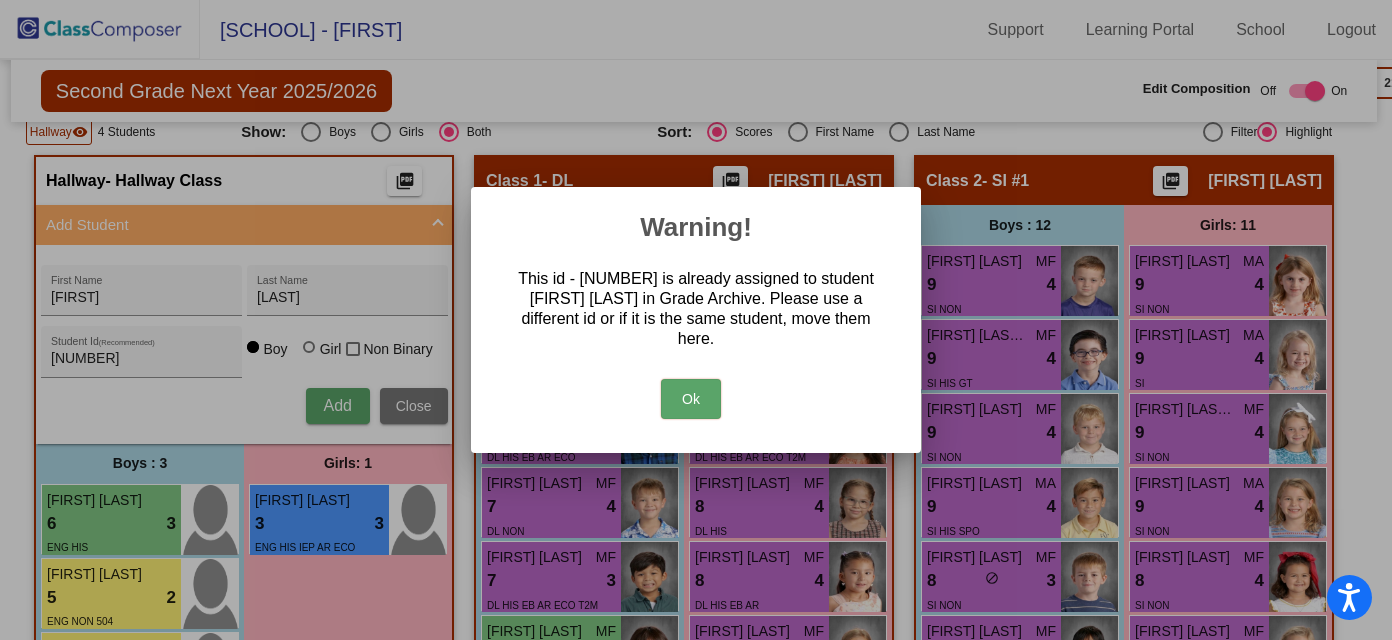 click on "Ok" at bounding box center [691, 399] 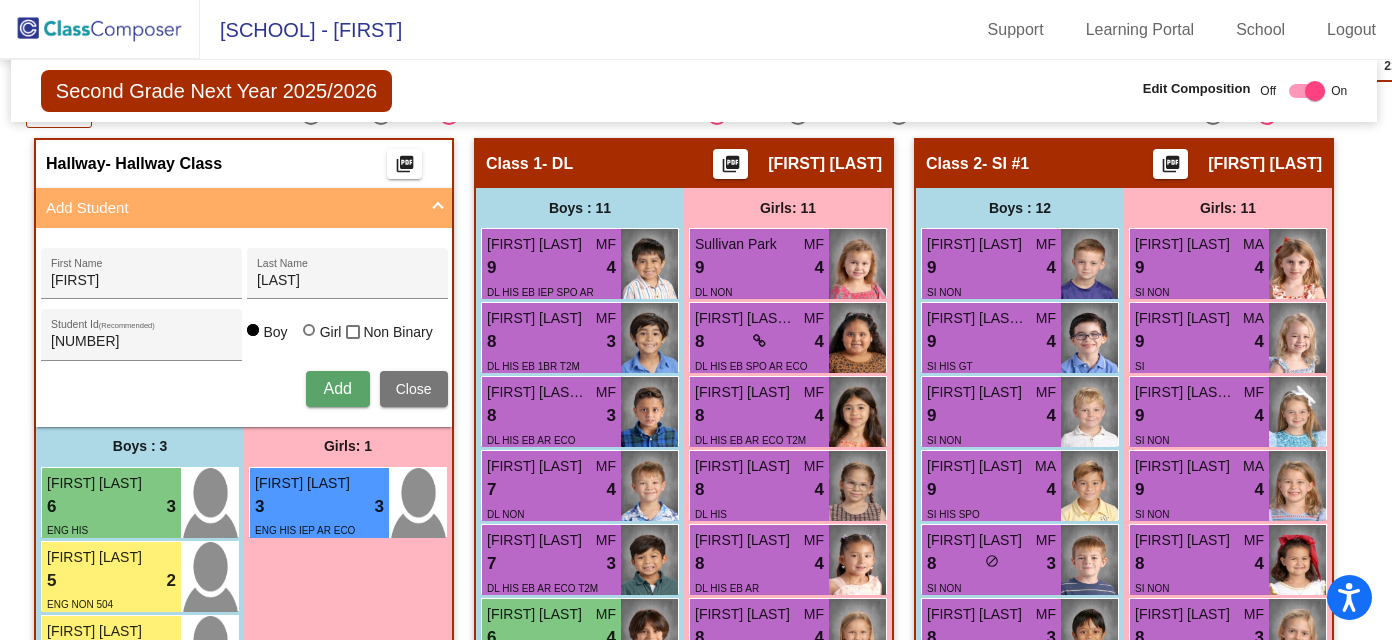 scroll, scrollTop: 615, scrollLeft: 2, axis: both 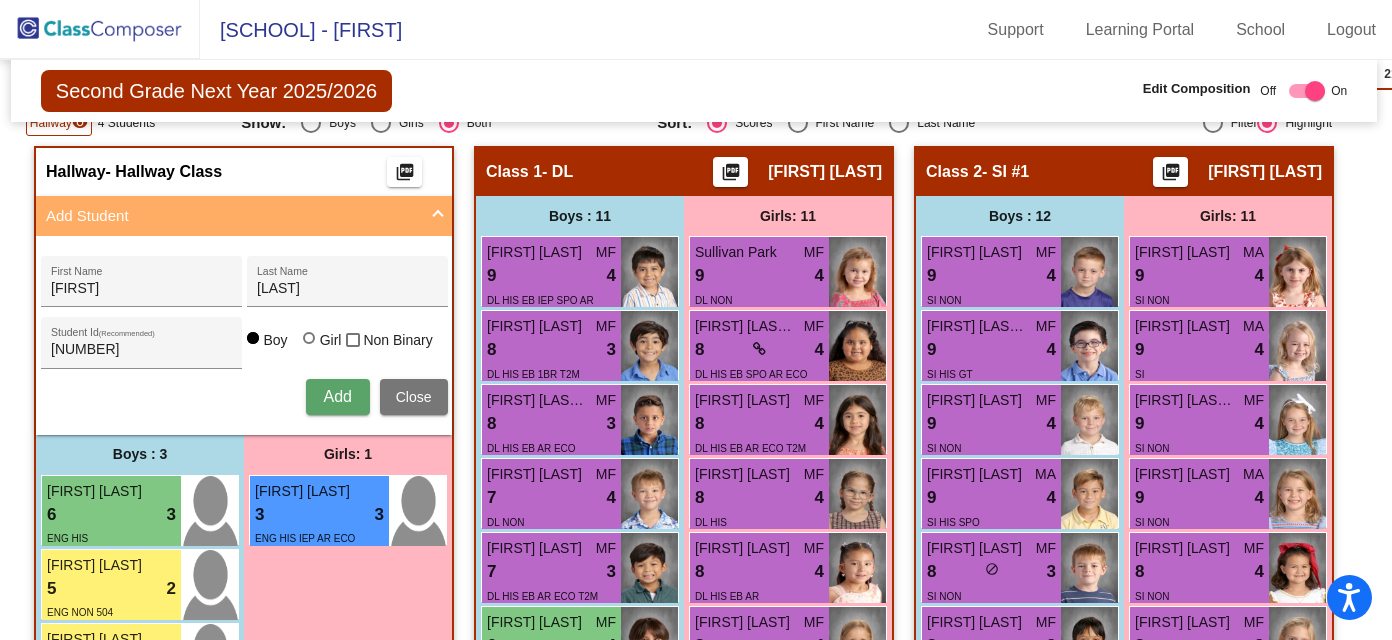 click on "Add Student" at bounding box center [240, 216] 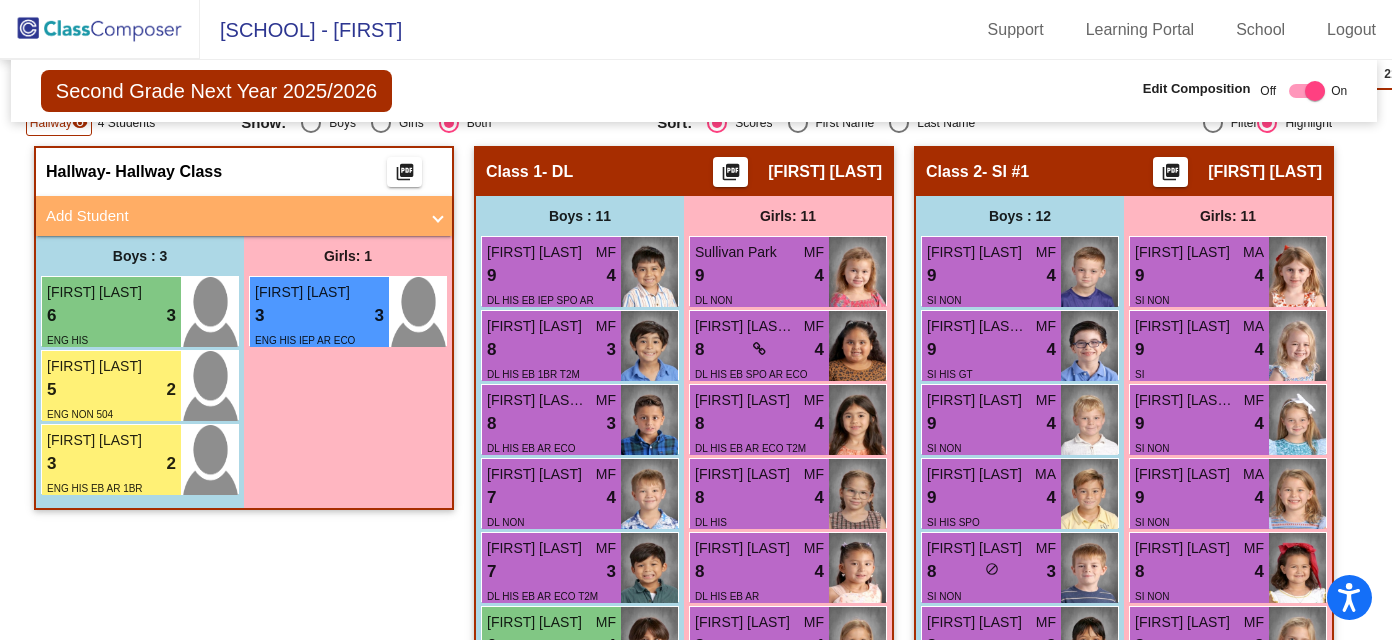 click on "Add Student" at bounding box center (240, 216) 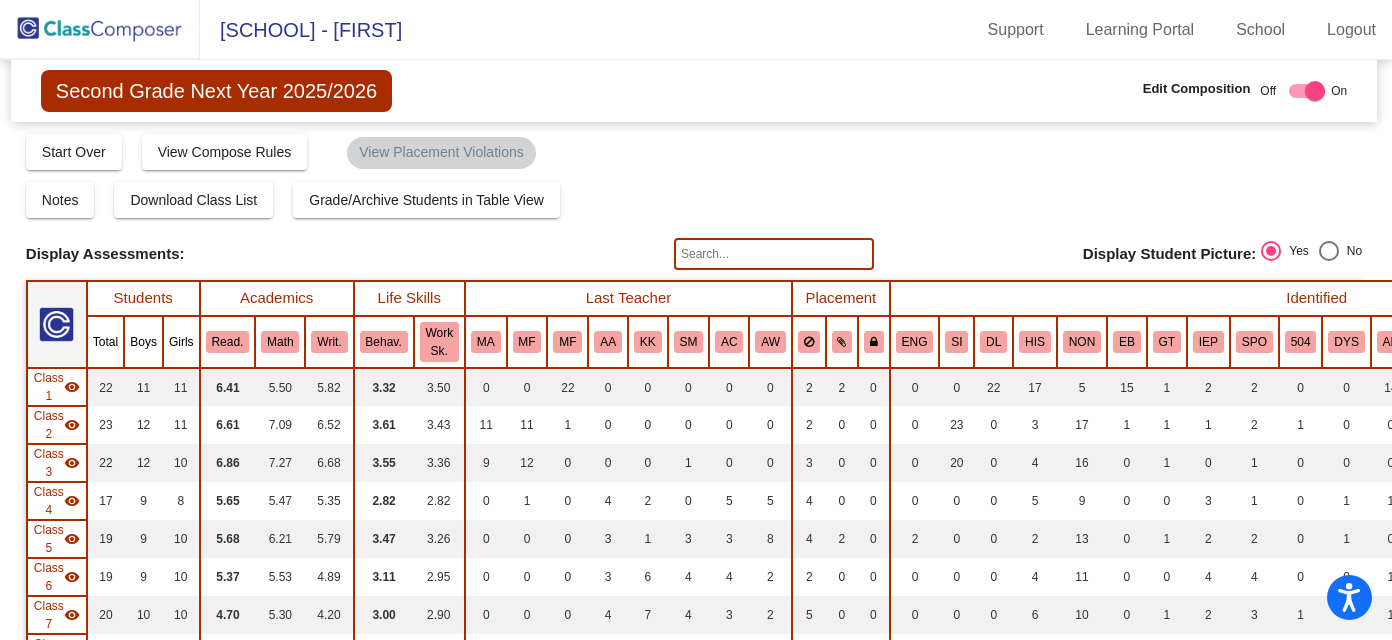 scroll, scrollTop: 0, scrollLeft: 2, axis: horizontal 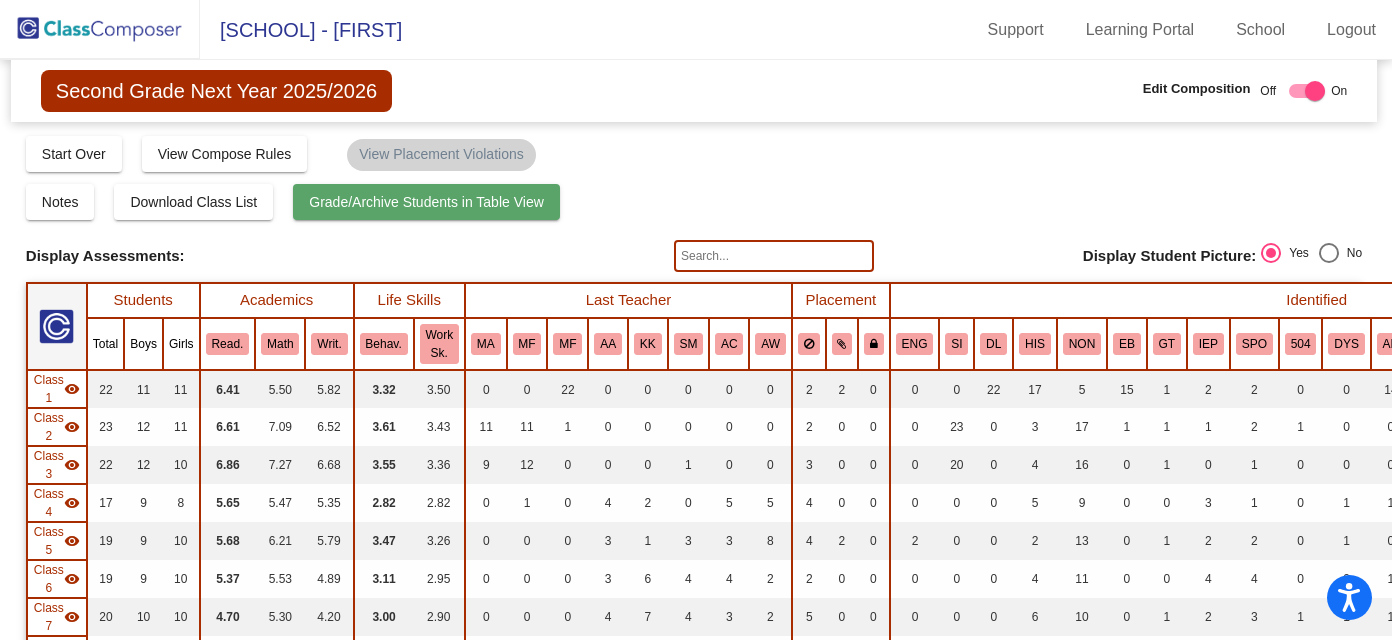 click on "Grade/Archive Students in Table View" 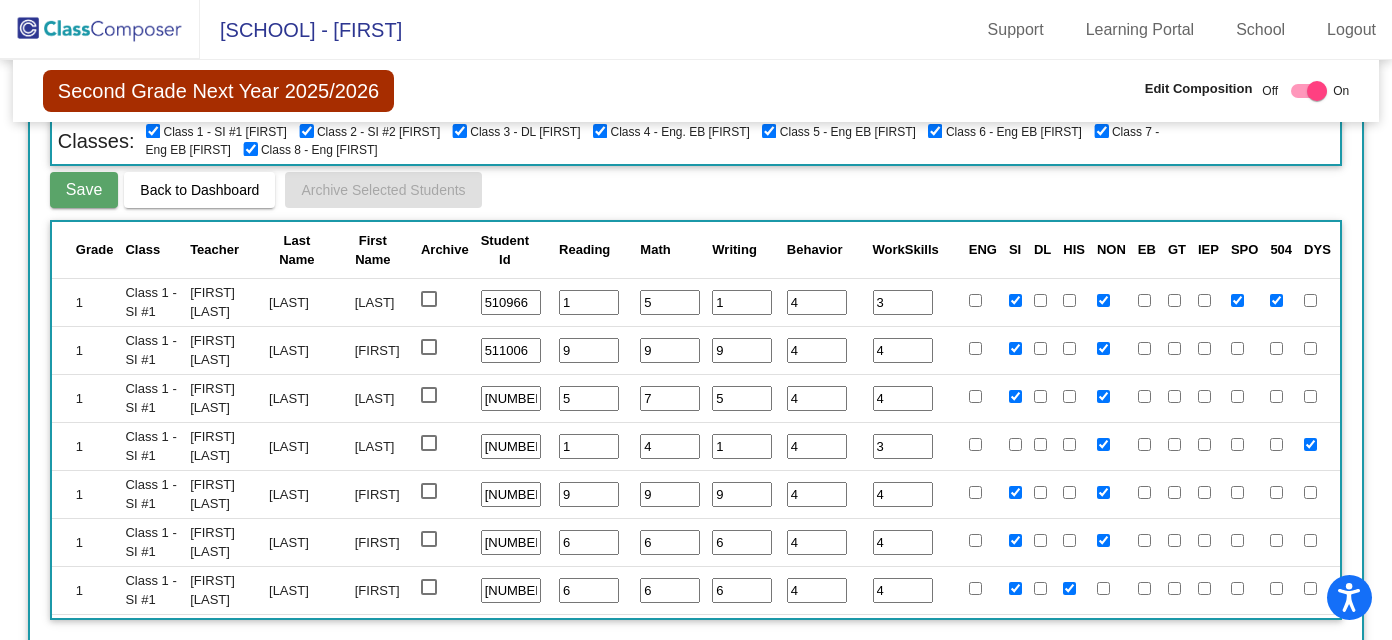 scroll, scrollTop: 286, scrollLeft: 0, axis: vertical 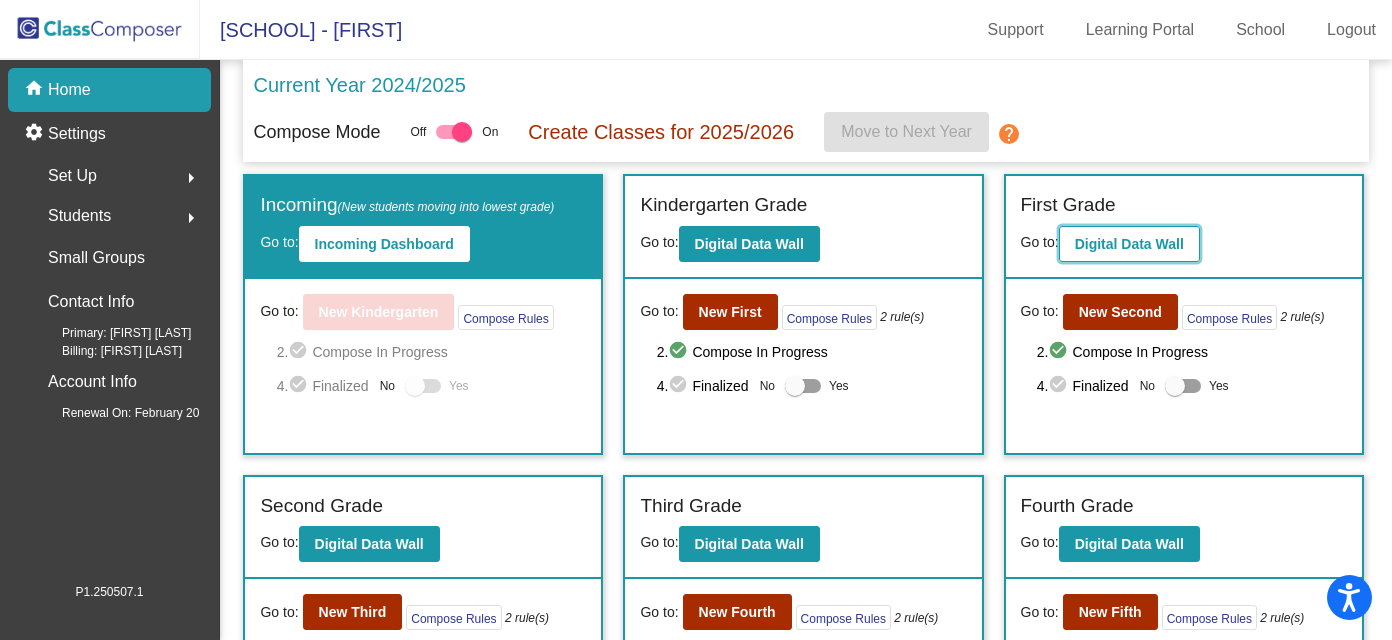 click on "Digital Data Wall" 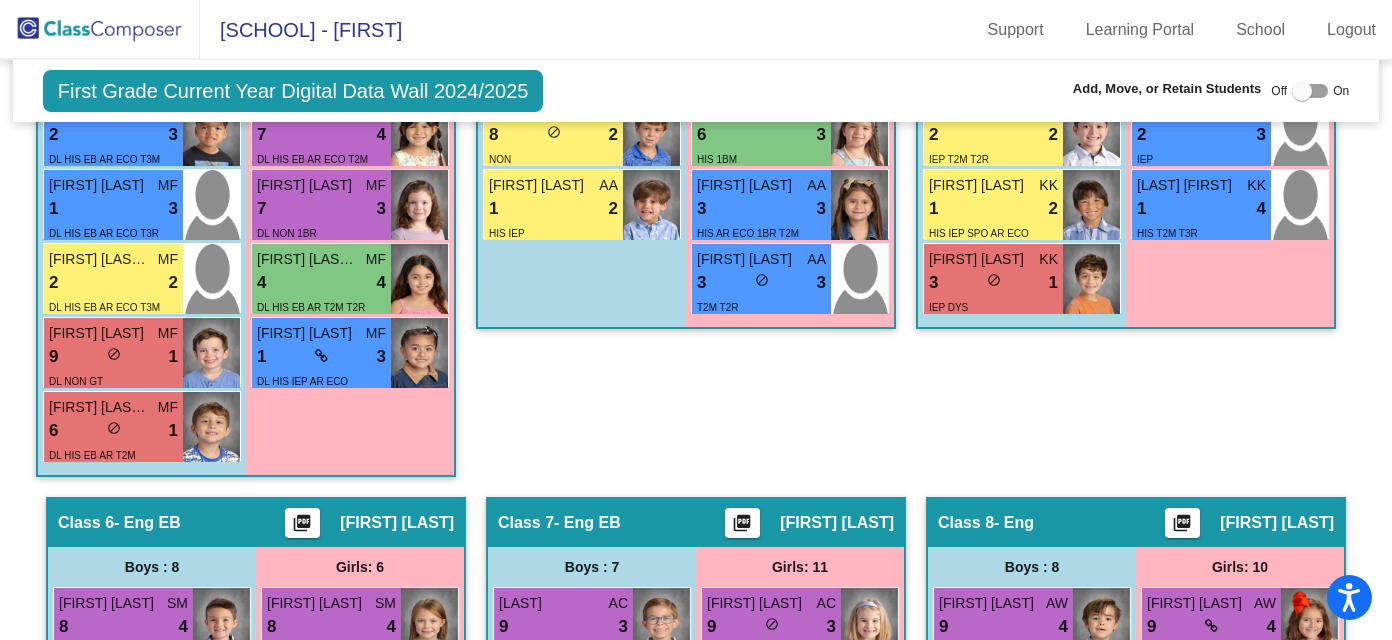 scroll, scrollTop: 2333, scrollLeft: 0, axis: vertical 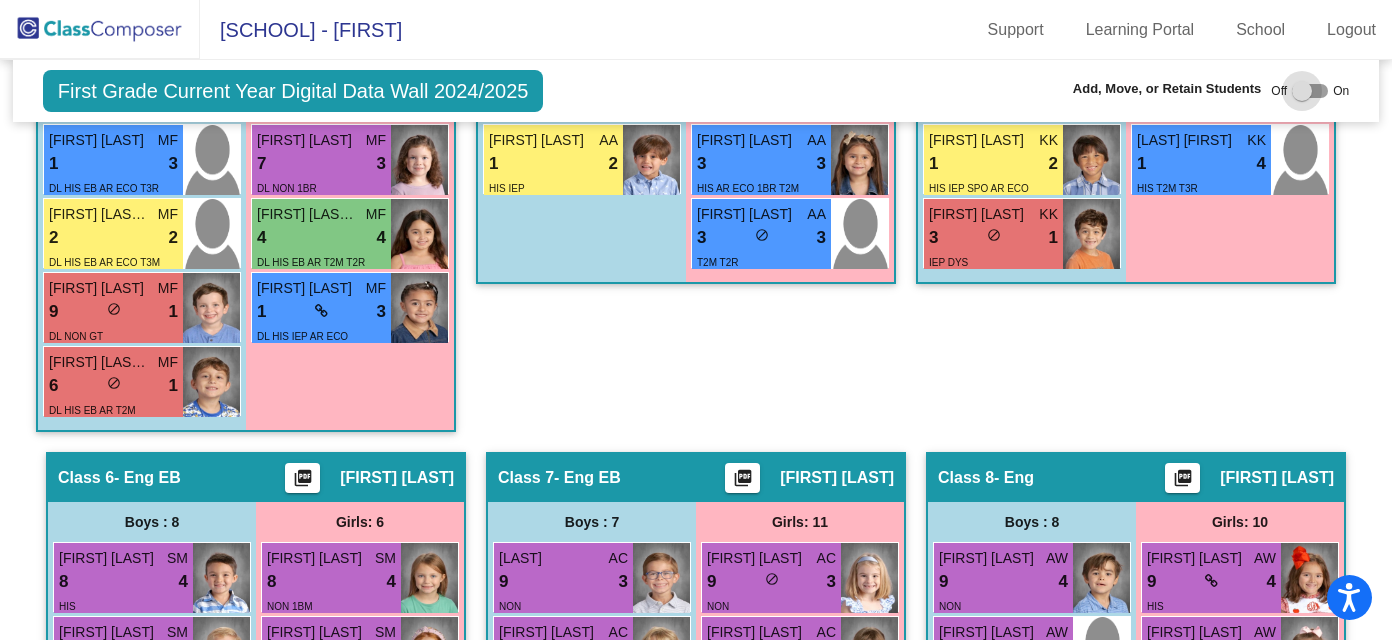 click at bounding box center [1302, 91] 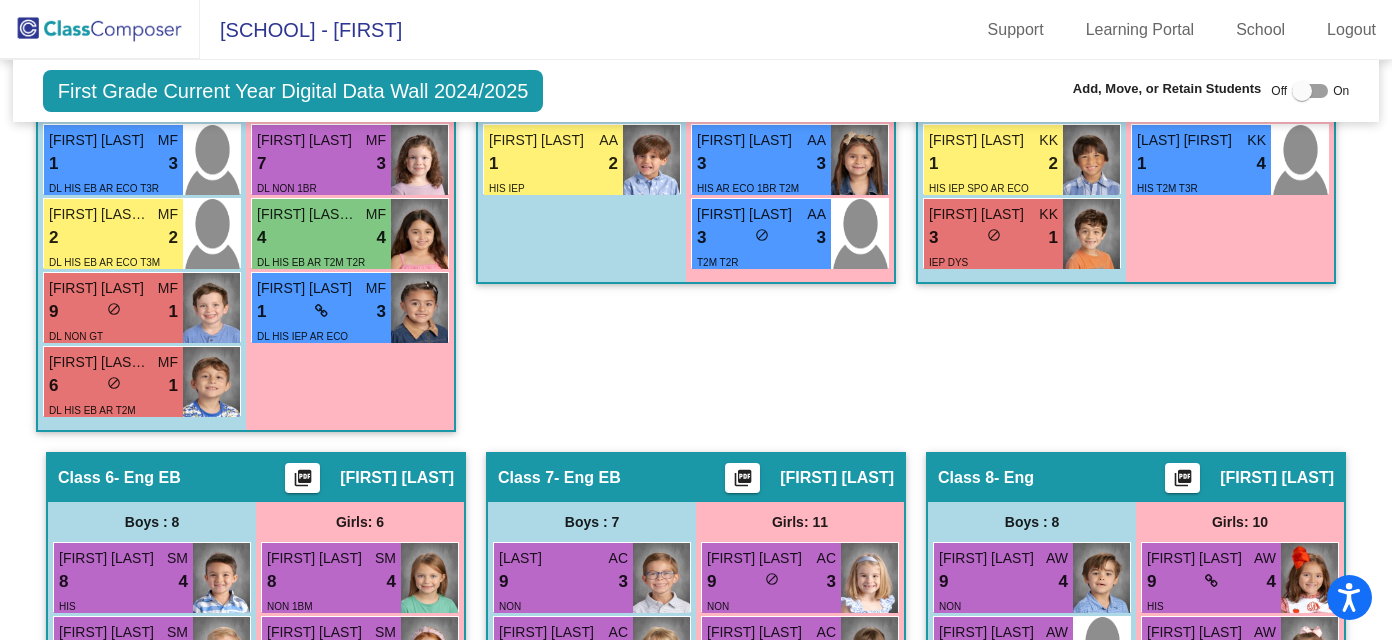 checkbox on "true" 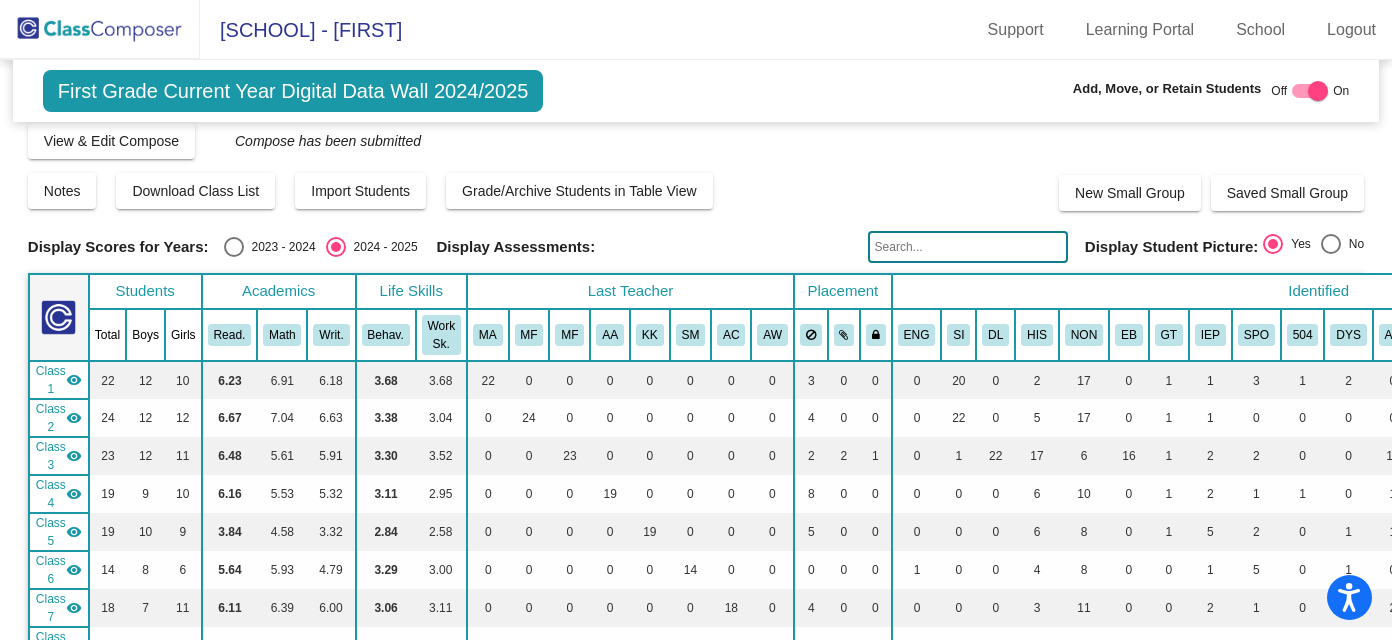 scroll, scrollTop: 0, scrollLeft: 0, axis: both 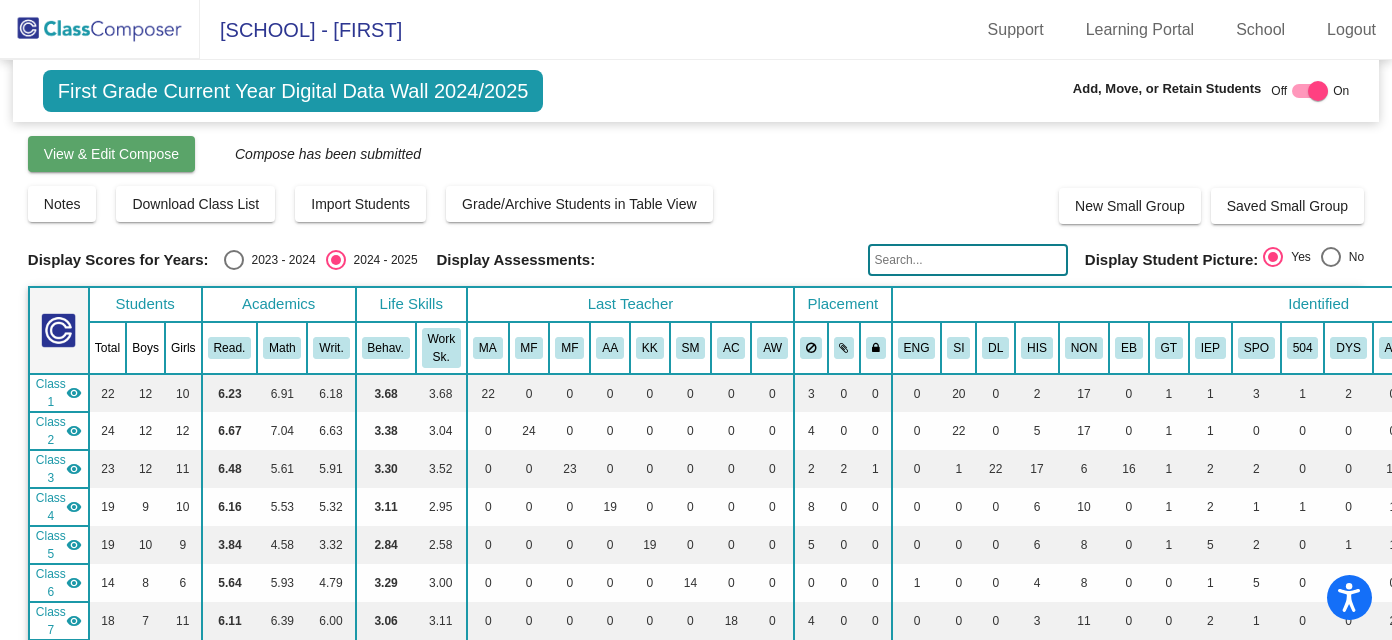 click on "View & Edit Compose" 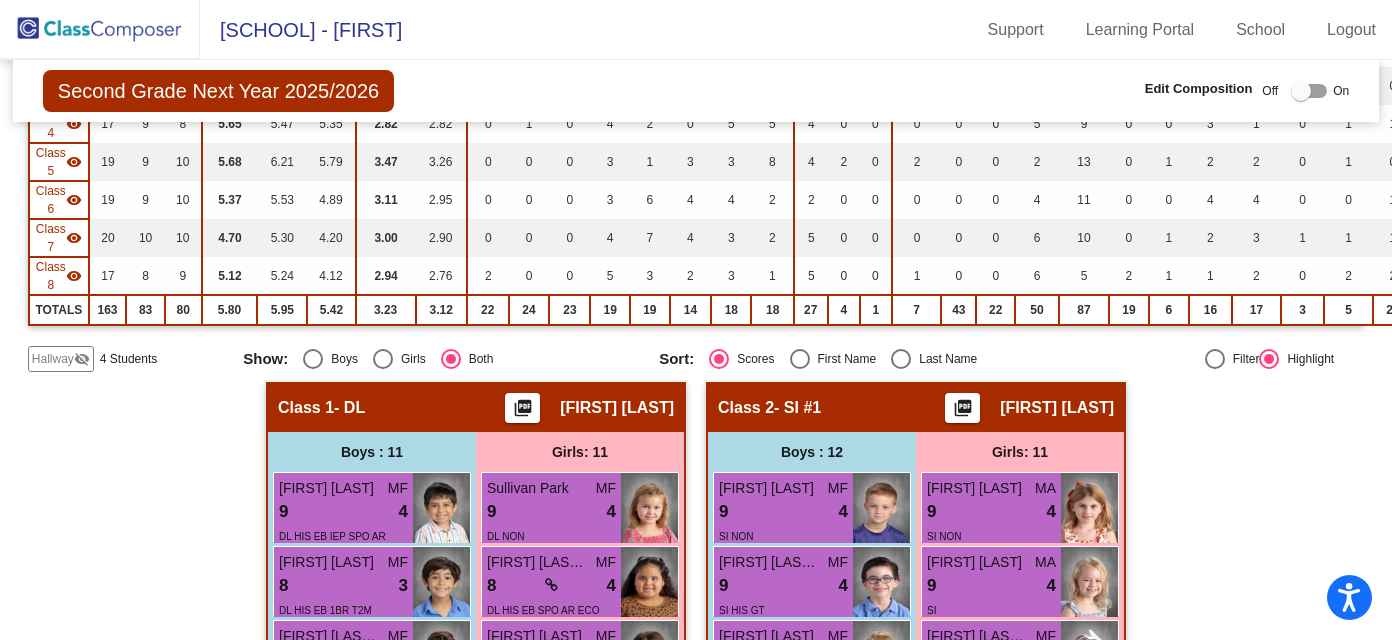 scroll, scrollTop: 380, scrollLeft: 0, axis: vertical 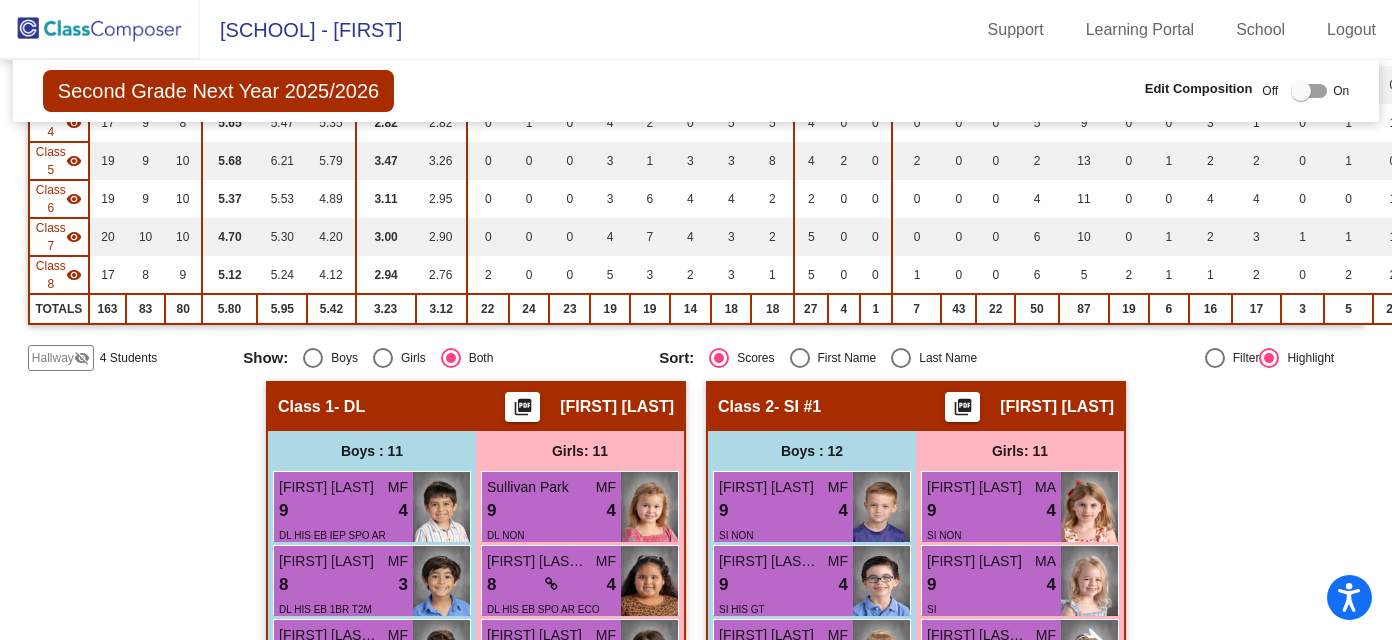 click on "Hallway" 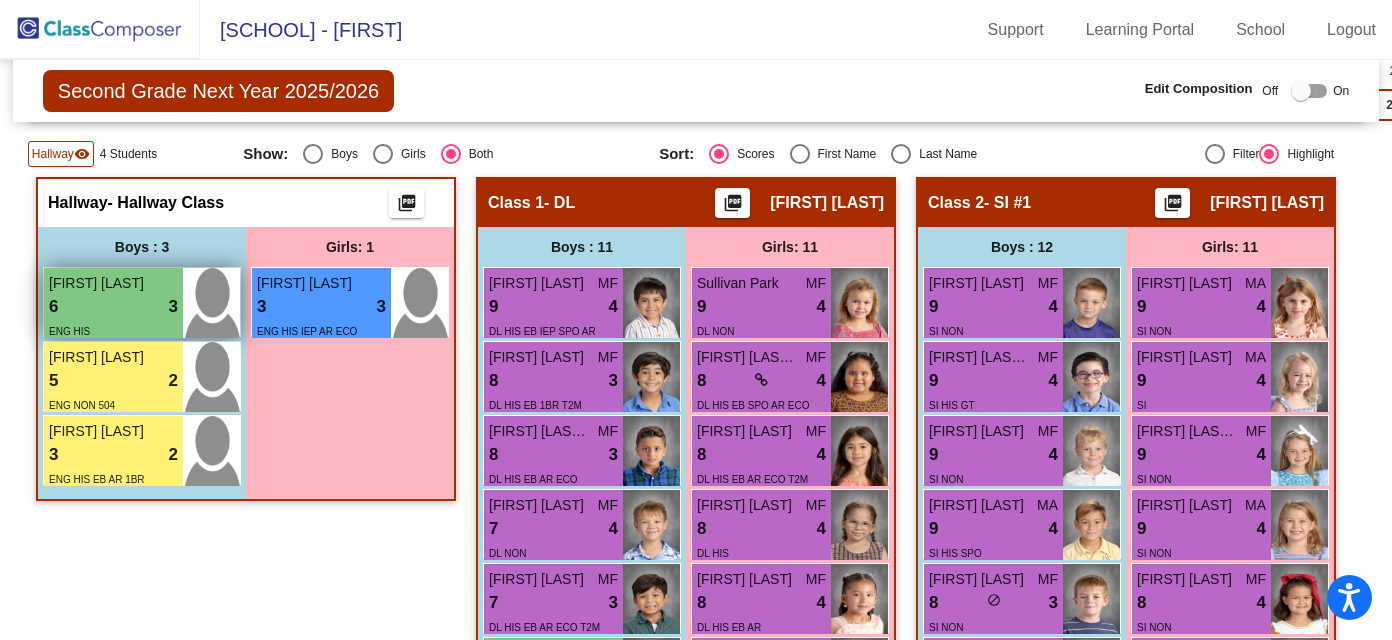 scroll, scrollTop: 585, scrollLeft: 0, axis: vertical 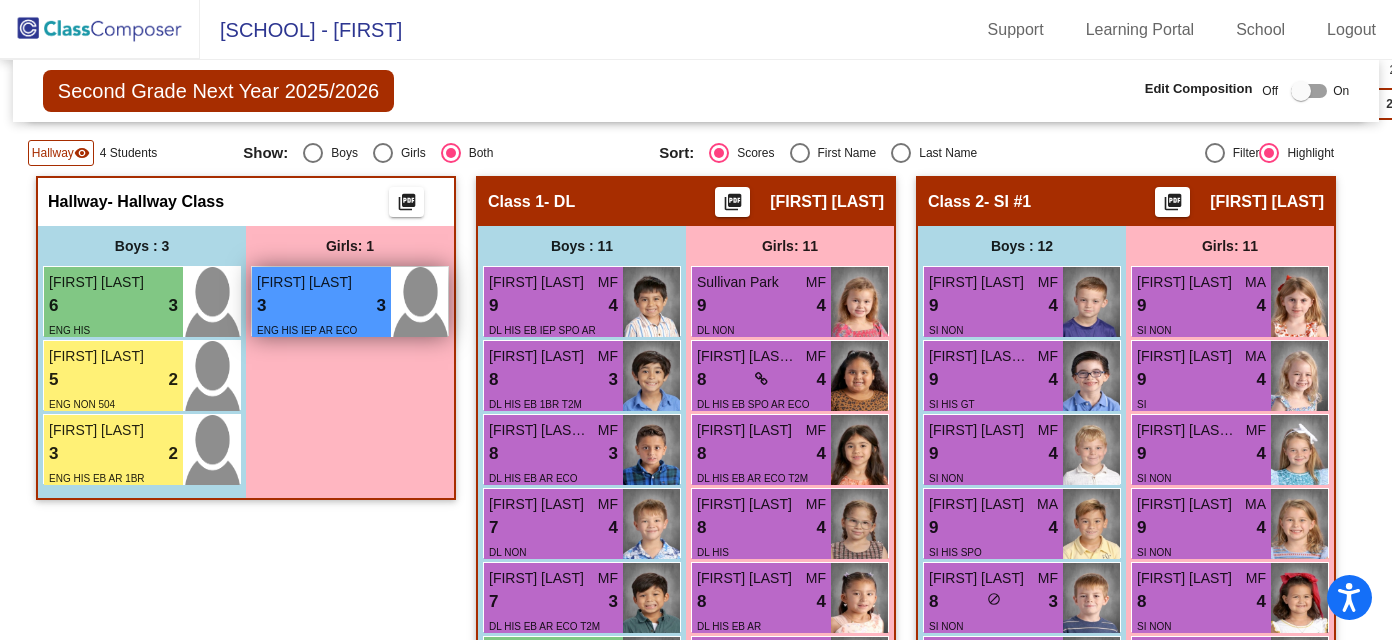 click on "3 lock do_not_disturb_alt 3" at bounding box center (321, 306) 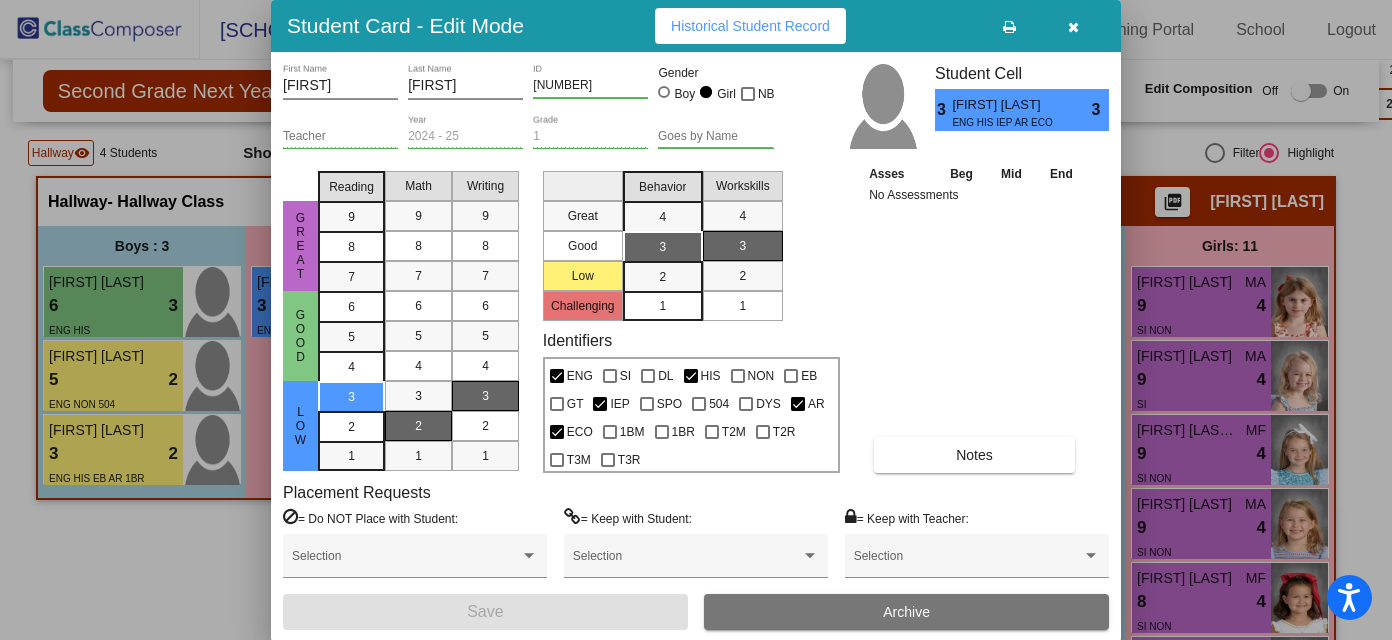 scroll, scrollTop: 0, scrollLeft: 0, axis: both 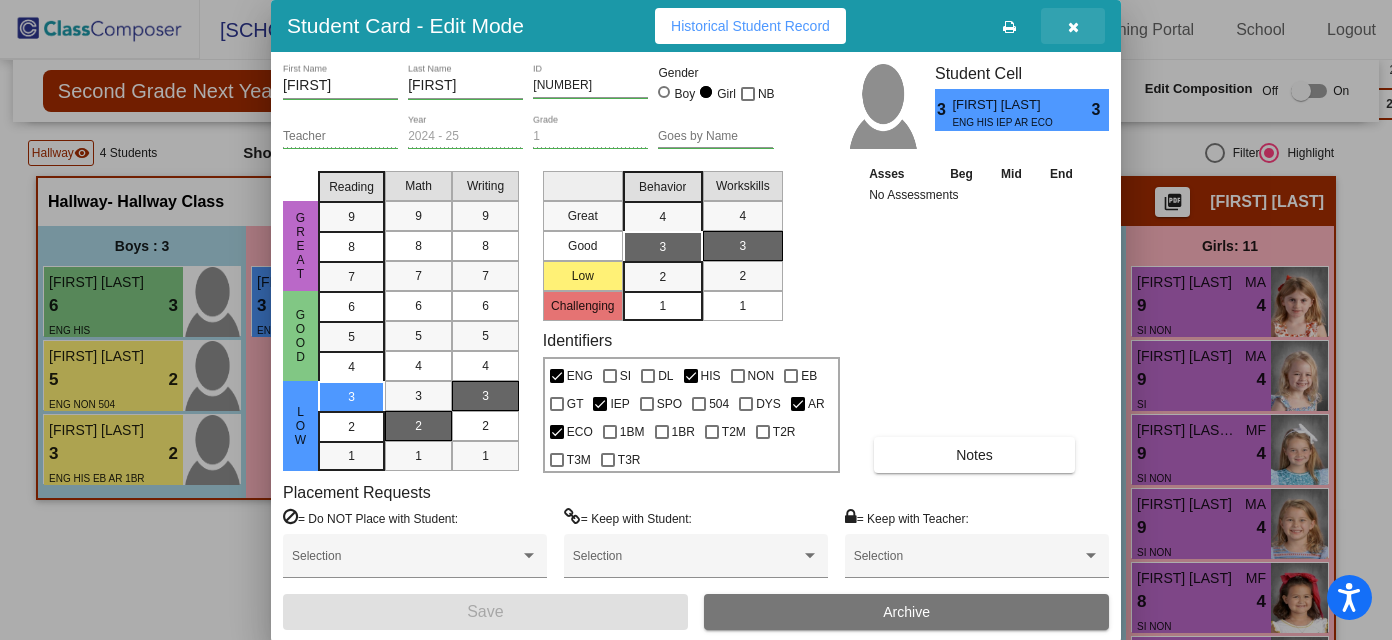 click at bounding box center [1073, 27] 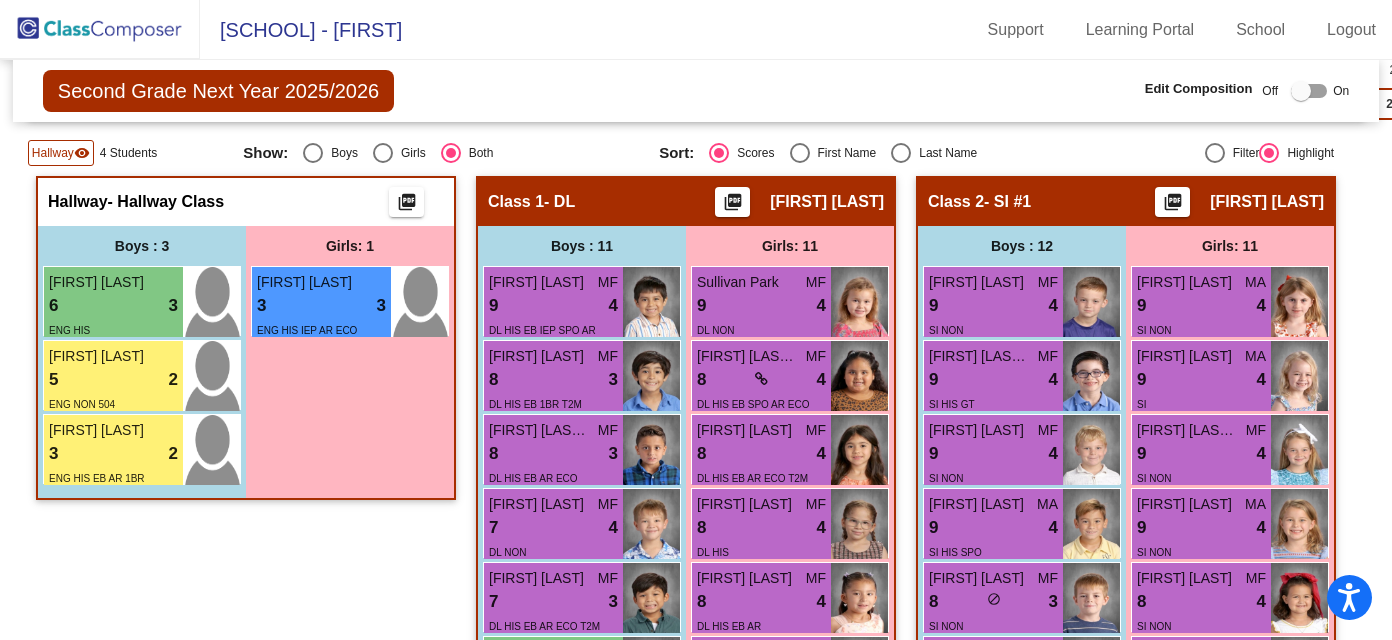 click at bounding box center [1301, 91] 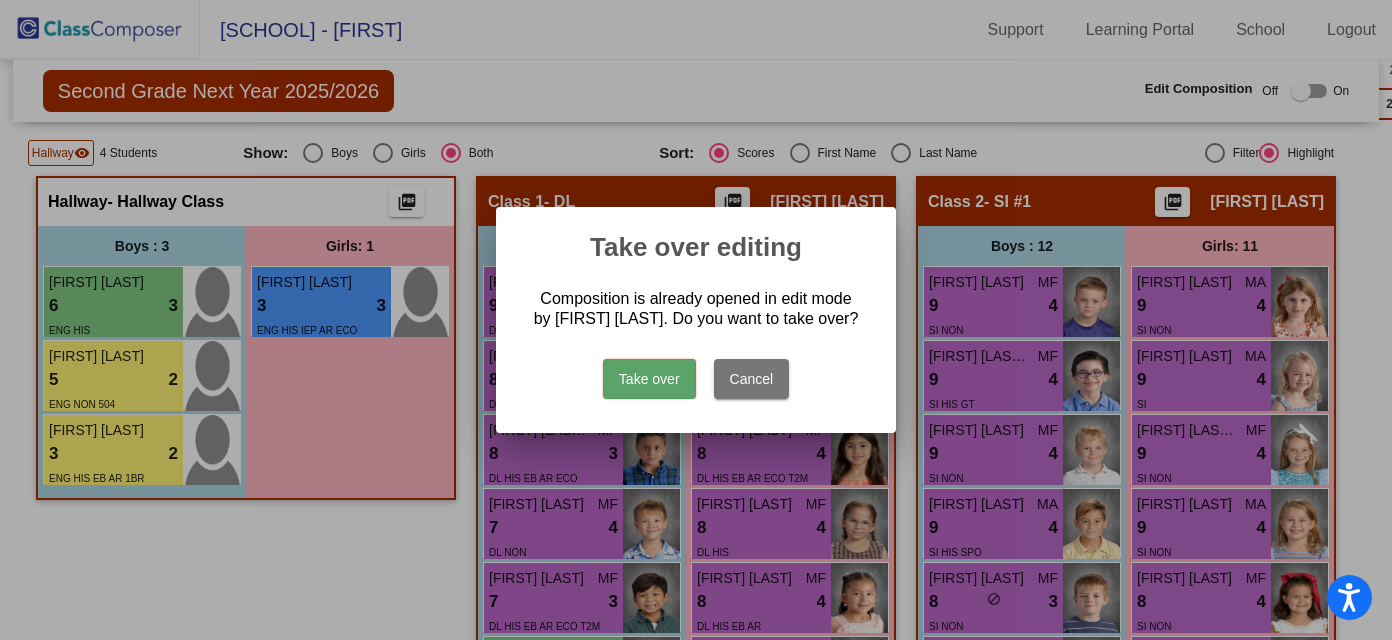 click on "Cancel" at bounding box center (752, 379) 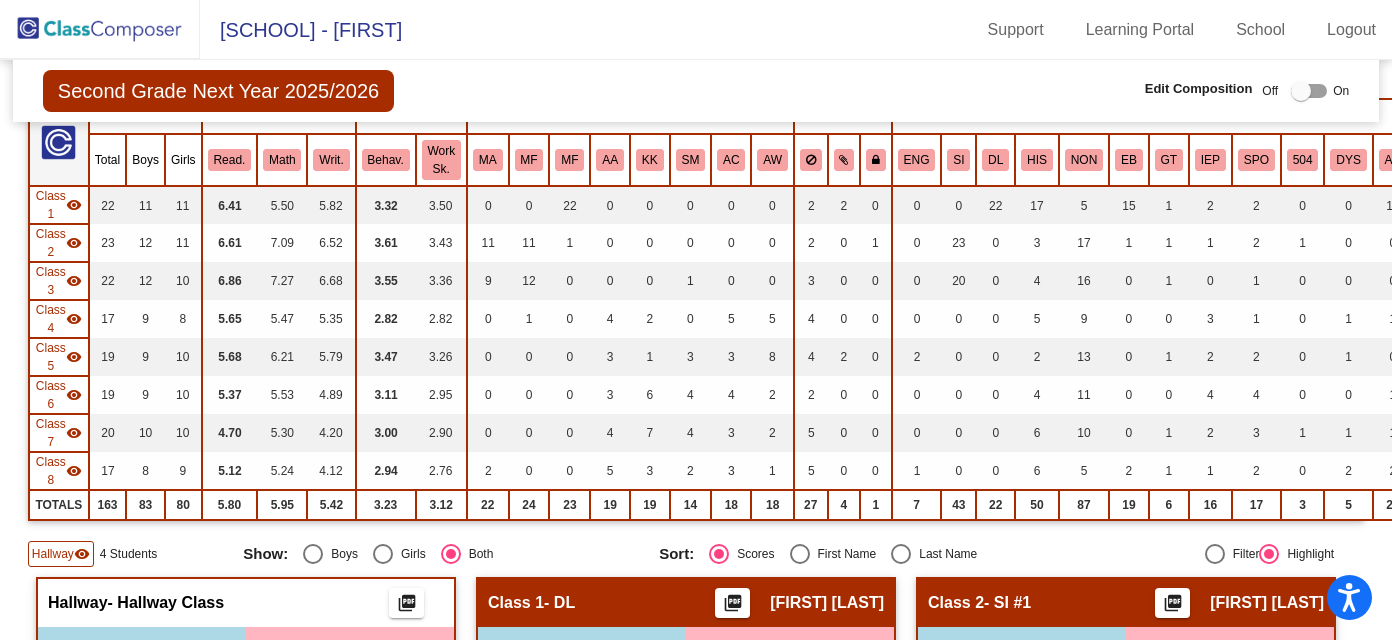 scroll, scrollTop: 0, scrollLeft: 0, axis: both 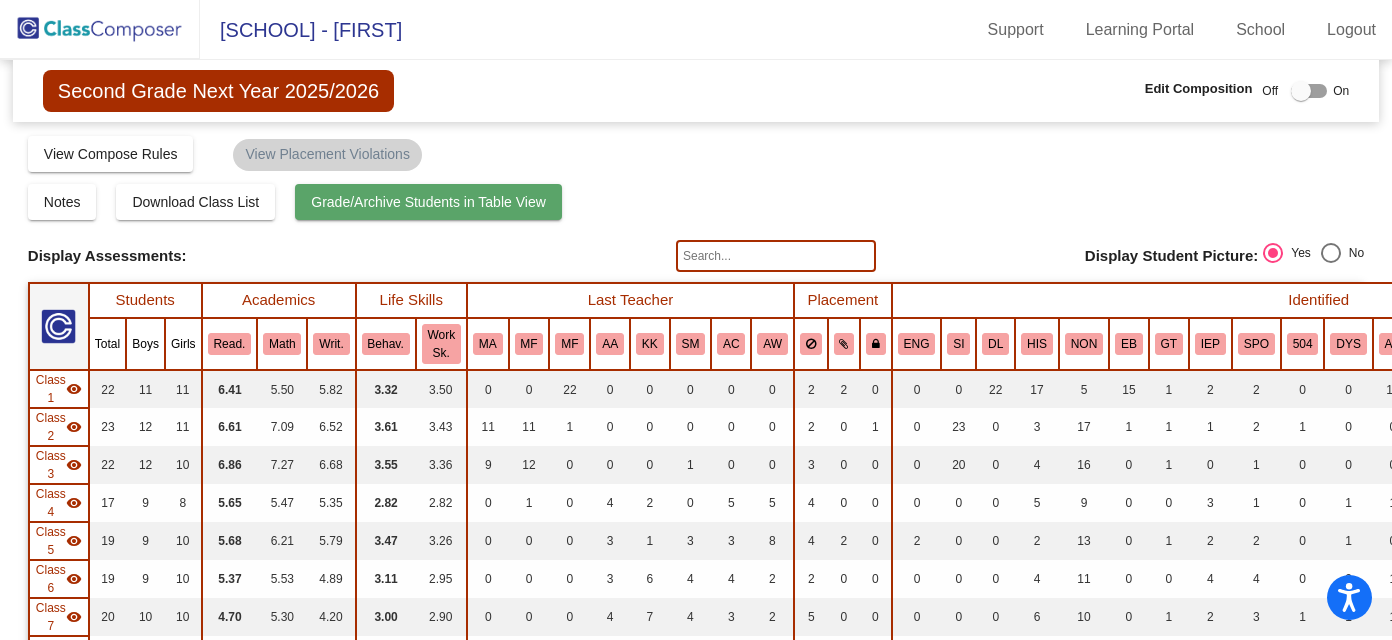 click on "Grade/Archive Students in Table View" 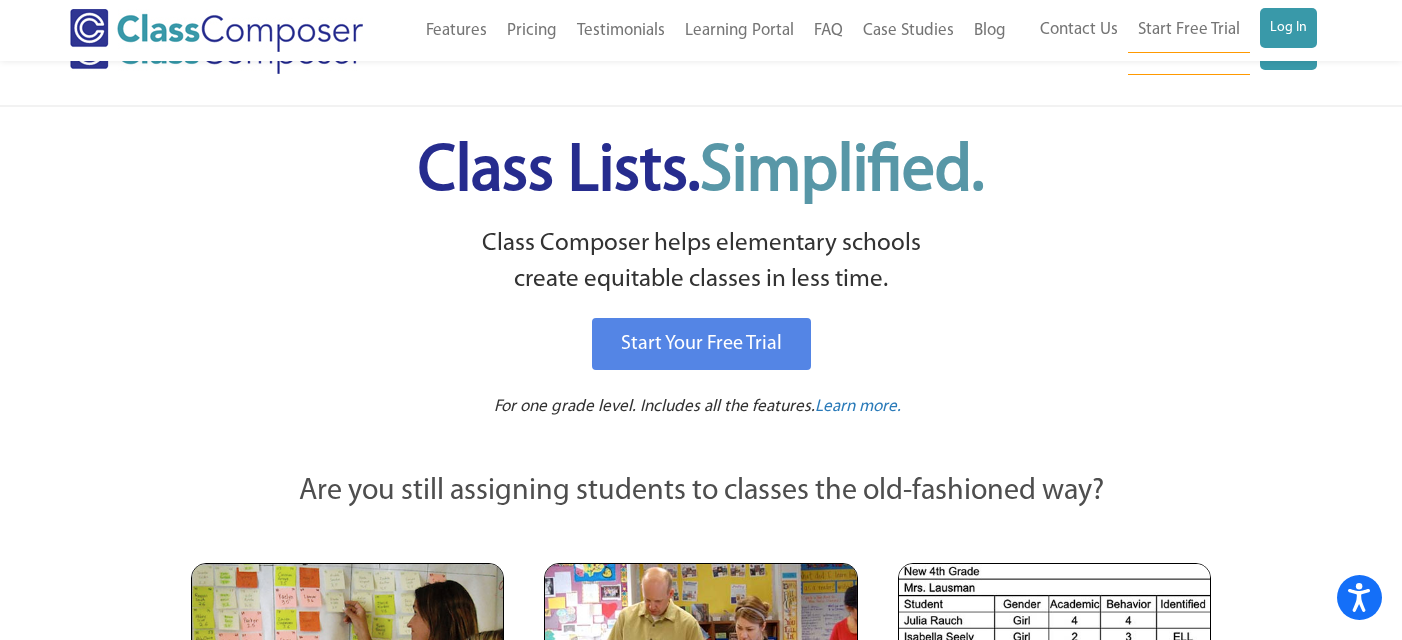 scroll, scrollTop: 547, scrollLeft: 0, axis: vertical 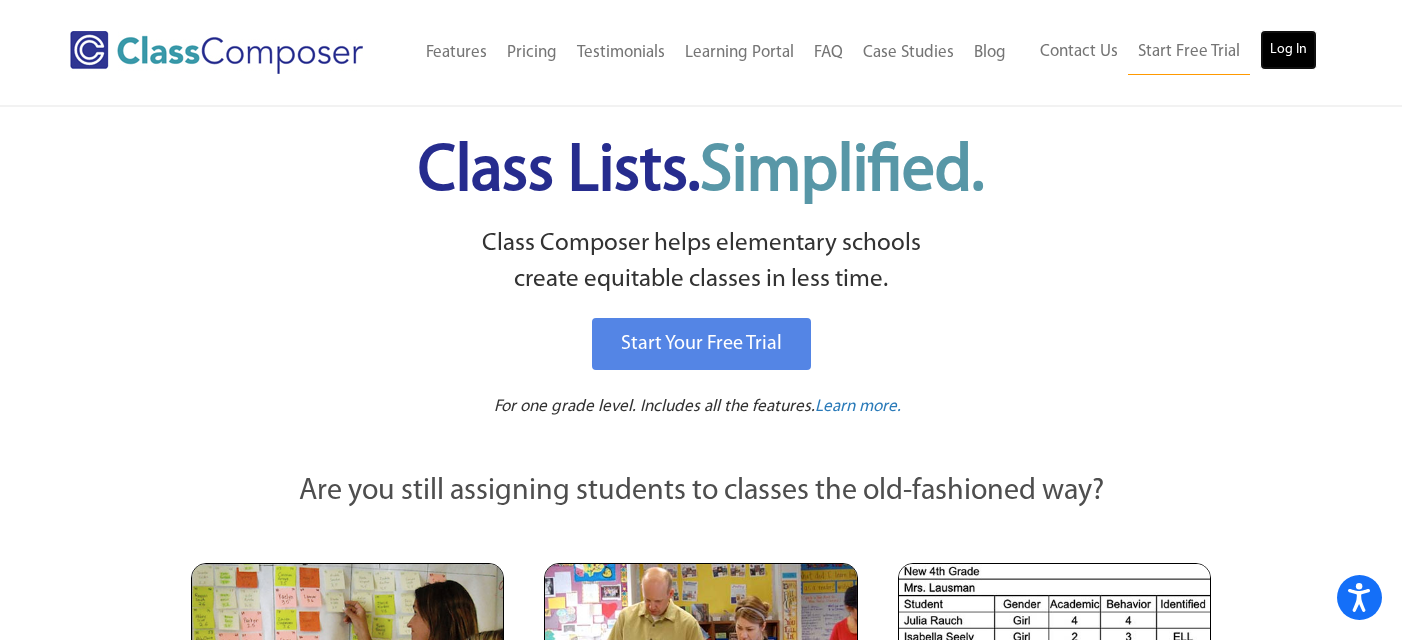 click on "Log In" at bounding box center [1288, 50] 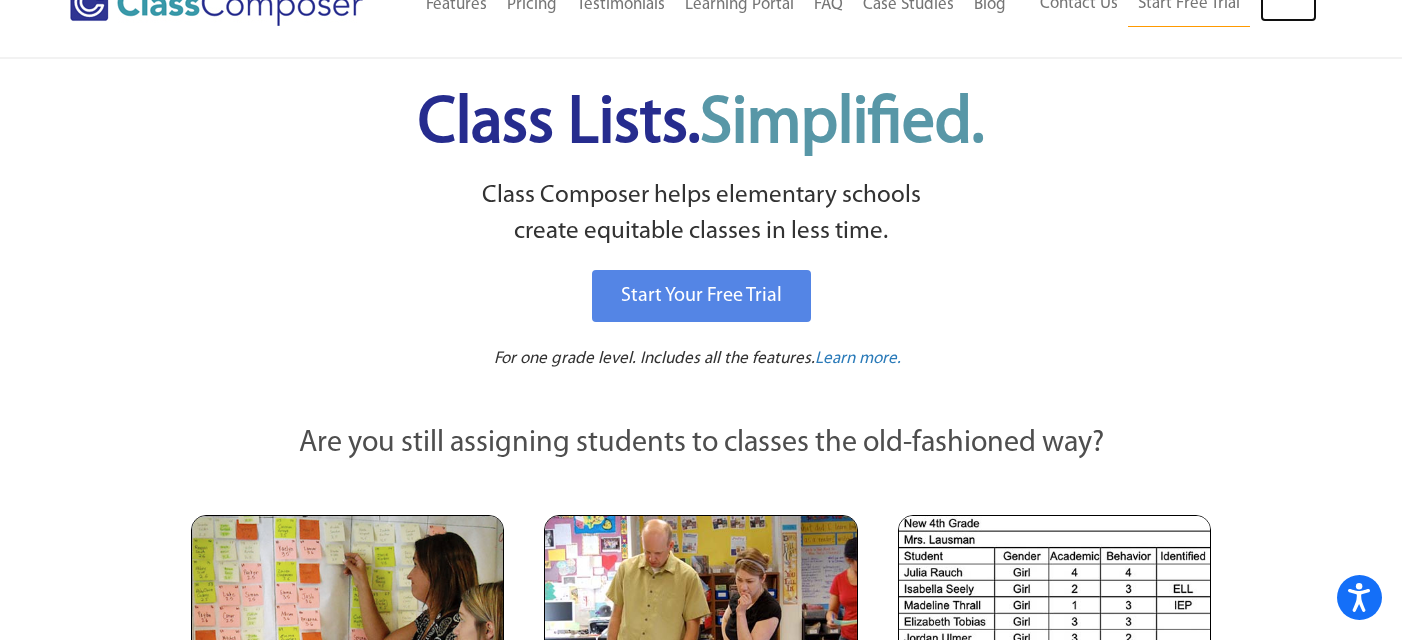 scroll, scrollTop: 0, scrollLeft: 0, axis: both 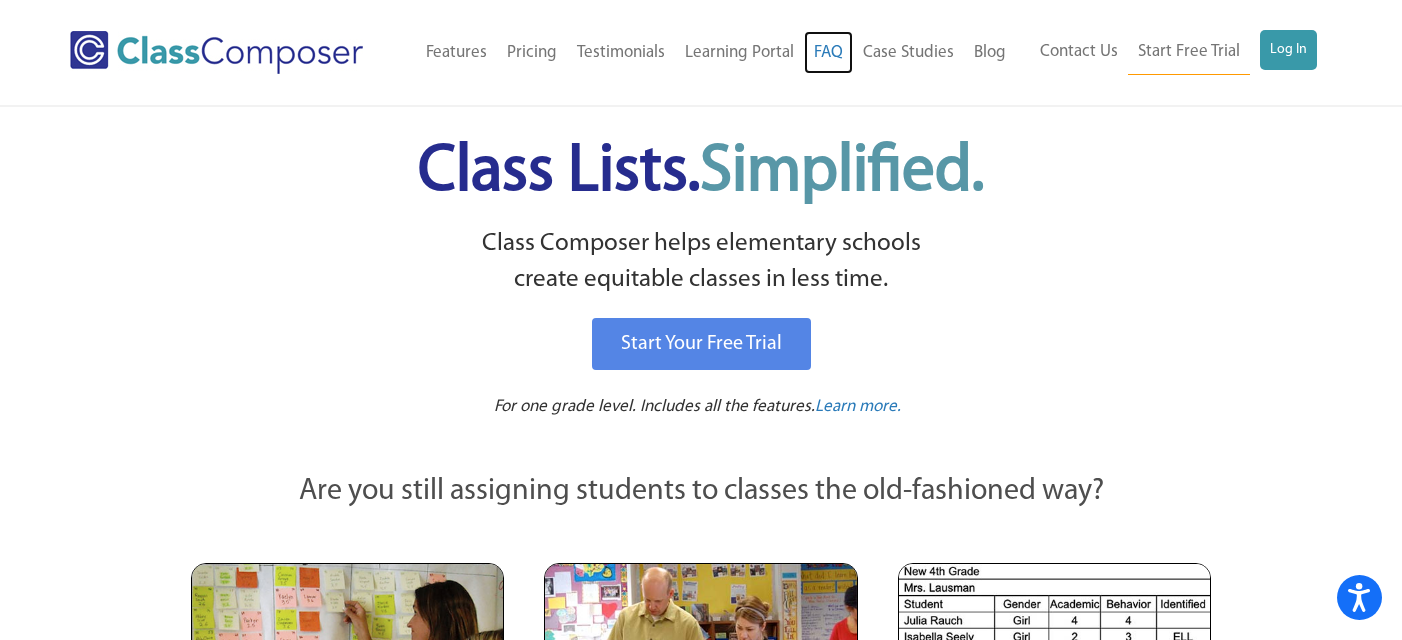 click on "FAQ" at bounding box center (828, 53) 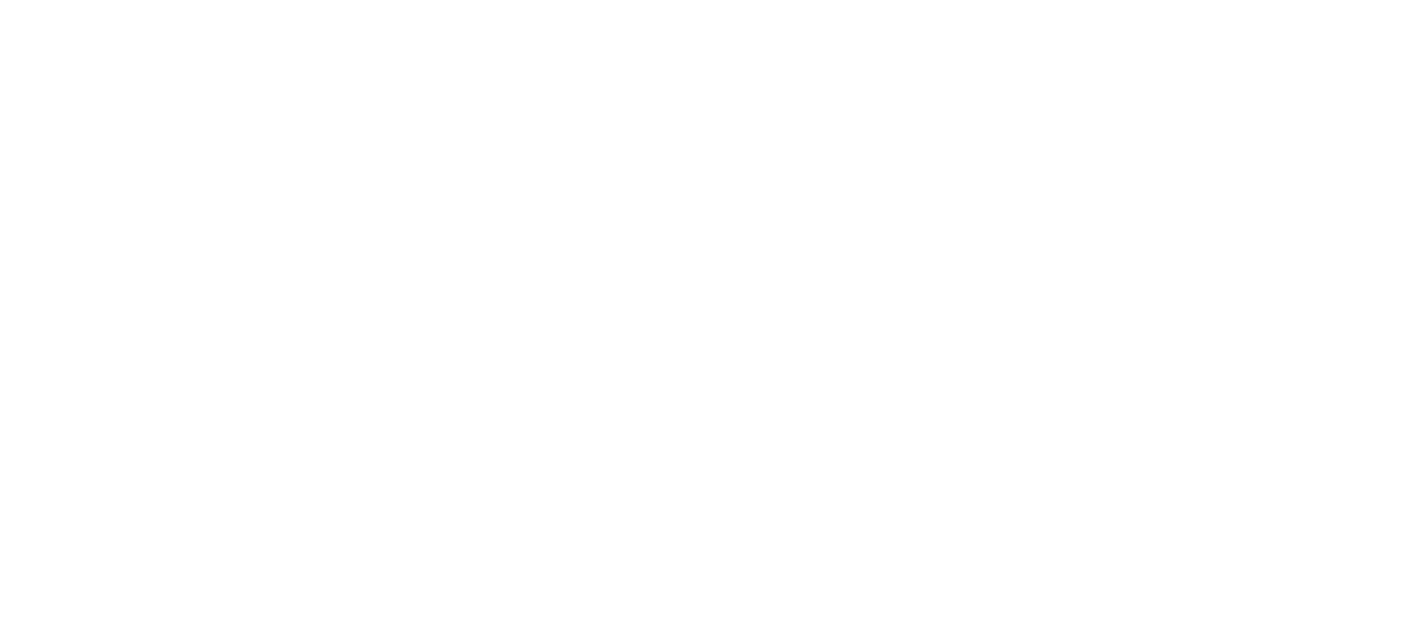 scroll, scrollTop: 0, scrollLeft: 0, axis: both 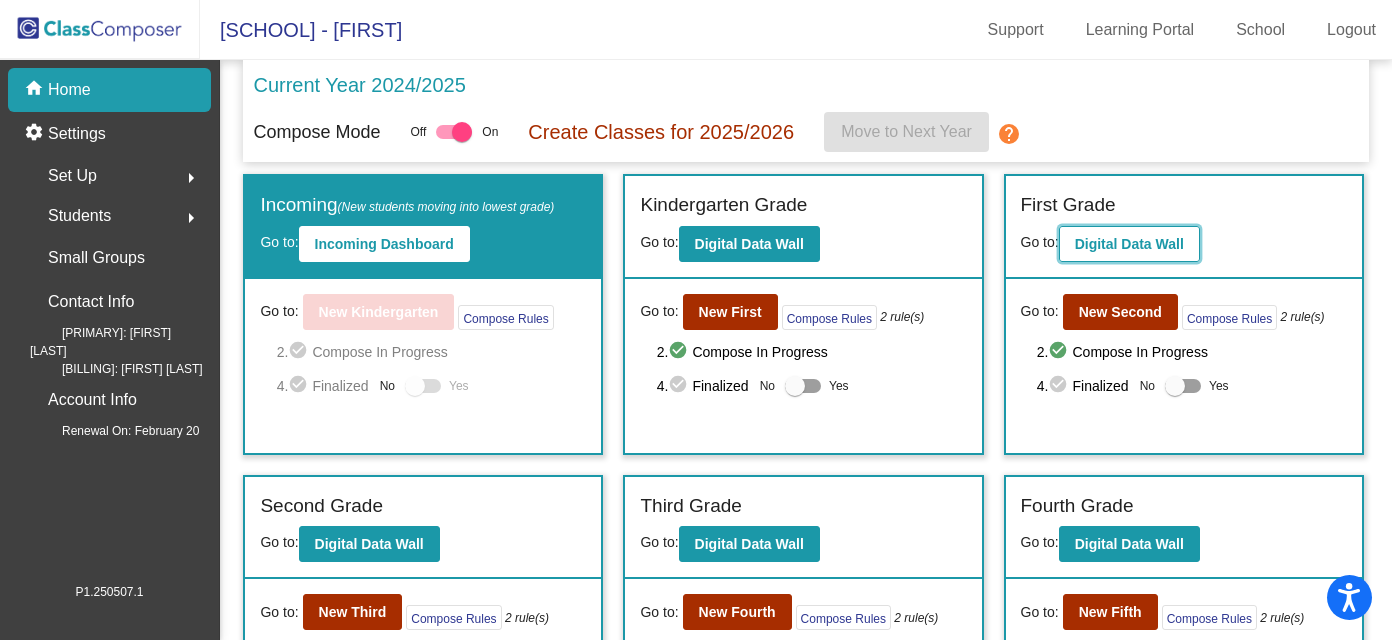 click on "Digital Data Wall" 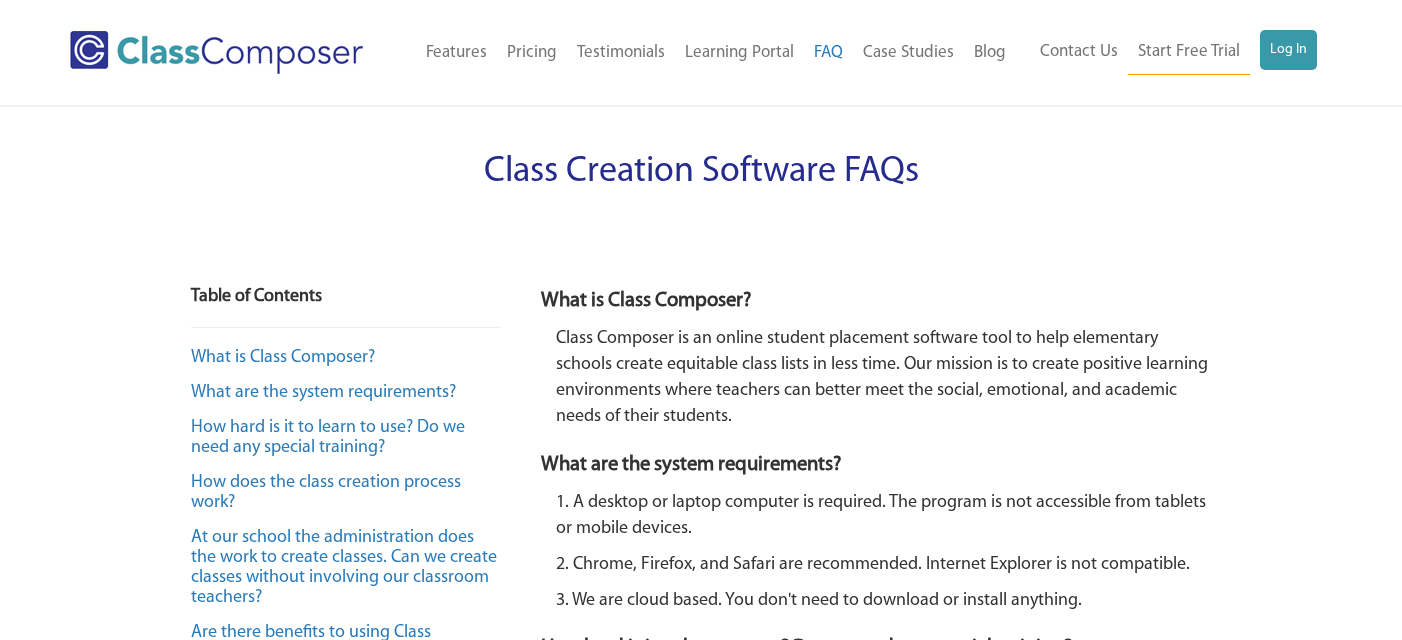 scroll, scrollTop: 0, scrollLeft: 0, axis: both 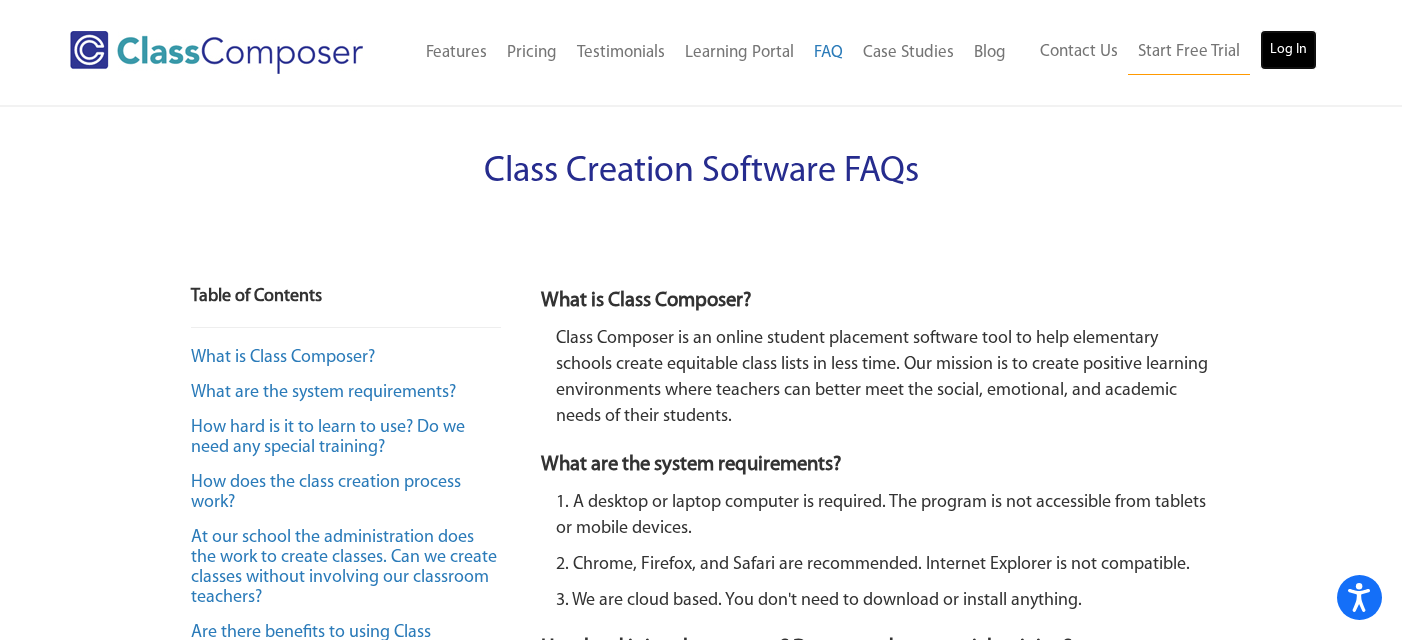 click on "Log In" at bounding box center (1288, 50) 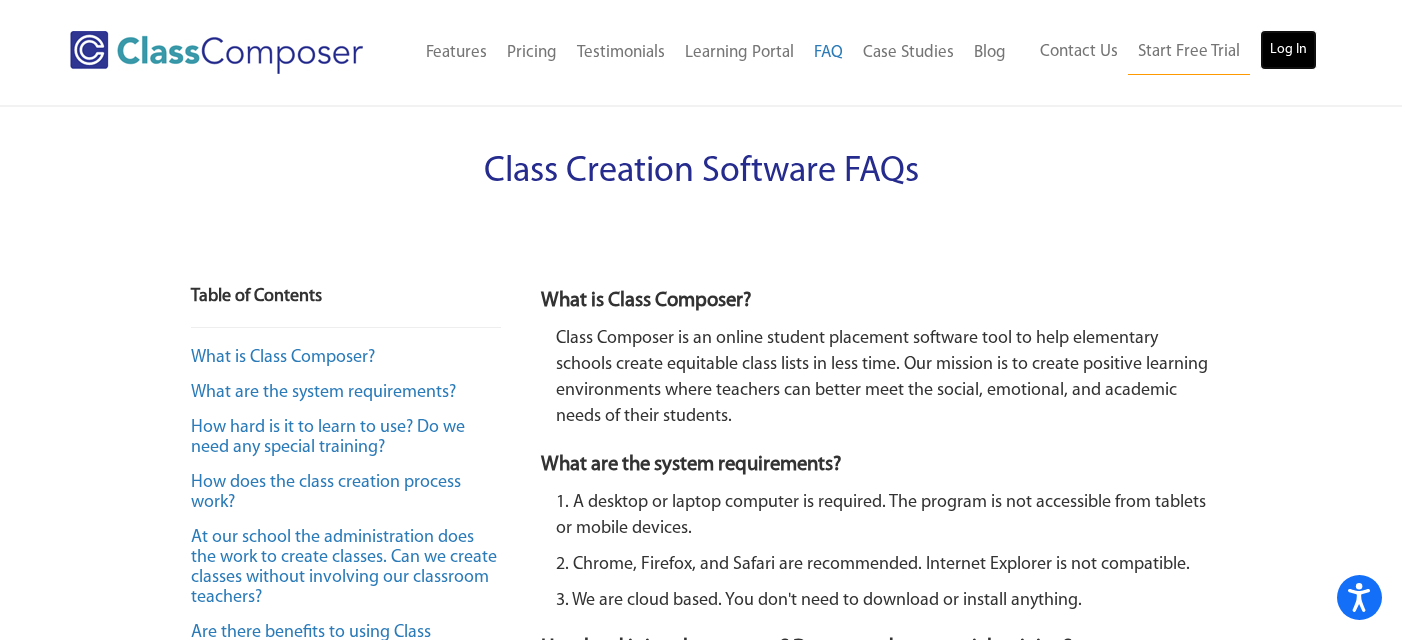 click on "Log In" at bounding box center [1288, 50] 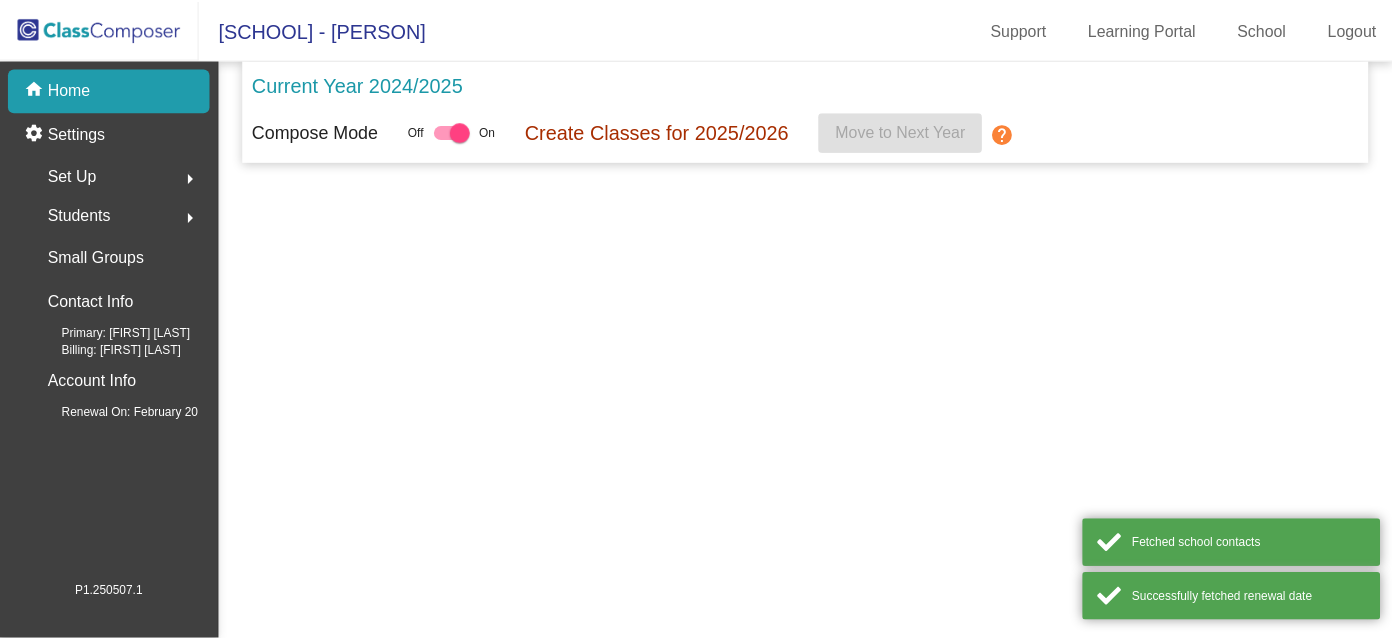 scroll, scrollTop: 0, scrollLeft: 0, axis: both 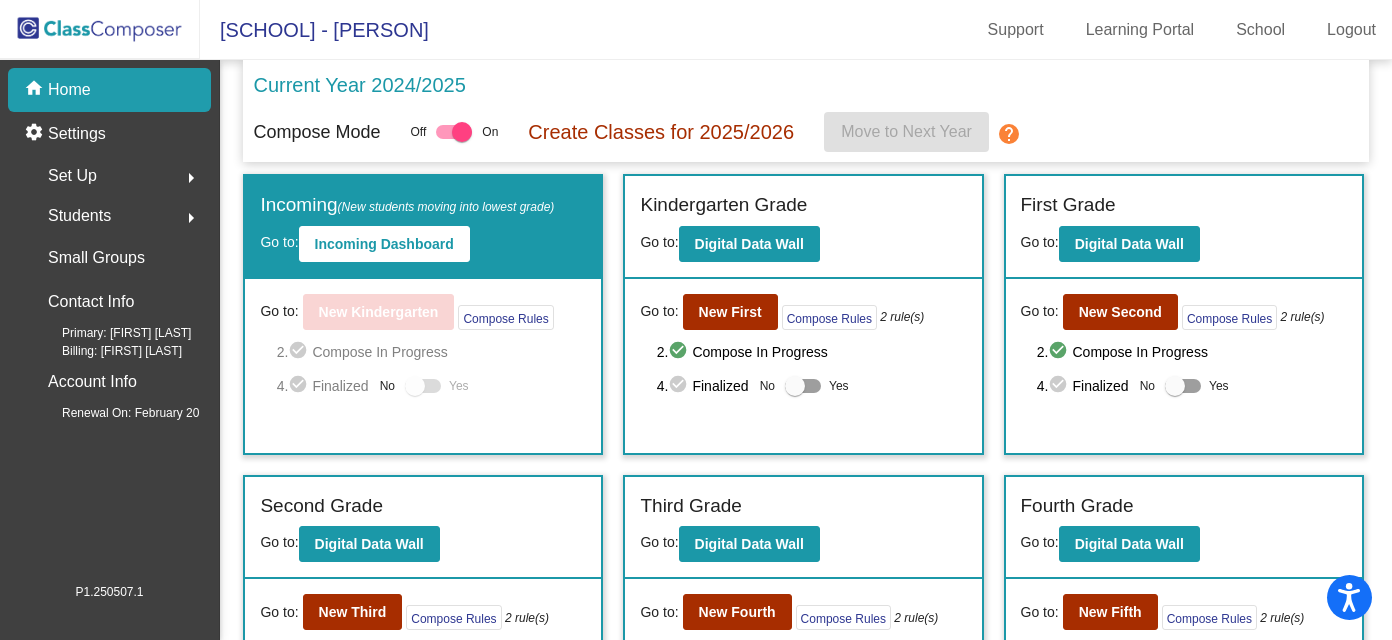 click on "Set Up  arrow_right" 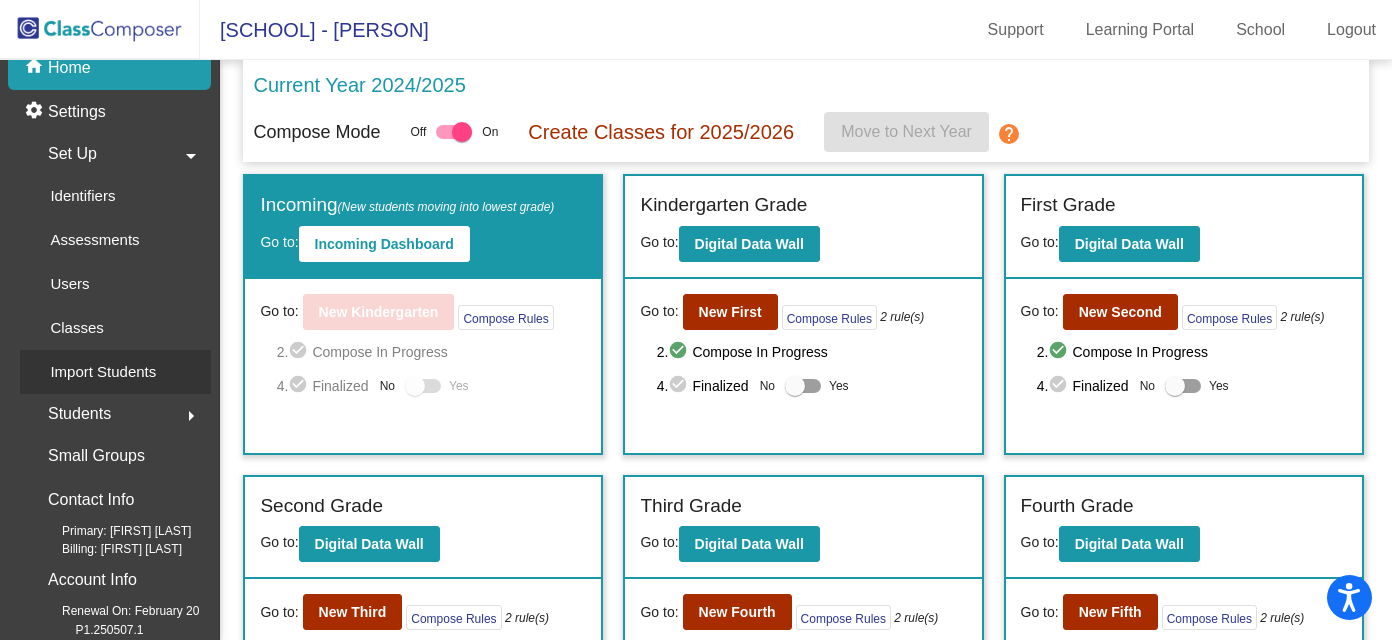 scroll, scrollTop: 0, scrollLeft: 0, axis: both 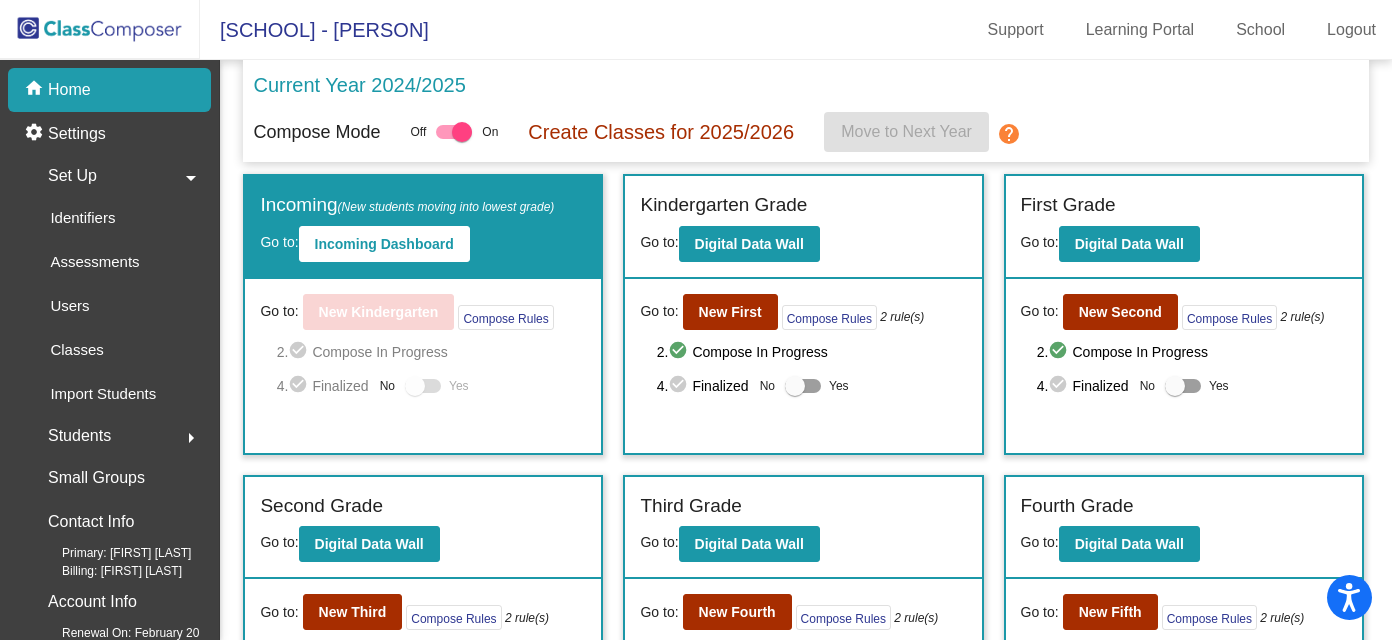 click on "Students  arrow_right" 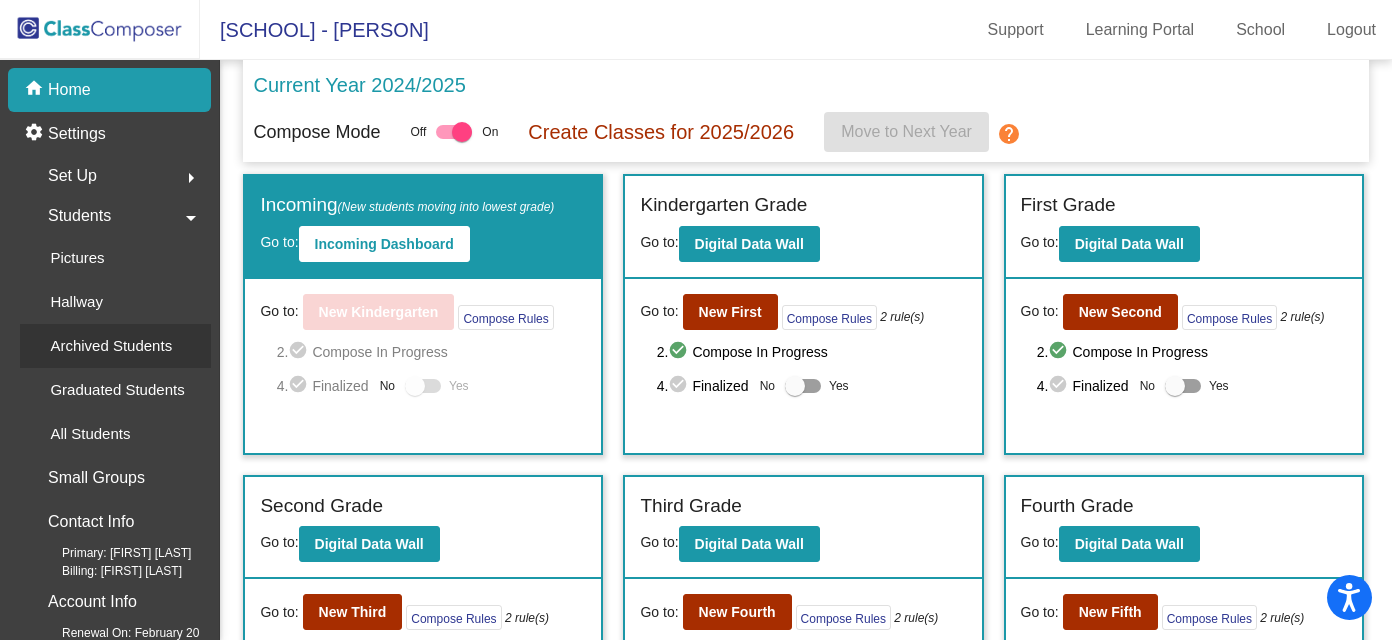click on "Archived Students" 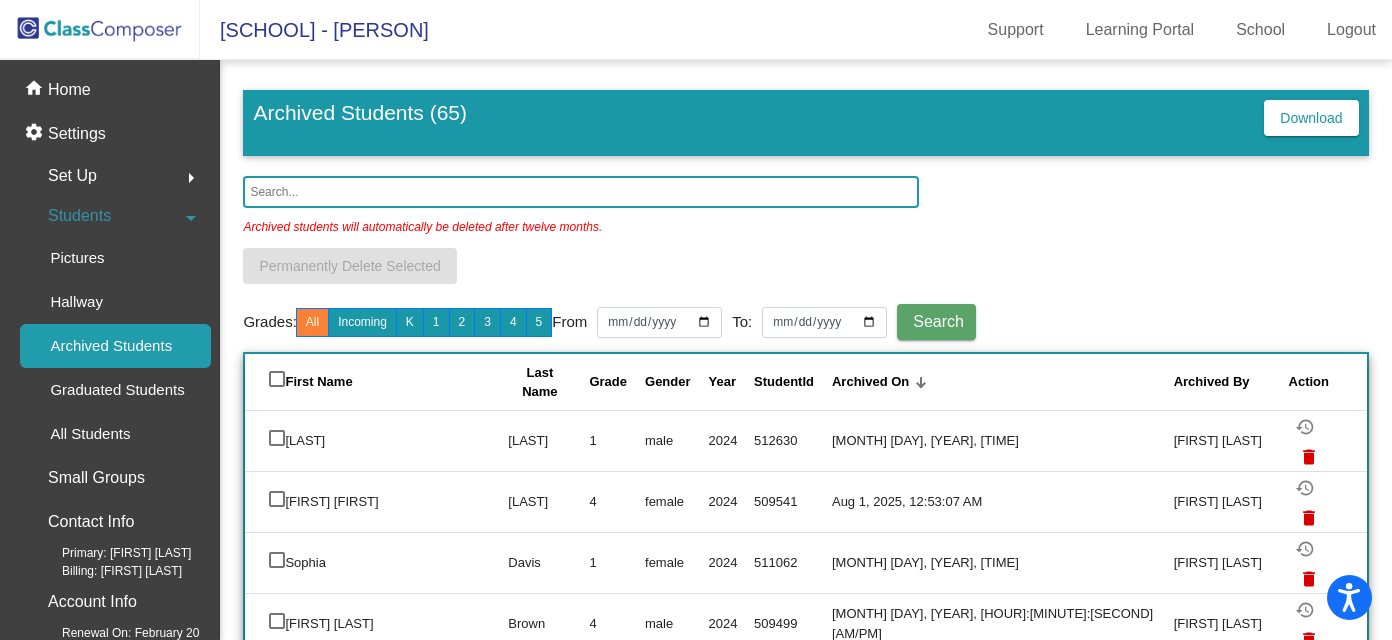click at bounding box center [277, 438] 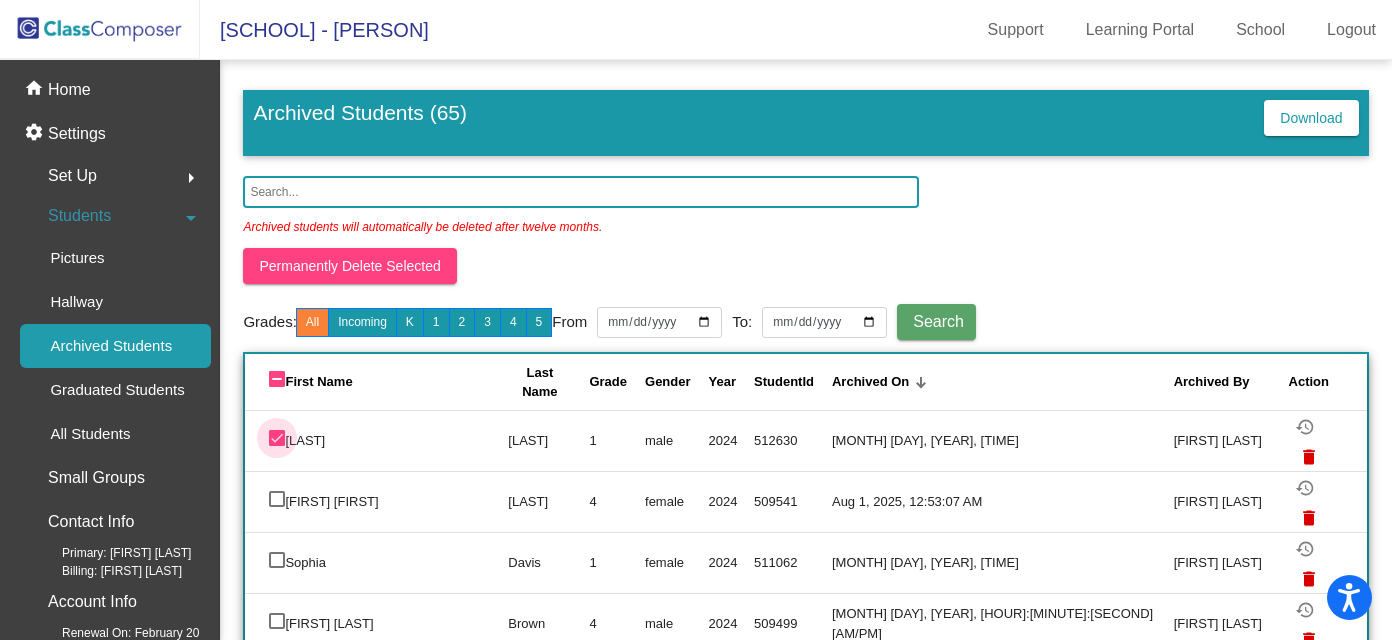 click at bounding box center (277, 438) 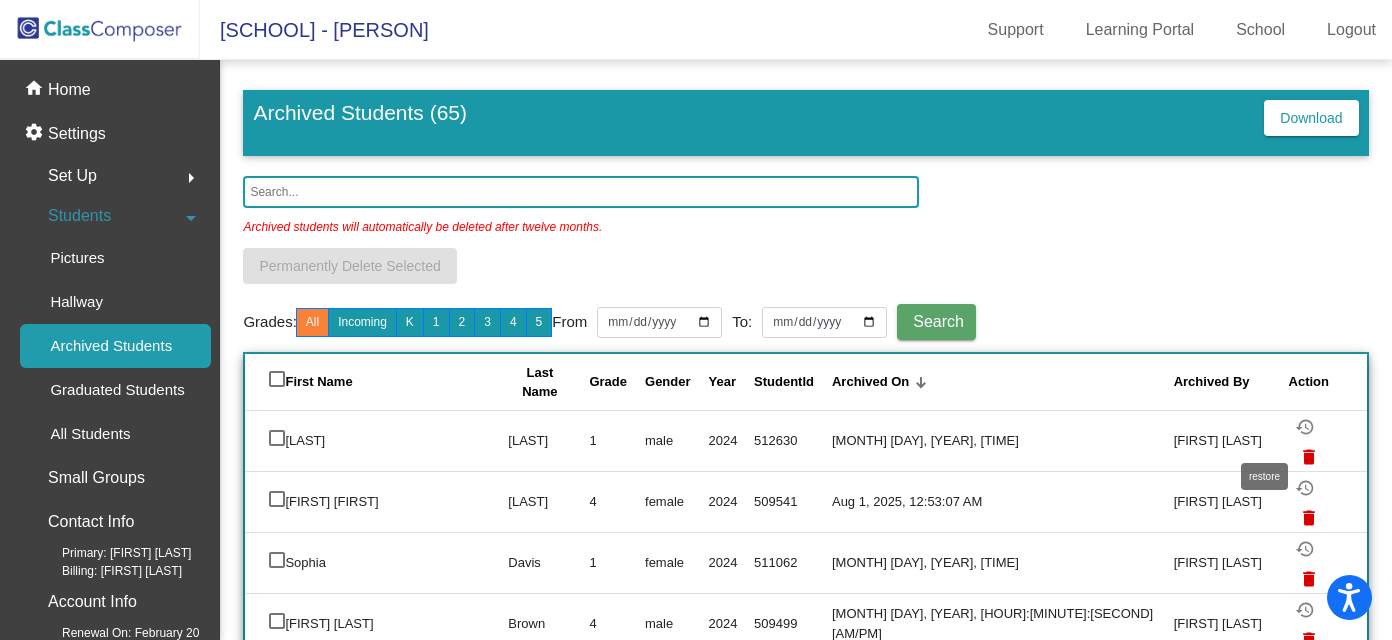 click on "restore" 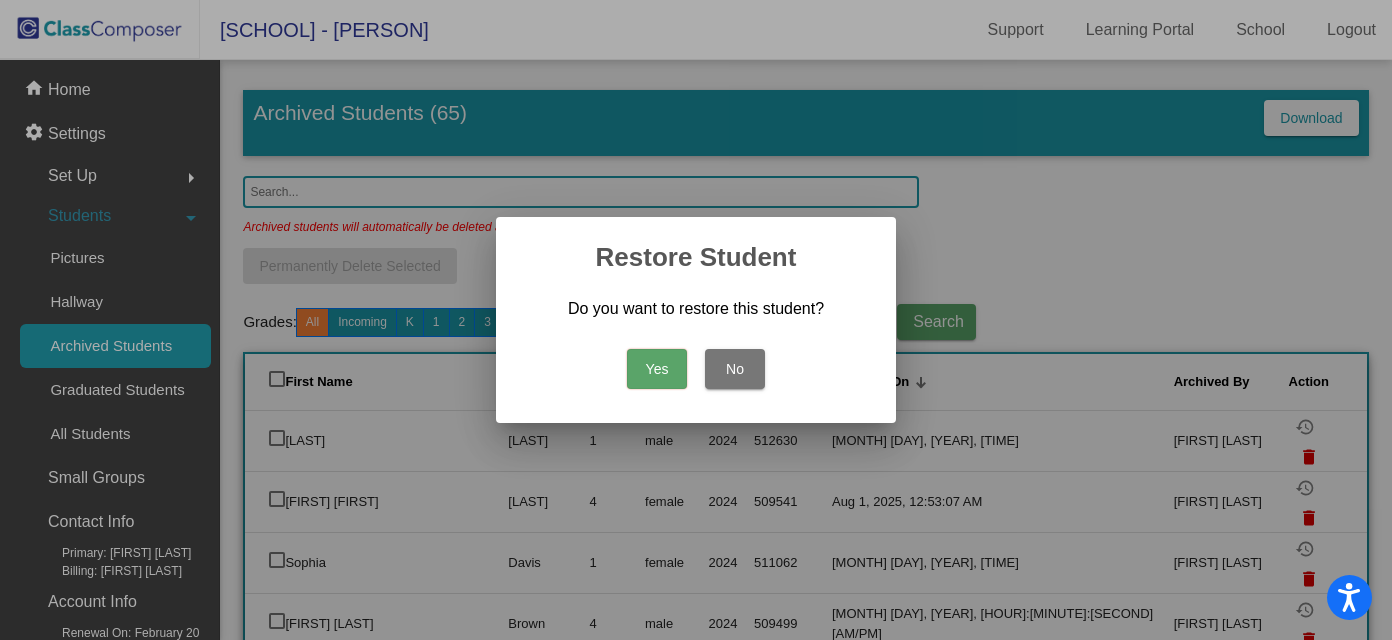 click on "Yes" at bounding box center [657, 369] 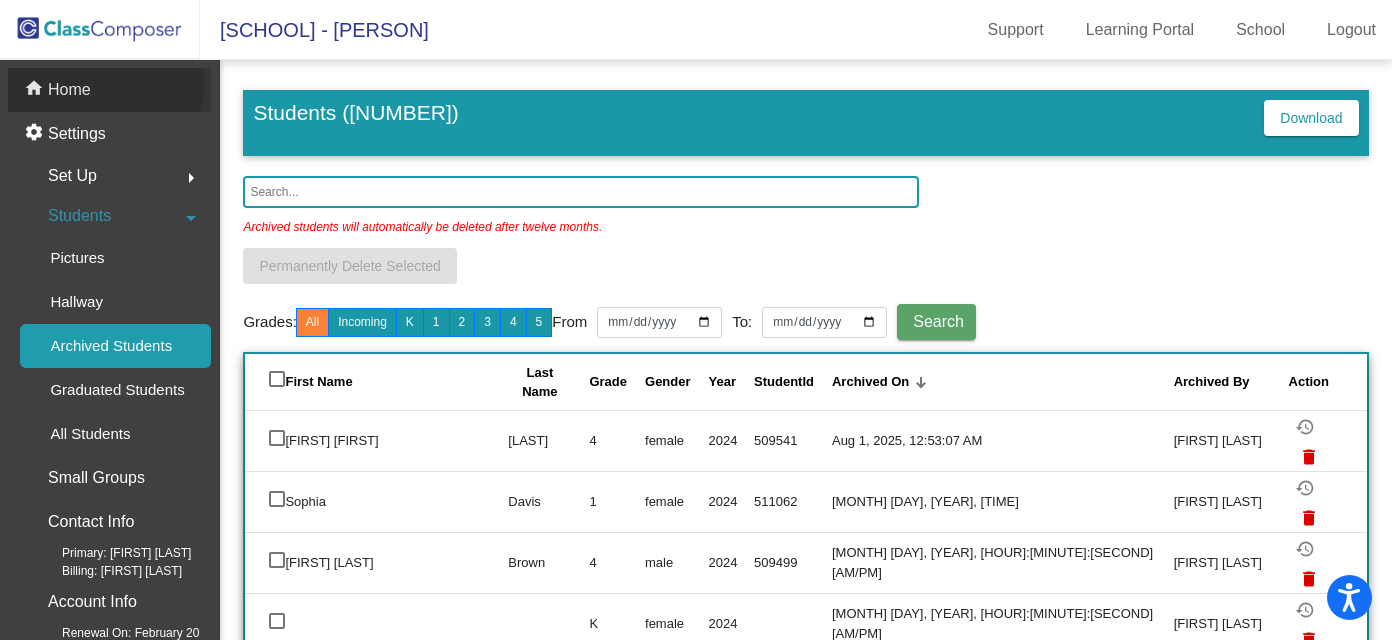 click on "home Home" 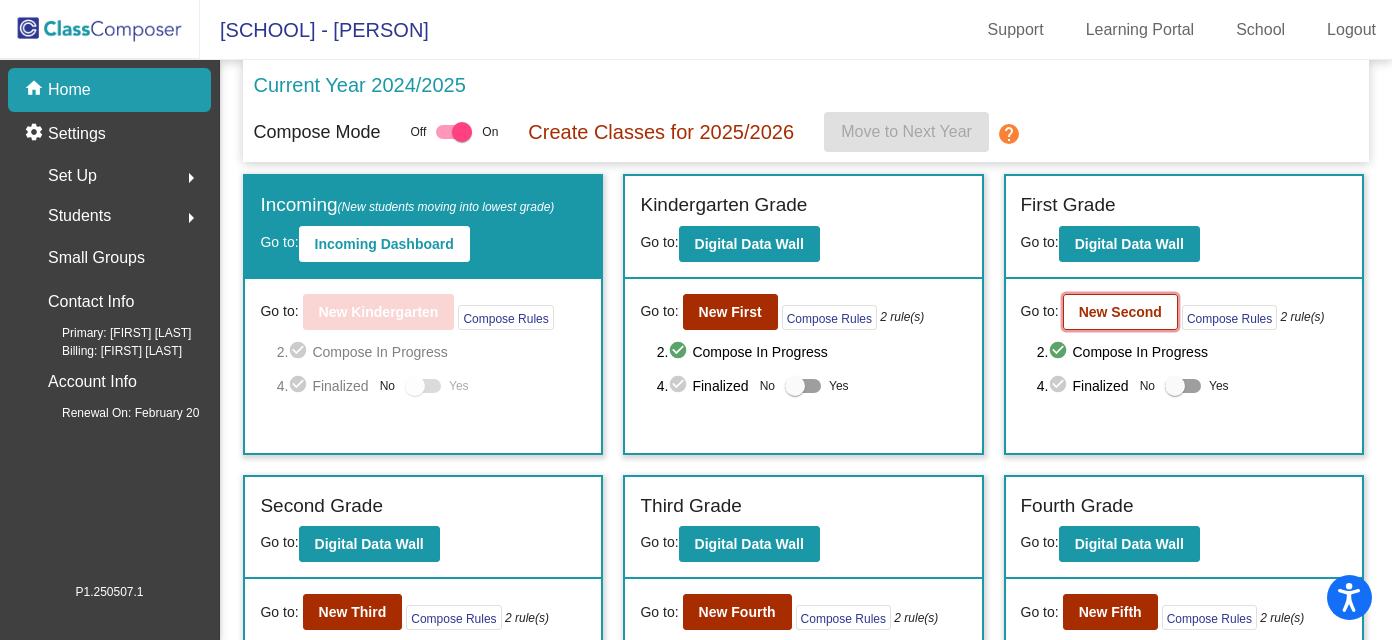 click on "New Second" 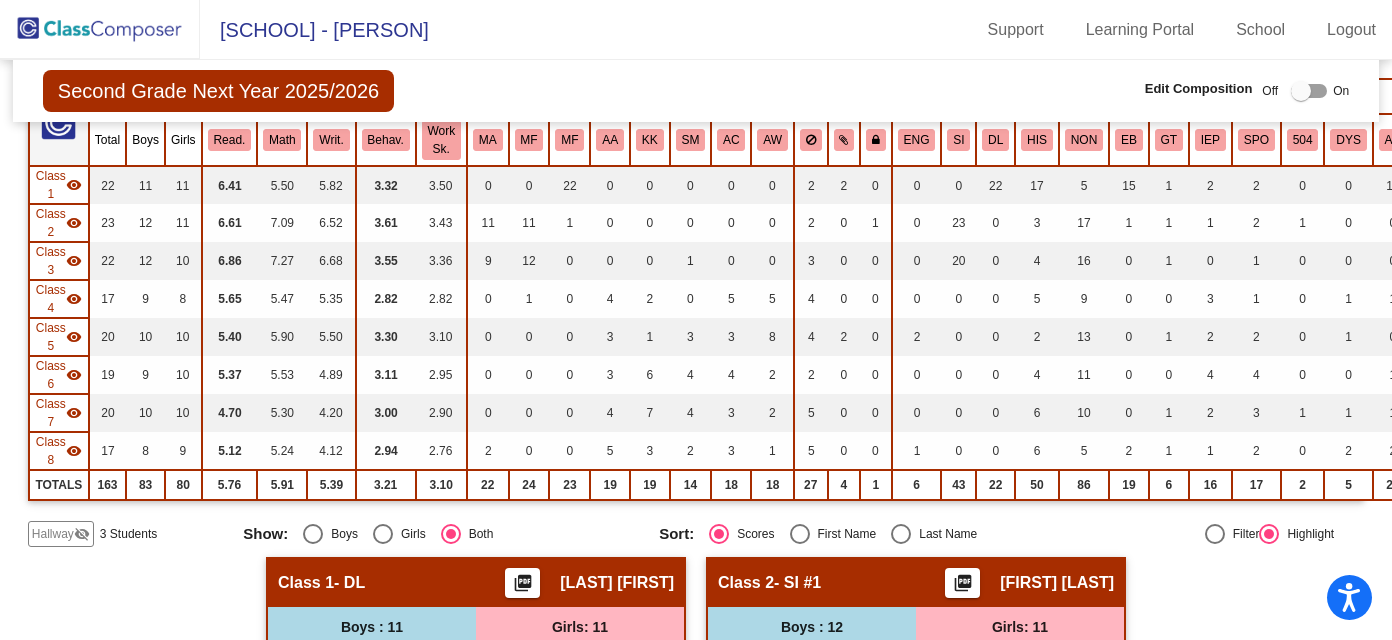 scroll, scrollTop: 248, scrollLeft: 0, axis: vertical 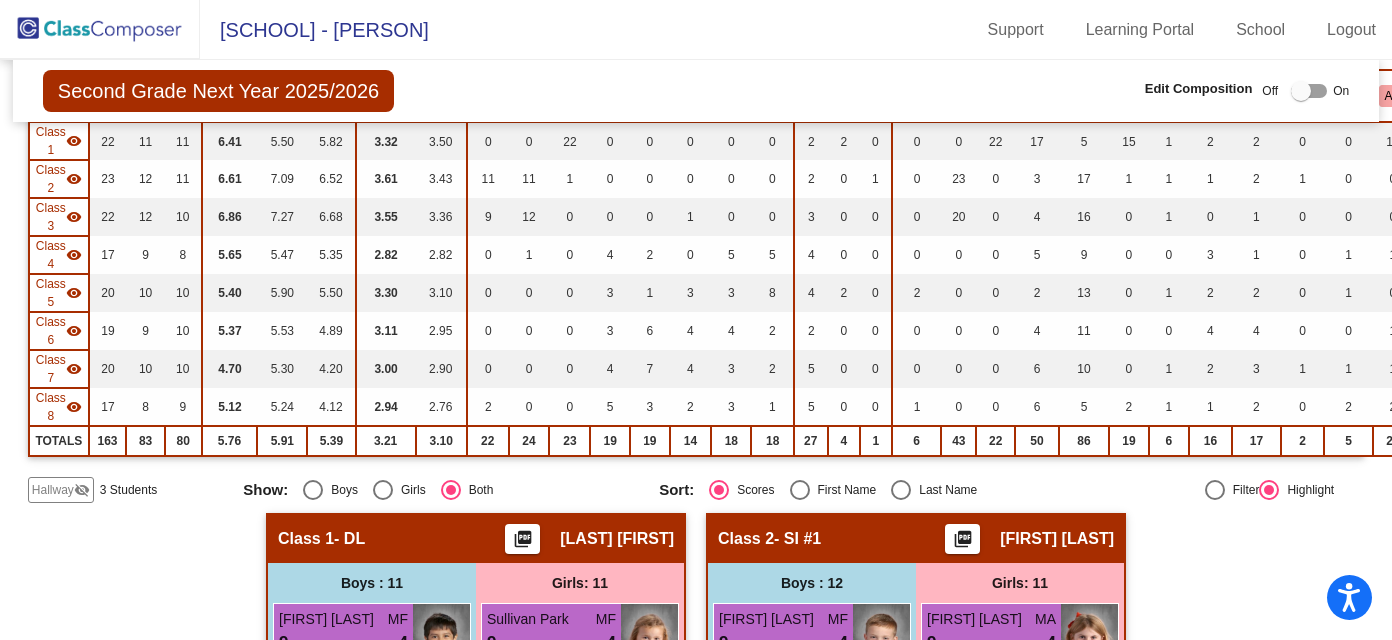 click on "Hallway" 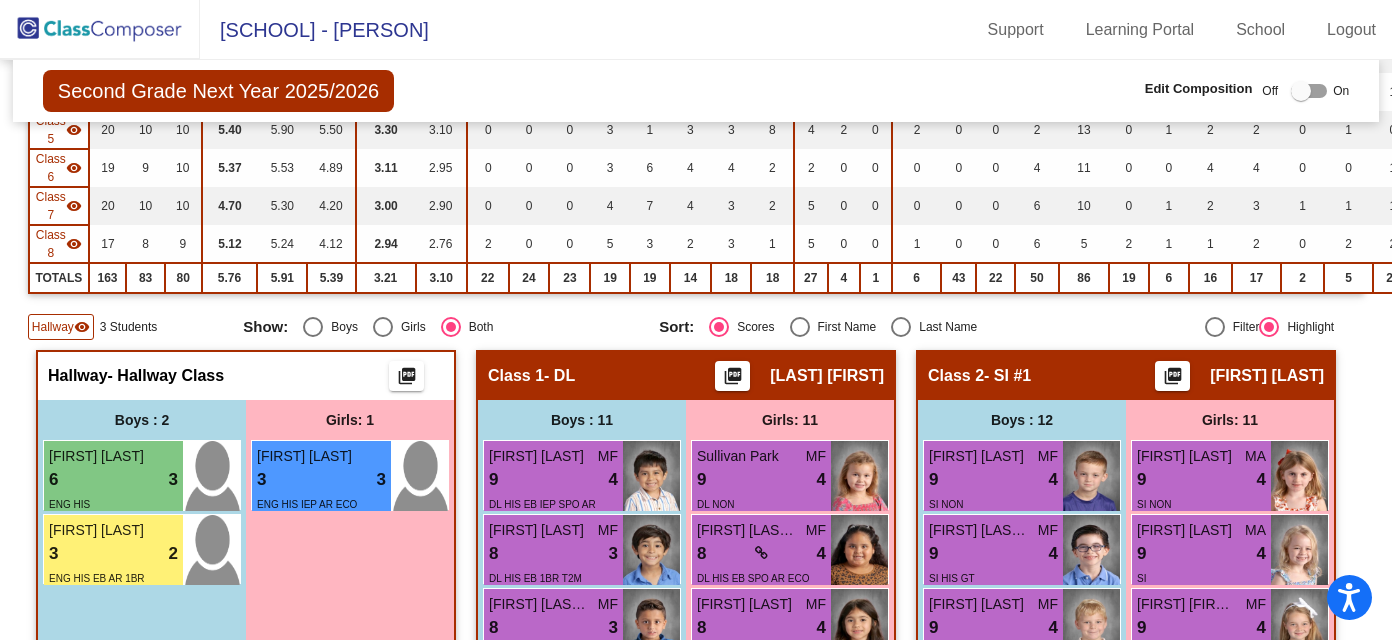 scroll, scrollTop: 410, scrollLeft: 0, axis: vertical 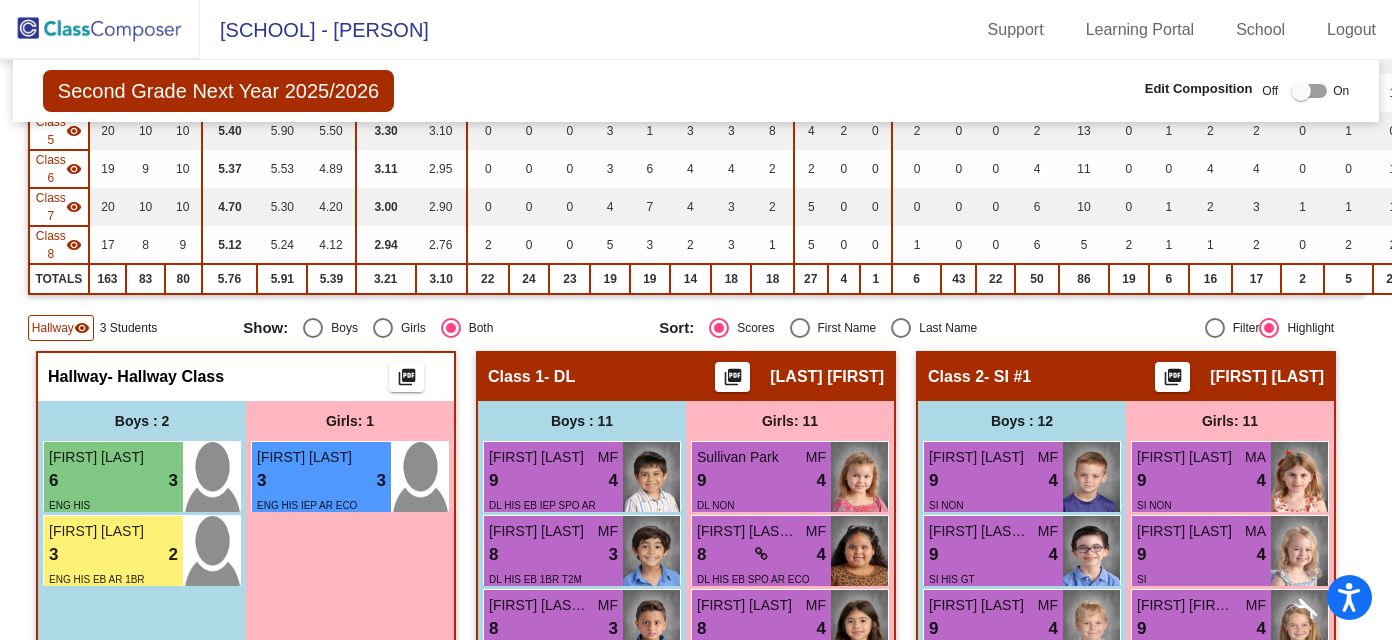 click on "Hallway" 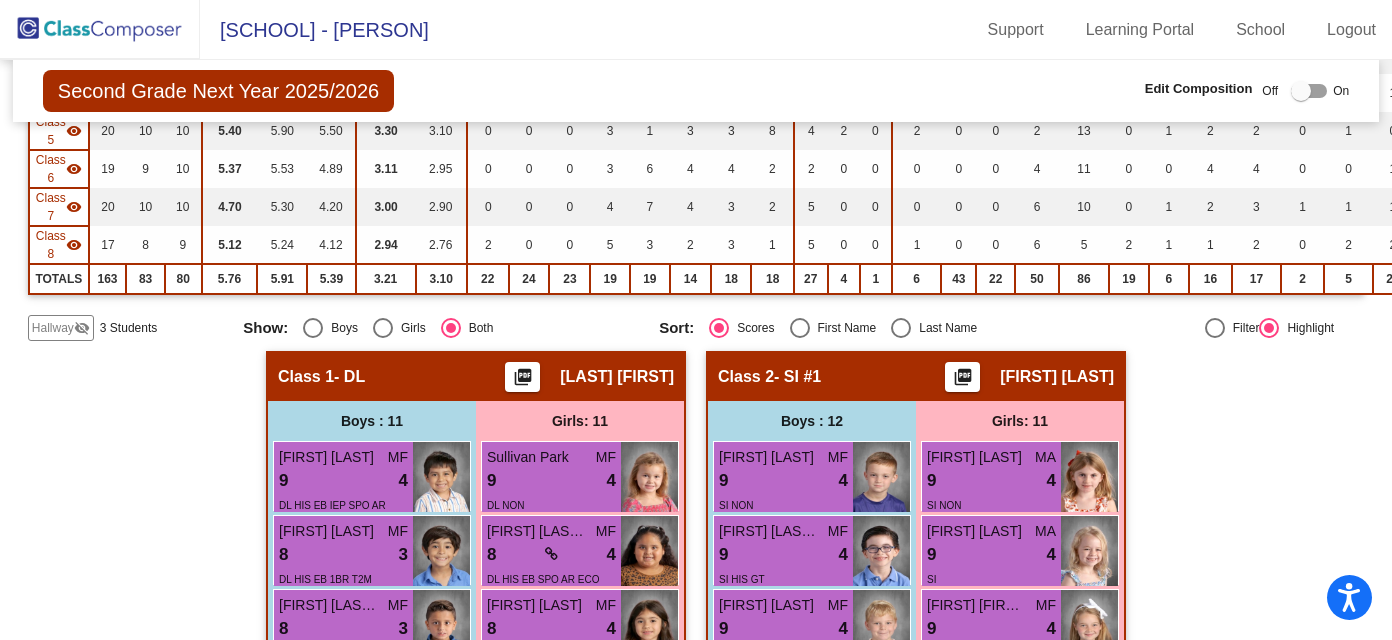 click on "Hallway" 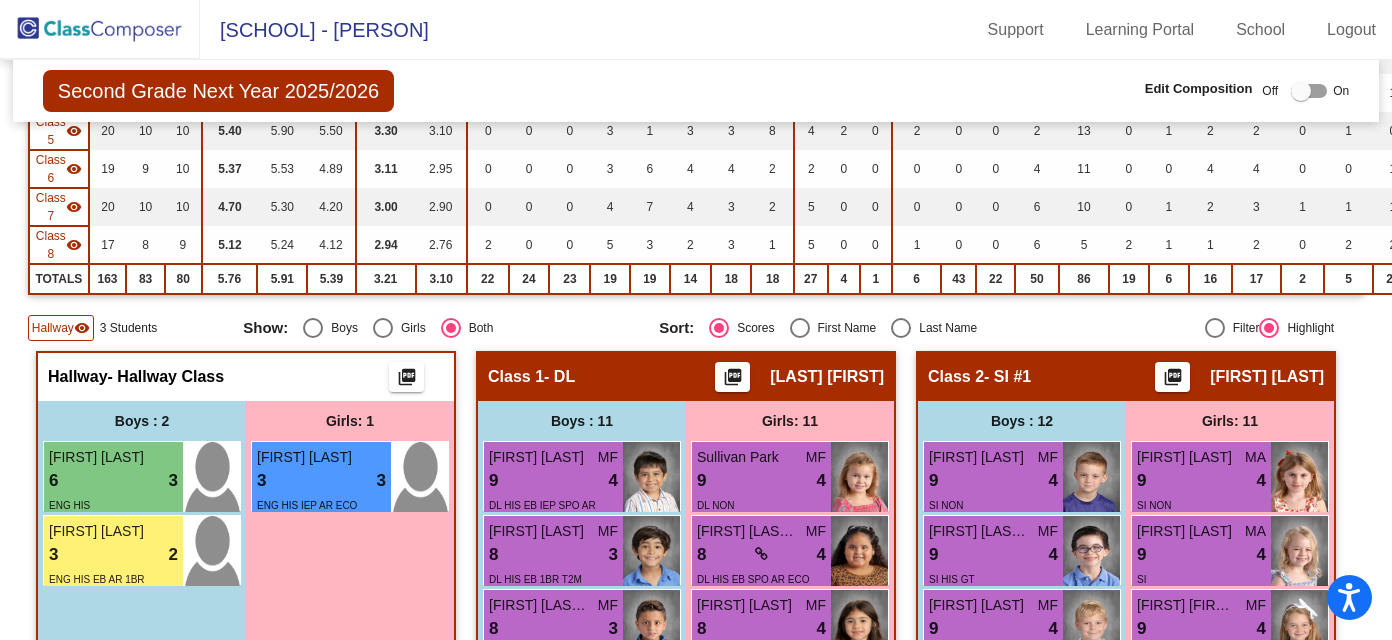 scroll, scrollTop: 0, scrollLeft: 0, axis: both 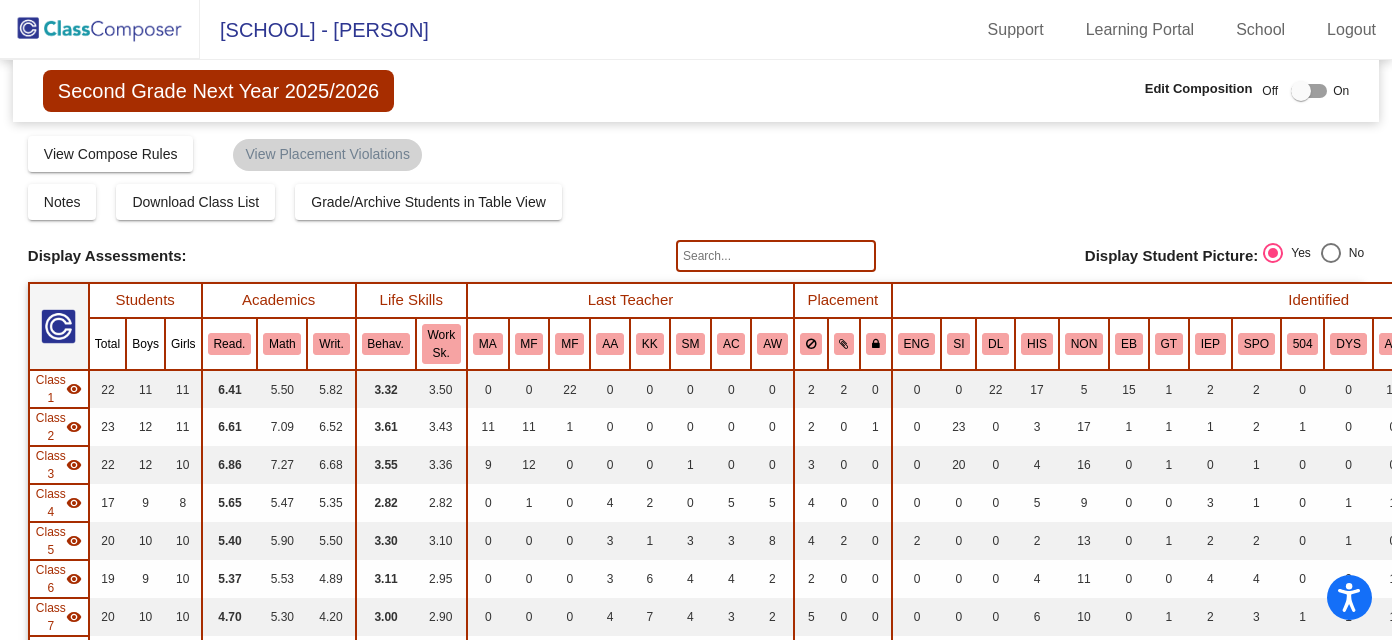 click at bounding box center [1301, 91] 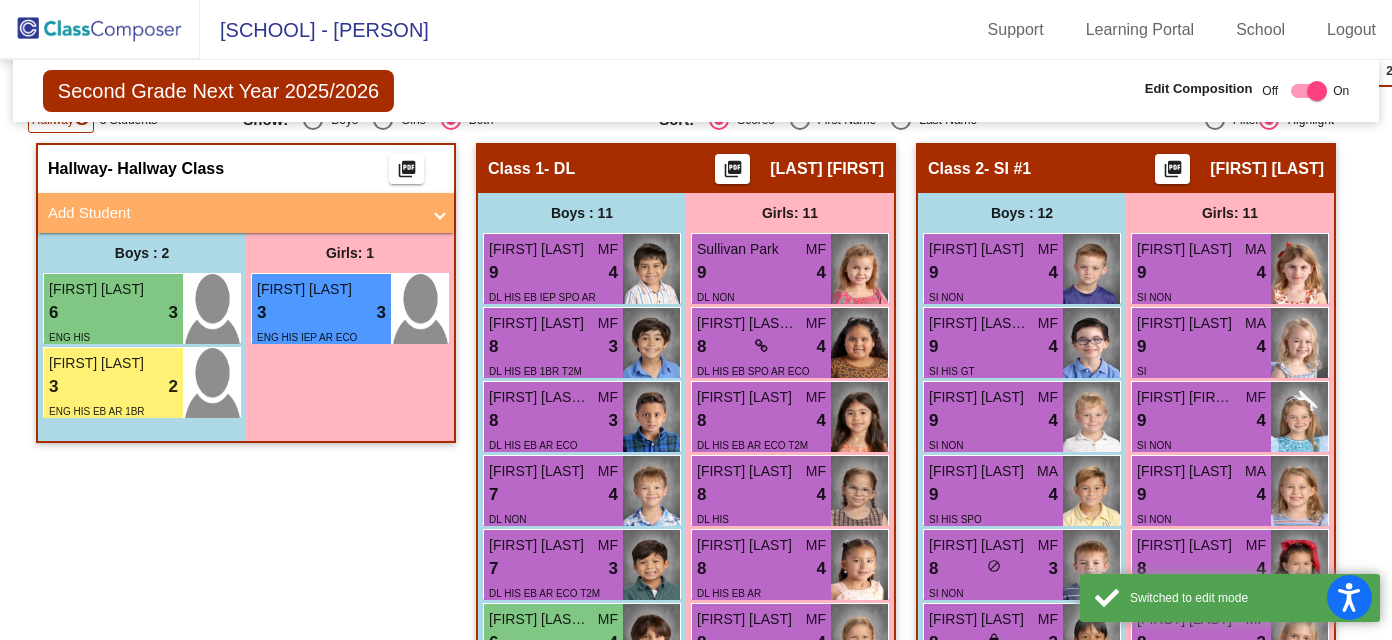 scroll, scrollTop: 598, scrollLeft: 0, axis: vertical 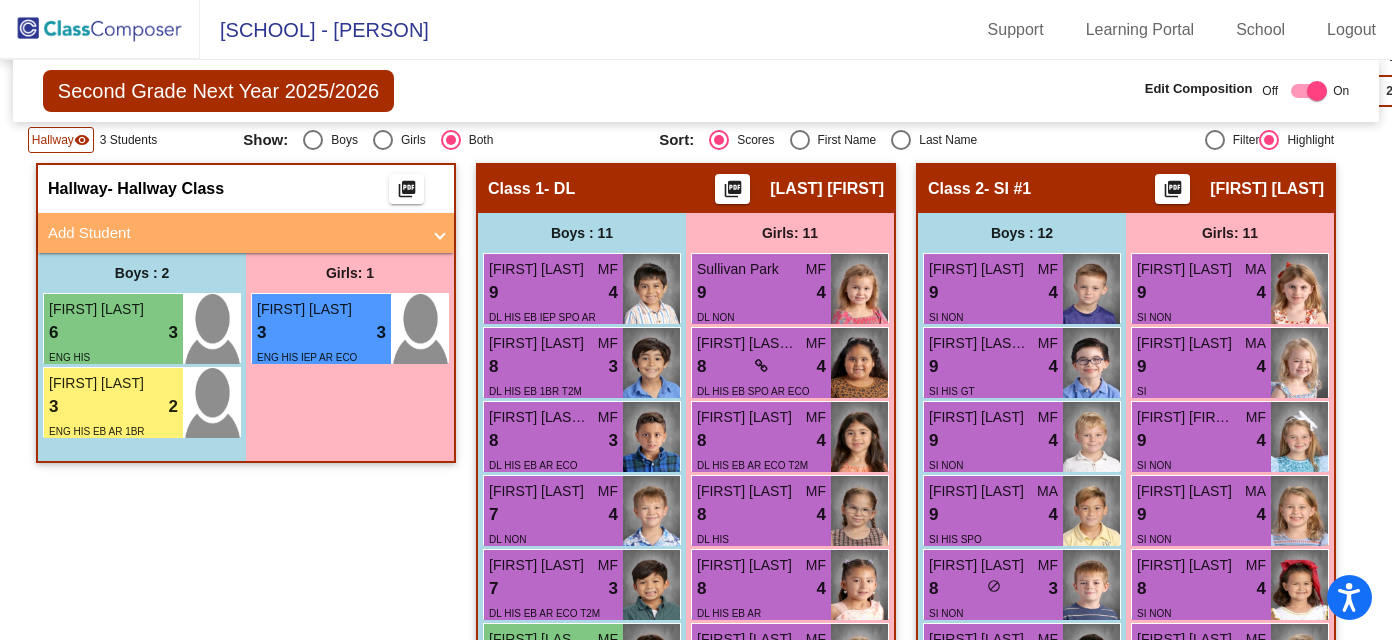 click on "Add Student" at bounding box center (234, 233) 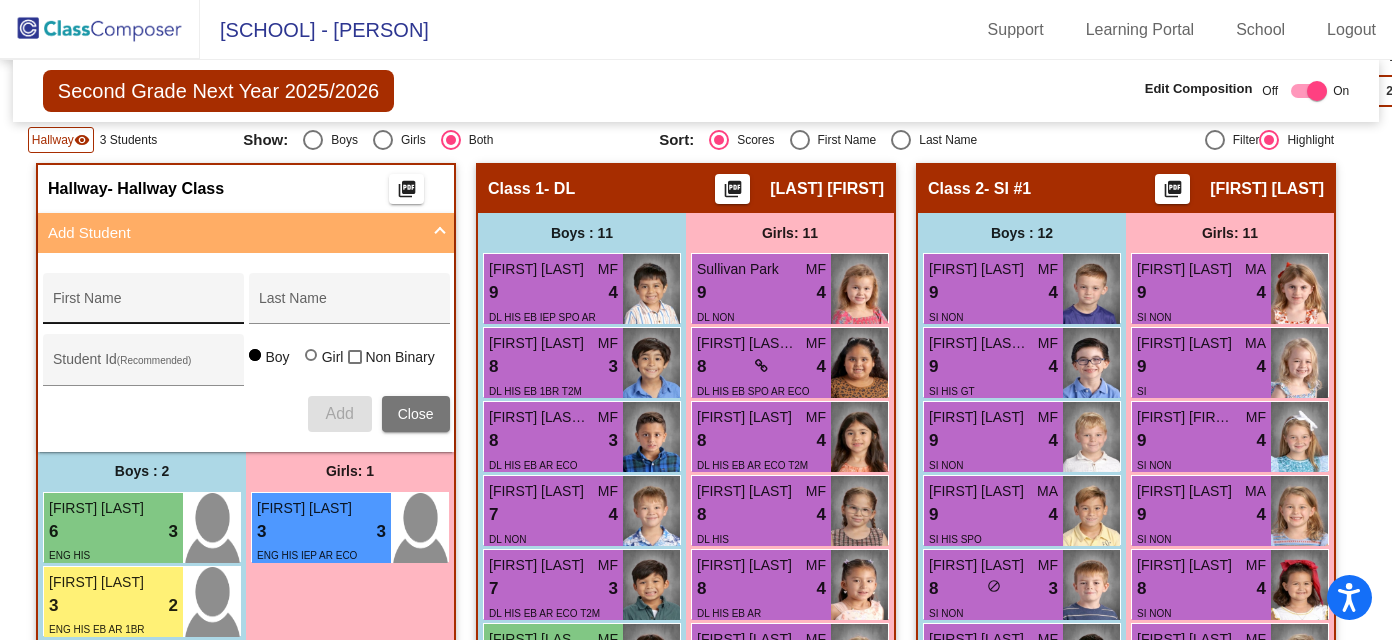 click on "First Name" at bounding box center [143, 306] 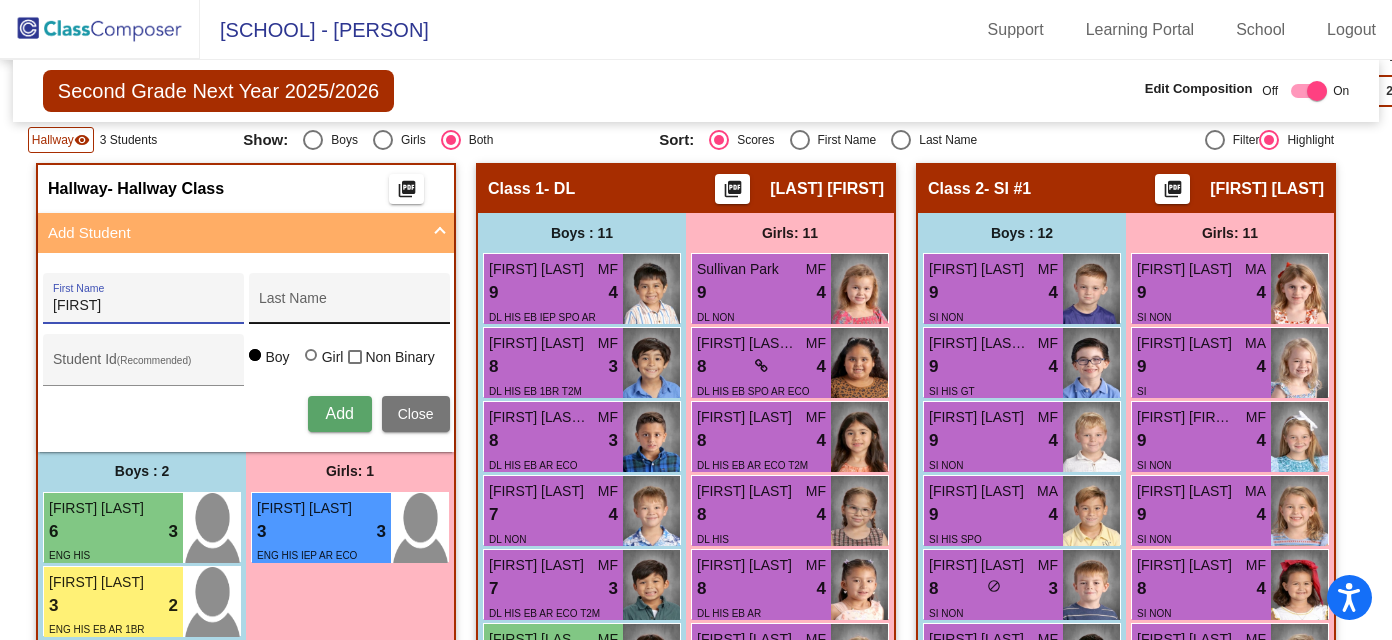 type on "[FIRST]" 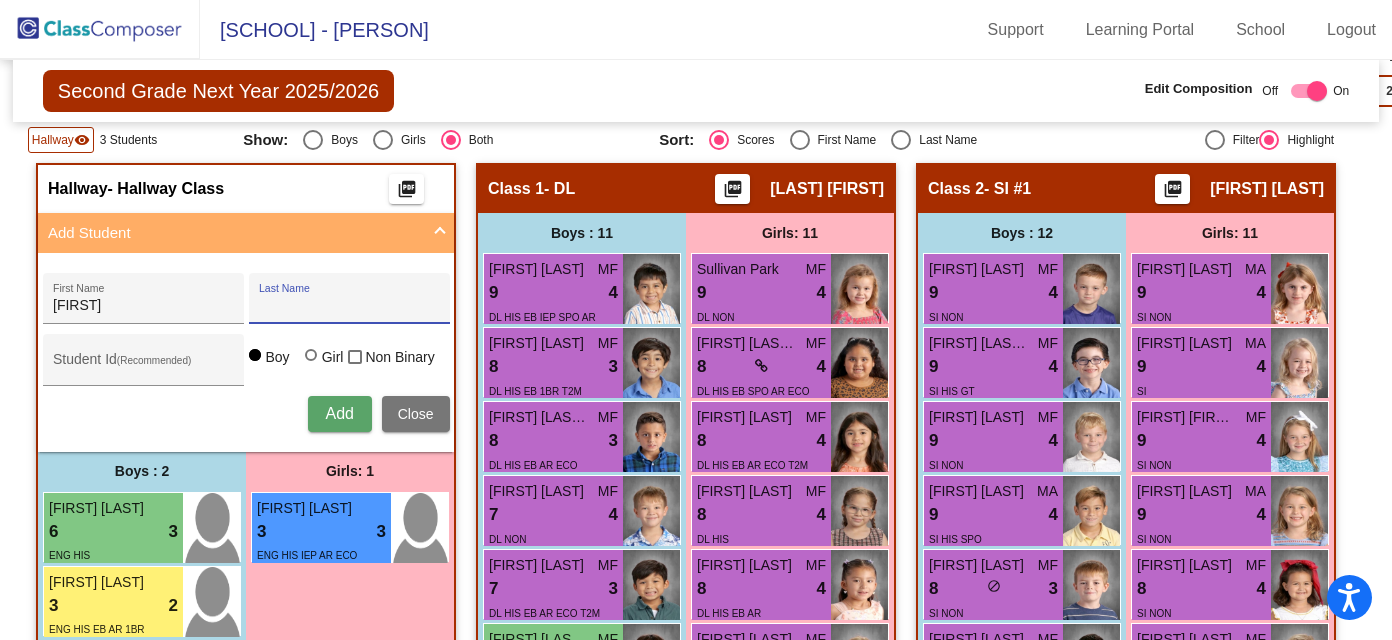 click on "Last Name" at bounding box center (349, 306) 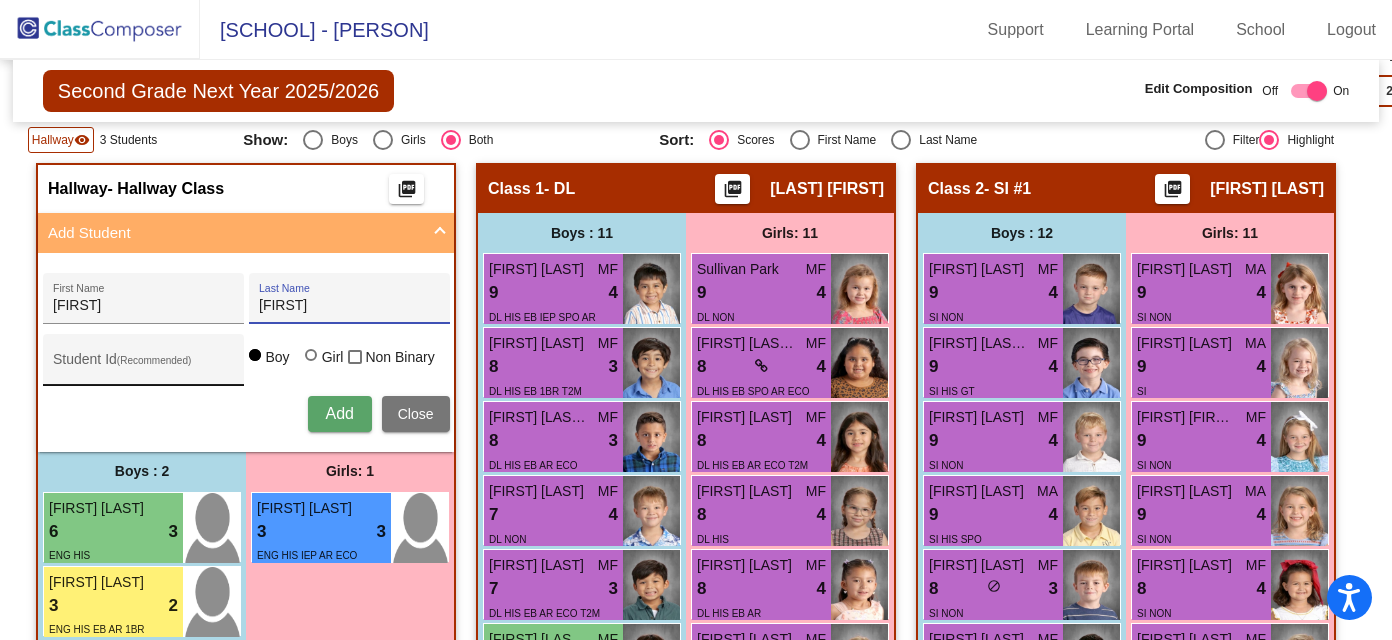 type on "[FIRST]" 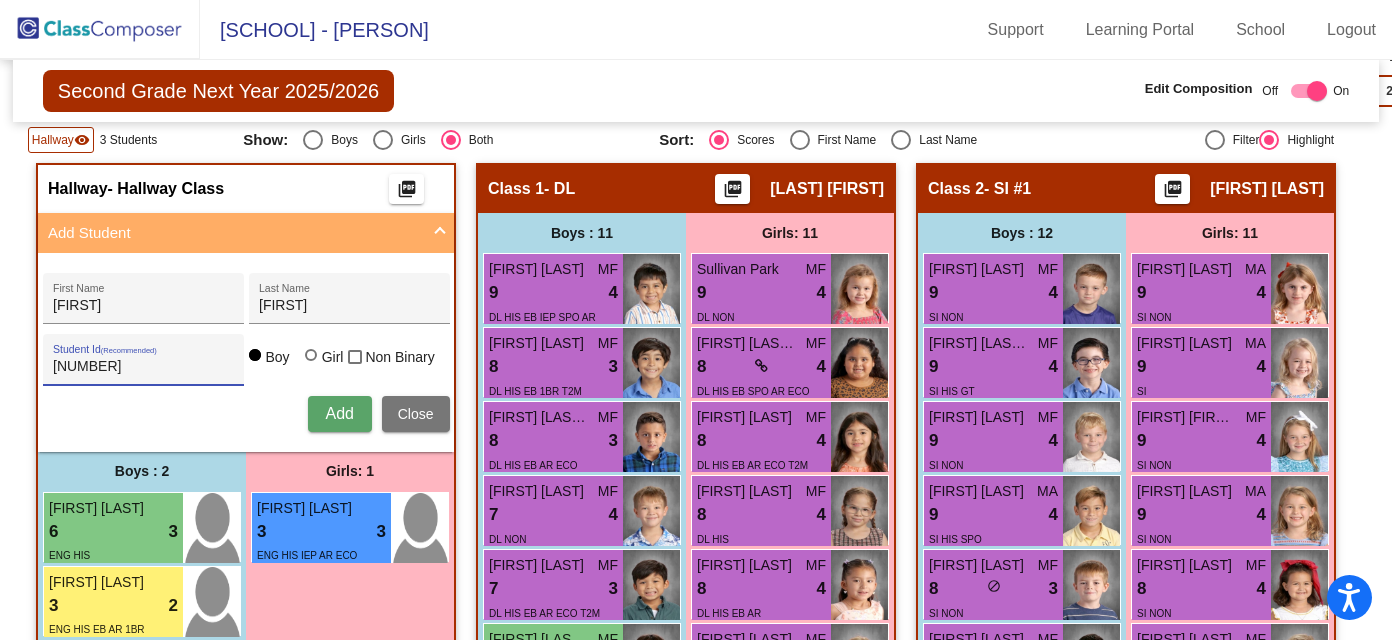 type on "[NUMBER]" 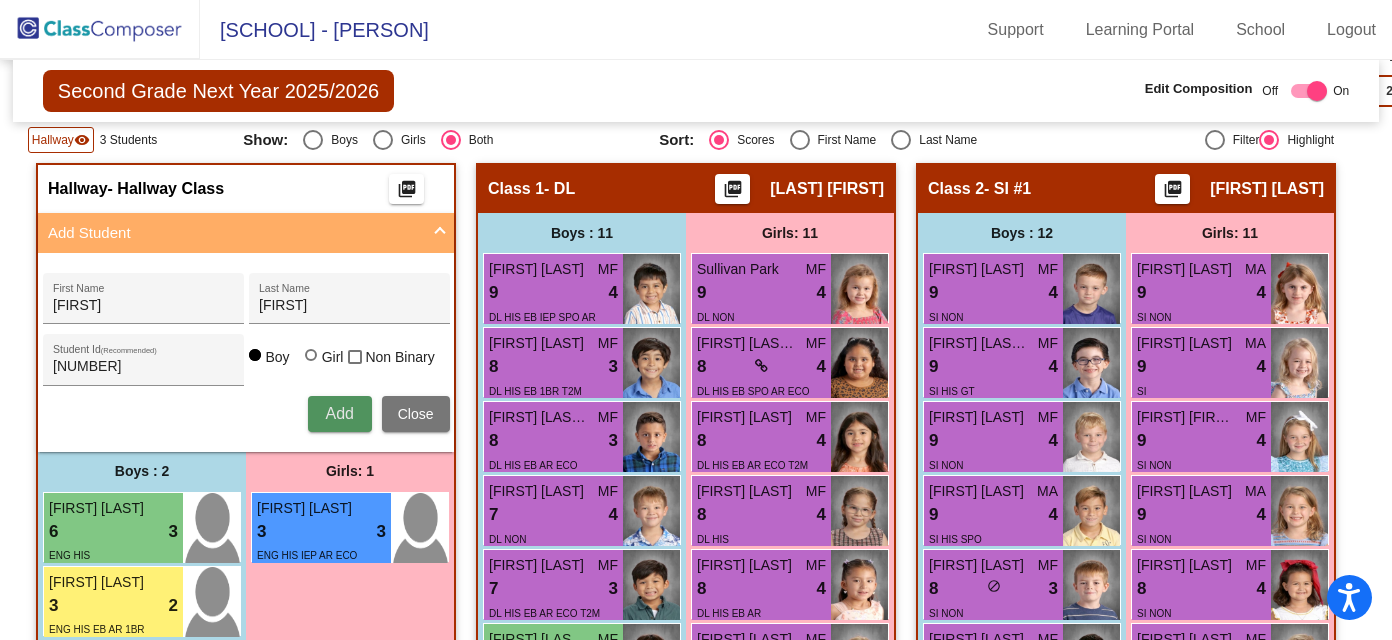 click on "Add" at bounding box center (339, 413) 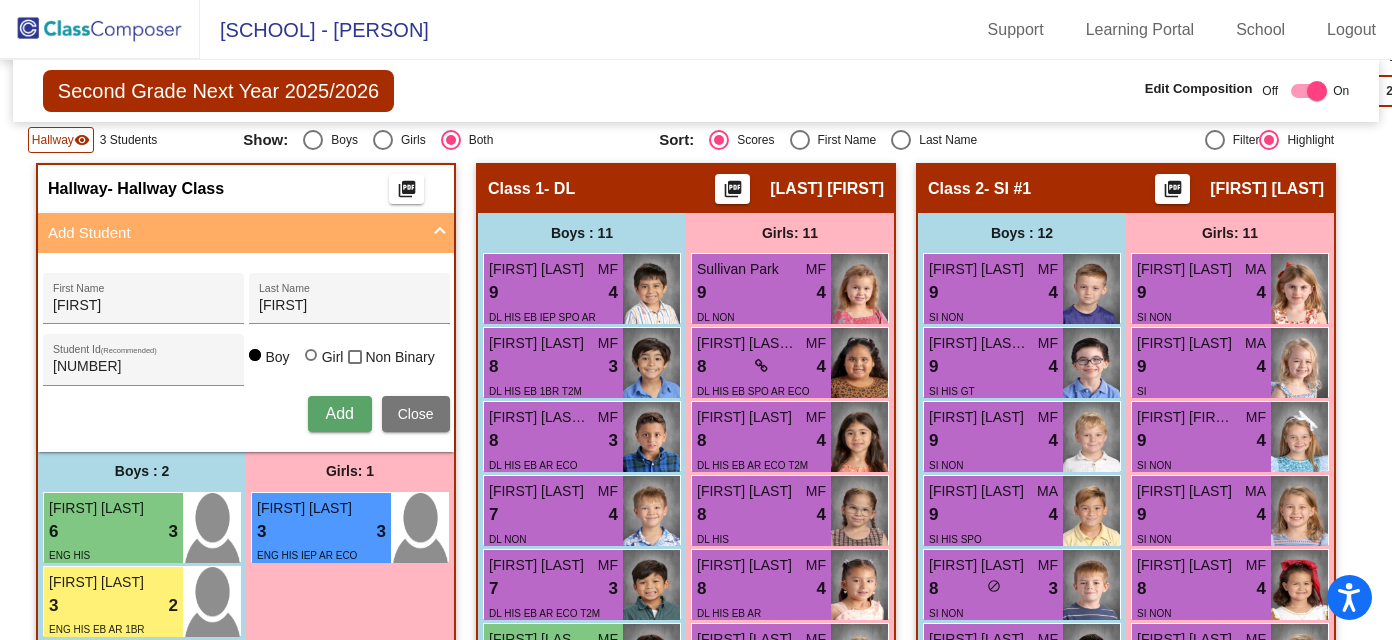 type 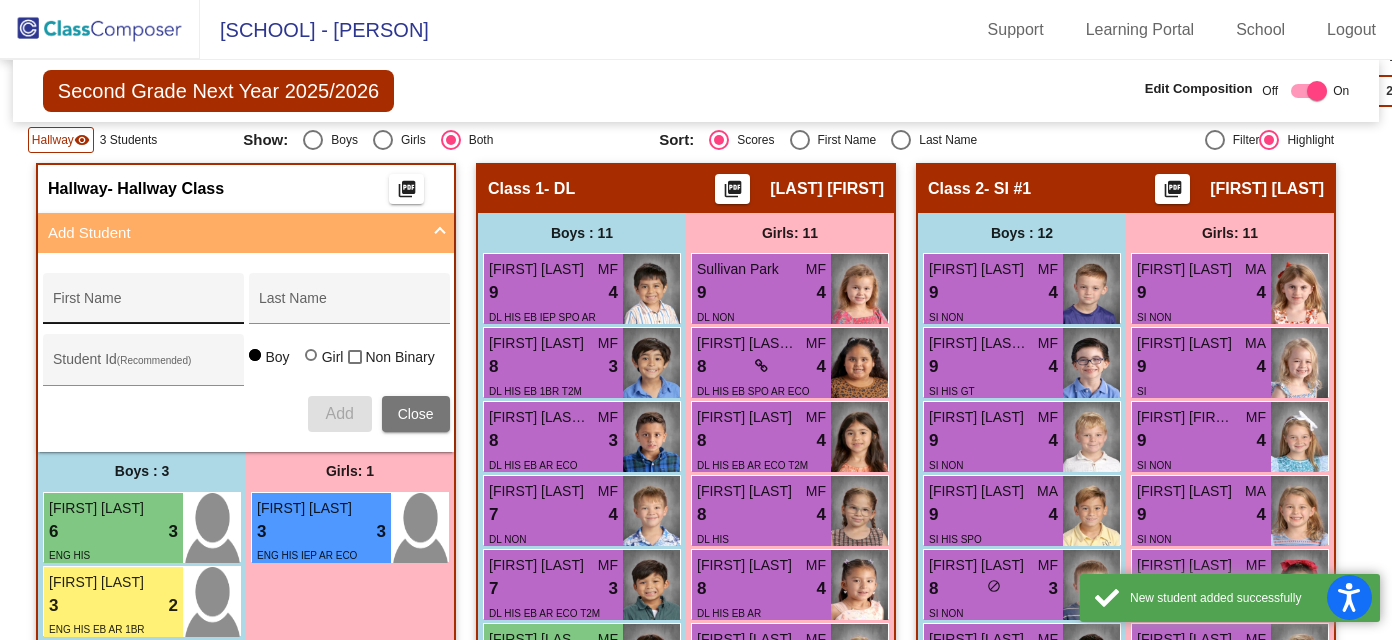 click on "First Name" at bounding box center (143, 304) 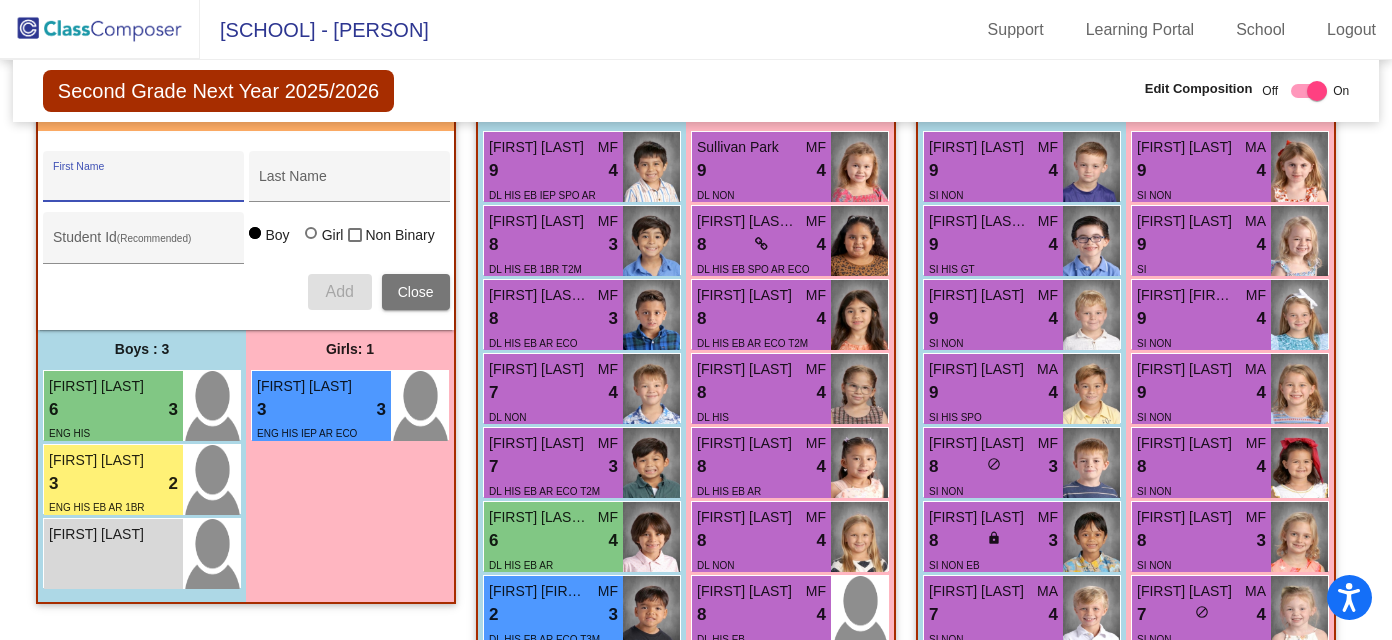 scroll, scrollTop: 719, scrollLeft: 0, axis: vertical 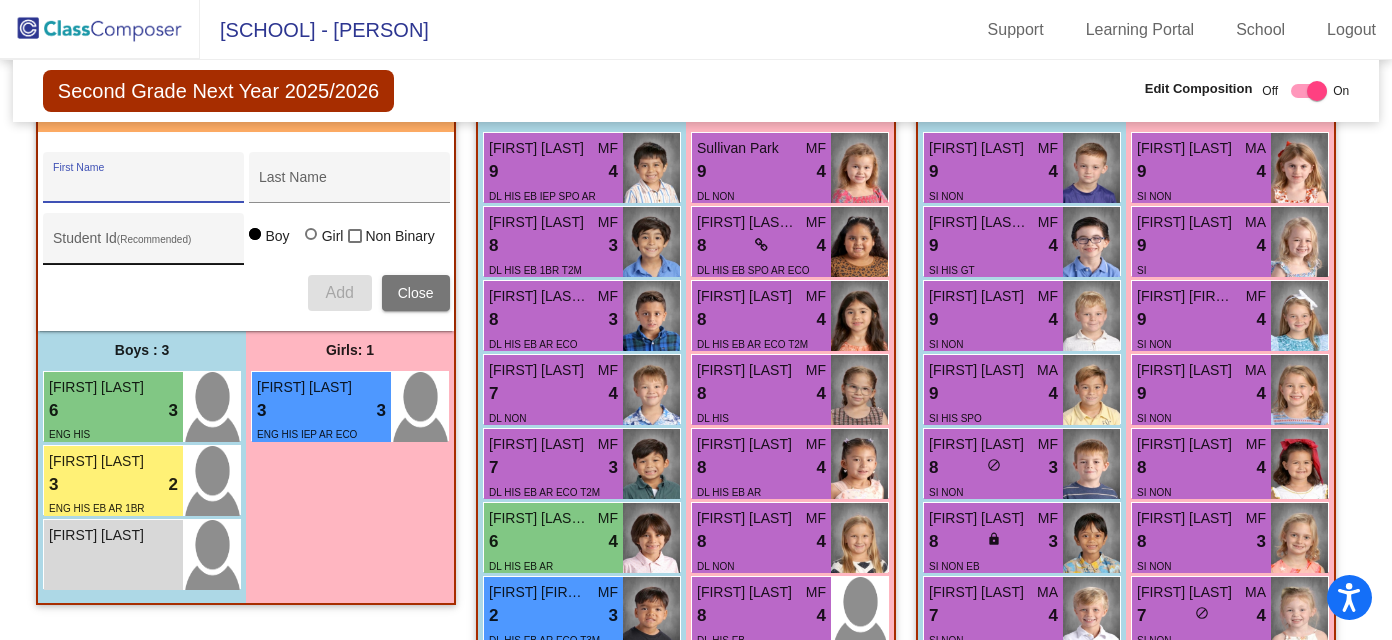click on "Student Id  (Recommended)" at bounding box center [143, 246] 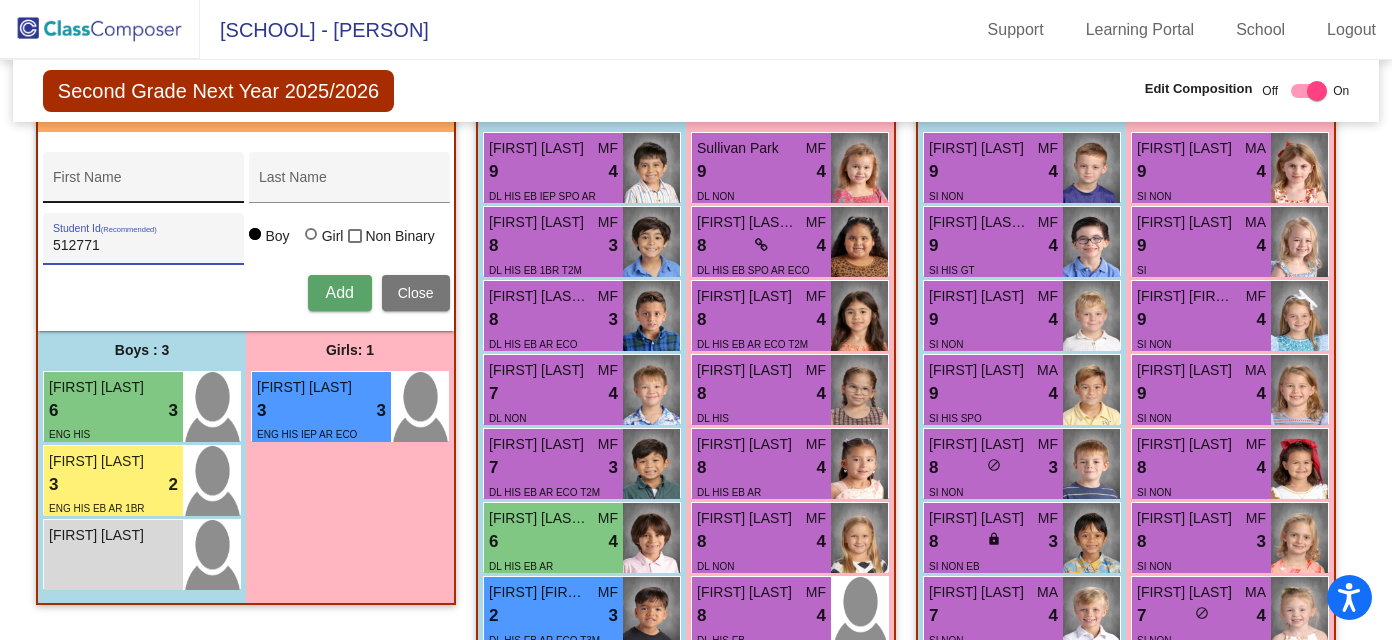 type on "512771" 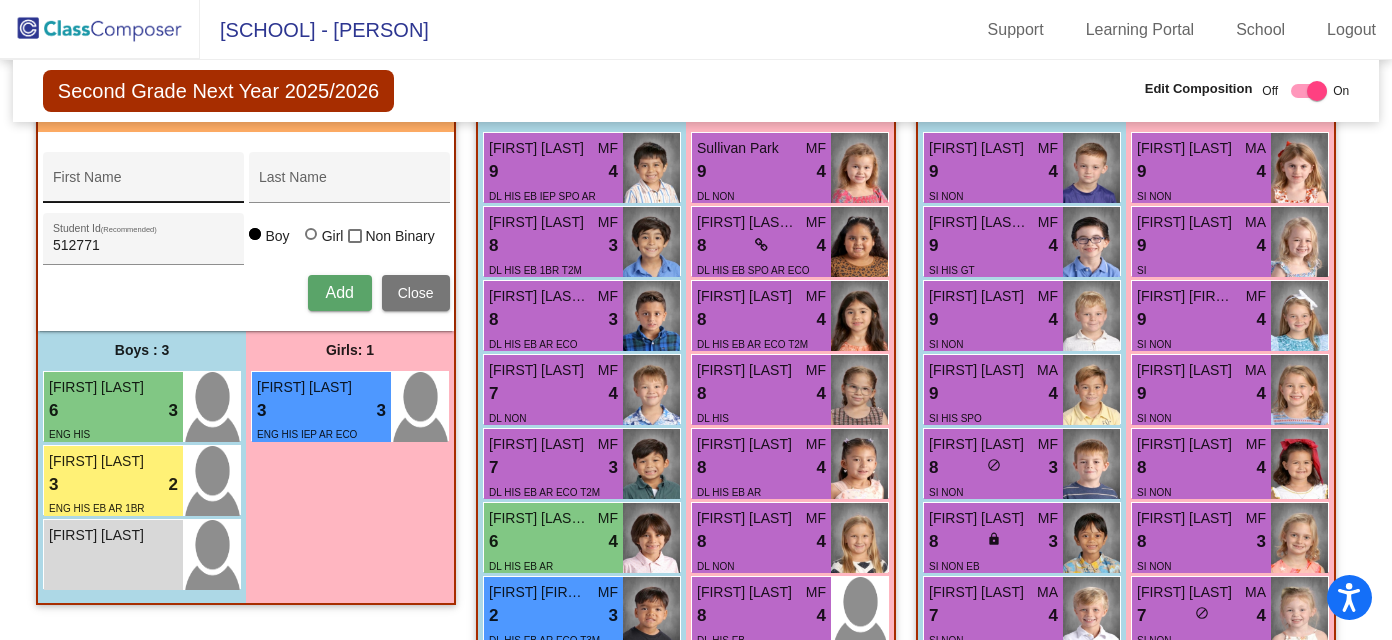 click on "First Name" at bounding box center [143, 183] 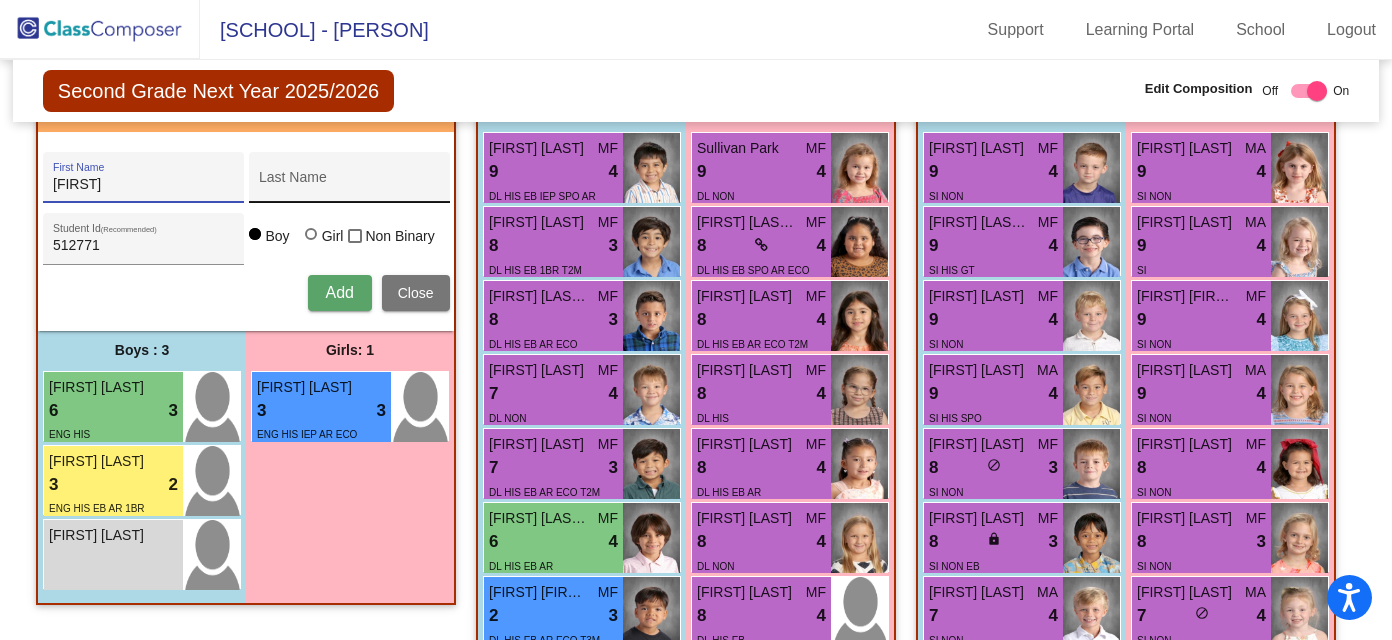 type on "Joaquin" 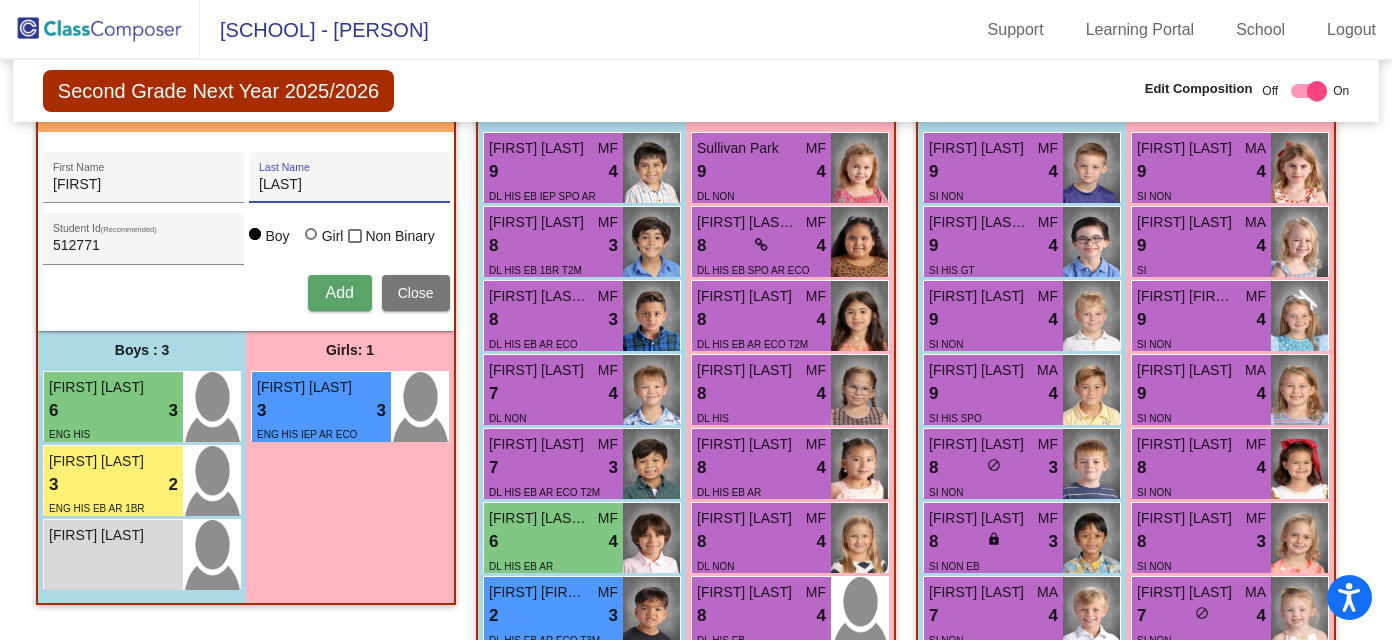 type on "Vega" 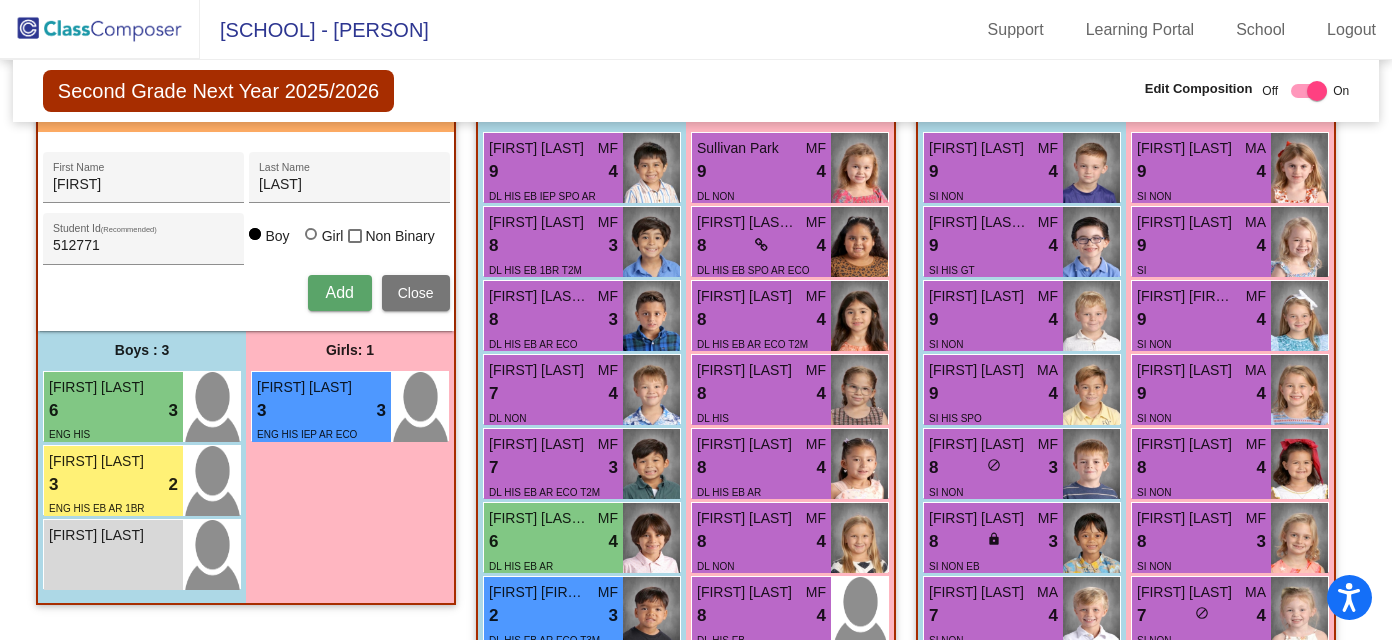type 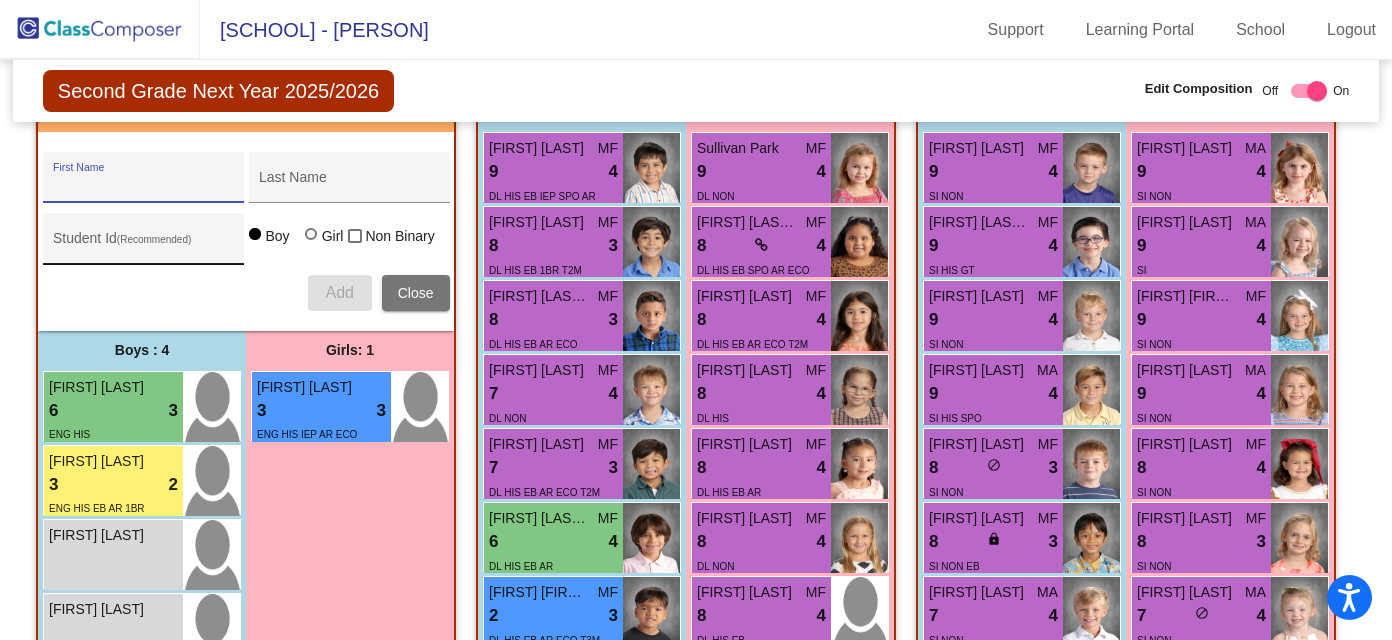 click on "Student Id  (Recommended)" at bounding box center [143, 246] 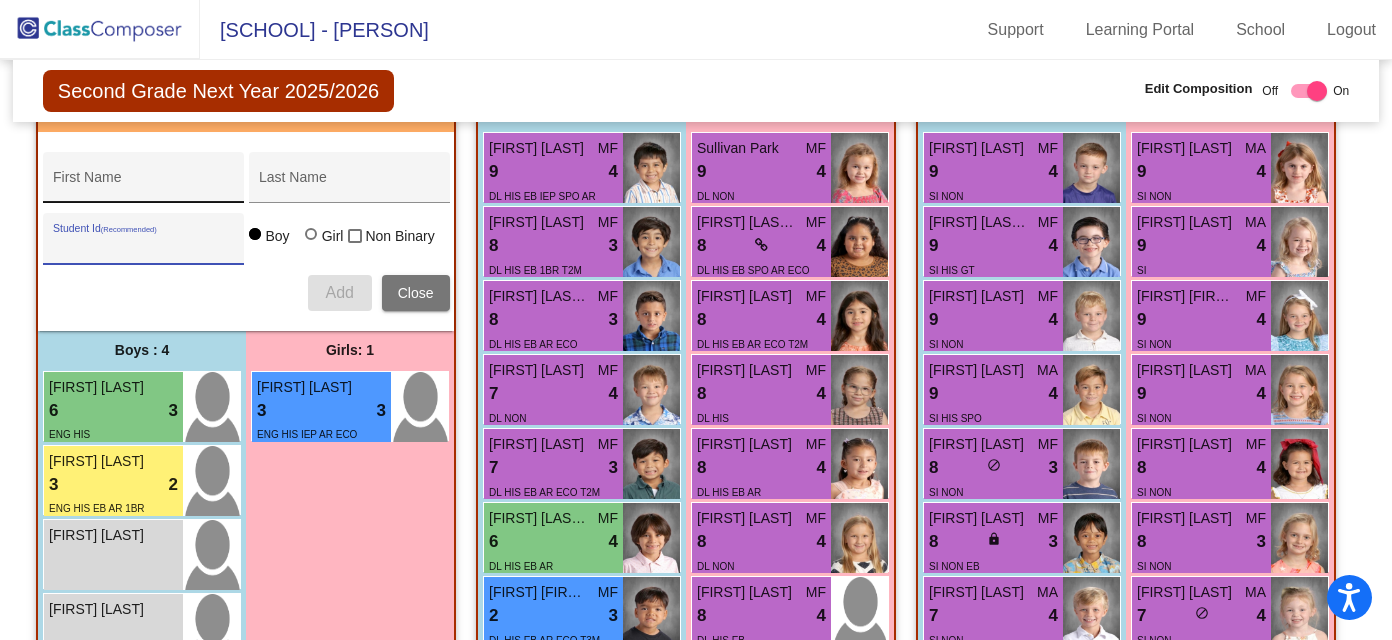 click on "First Name" at bounding box center [143, 183] 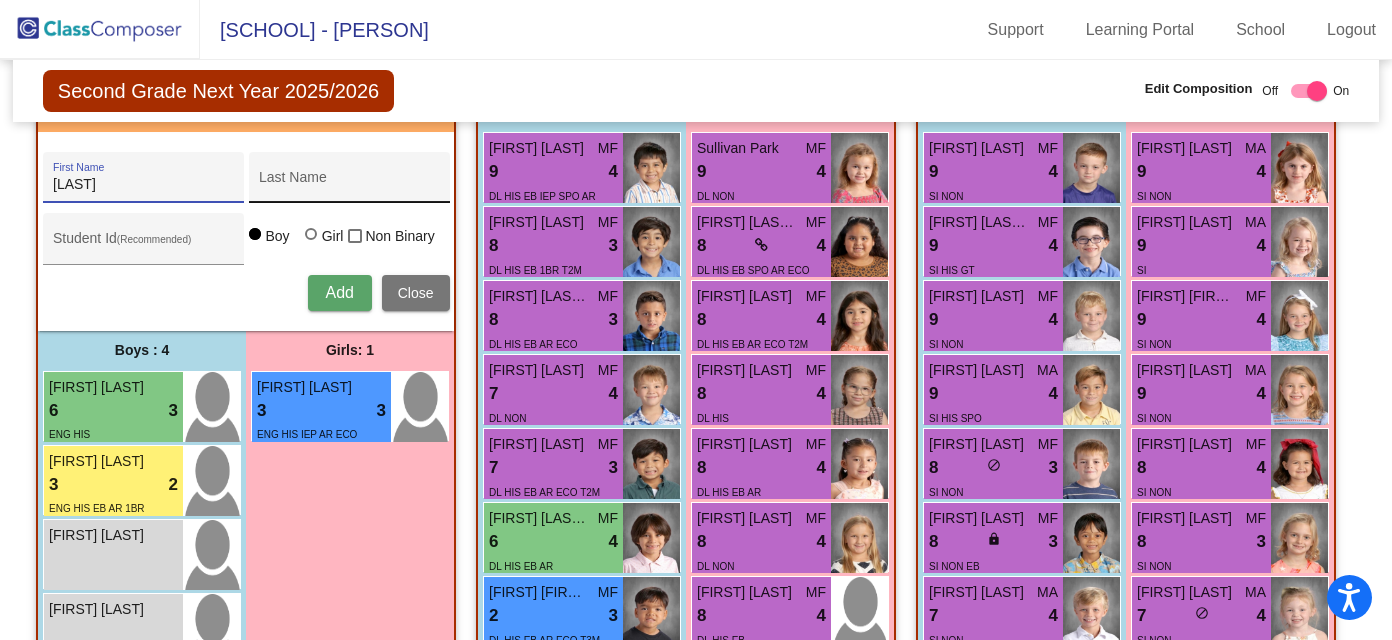 type on "Thomas" 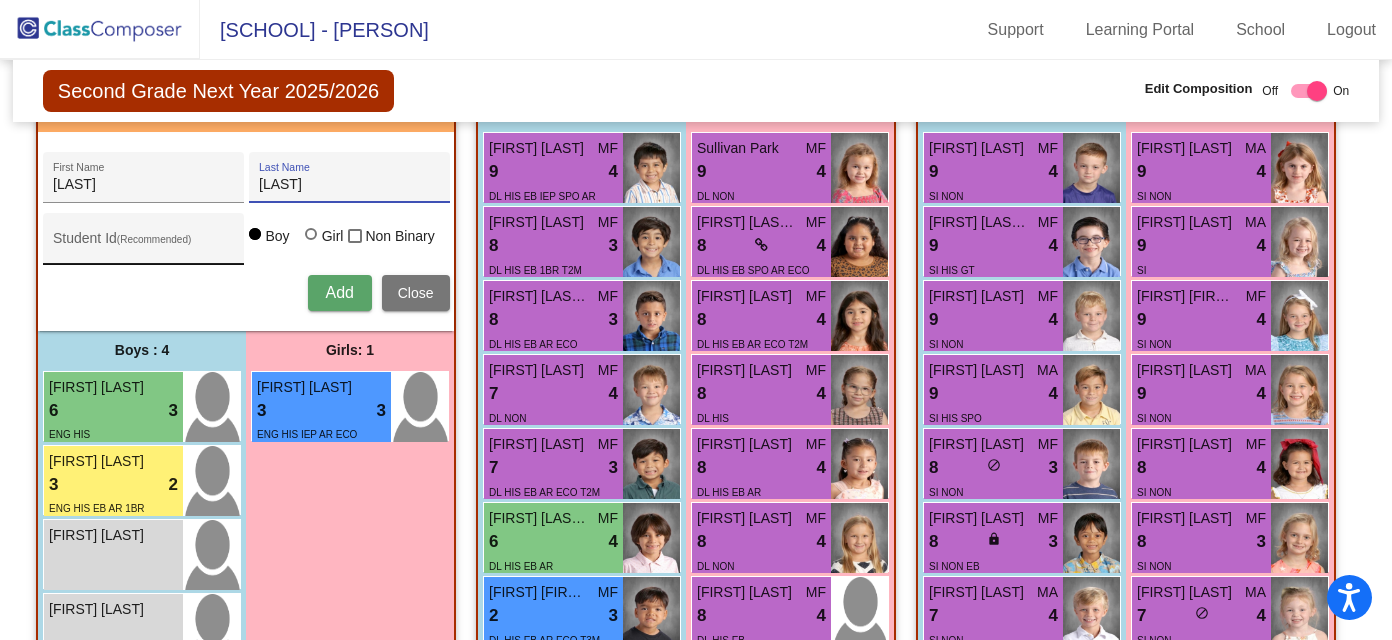 type on "Barteau" 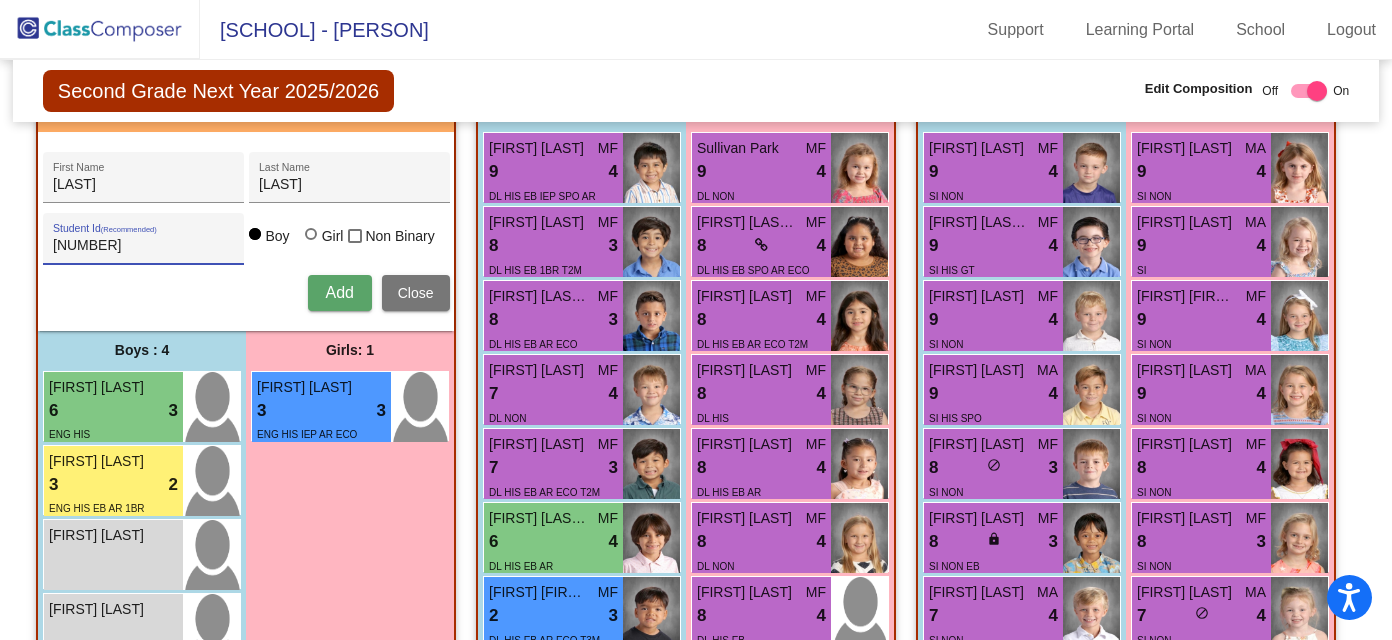 type on "512767" 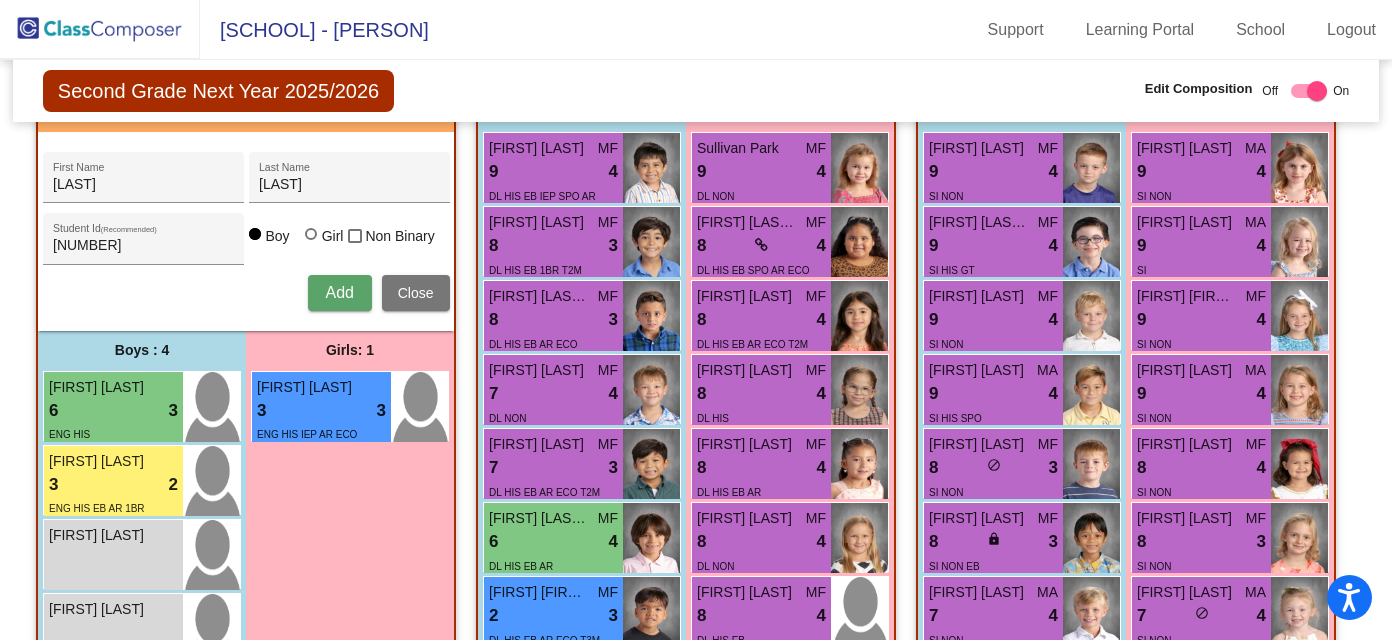 type 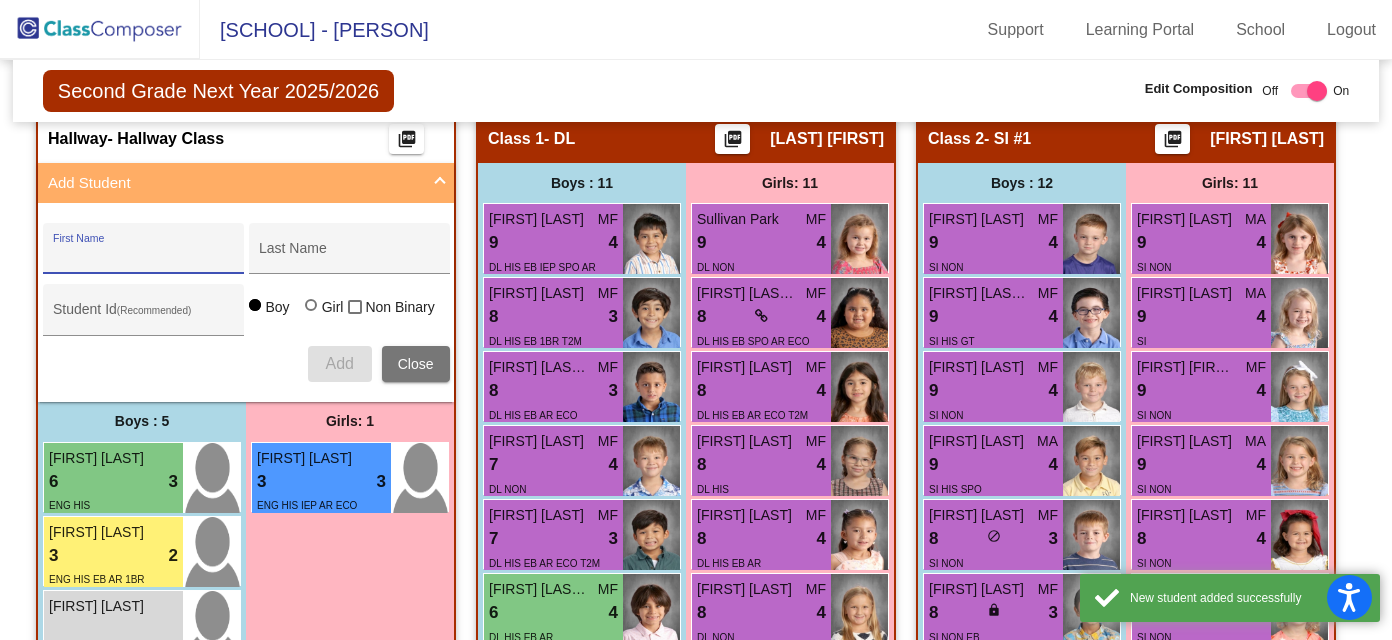 scroll, scrollTop: 629, scrollLeft: 0, axis: vertical 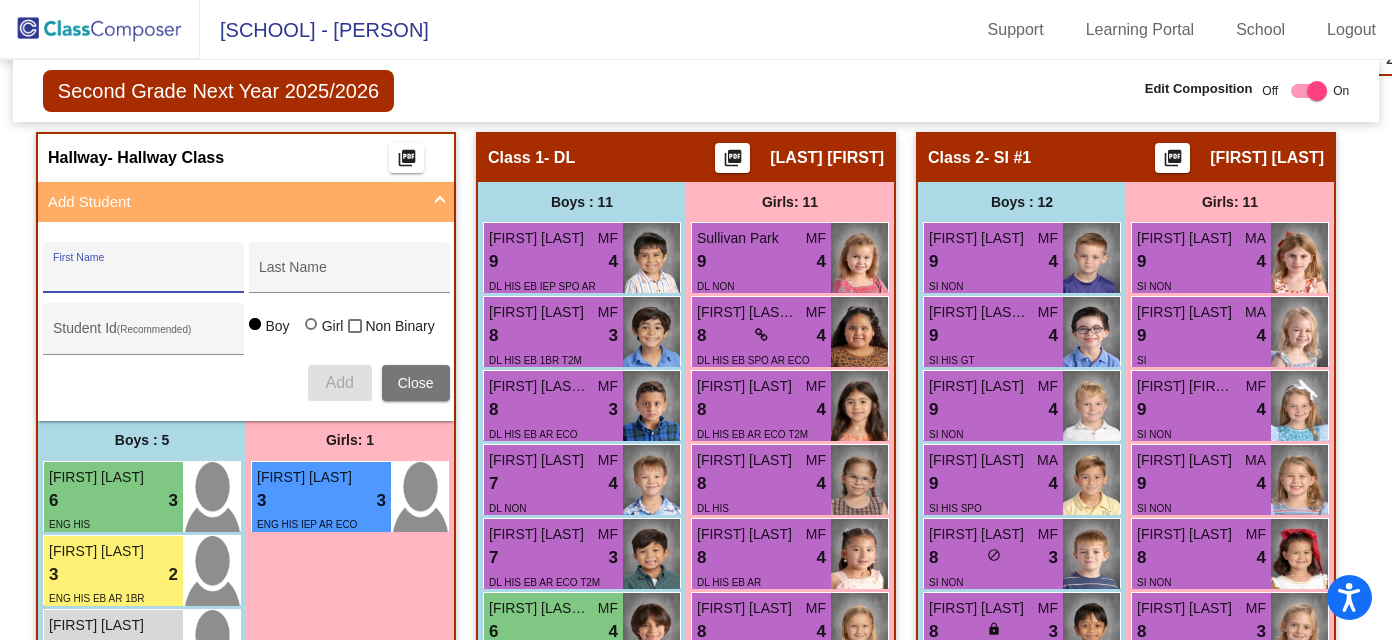 click at bounding box center [313, 326] 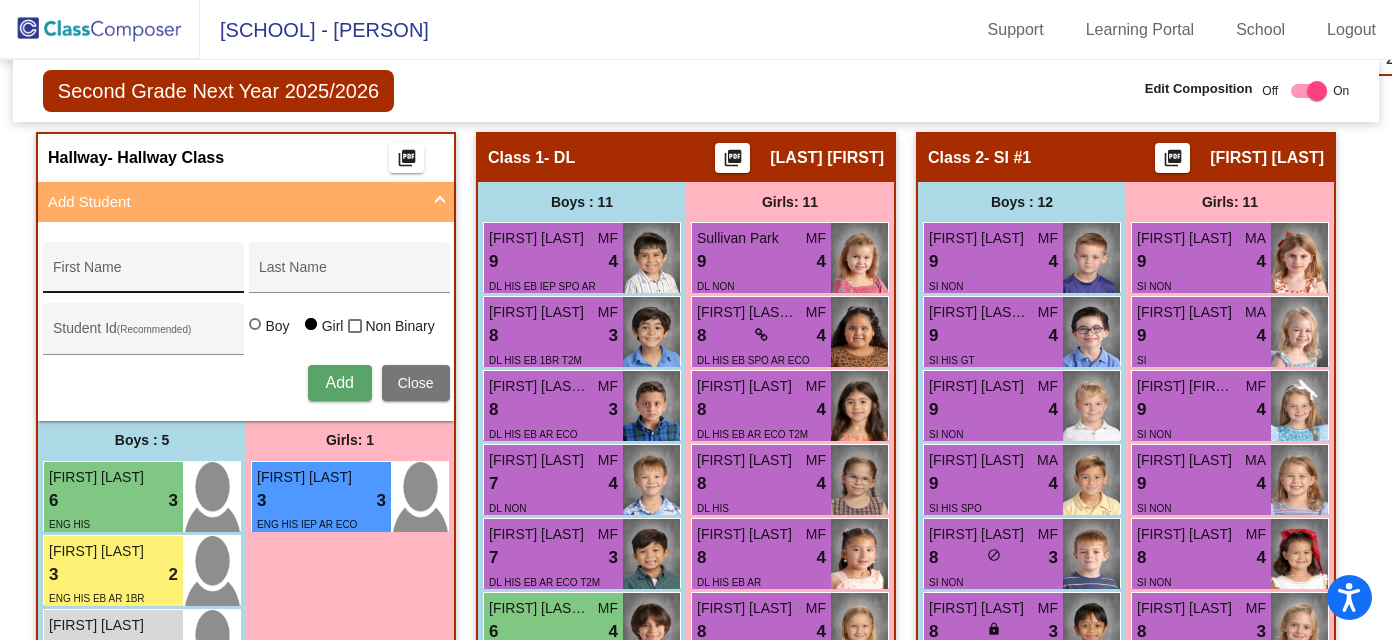 click on "First Name" at bounding box center [143, 275] 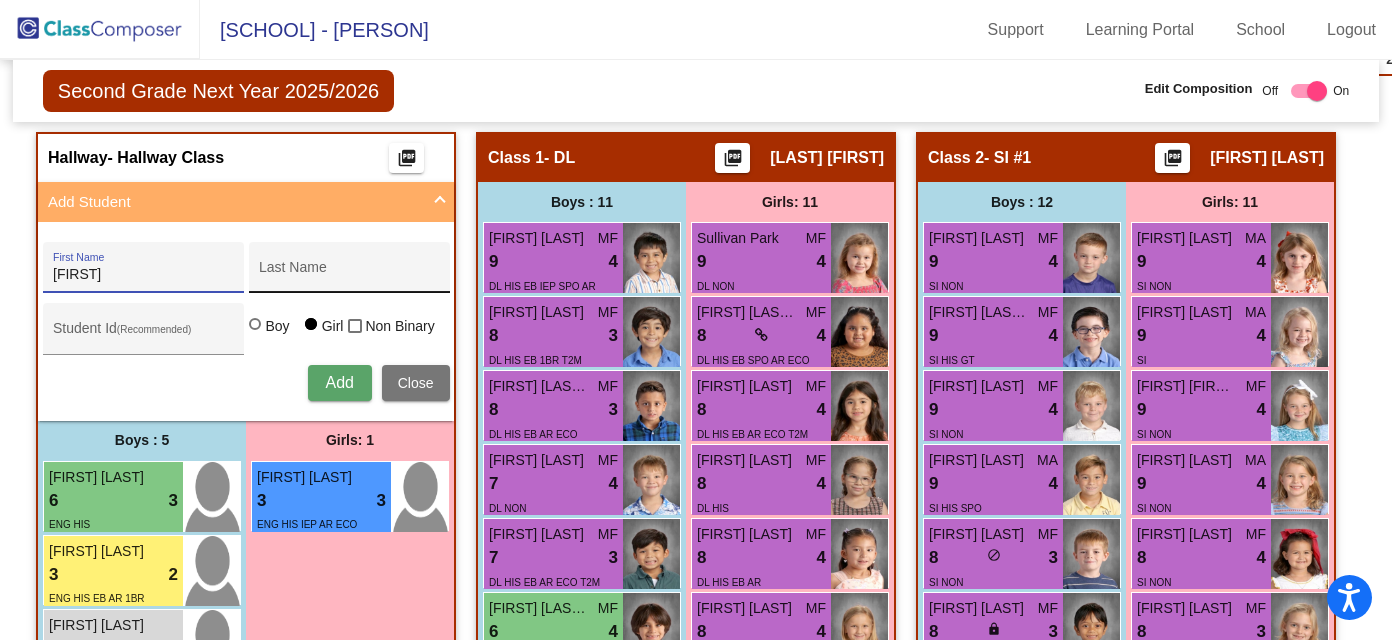 type on "Liza" 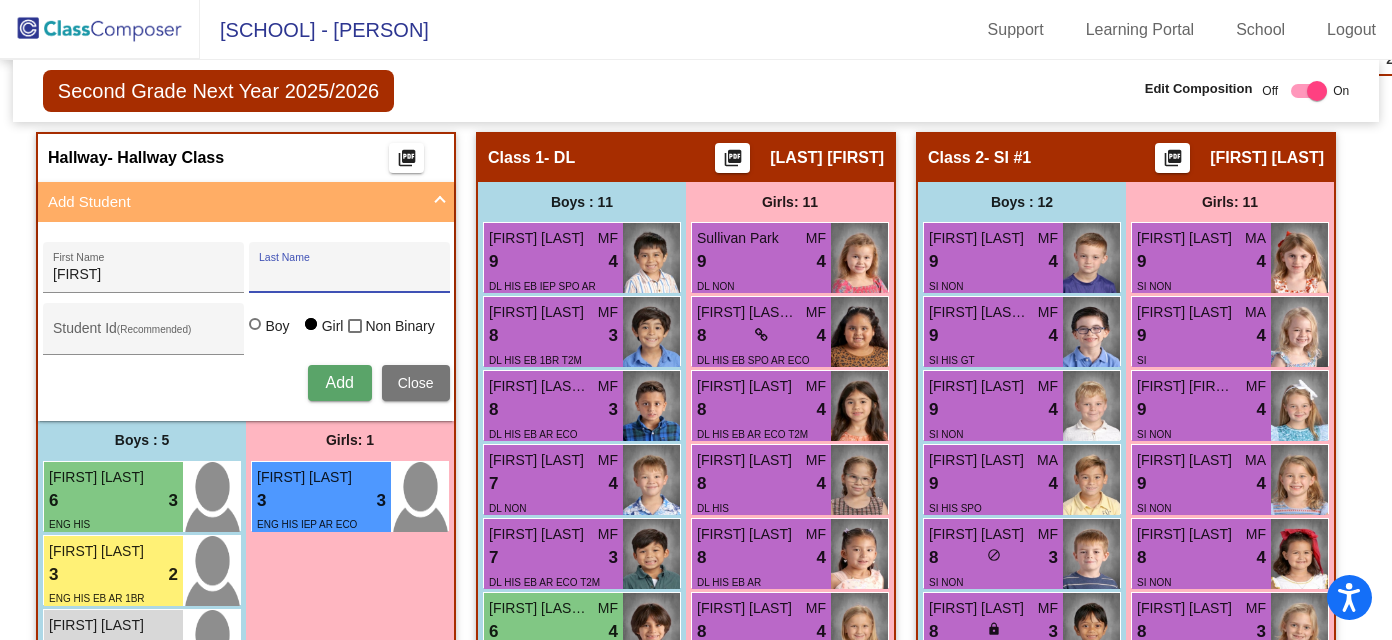 click on "Last Name" at bounding box center [349, 275] 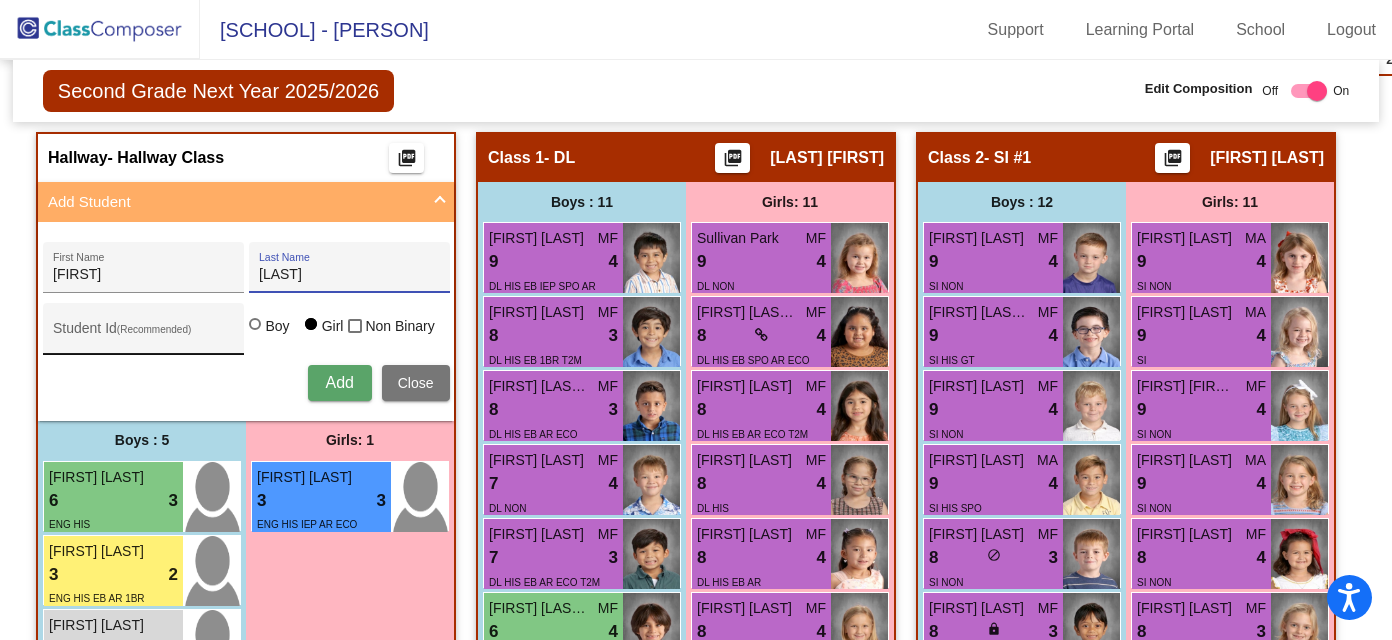 type on "Willett" 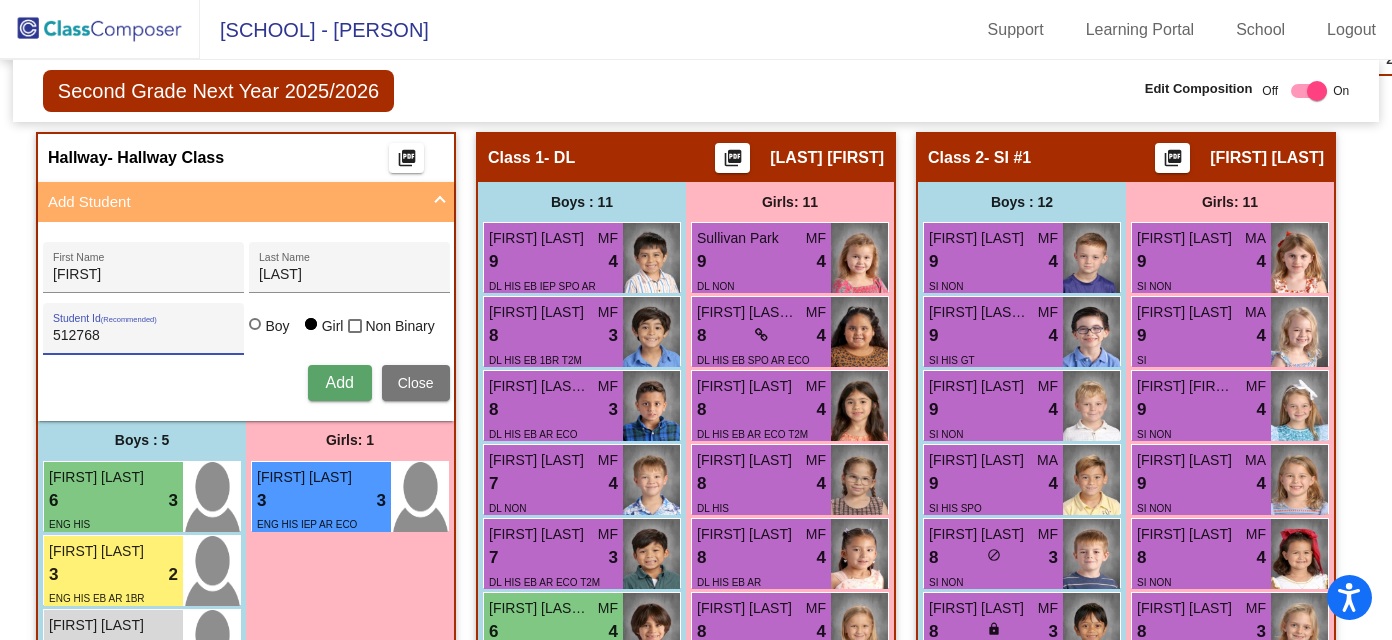 type on "512768" 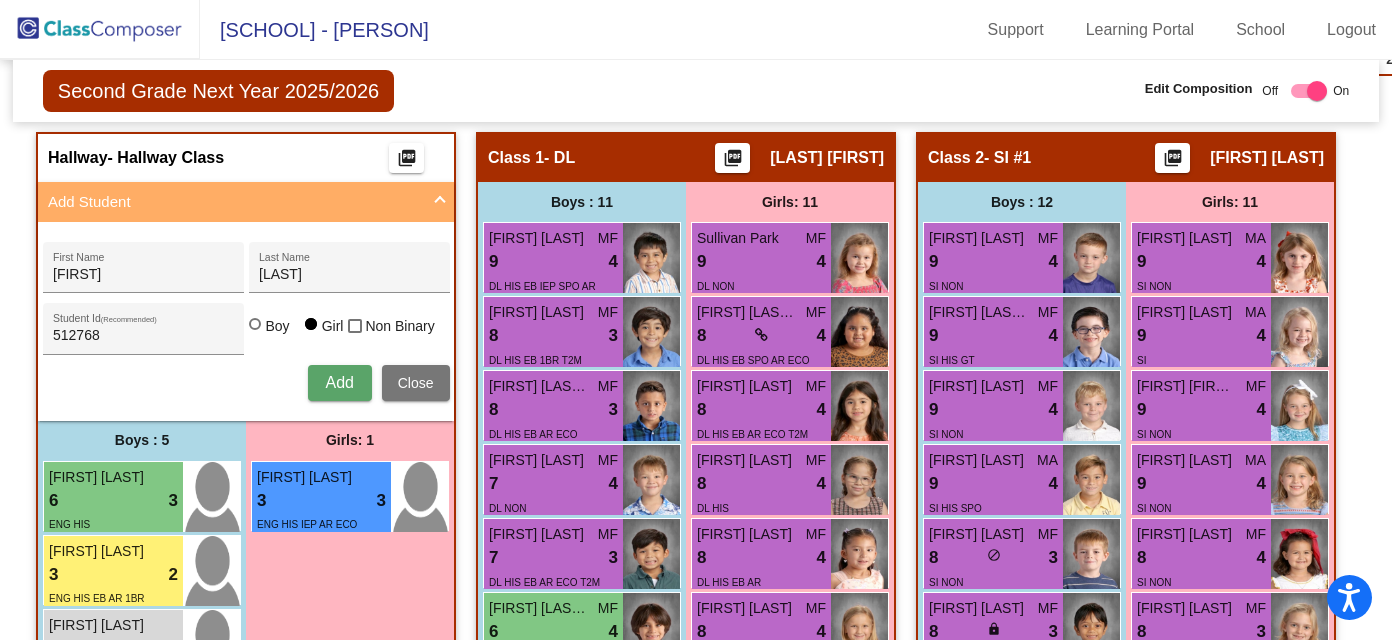 type 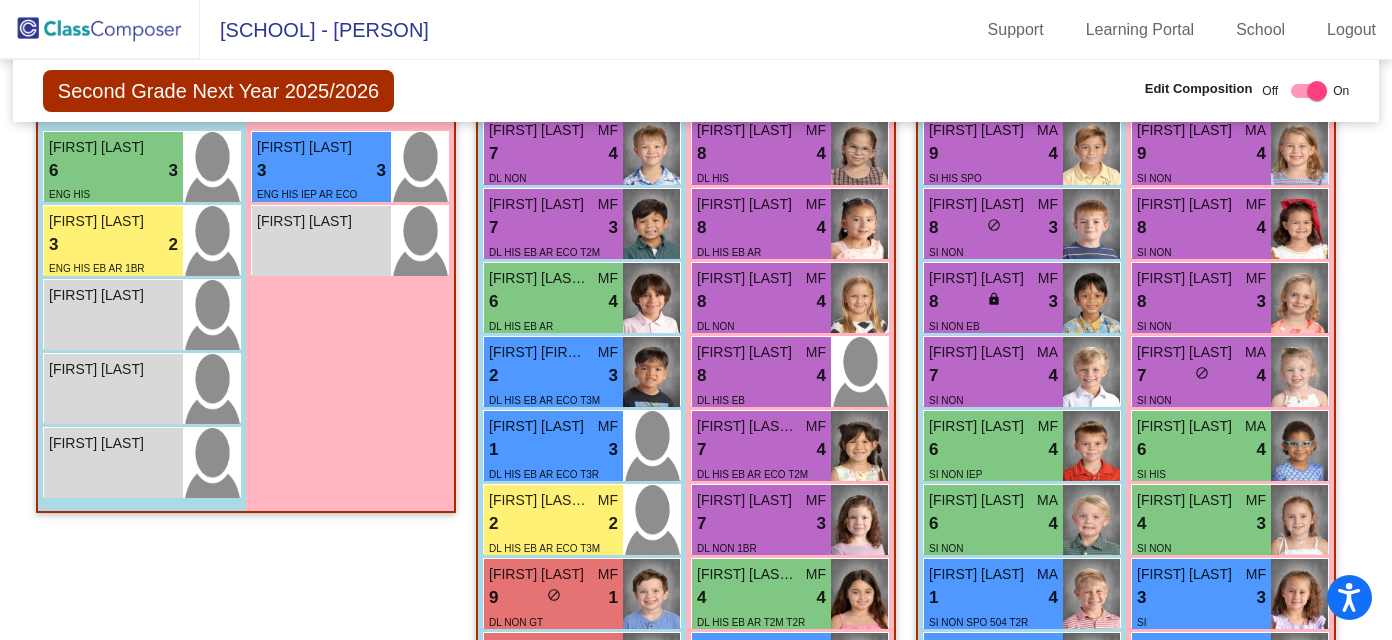 scroll, scrollTop: 881, scrollLeft: 0, axis: vertical 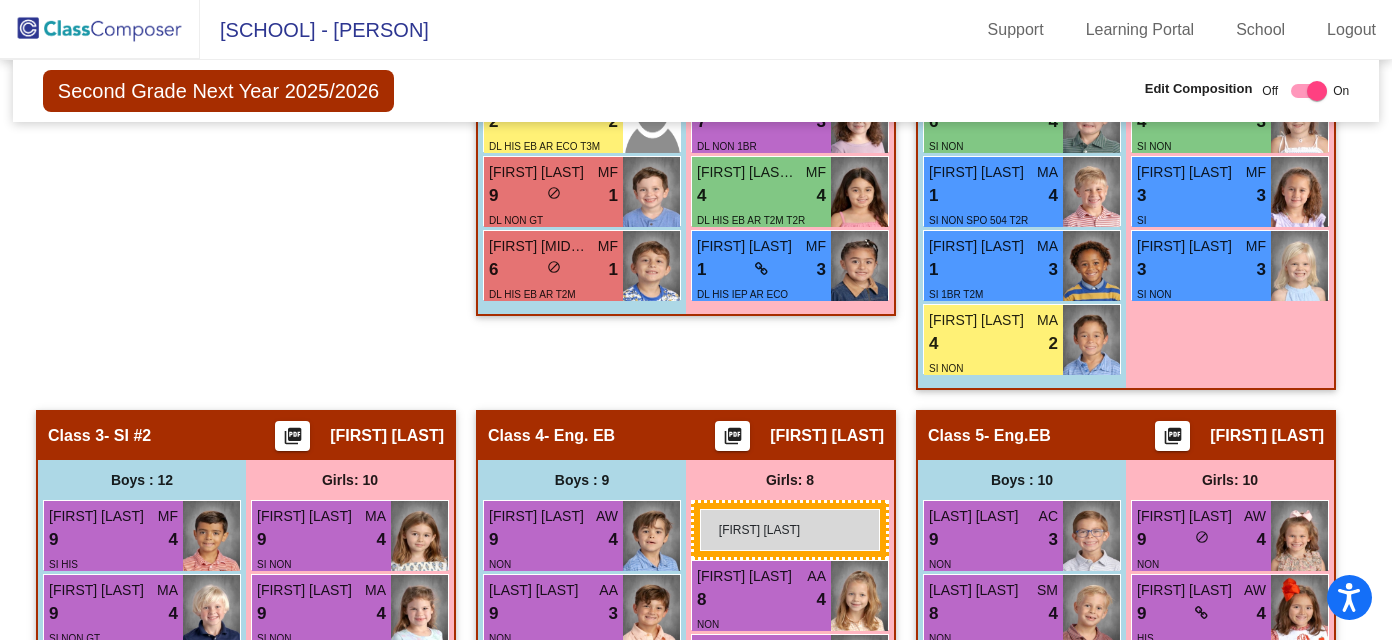 drag, startPoint x: 301, startPoint y: 319, endPoint x: 699, endPoint y: 509, distance: 441.02606 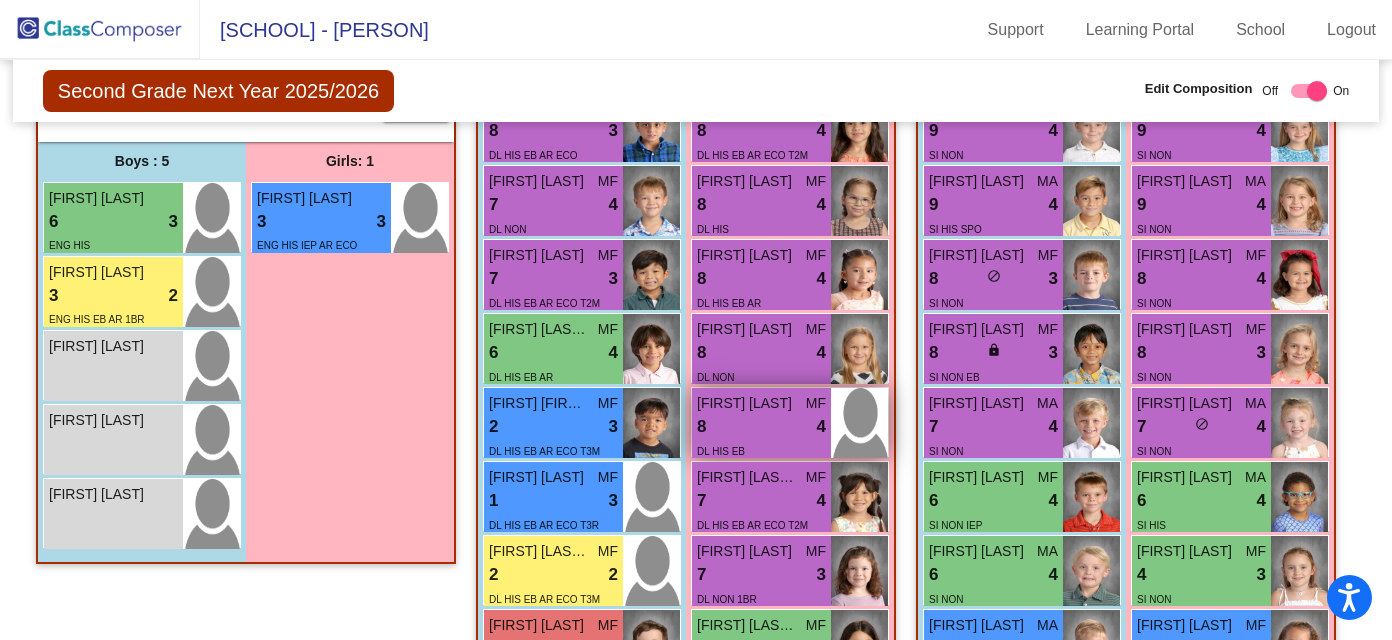 scroll, scrollTop: 893, scrollLeft: 0, axis: vertical 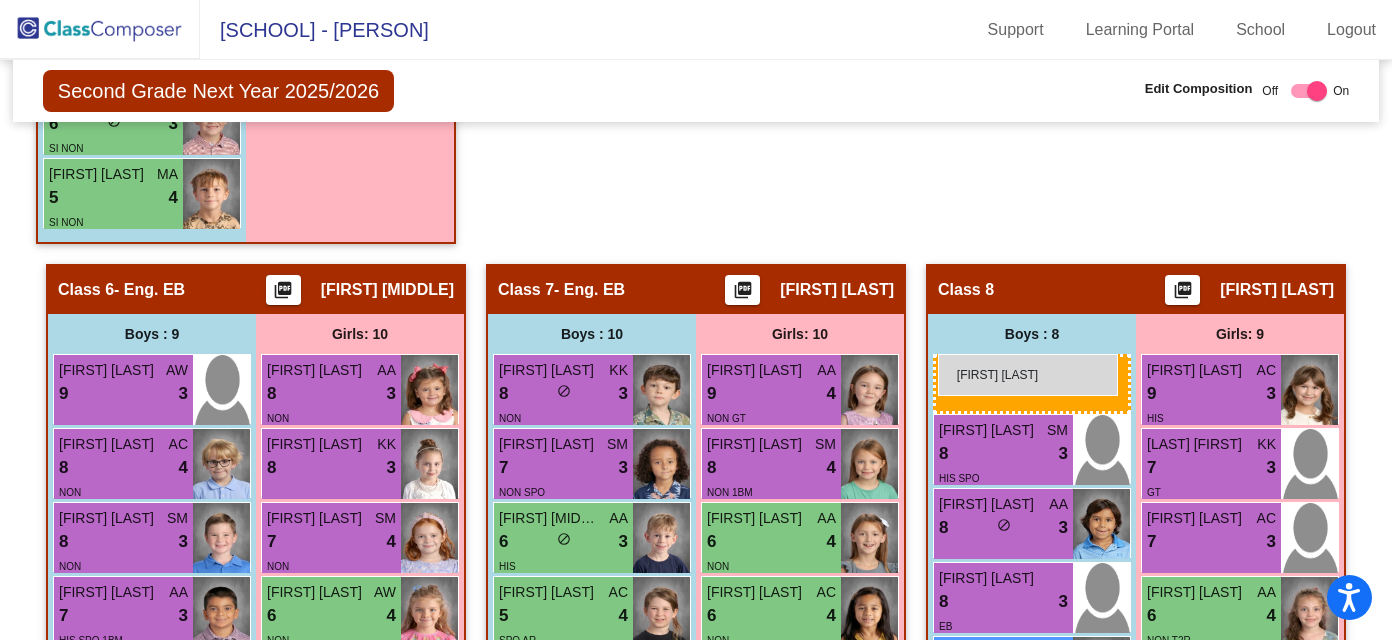 drag, startPoint x: 122, startPoint y: 441, endPoint x: 938, endPoint y: 352, distance: 820.83923 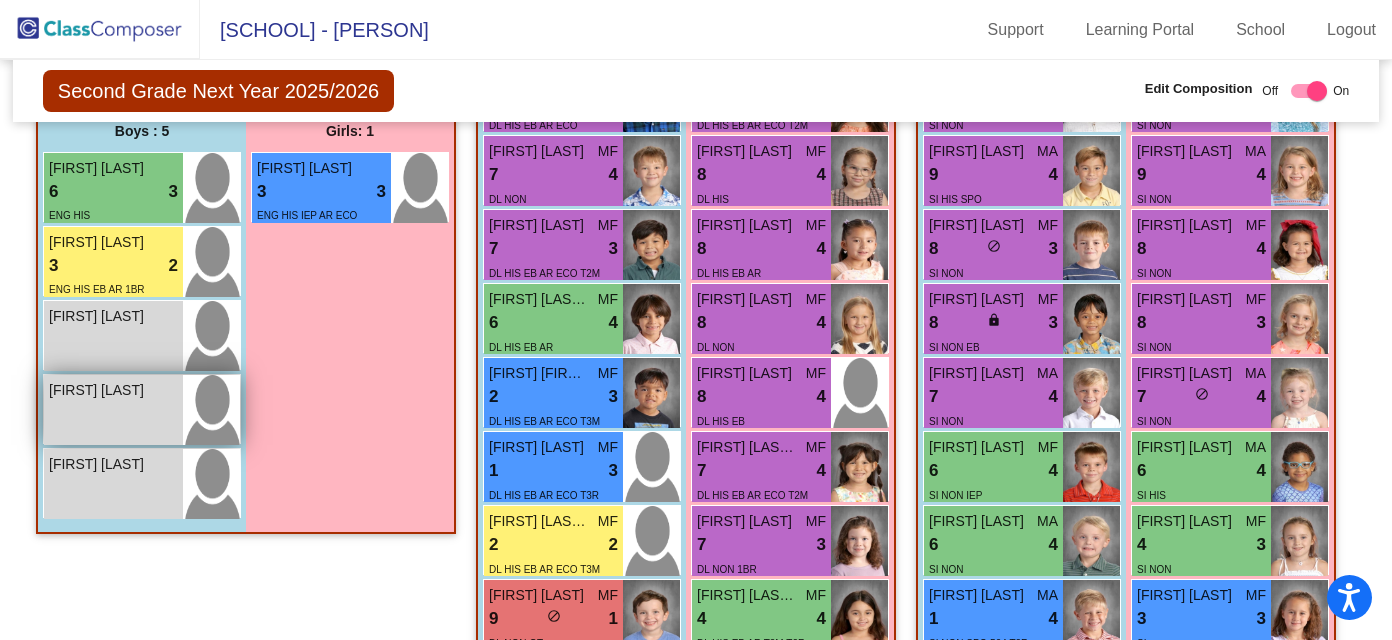 scroll, scrollTop: 939, scrollLeft: 0, axis: vertical 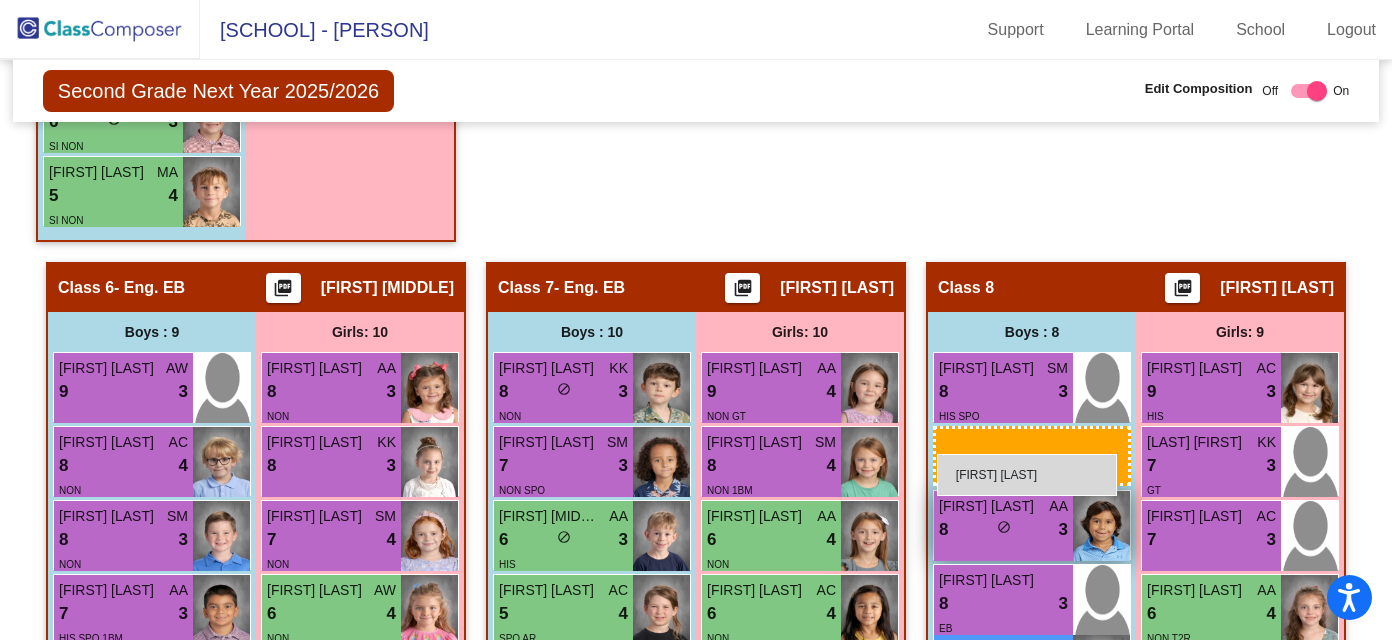 drag, startPoint x: 103, startPoint y: 409, endPoint x: 937, endPoint y: 452, distance: 835.1078 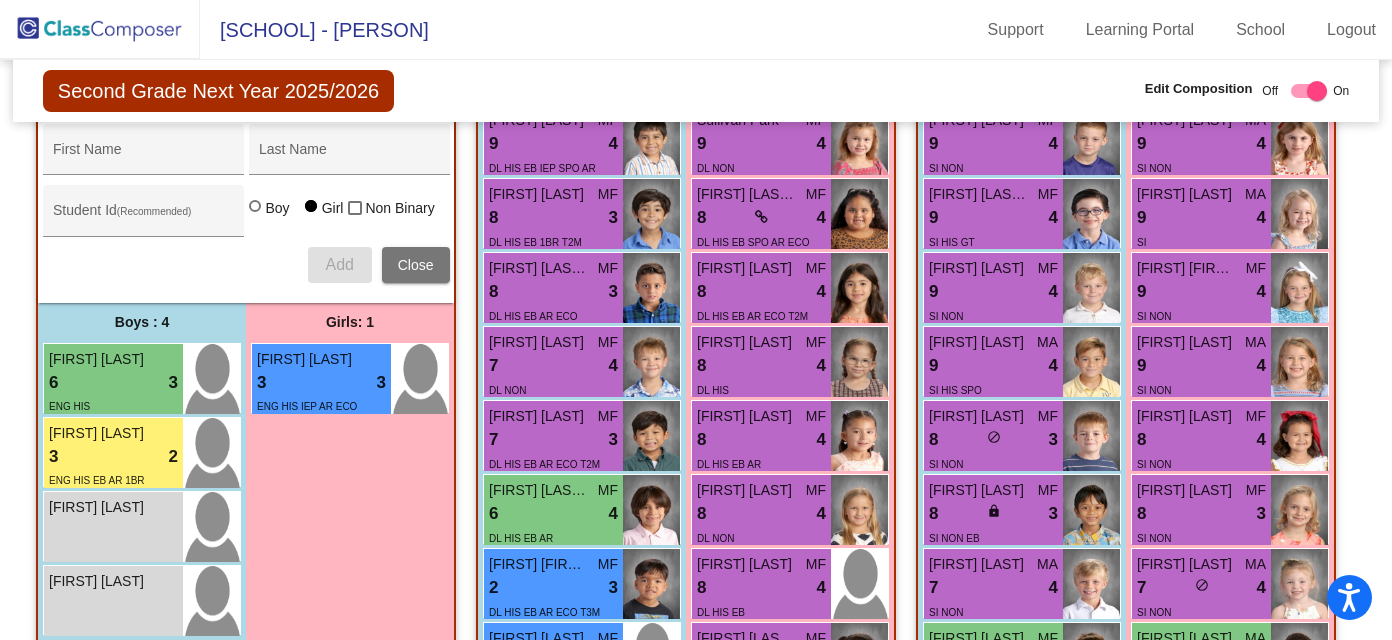 scroll, scrollTop: 741, scrollLeft: 0, axis: vertical 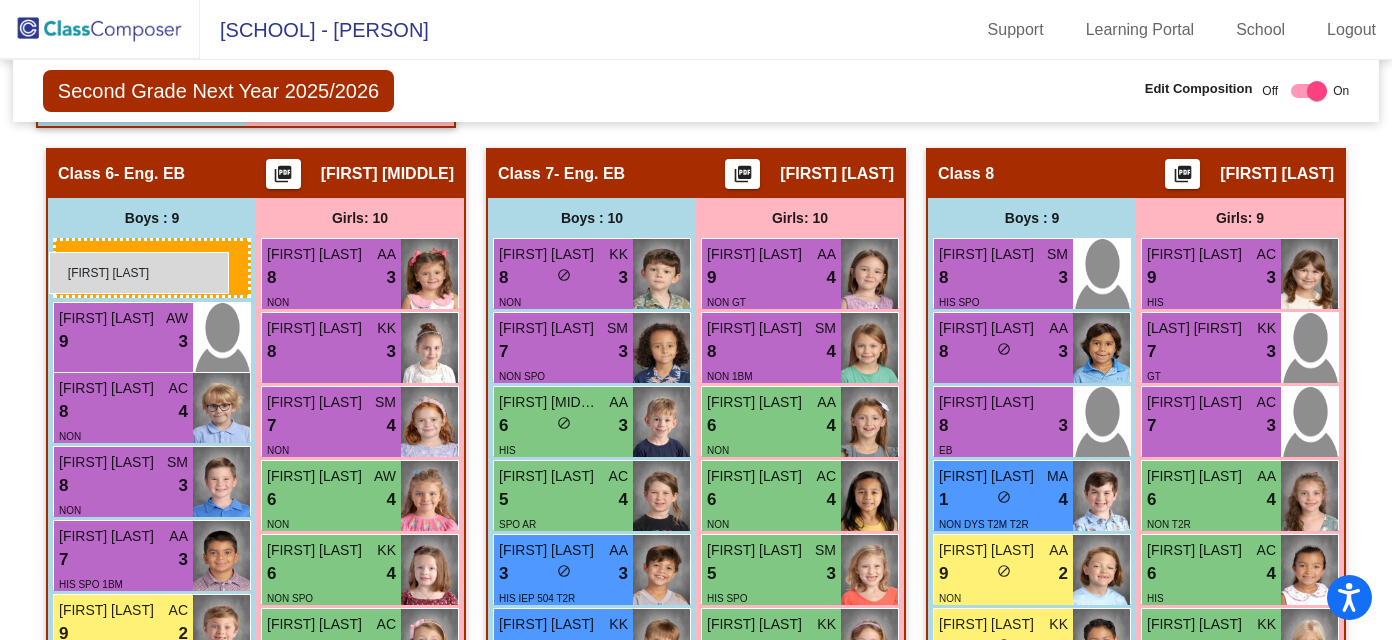 drag, startPoint x: 140, startPoint y: 542, endPoint x: 49, endPoint y: 252, distance: 303.94244 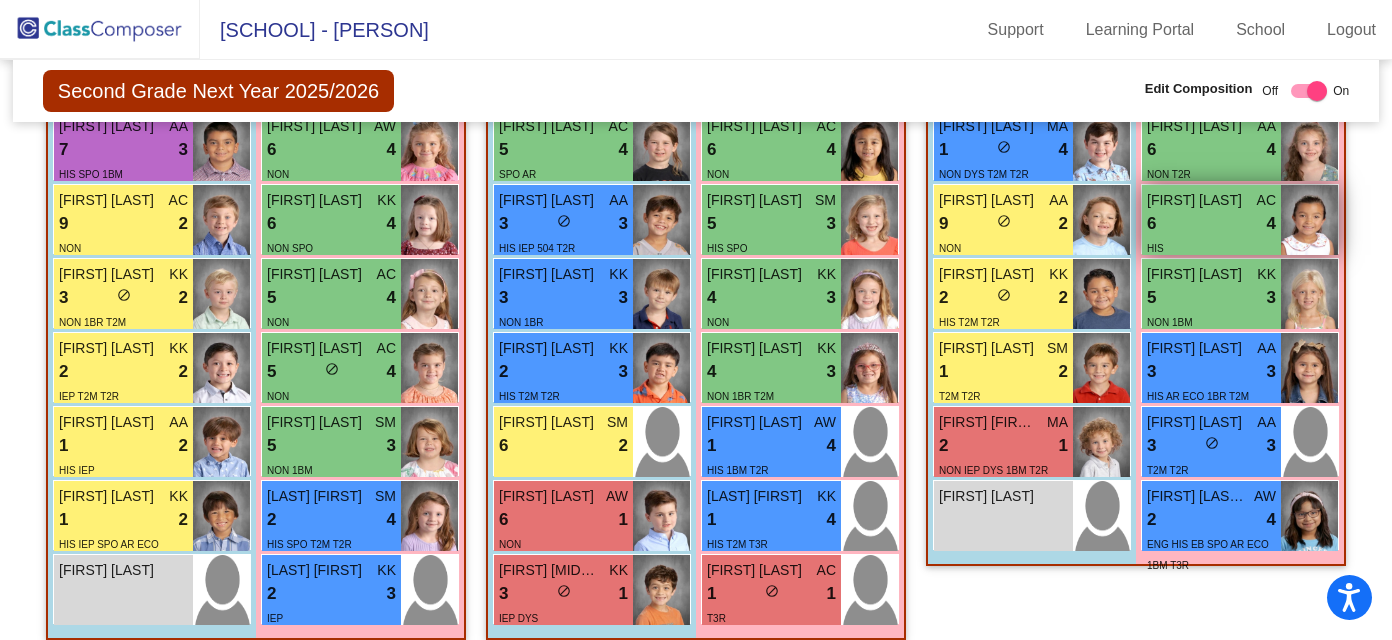 scroll, scrollTop: 3012, scrollLeft: 0, axis: vertical 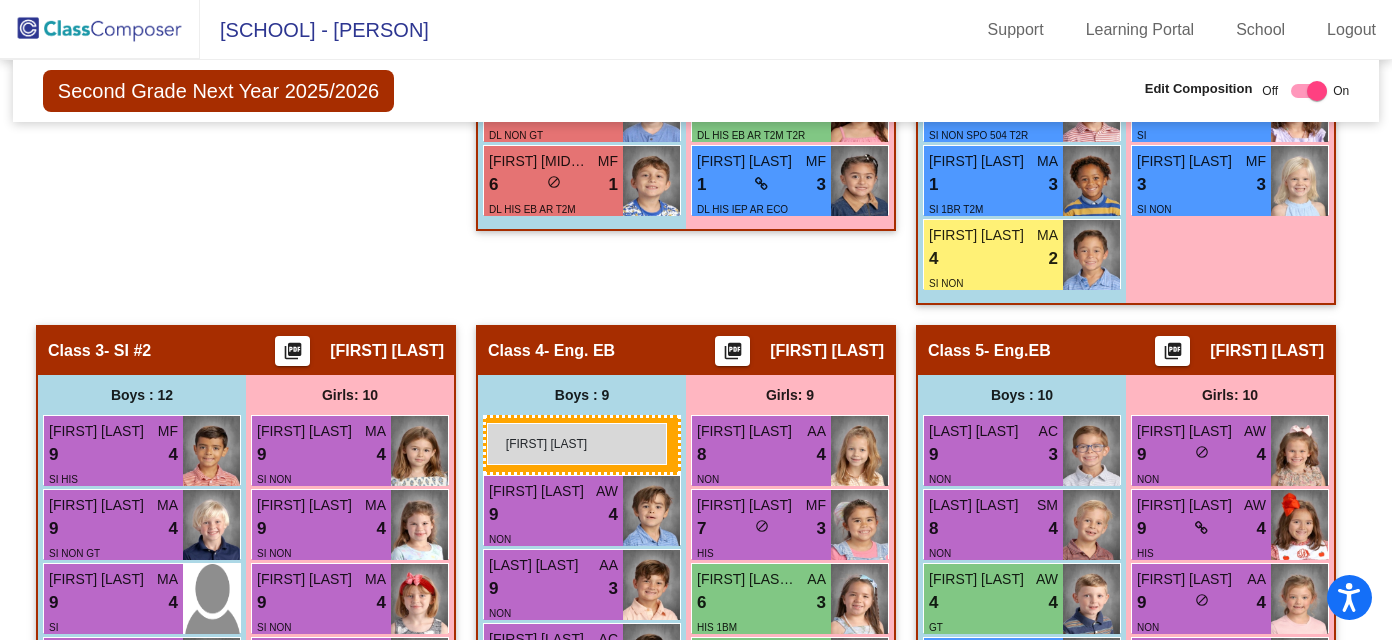 drag, startPoint x: 108, startPoint y: 505, endPoint x: 487, endPoint y: 422, distance: 387.98196 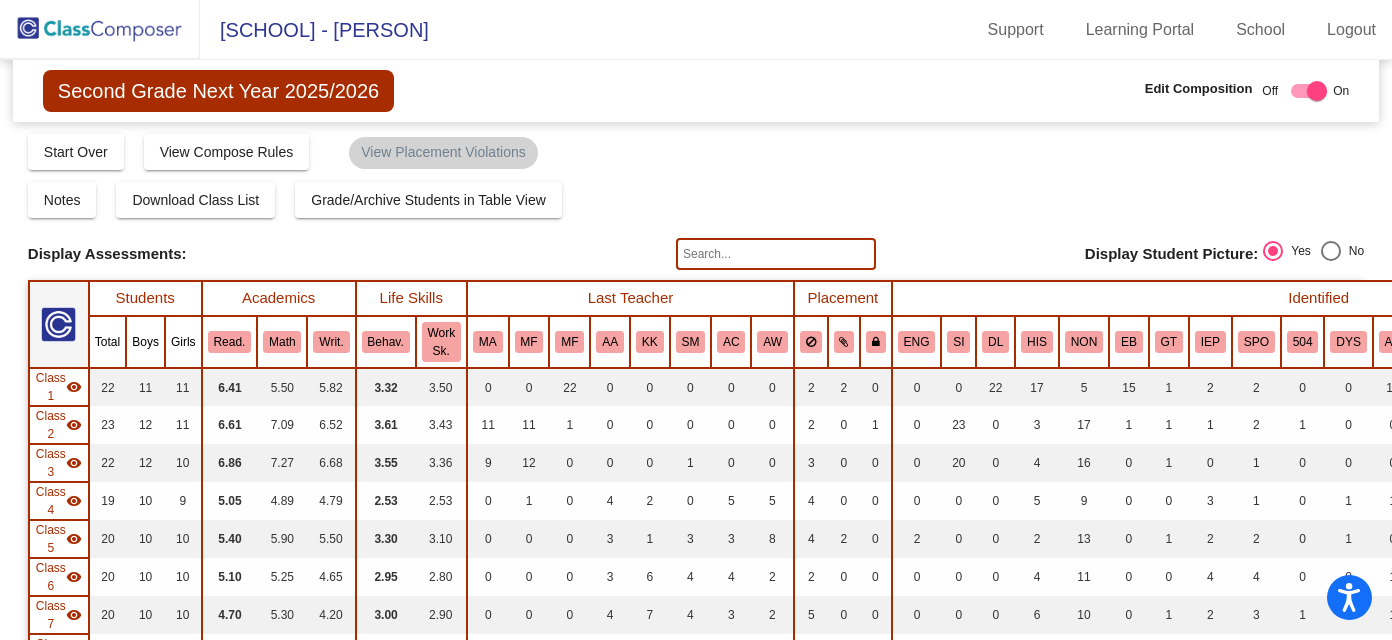 scroll, scrollTop: 0, scrollLeft: 0, axis: both 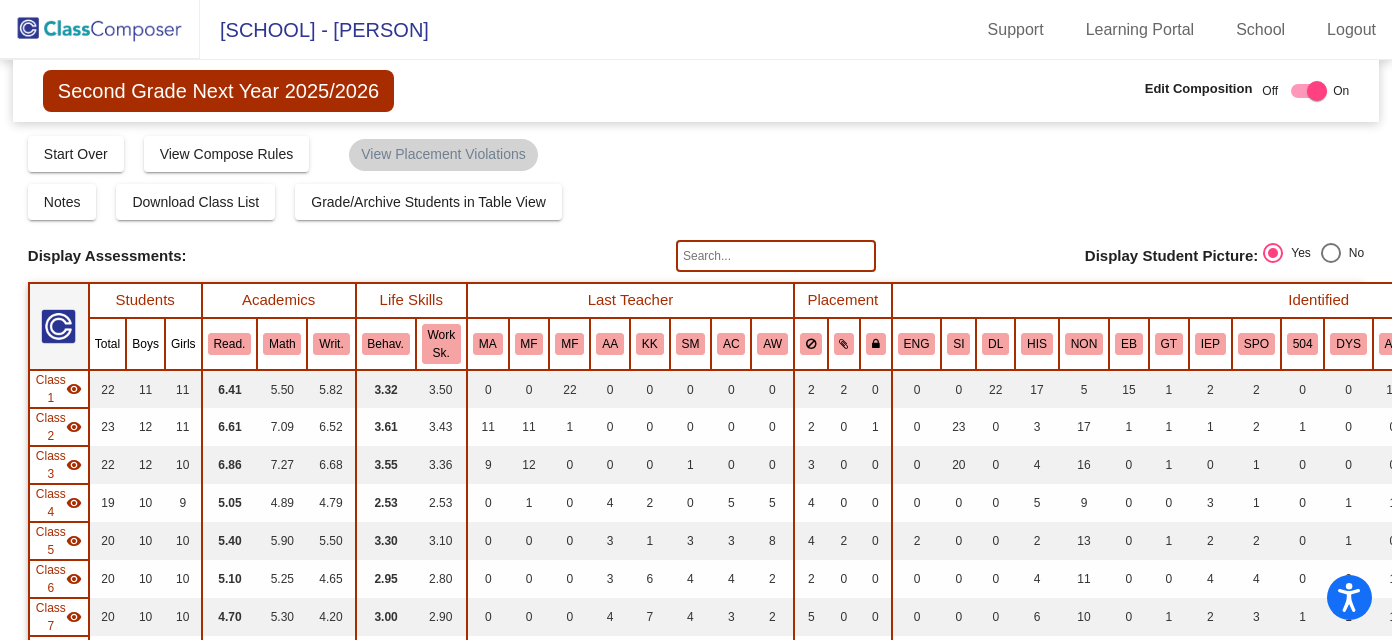 click on "Second Grade Next Year 2025/2026" 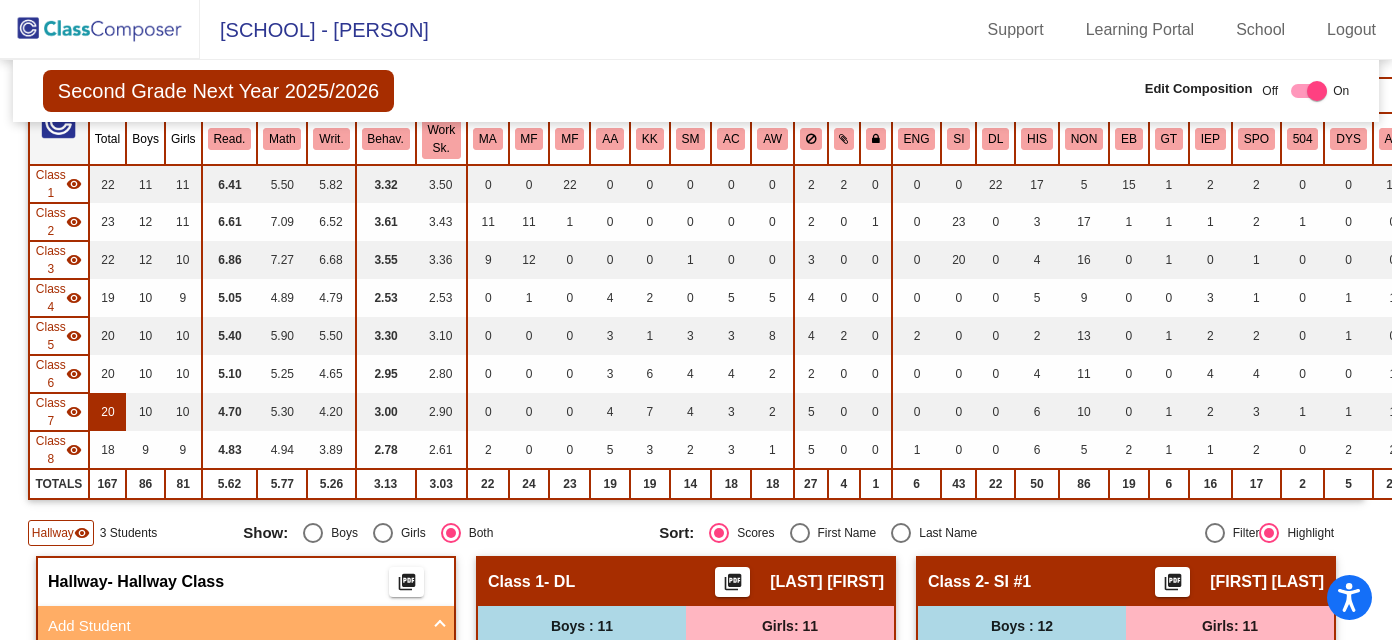 scroll, scrollTop: 0, scrollLeft: 0, axis: both 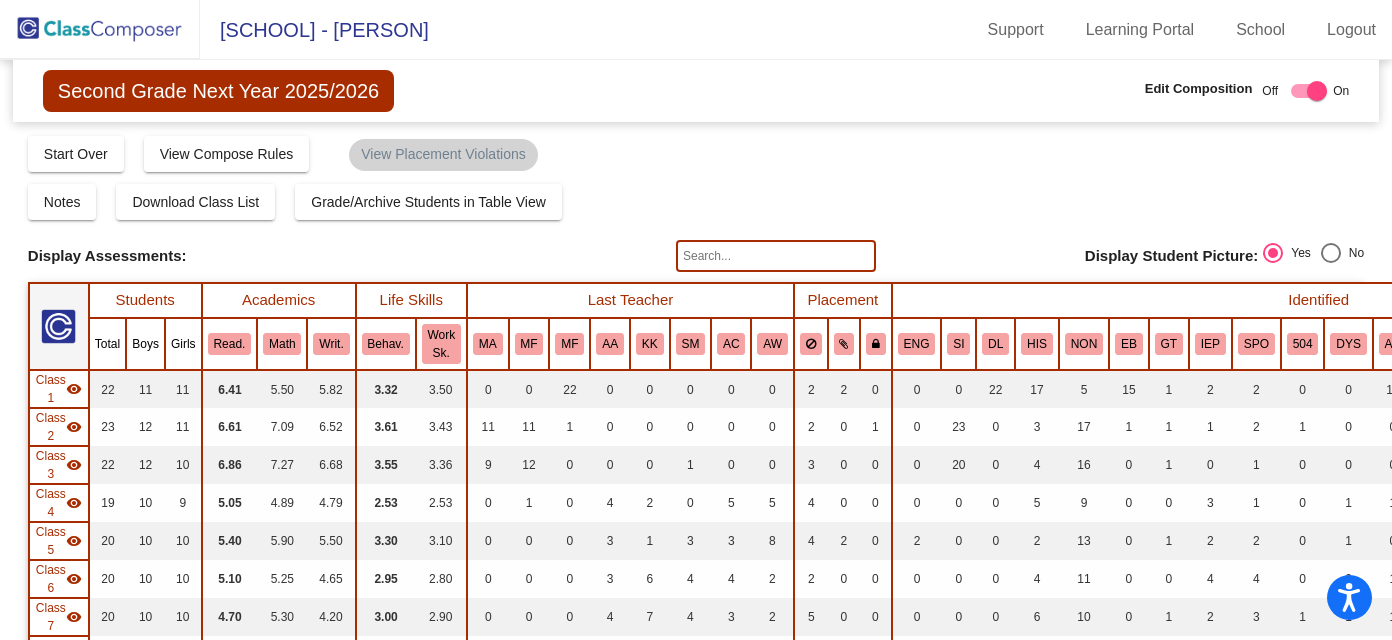 click 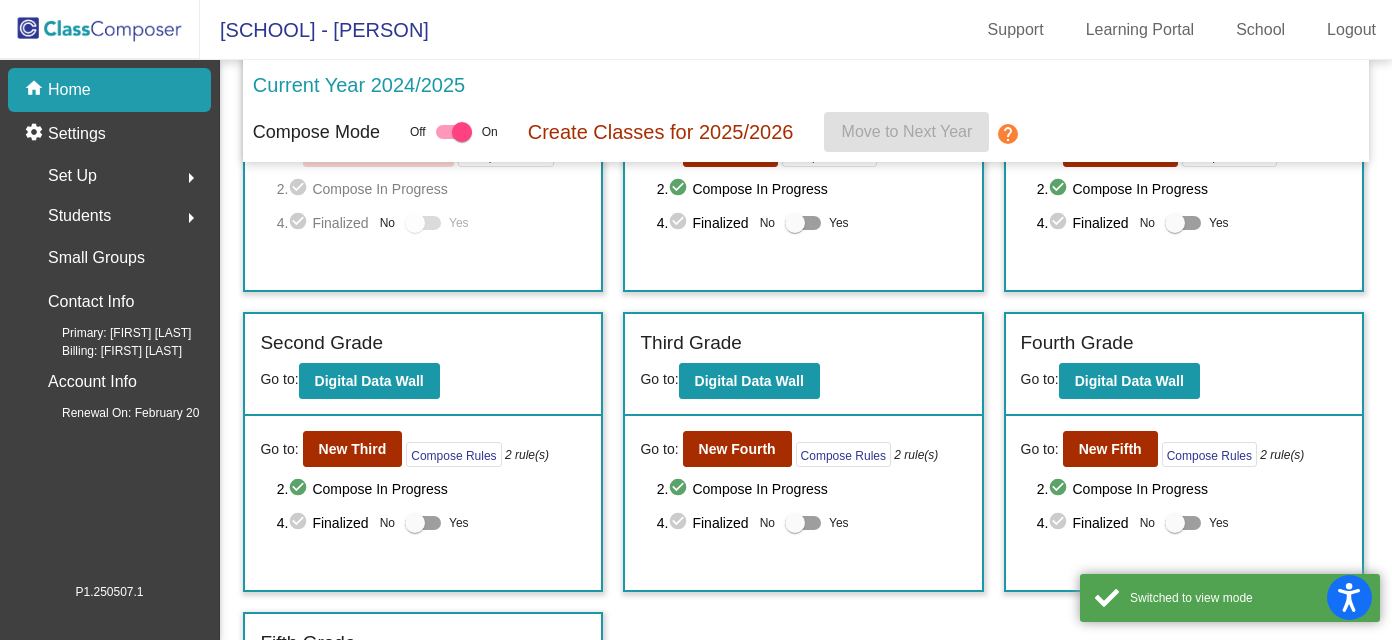 scroll, scrollTop: 176, scrollLeft: 0, axis: vertical 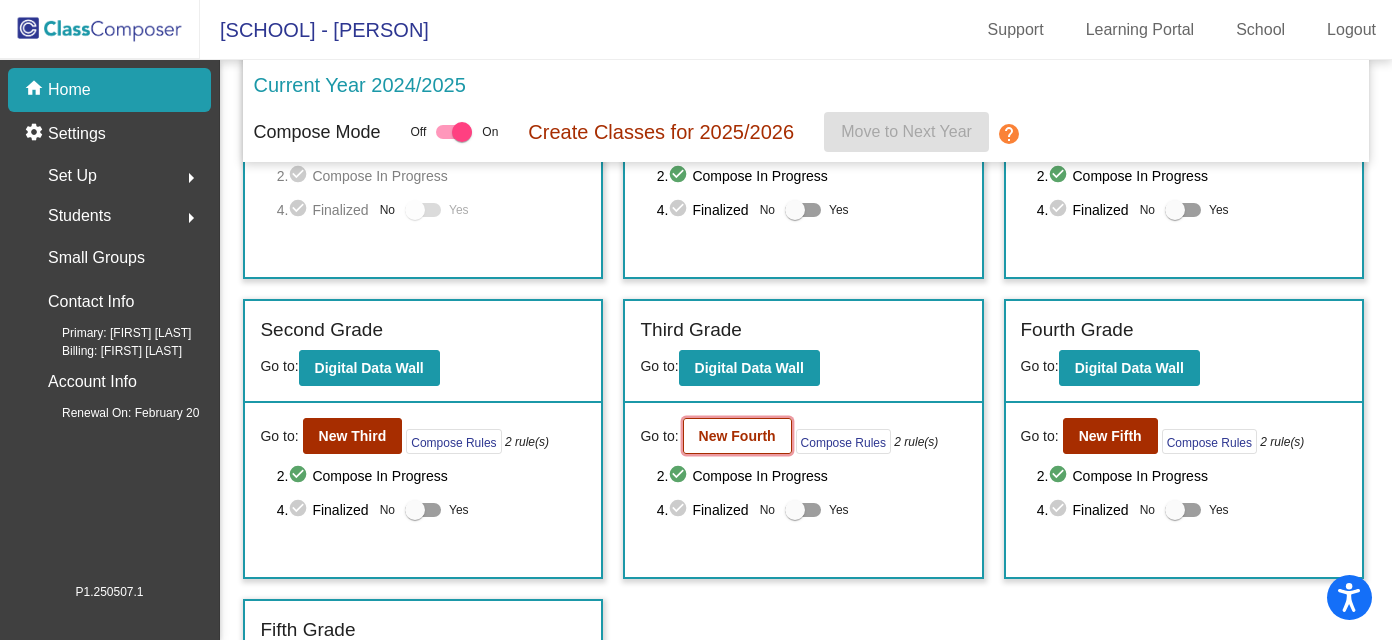 click on "New Fourth" 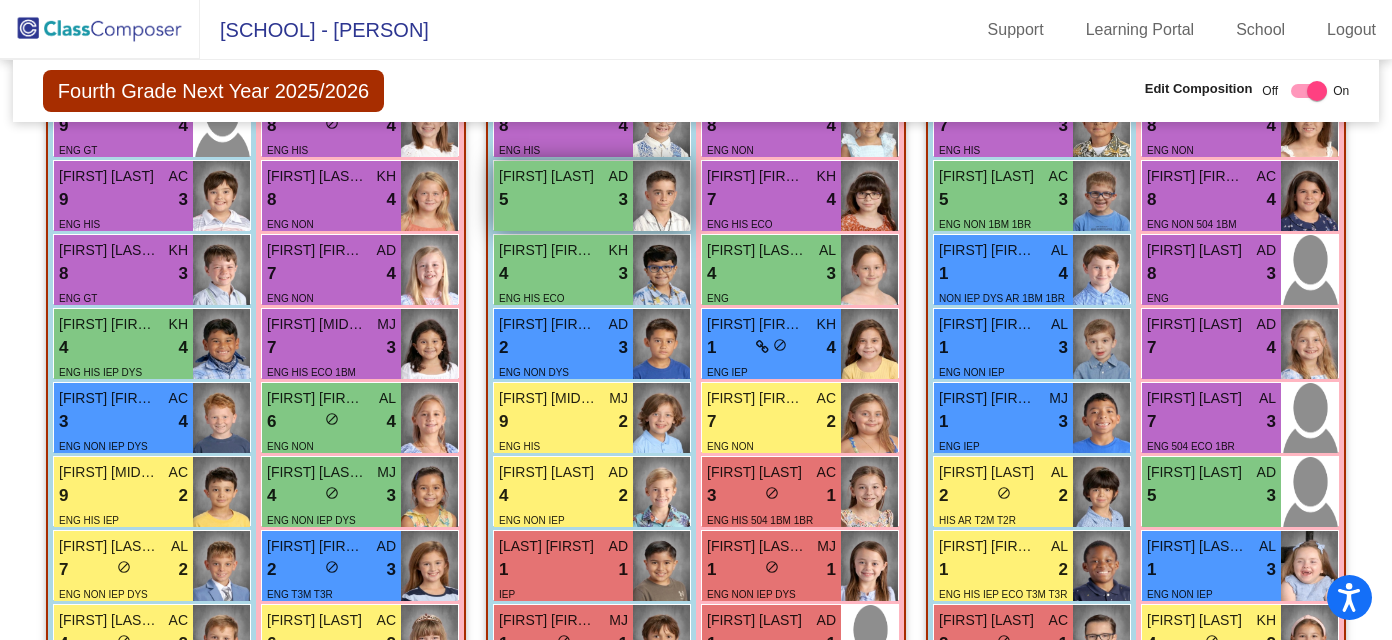scroll, scrollTop: 3074, scrollLeft: 0, axis: vertical 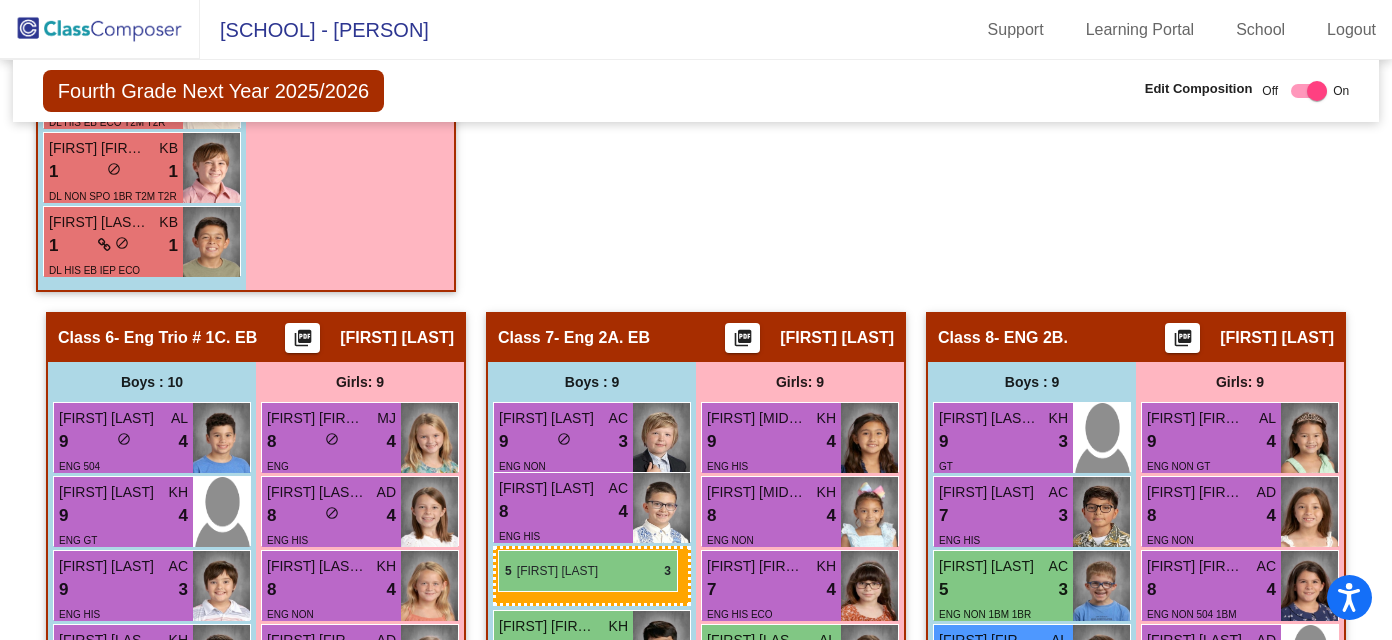 drag, startPoint x: 577, startPoint y: 191, endPoint x: 495, endPoint y: 550, distance: 368.24585 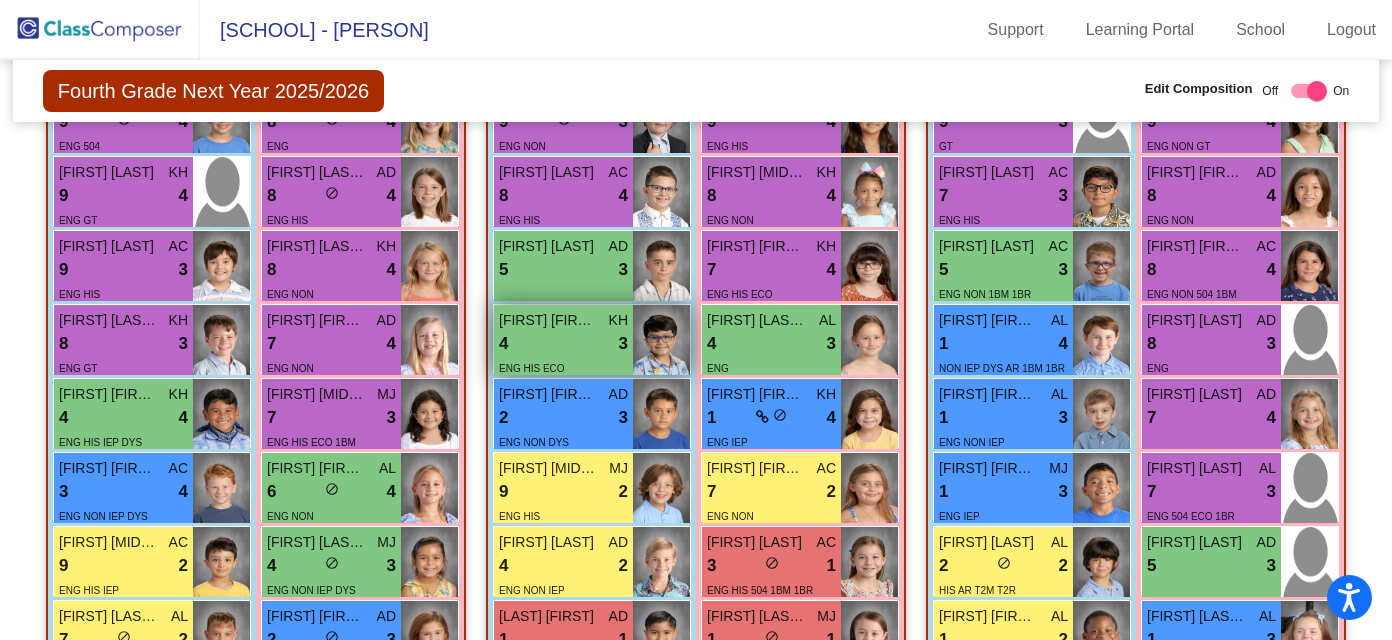 scroll, scrollTop: 2569, scrollLeft: 0, axis: vertical 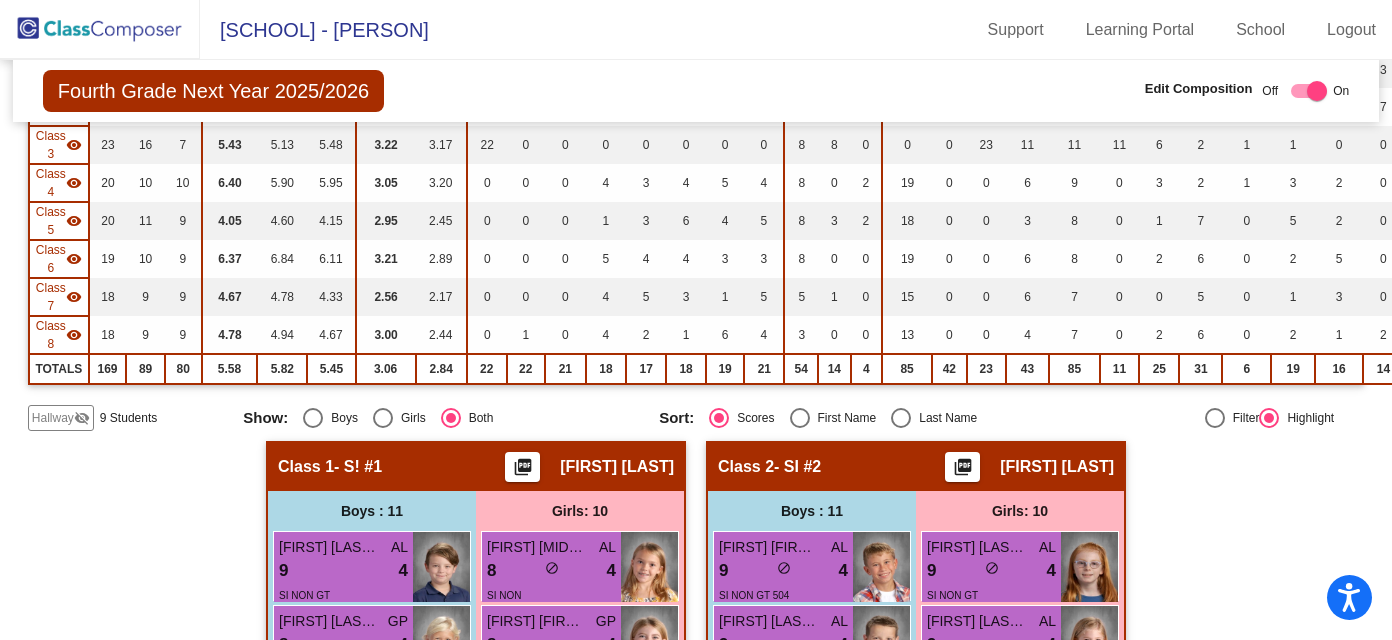 click on "Hallway" 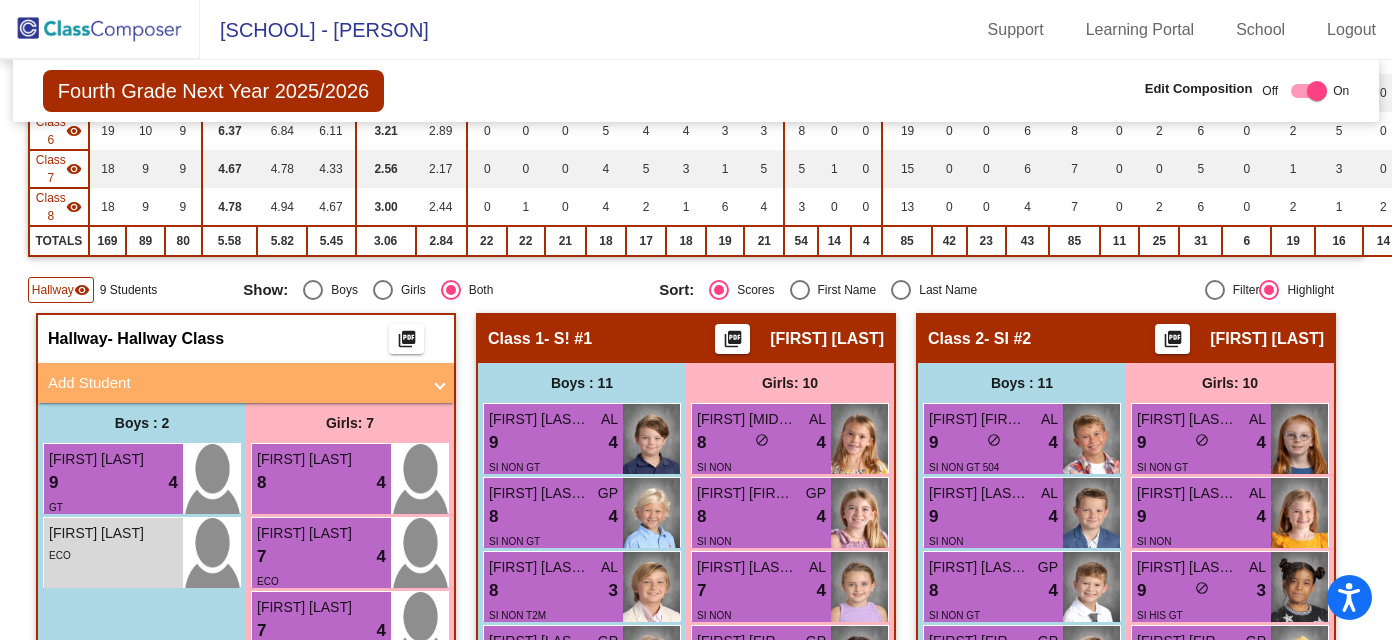 scroll, scrollTop: 460, scrollLeft: 0, axis: vertical 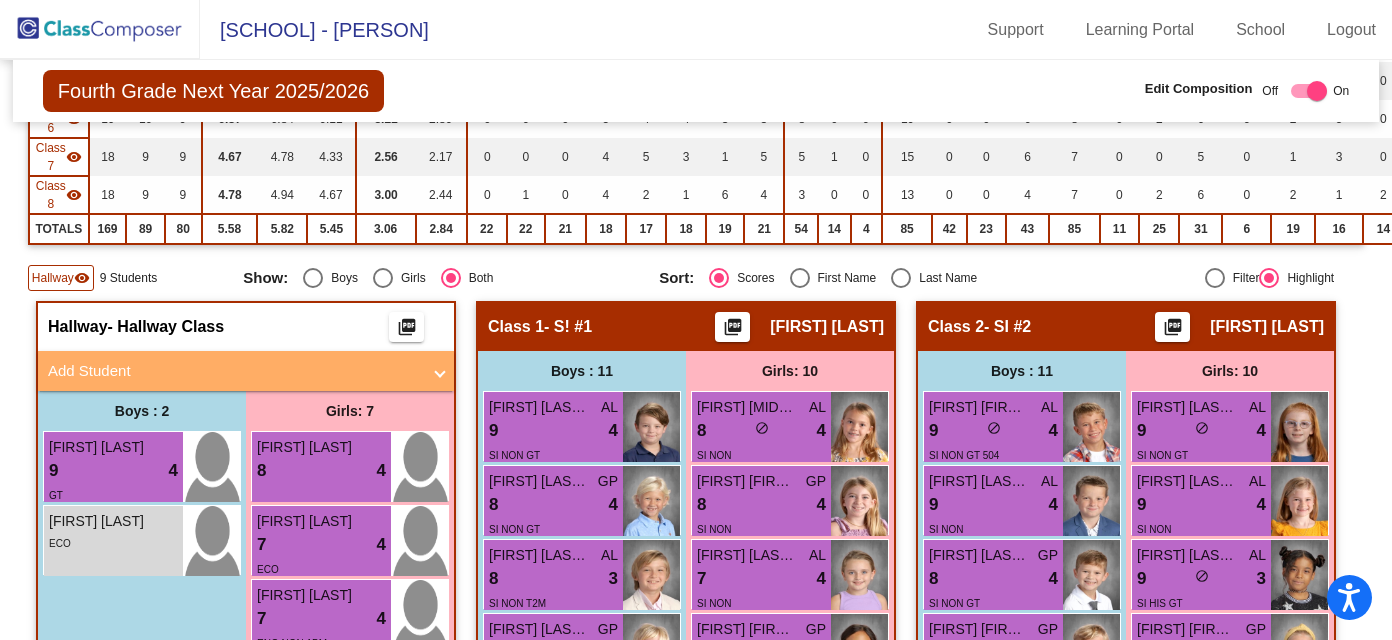 click on "Add Student" at bounding box center [234, 371] 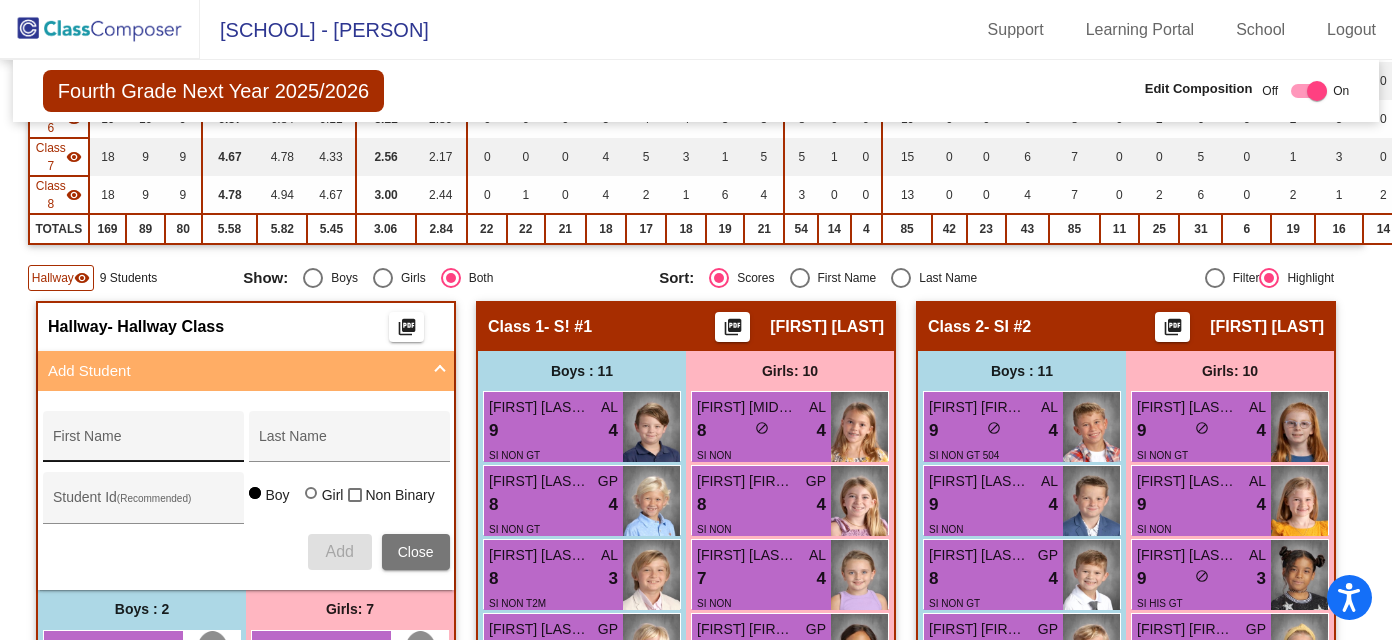 click on "First Name" at bounding box center [143, 442] 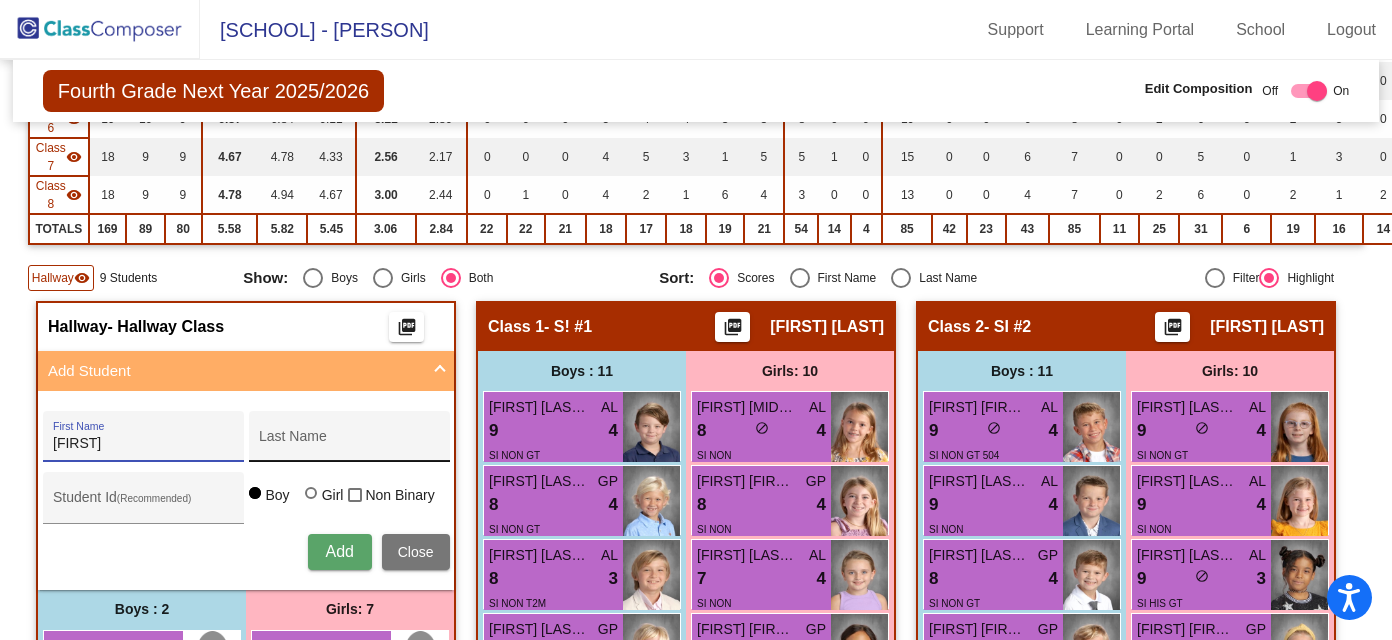 type on "Clementine" 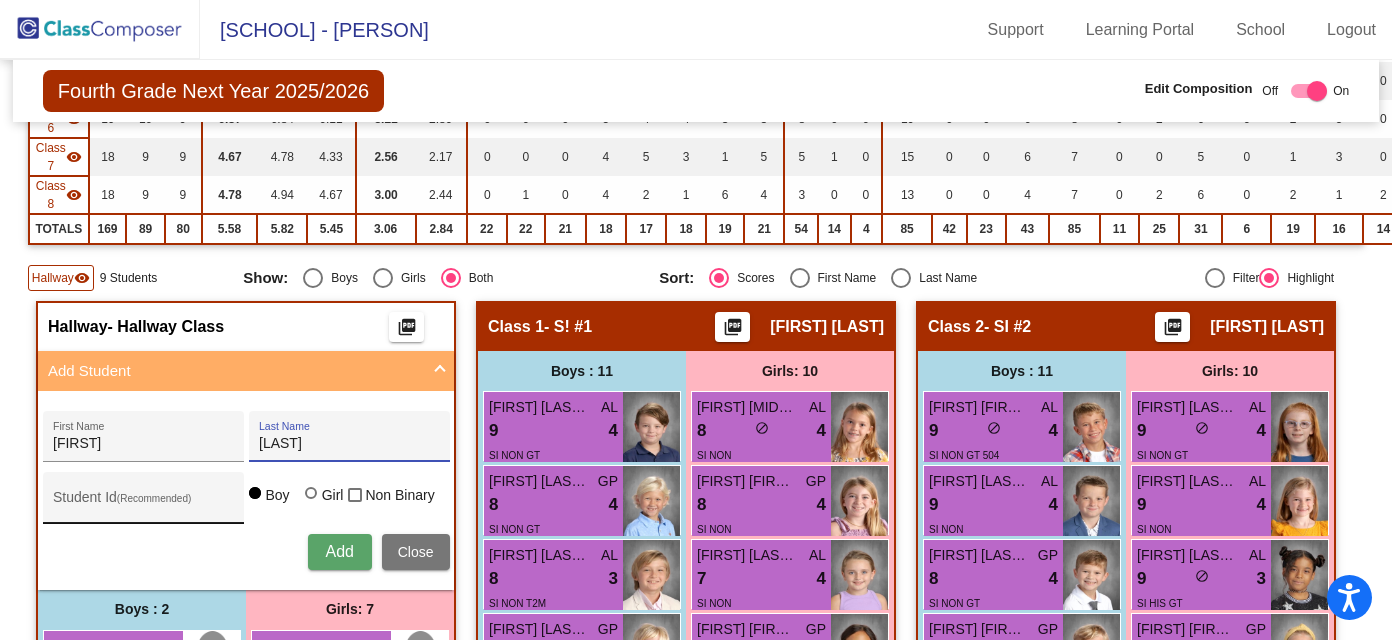 type on "Aldrich" 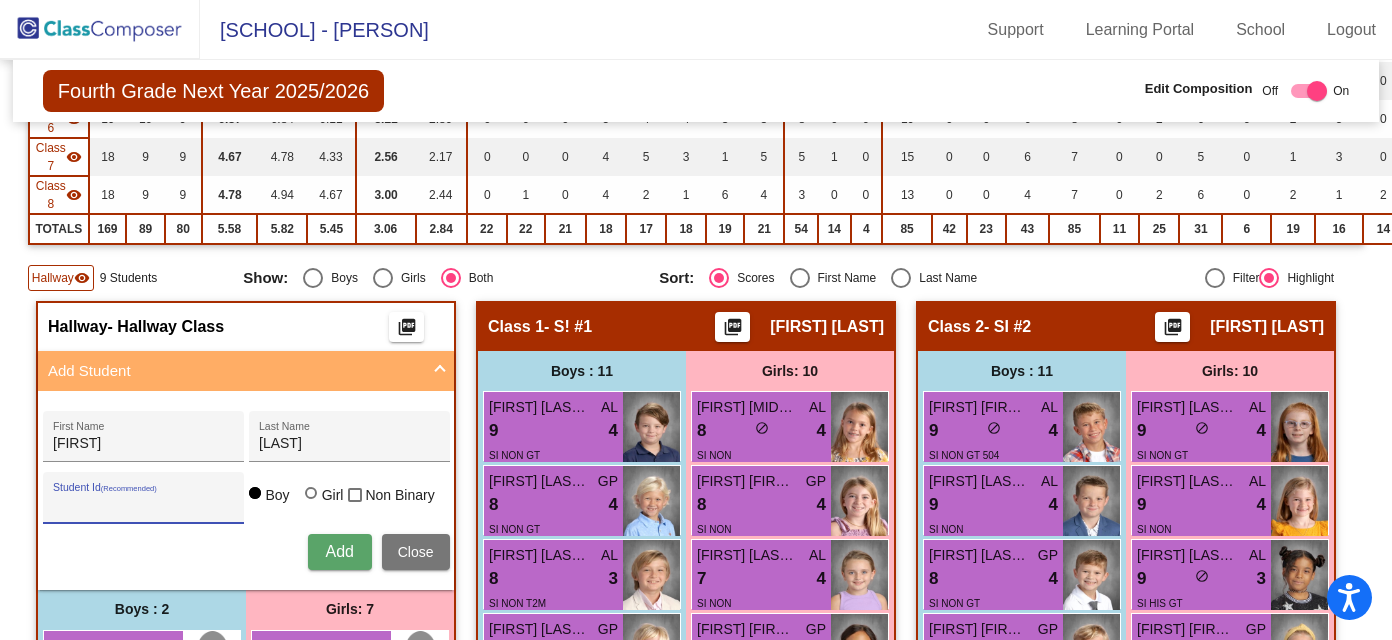 click on "Student Id  (Recommended)" at bounding box center [143, 505] 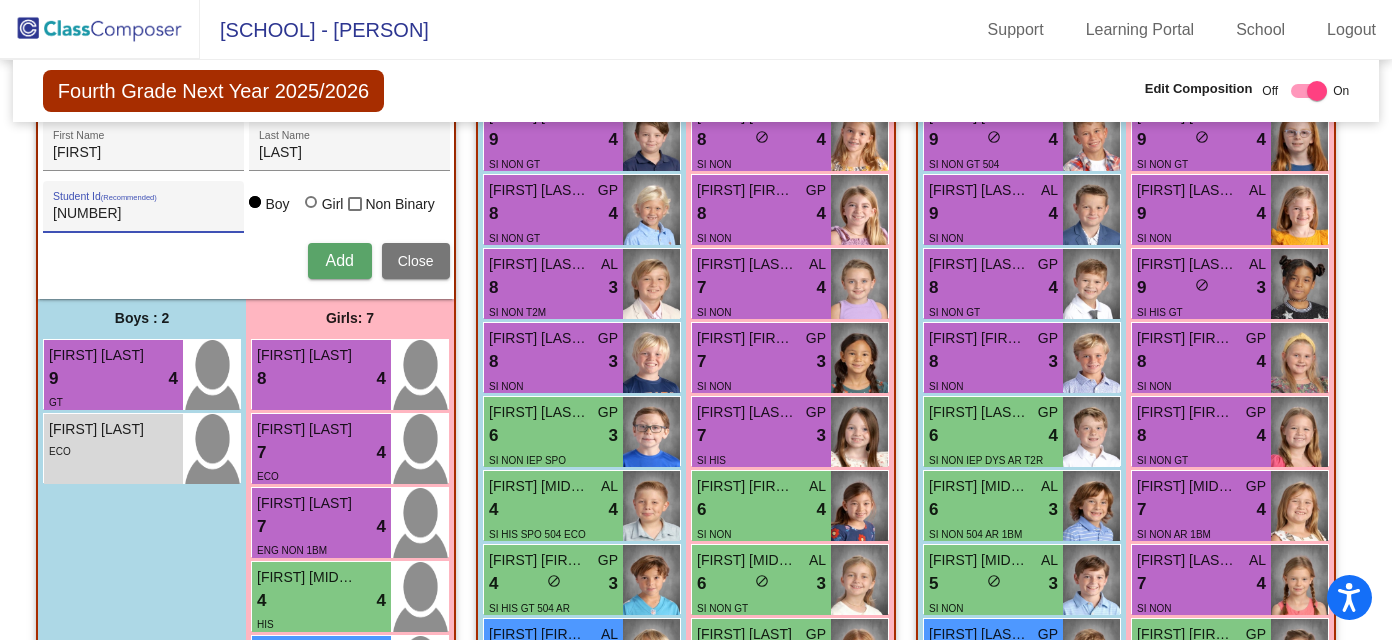 scroll, scrollTop: 752, scrollLeft: 0, axis: vertical 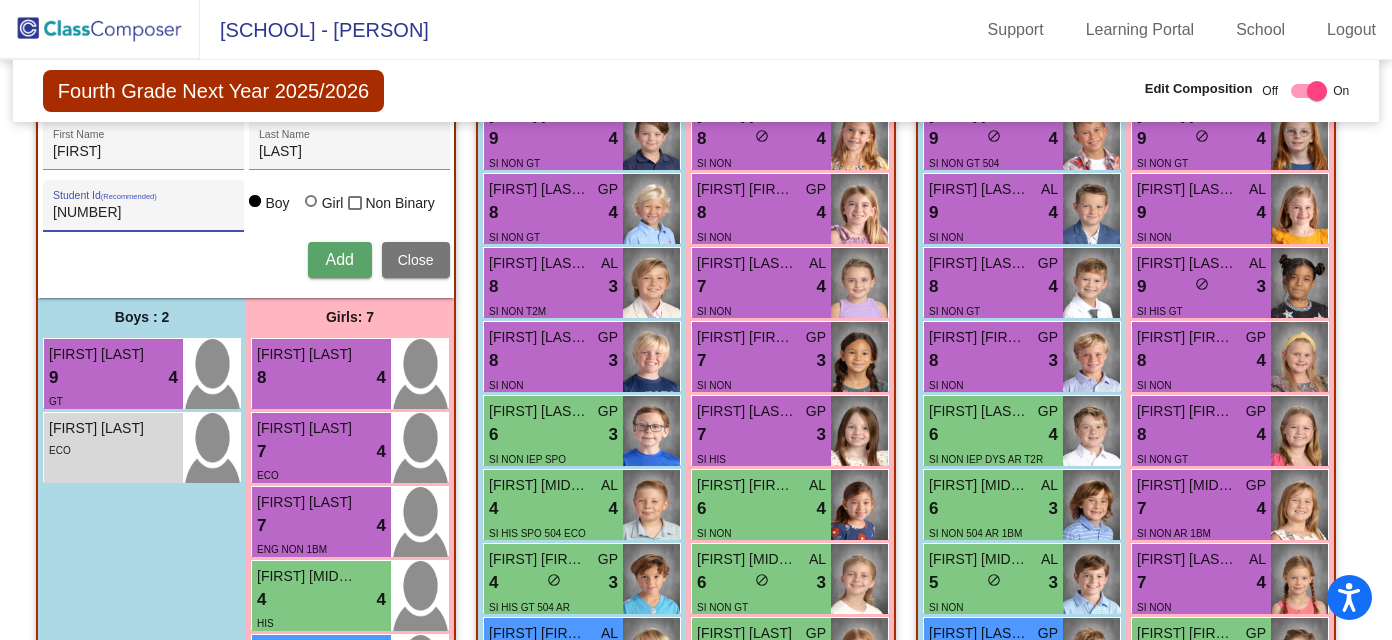type on "512652" 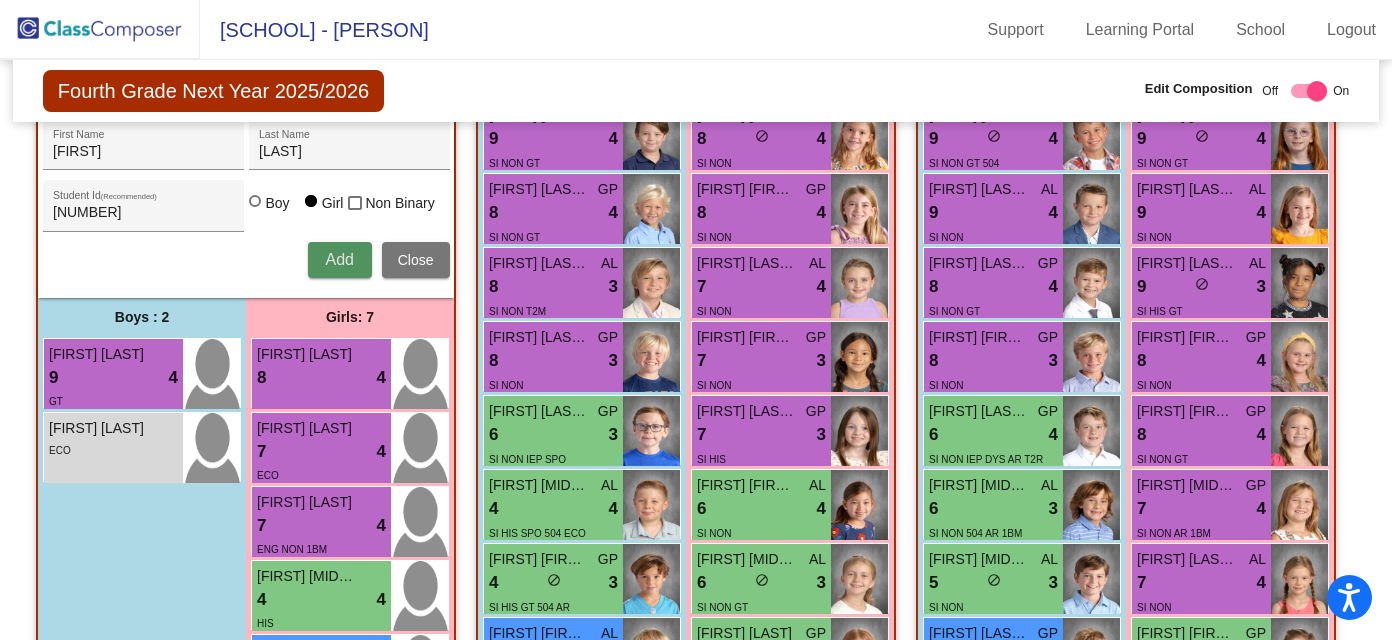 click on "Add" at bounding box center (339, 259) 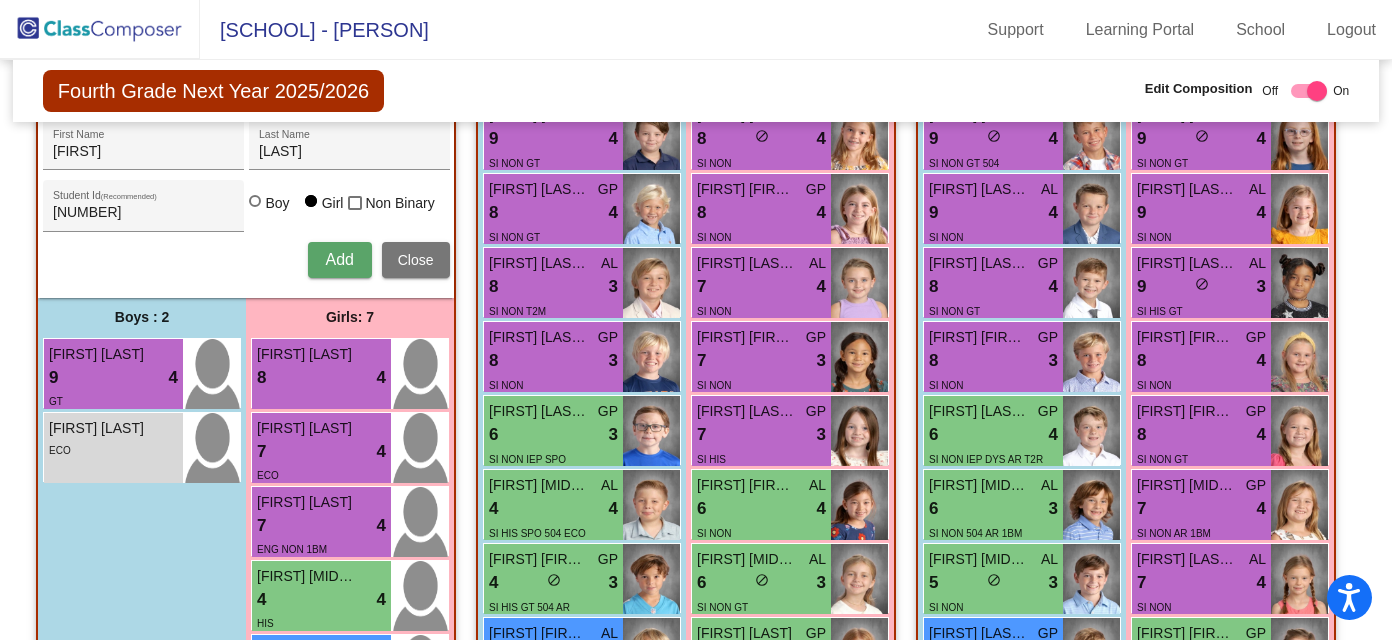 type 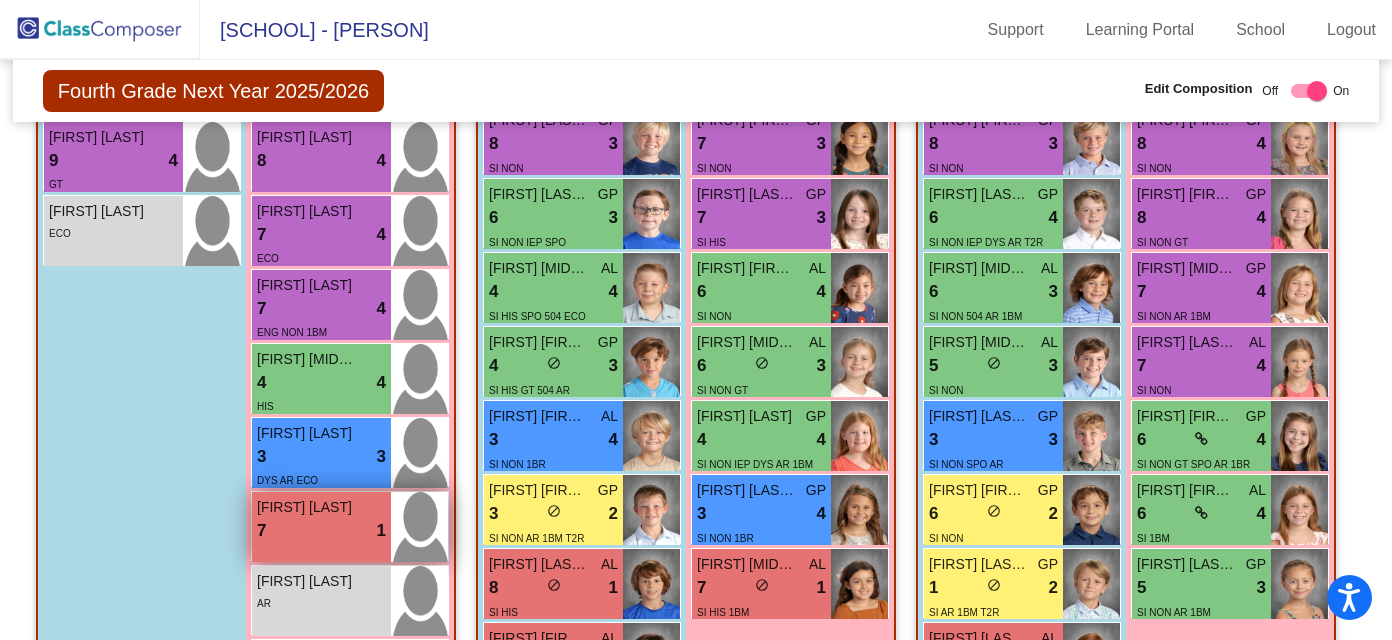 scroll, scrollTop: 953, scrollLeft: 0, axis: vertical 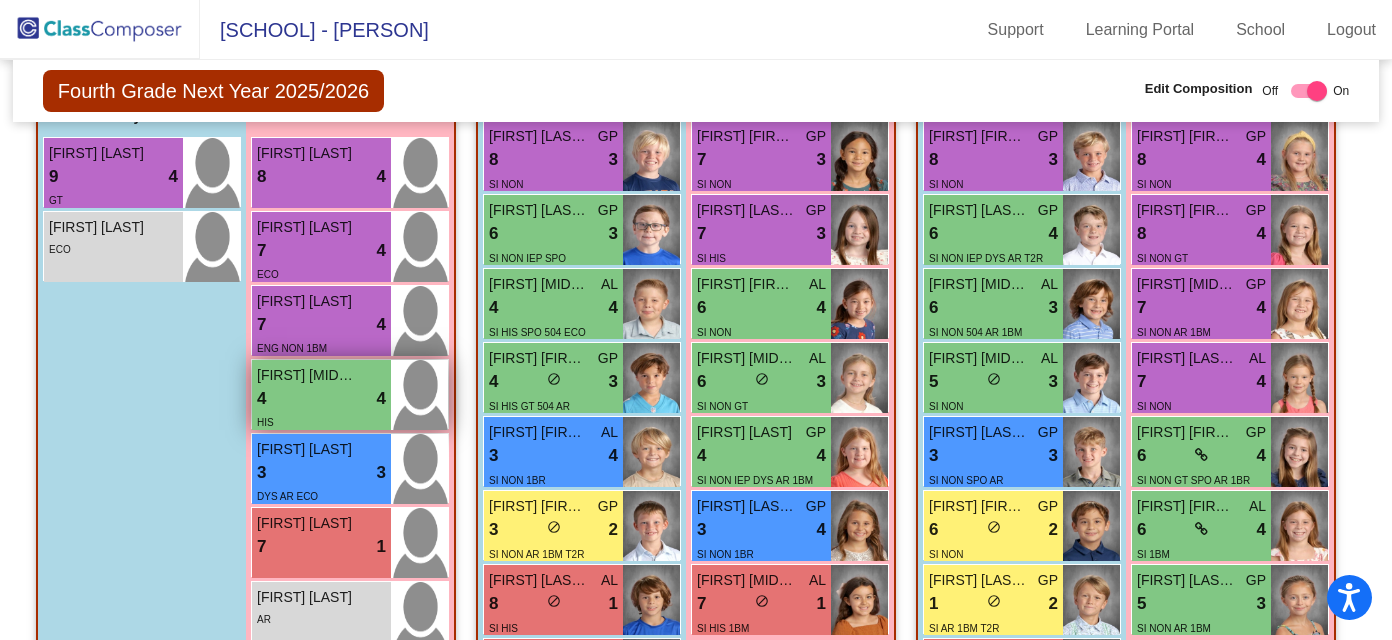 click on "4 lock do_not_disturb_alt 4" at bounding box center (321, 399) 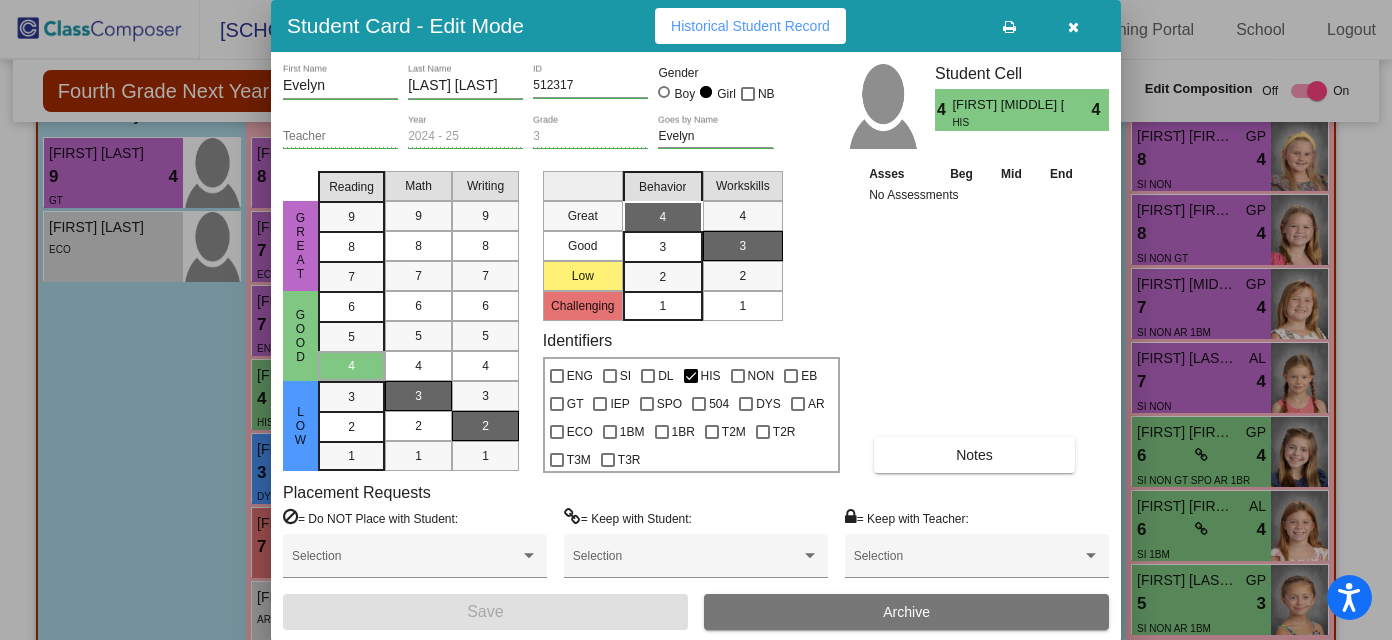 click at bounding box center [1073, 27] 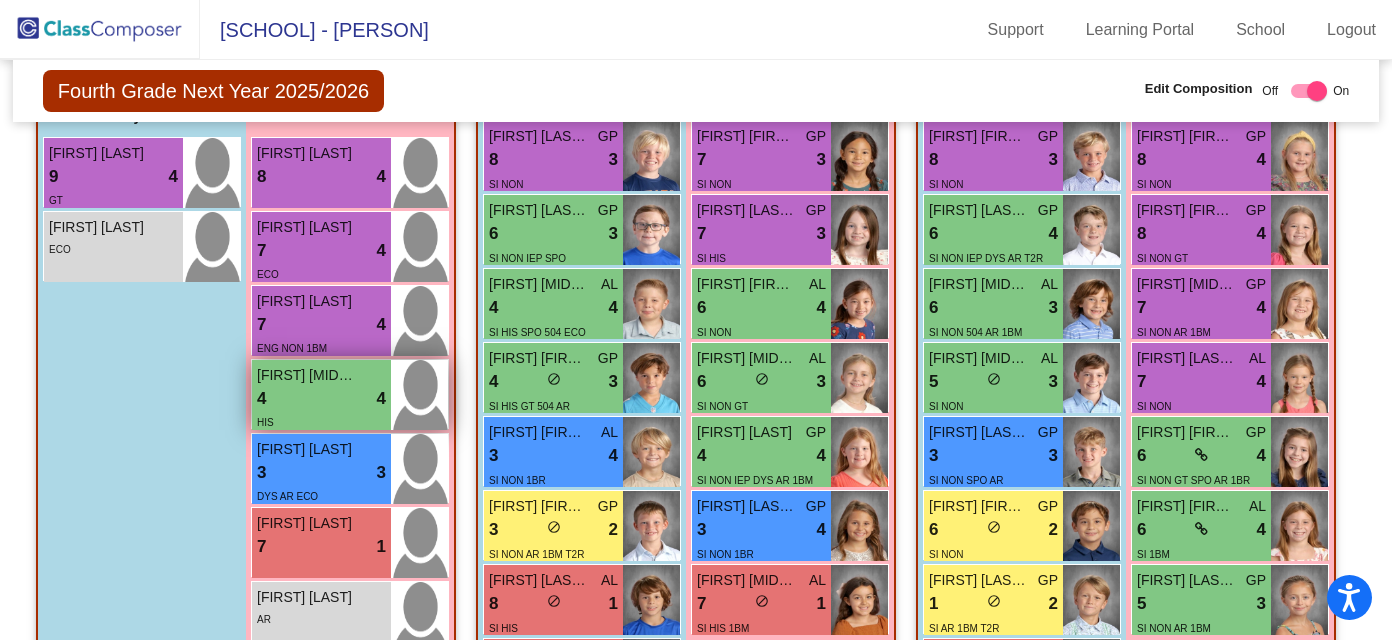 click on "4 lock do_not_disturb_alt 4" at bounding box center (321, 399) 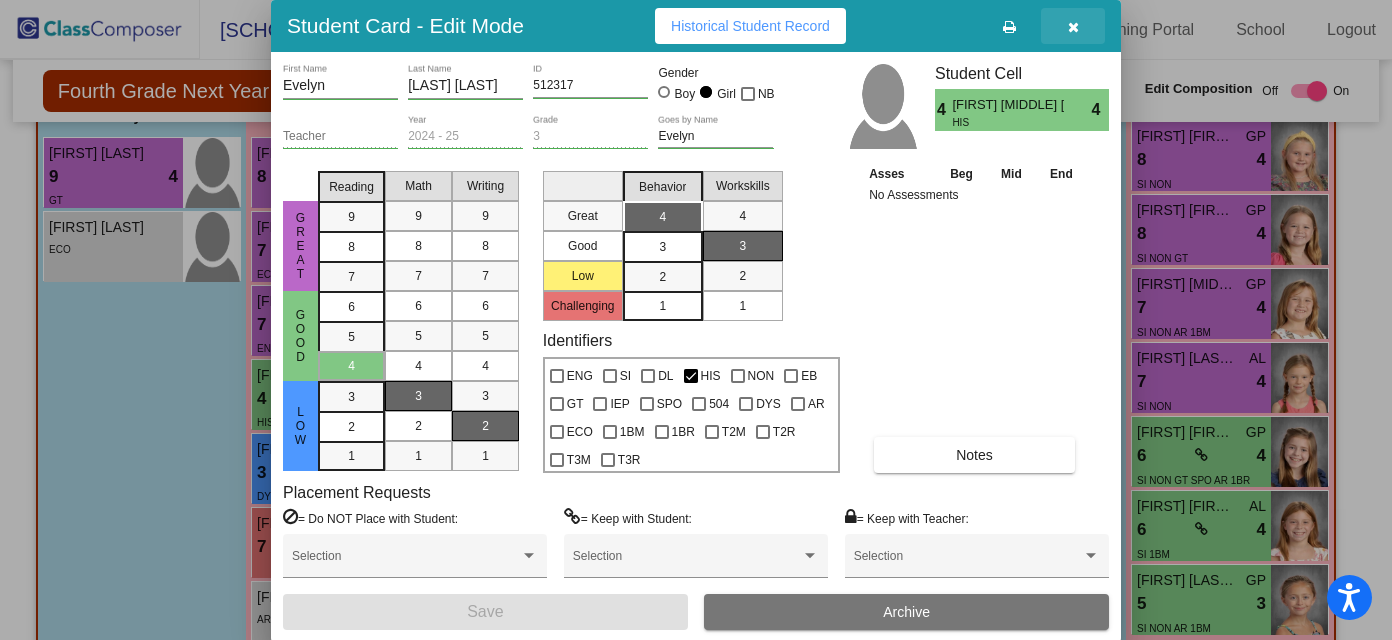 click at bounding box center (1073, 27) 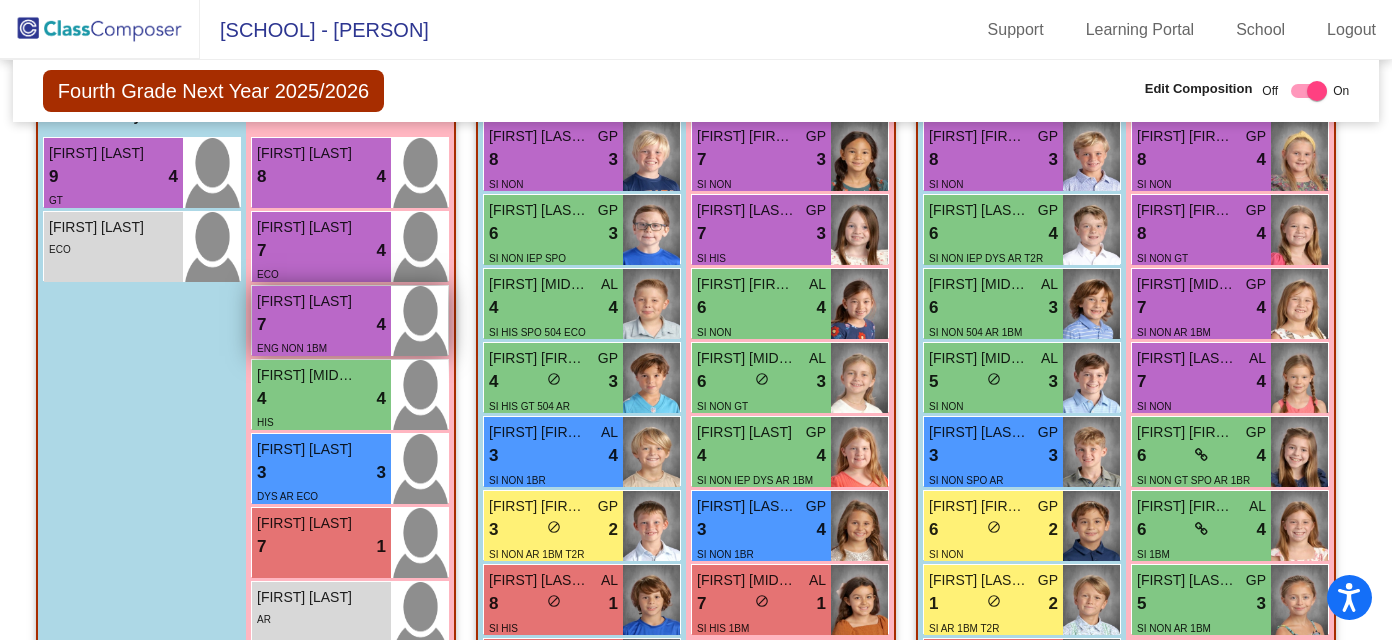 click on "ENG NON 1BM" at bounding box center [292, 347] 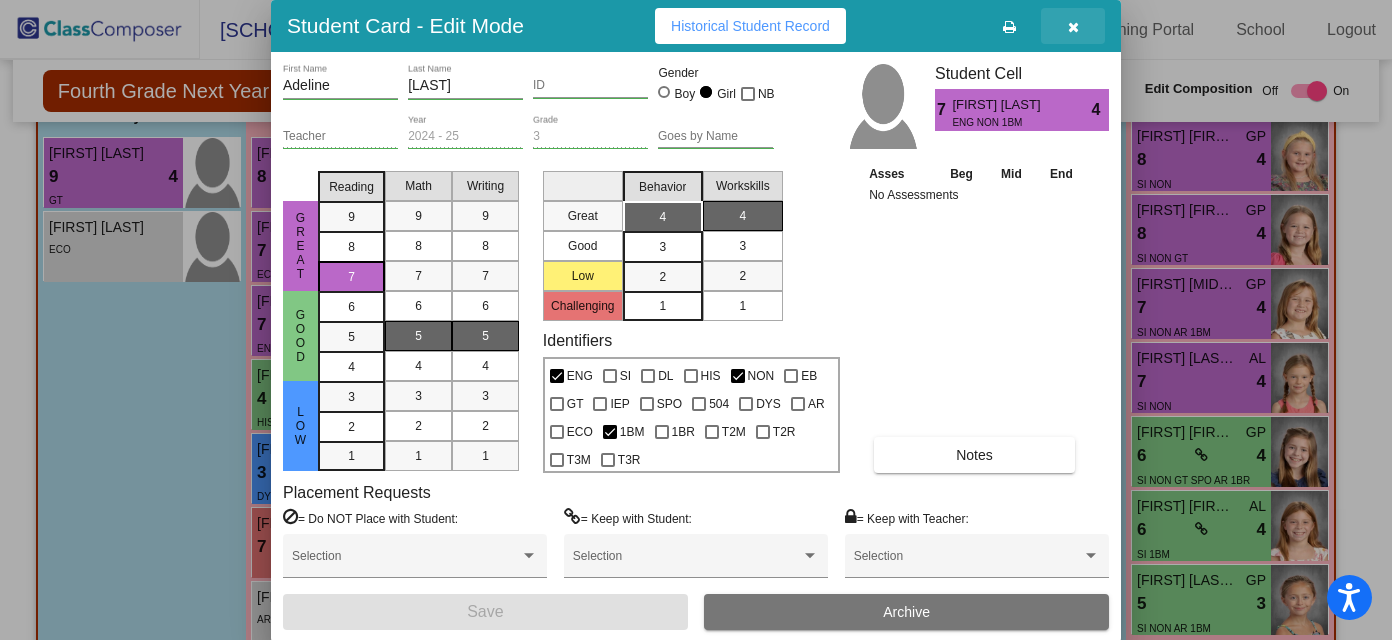 click at bounding box center [1073, 26] 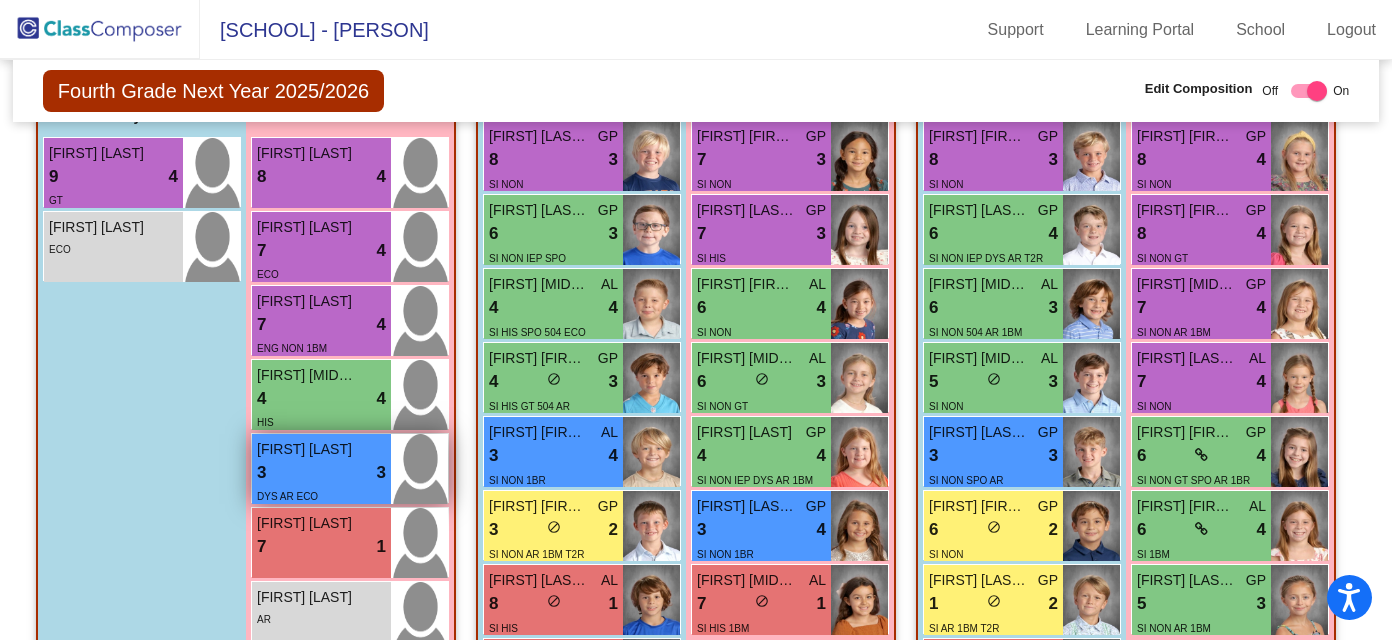 click on "3 lock do_not_disturb_alt 3" at bounding box center [321, 473] 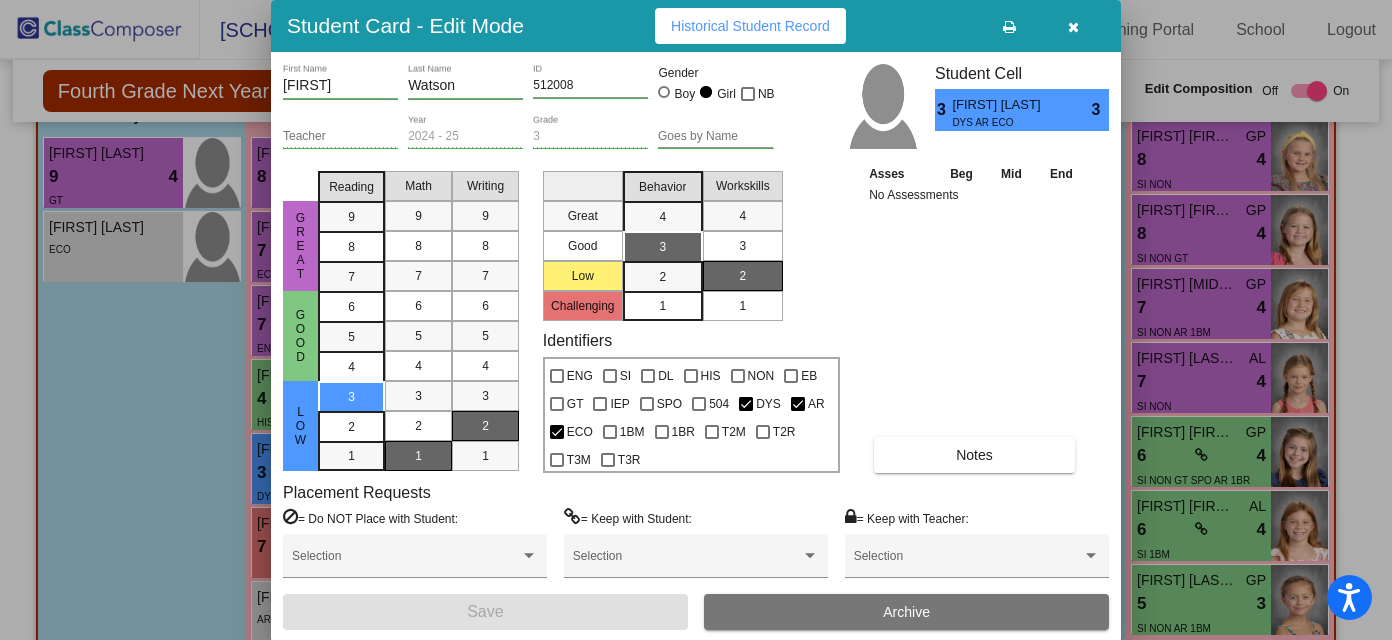click at bounding box center (1073, 27) 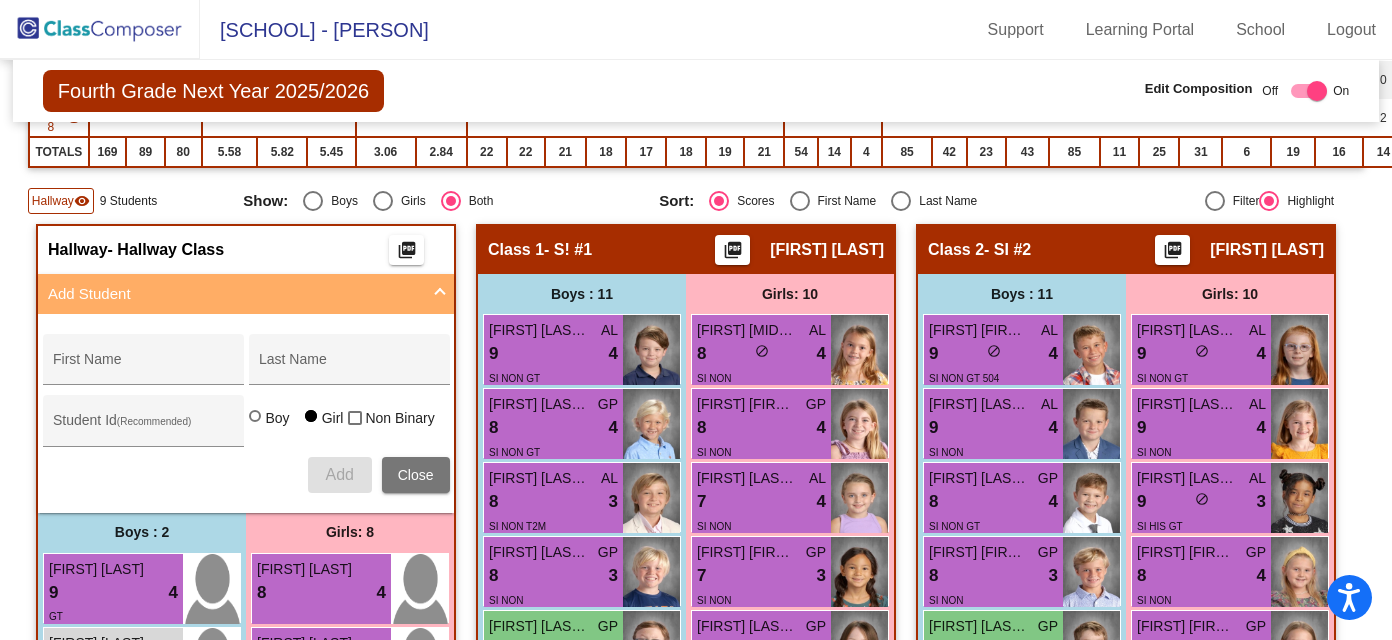 scroll, scrollTop: 532, scrollLeft: 0, axis: vertical 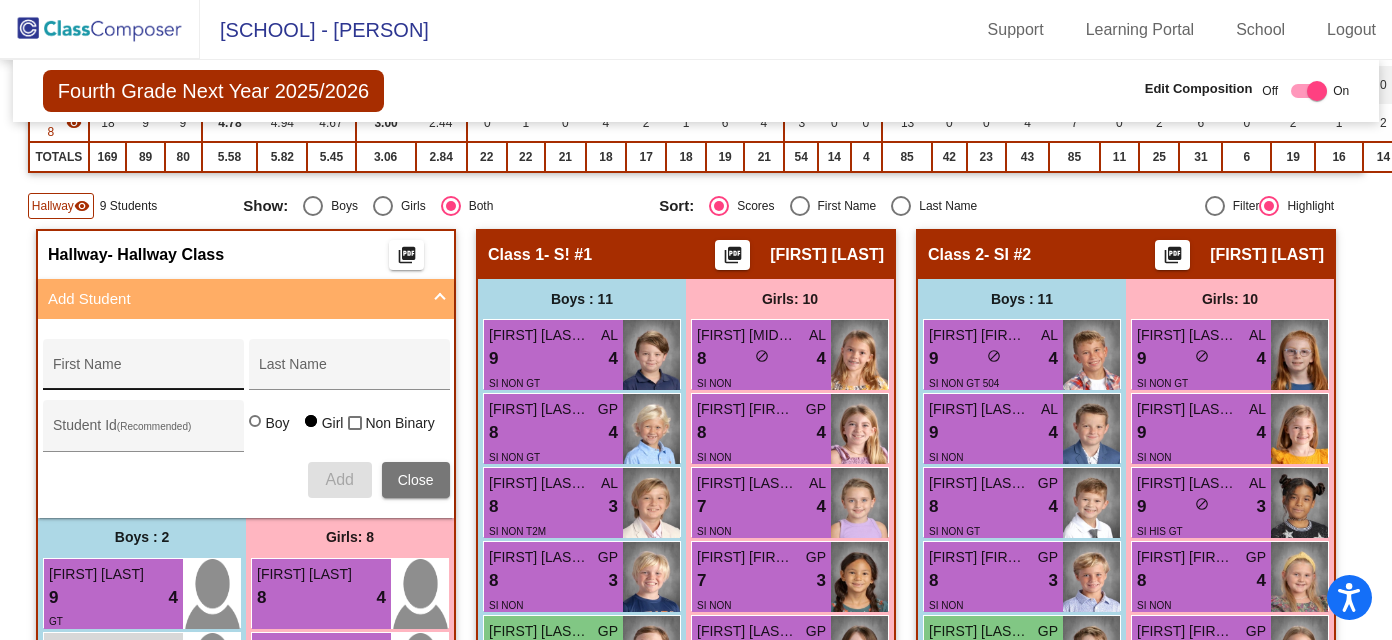 click on "First Name" at bounding box center [143, 364] 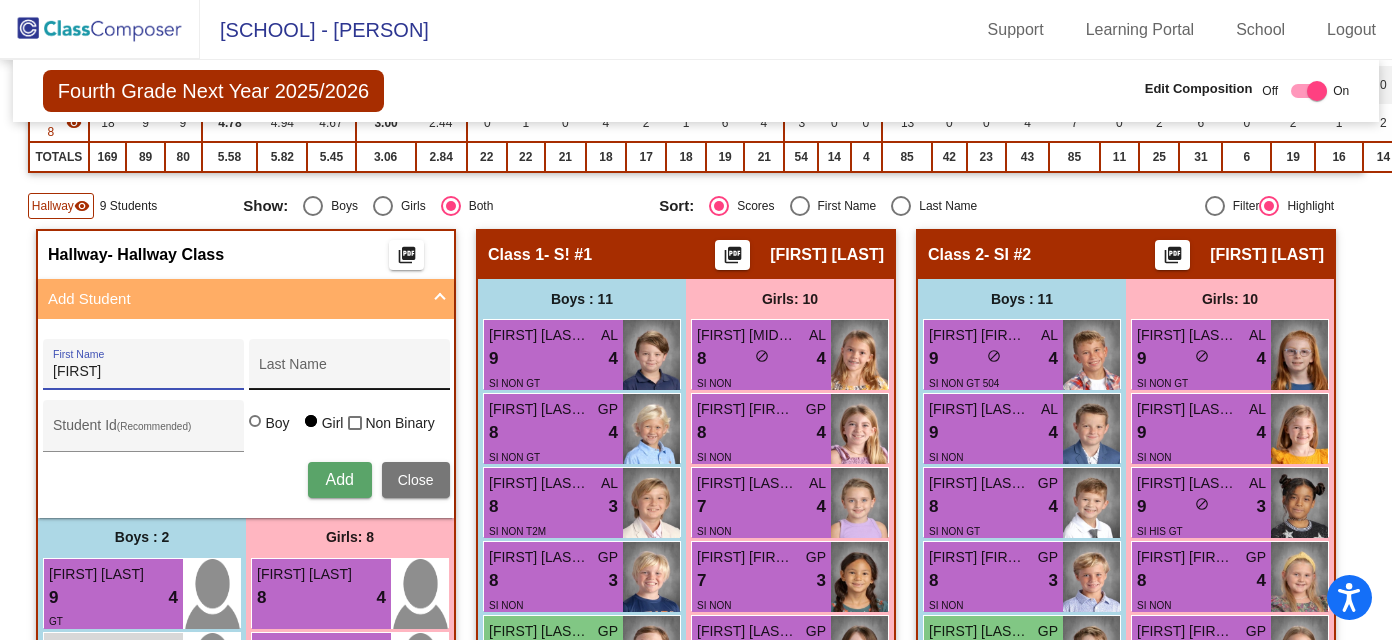 type on "Helen" 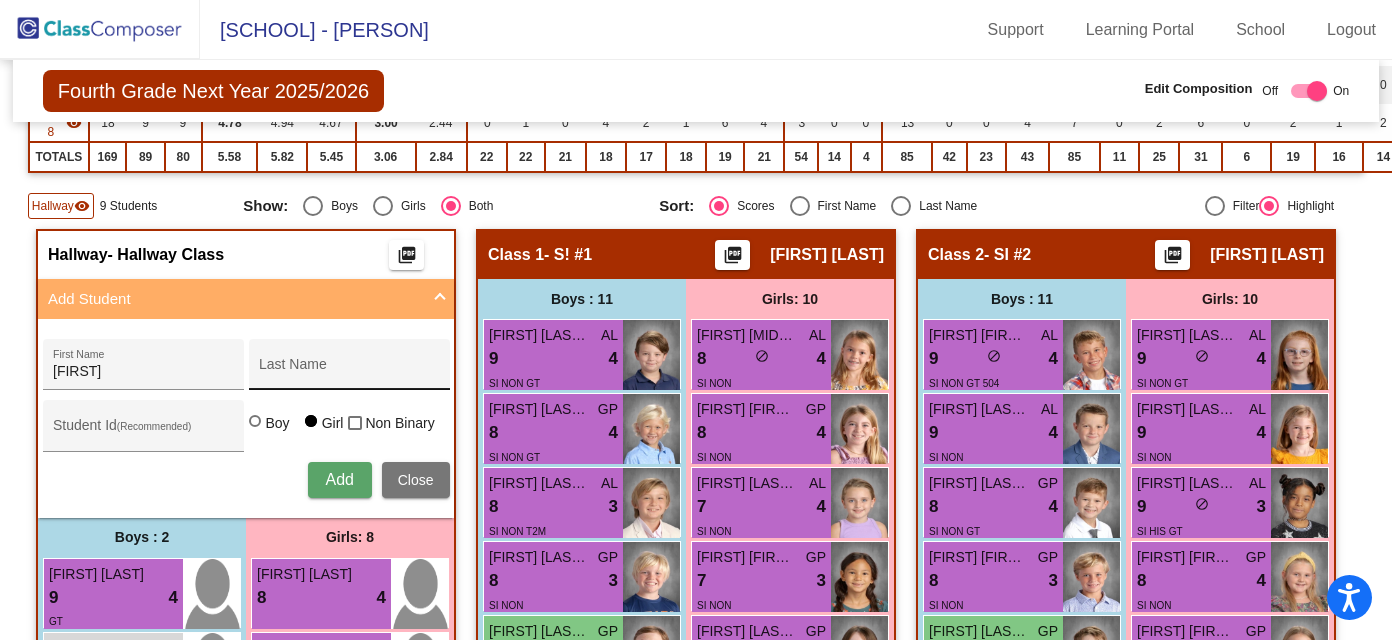 click on "Last Name" at bounding box center [349, 370] 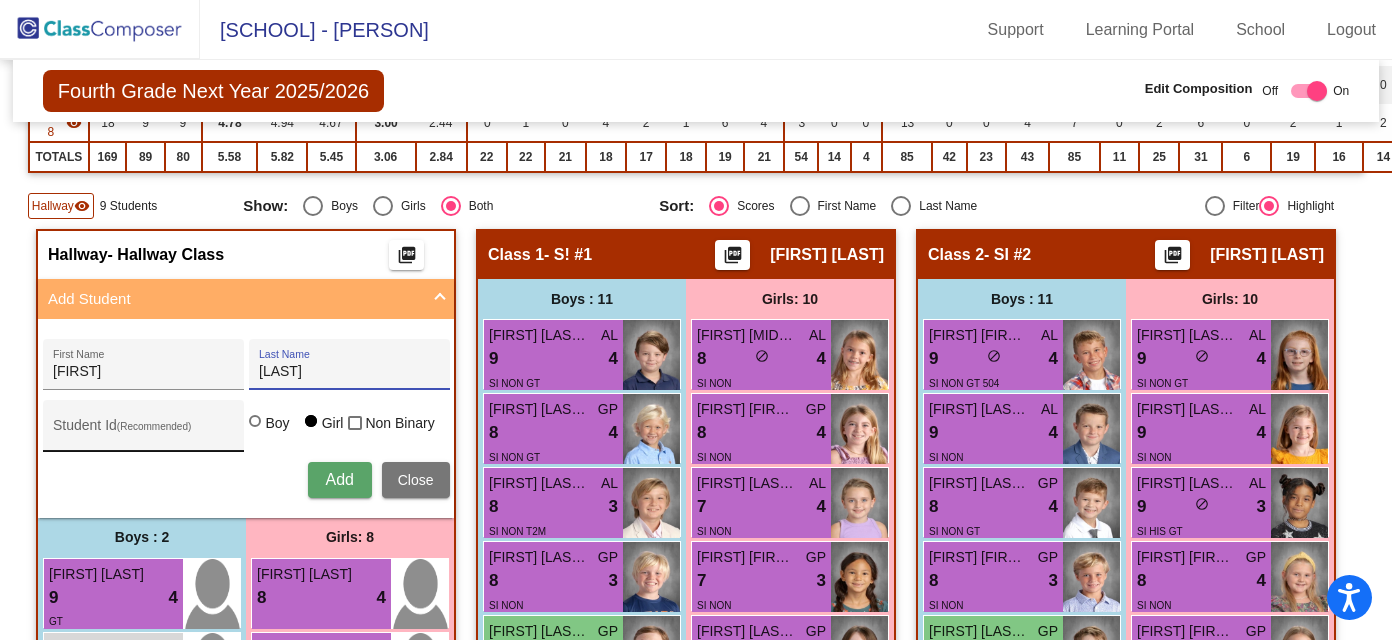 type on "Dahm" 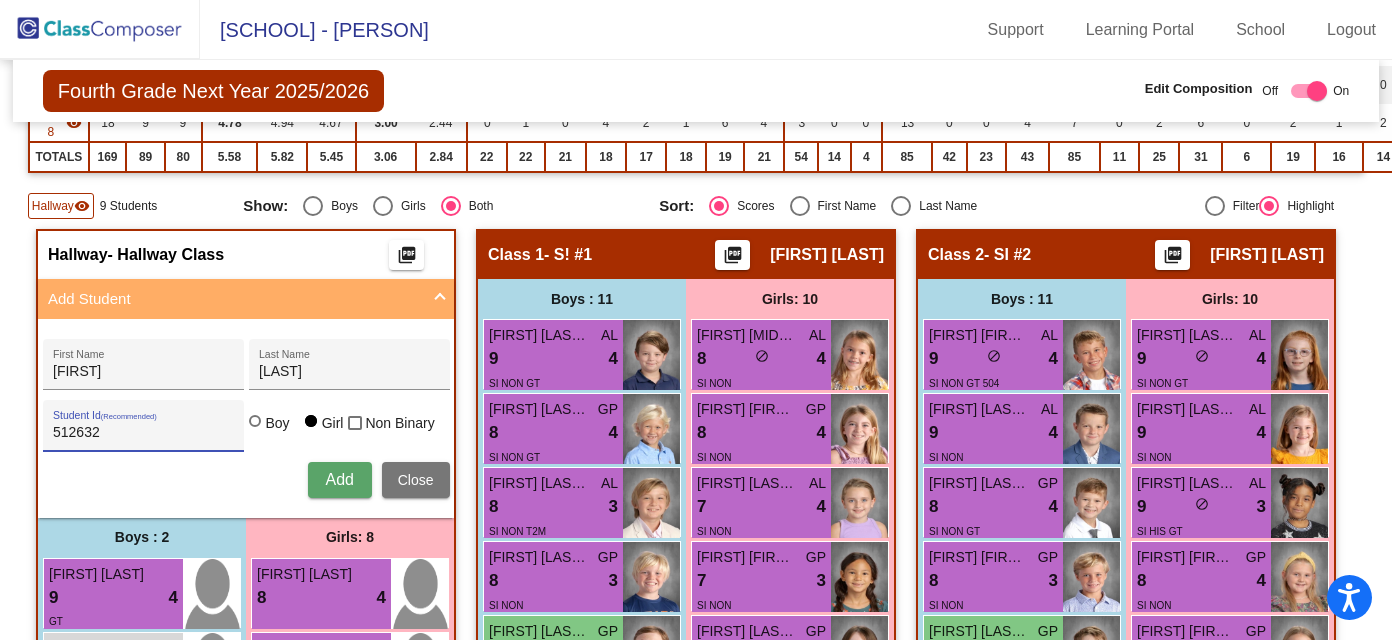 type on "512632" 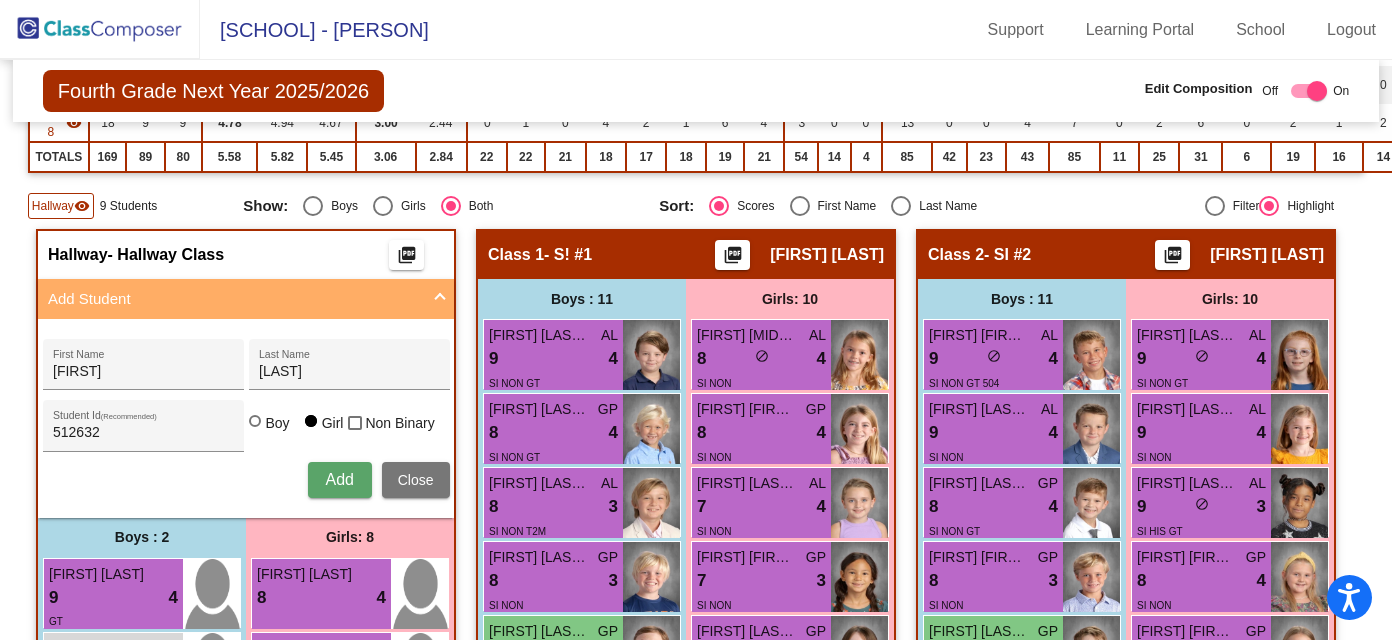 type 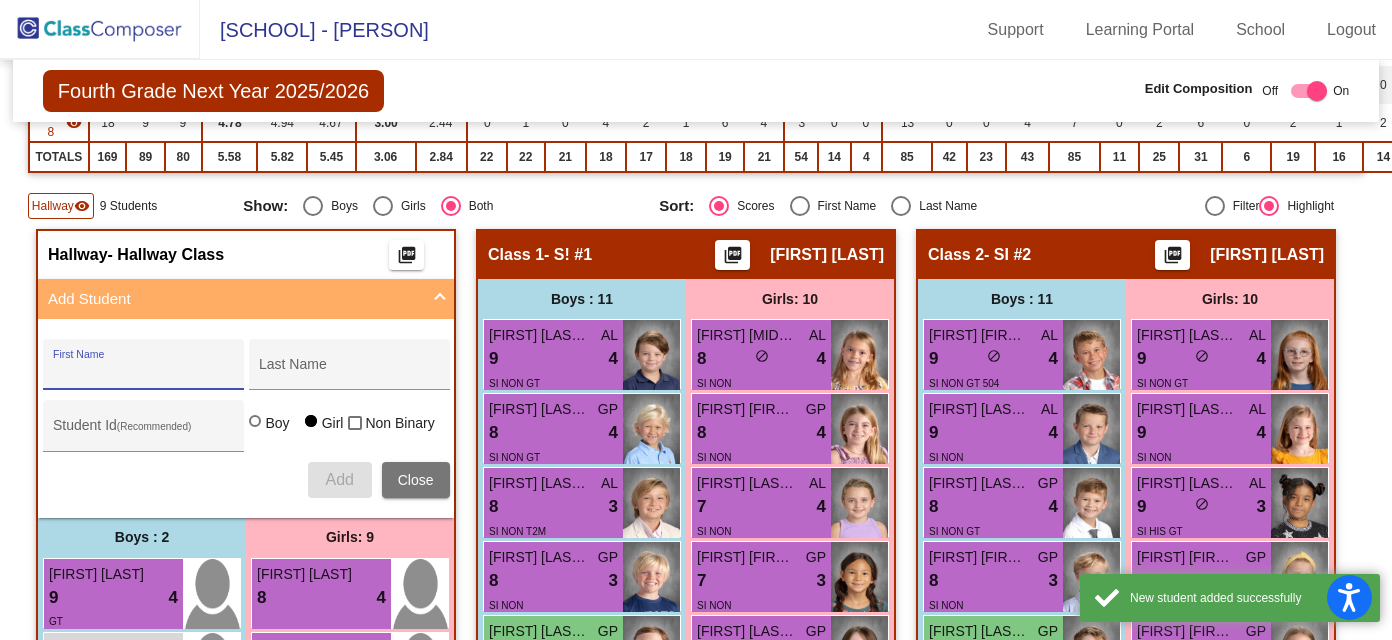 click on "First Name" at bounding box center [143, 372] 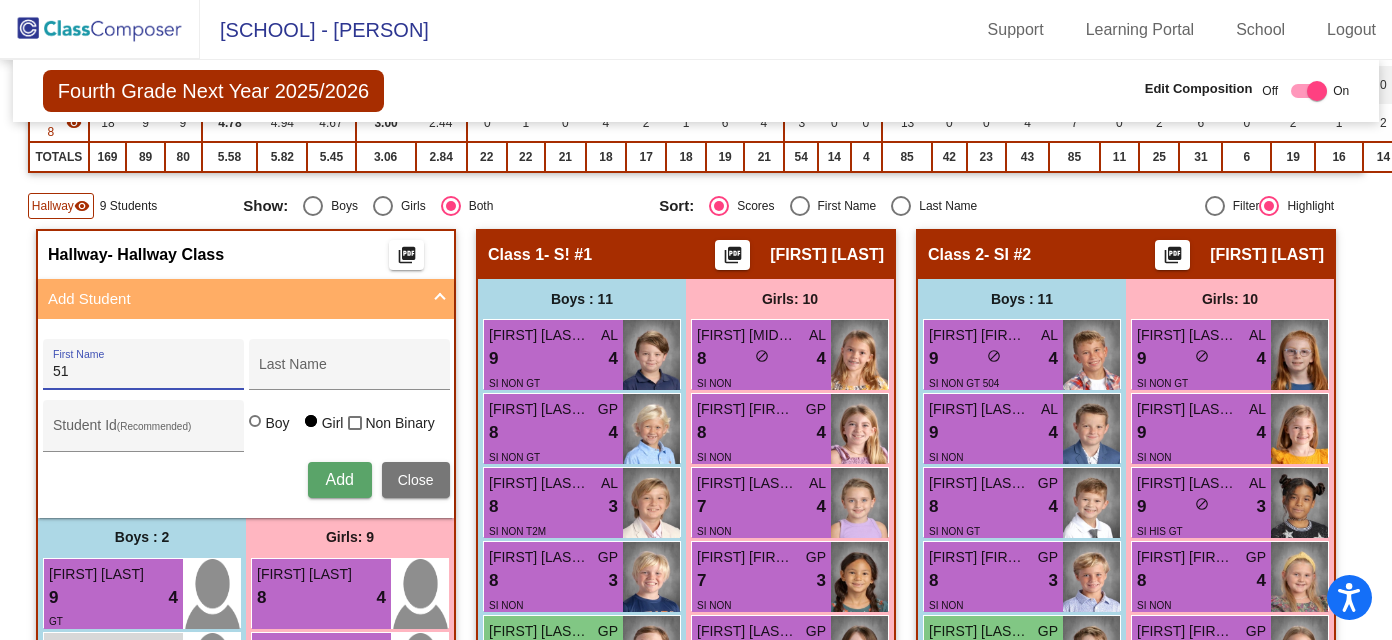 type on "5" 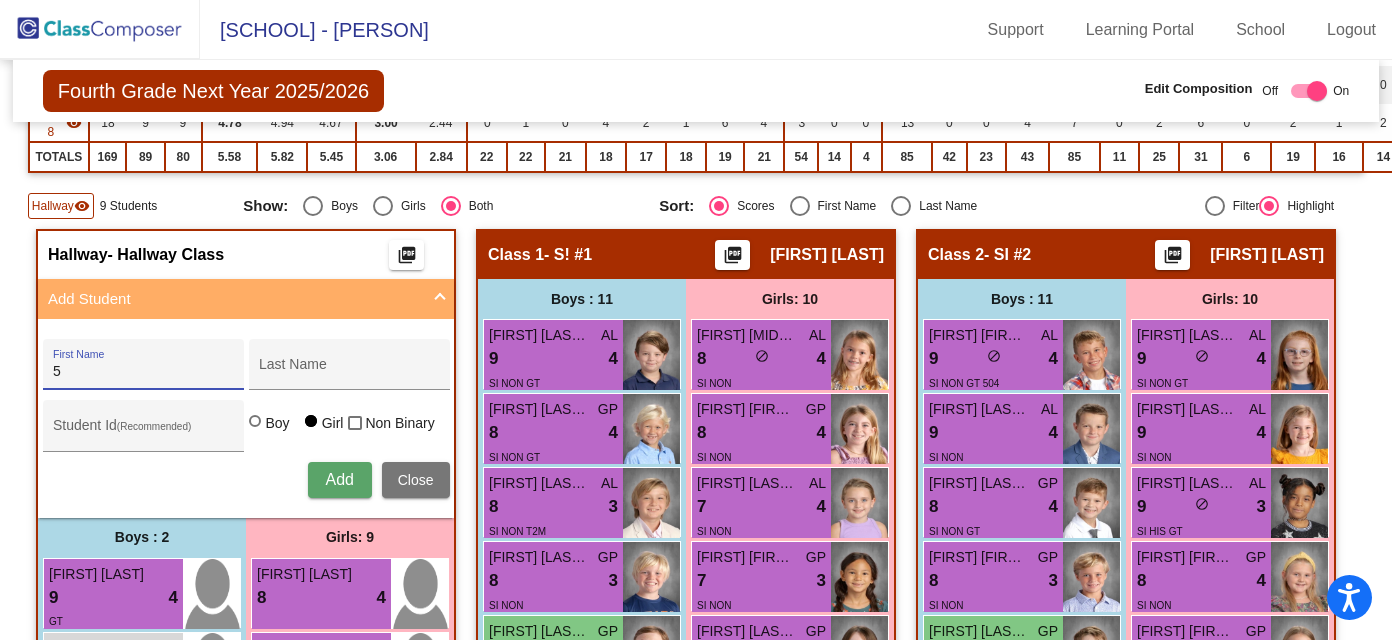 type 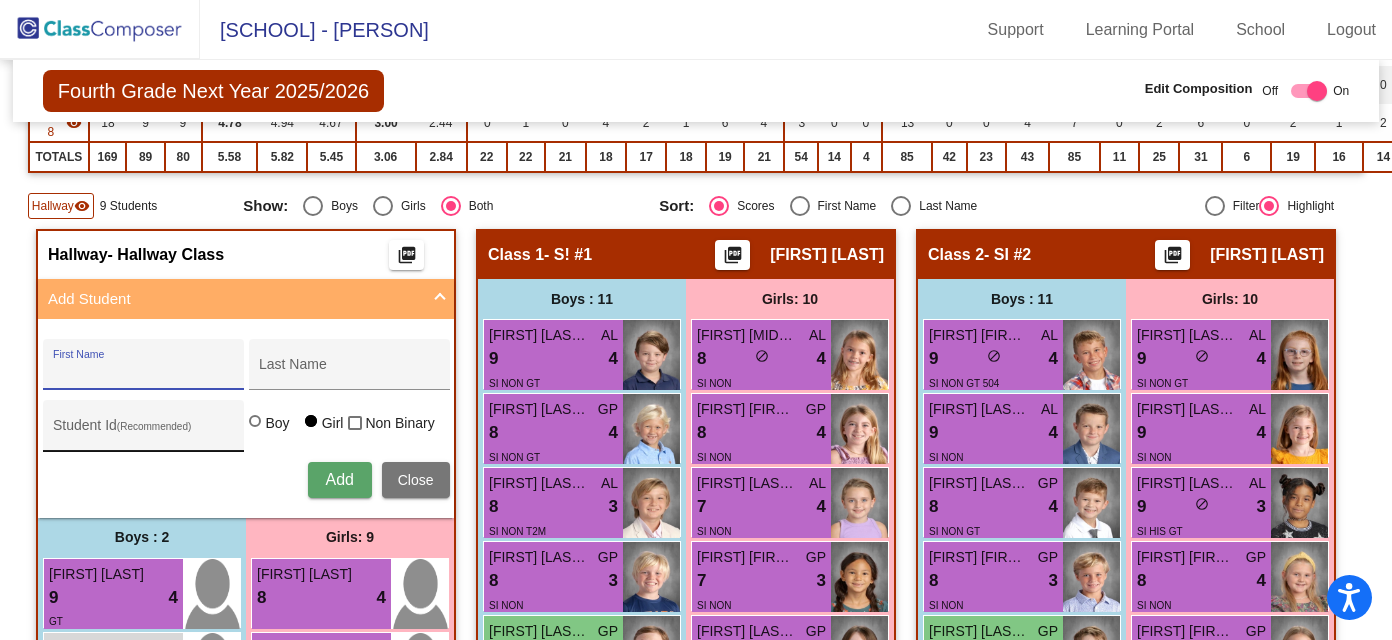 click on "Student Id  (Recommended)" at bounding box center [143, 433] 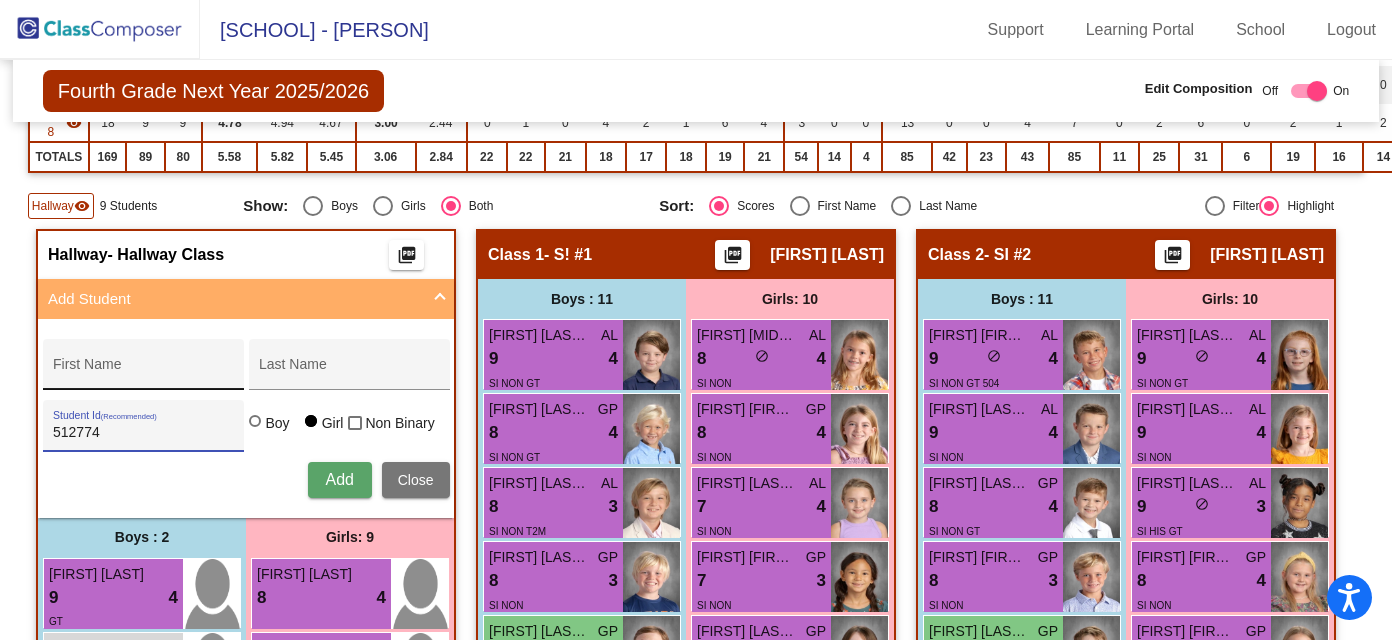 type on "512774" 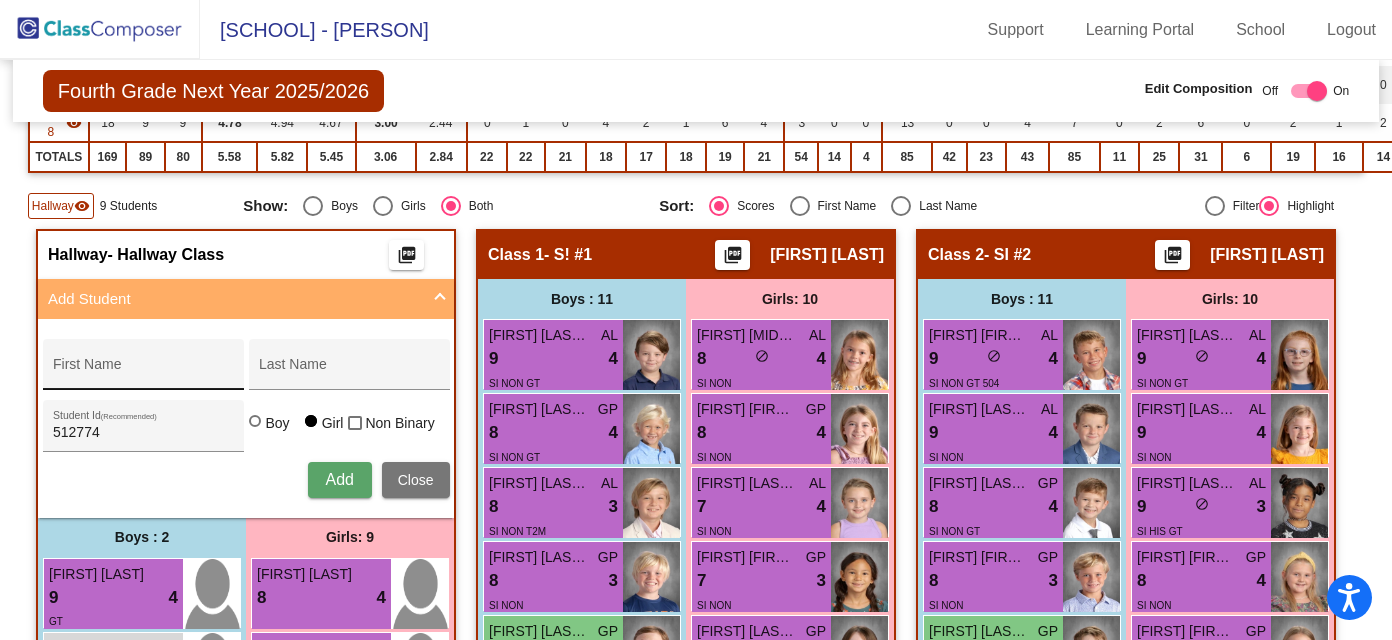 click on "First Name" at bounding box center [143, 370] 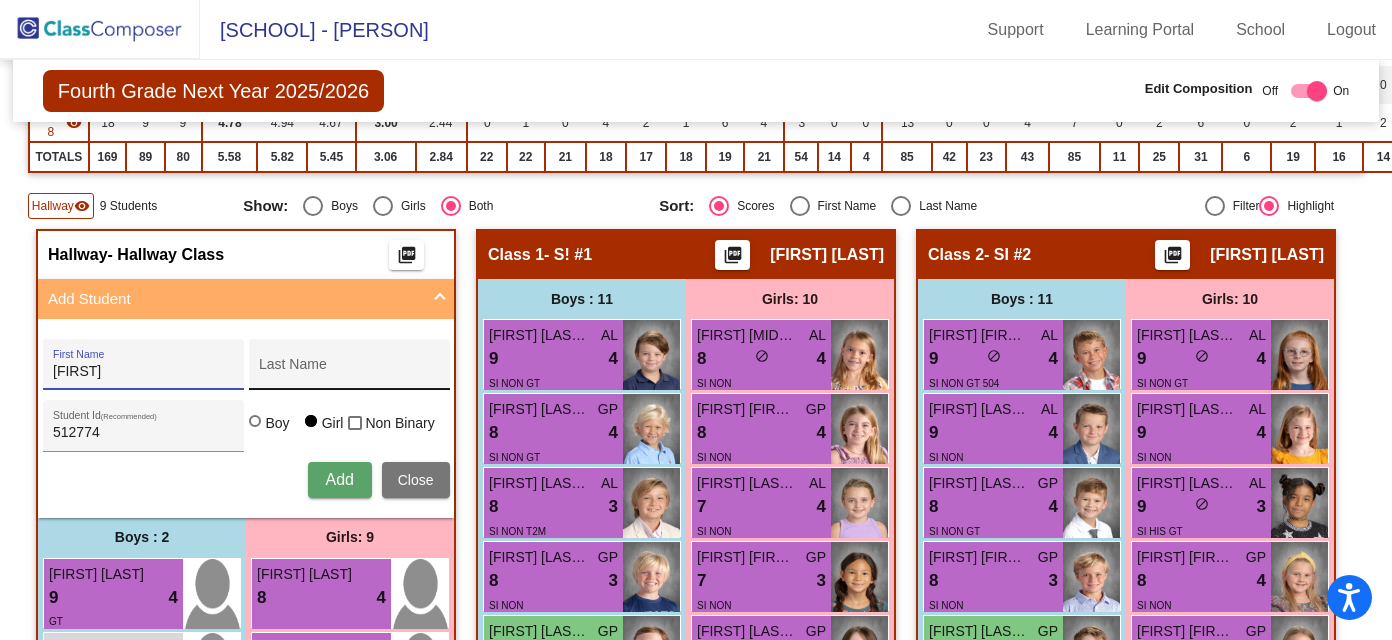 type on "Mario" 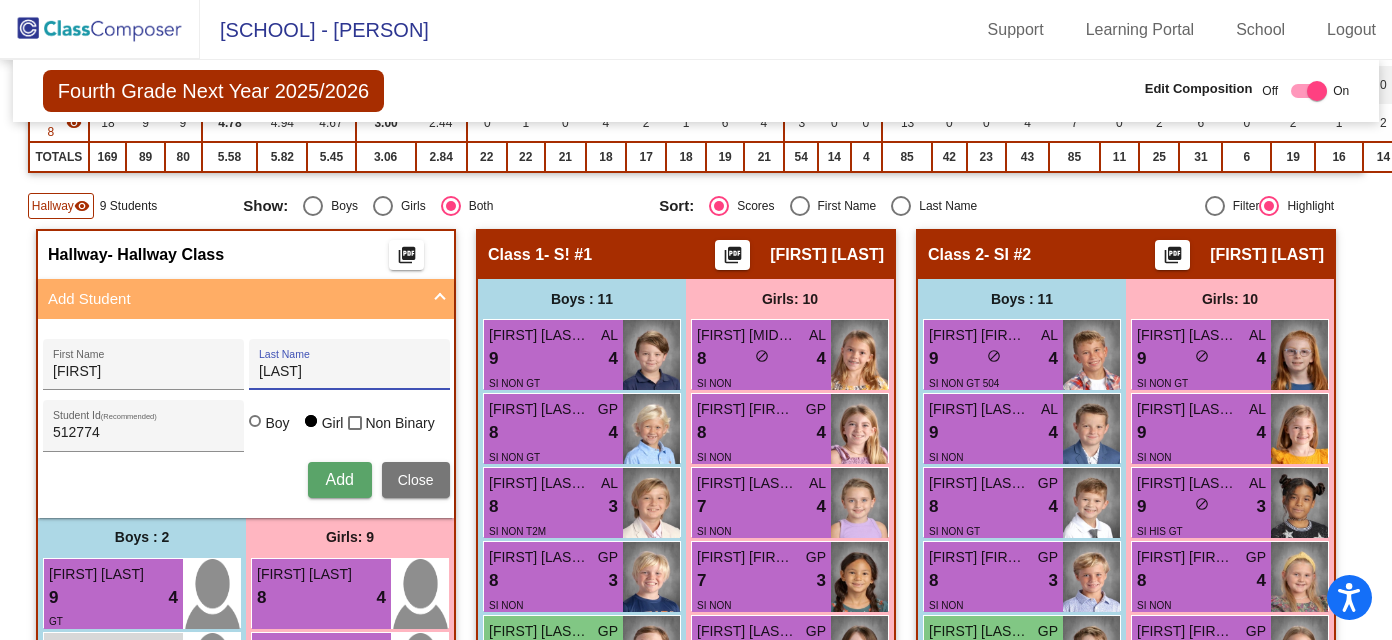 type on "Vega" 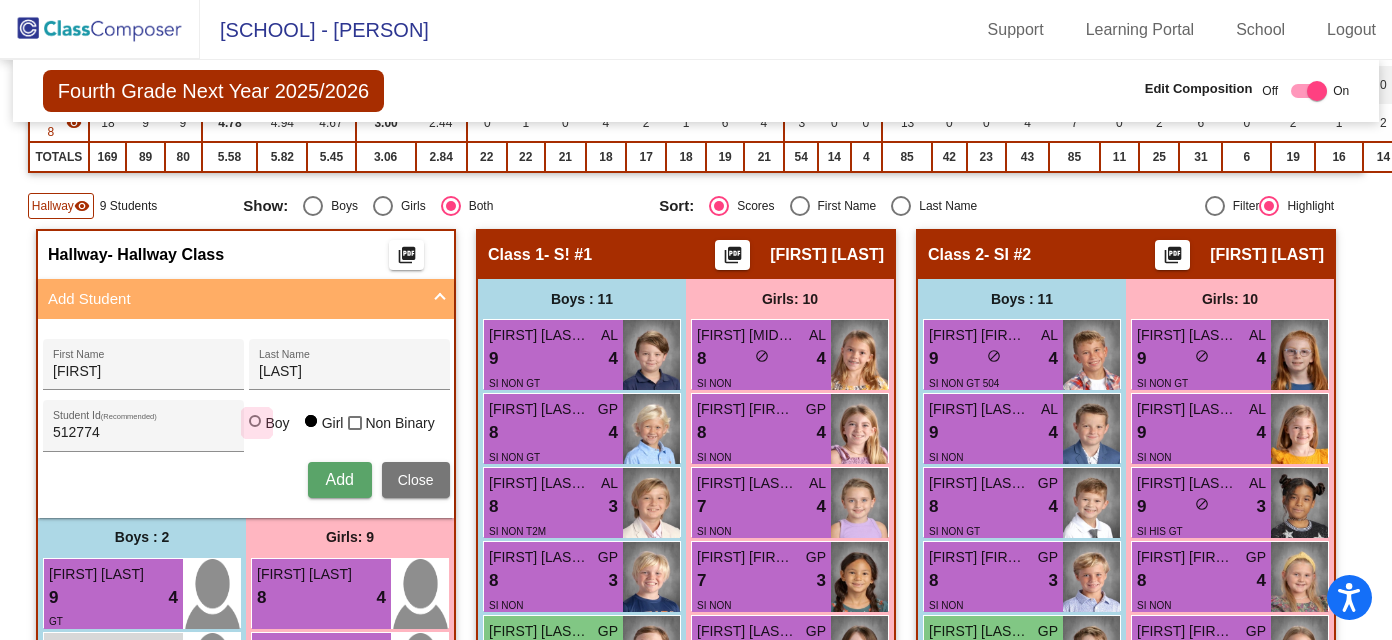 click at bounding box center [255, 421] 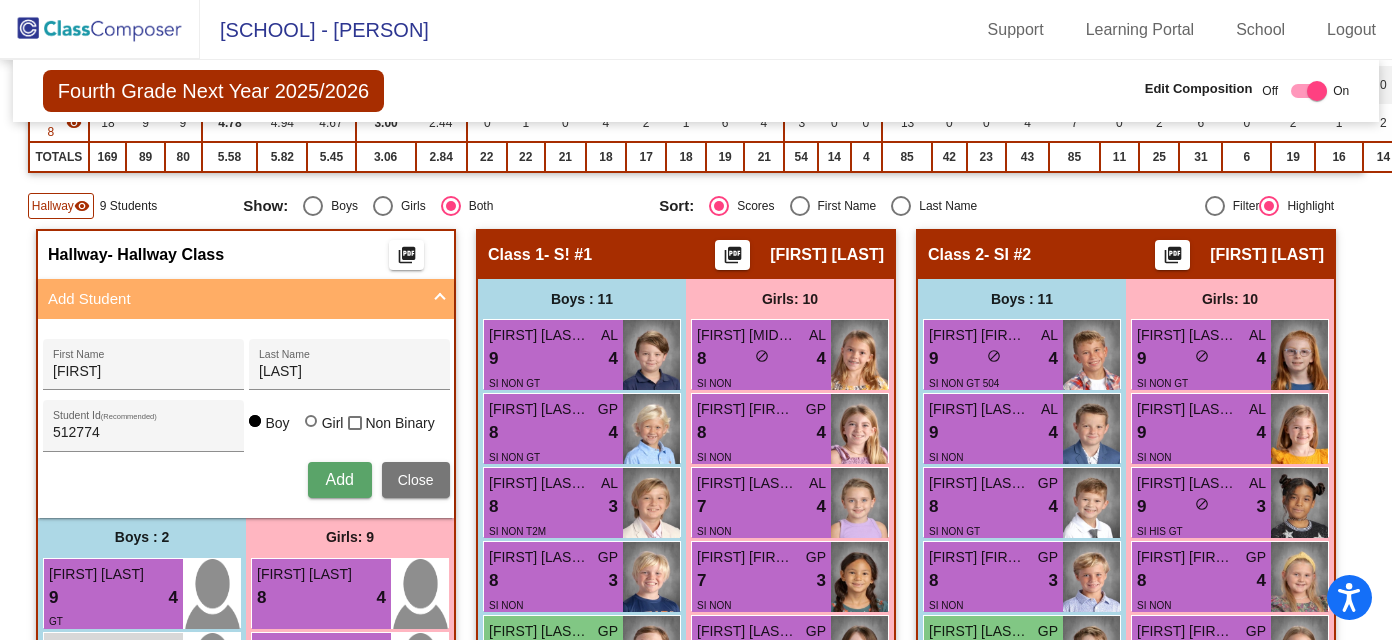 click on "Add" at bounding box center [339, 479] 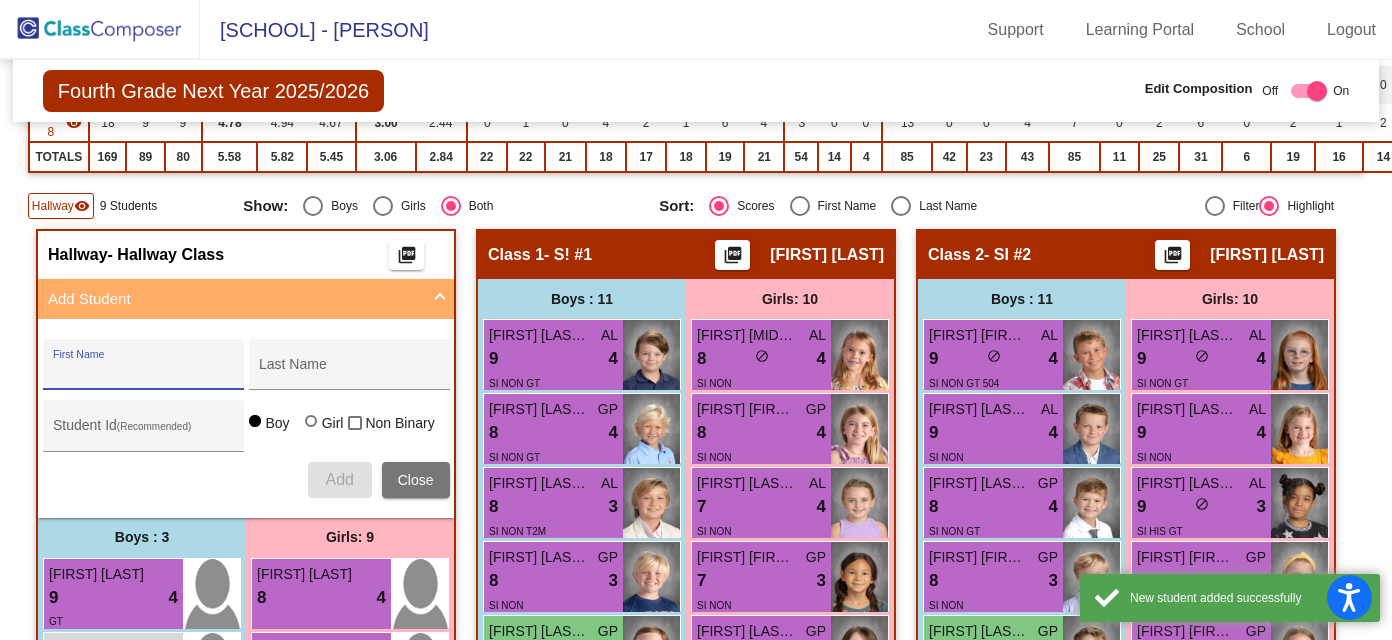click on "First Name" at bounding box center [143, 372] 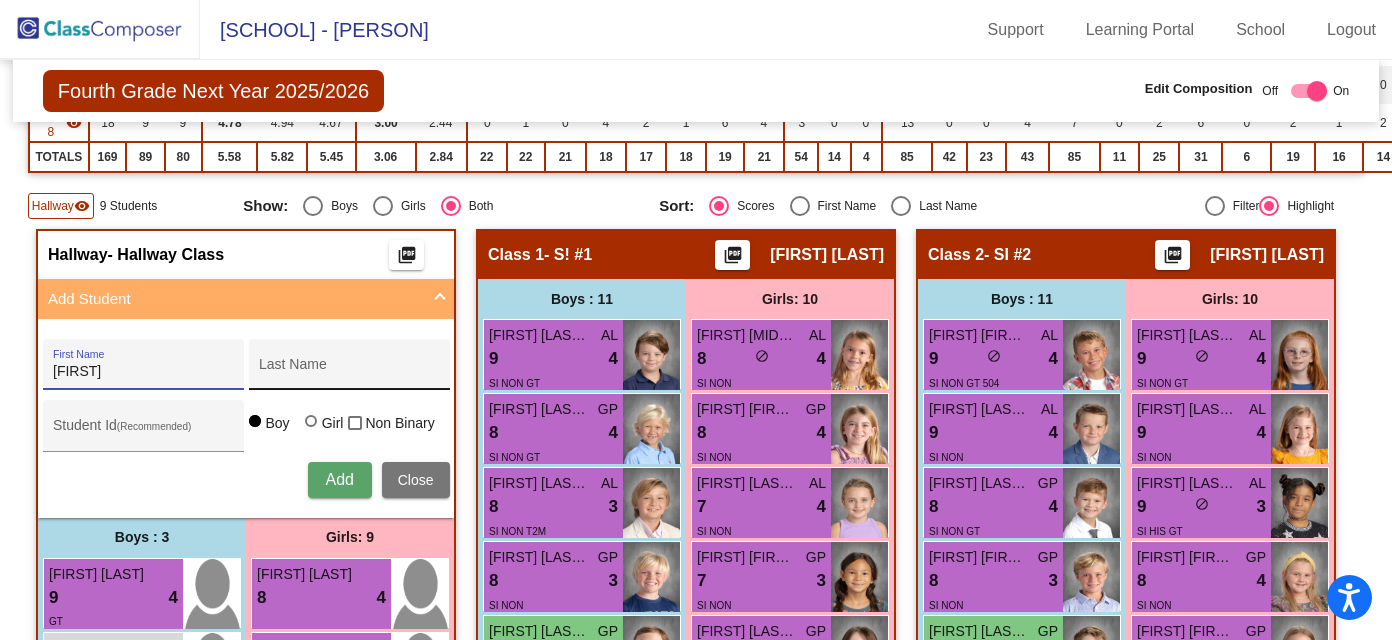 type on "Meika" 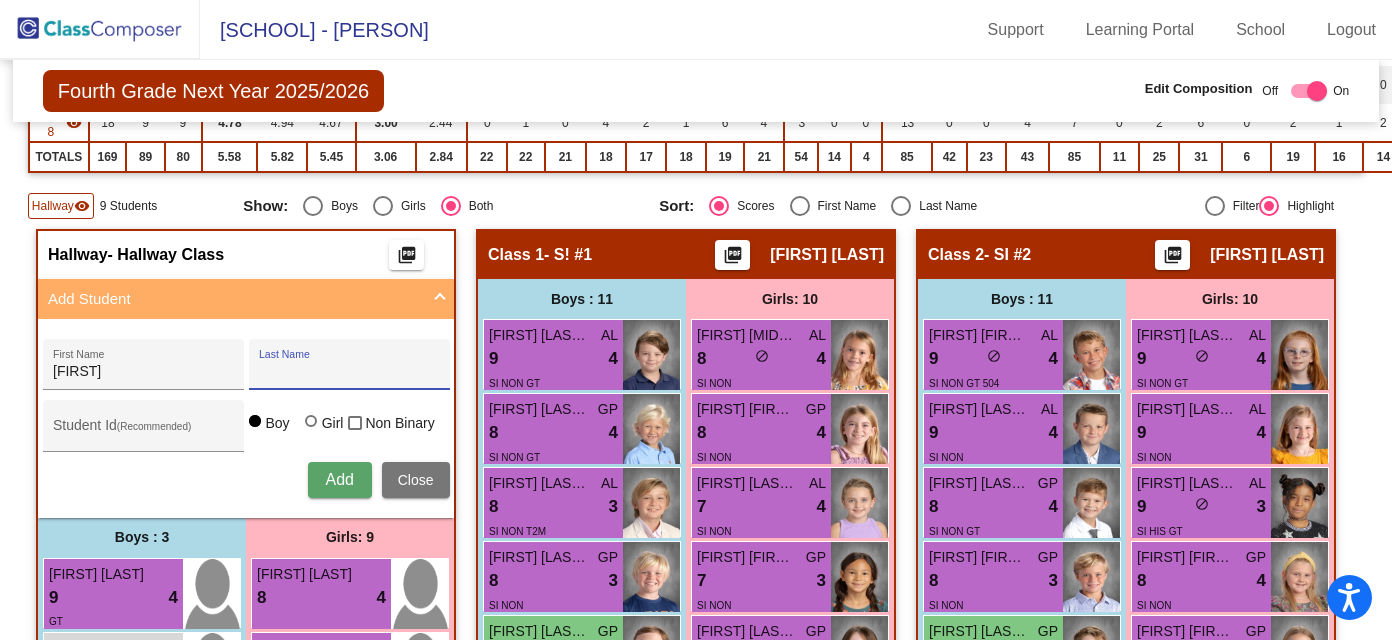 click on "Last Name" at bounding box center [349, 372] 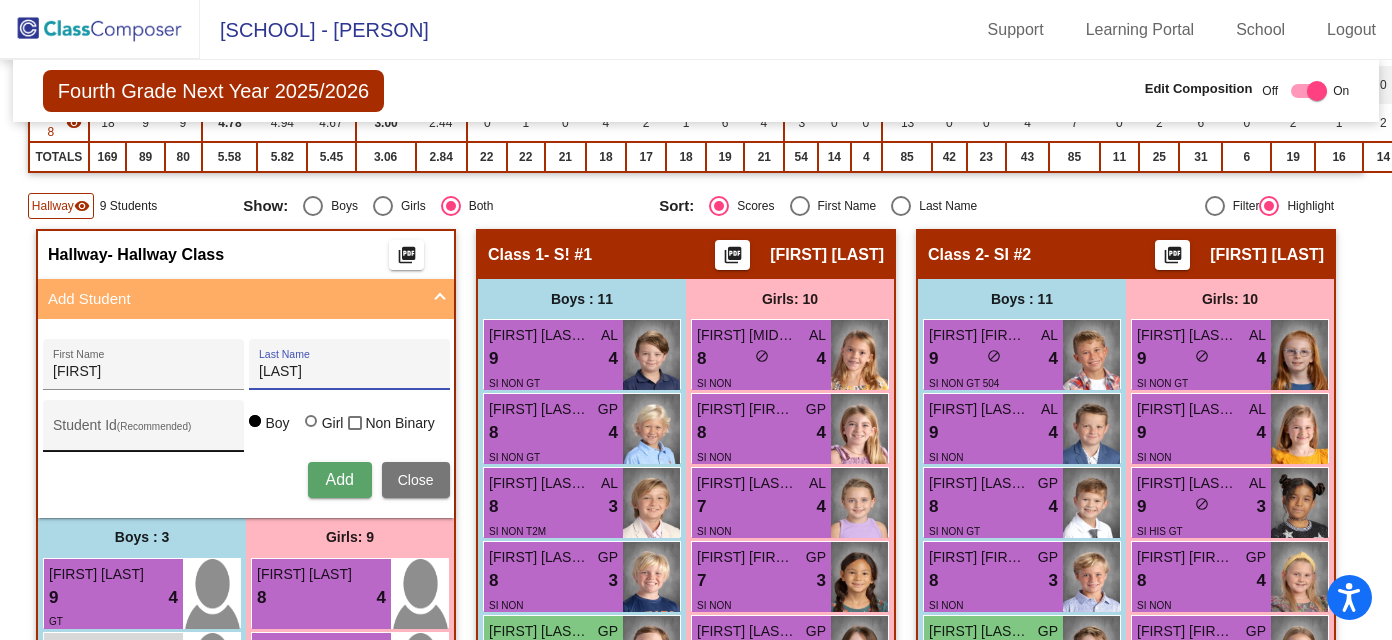 type on "Rivera" 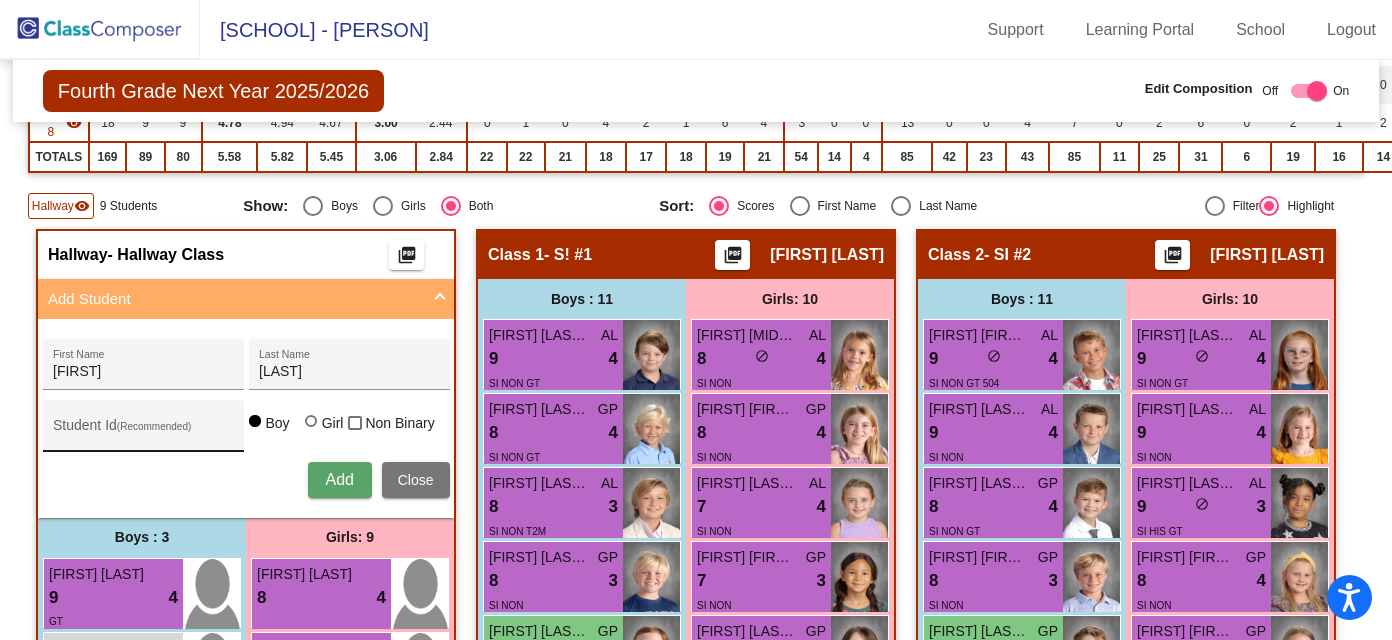 click on "Student Id  (Recommended)" at bounding box center (143, 431) 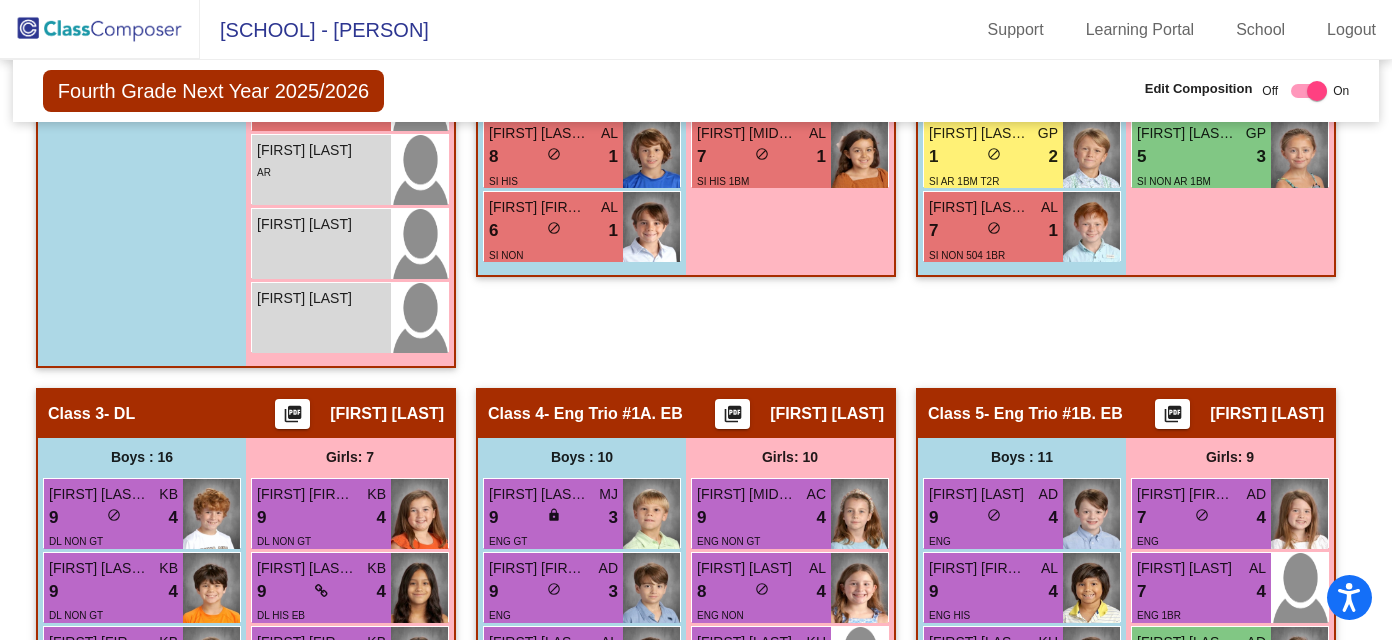 scroll, scrollTop: 1429, scrollLeft: 0, axis: vertical 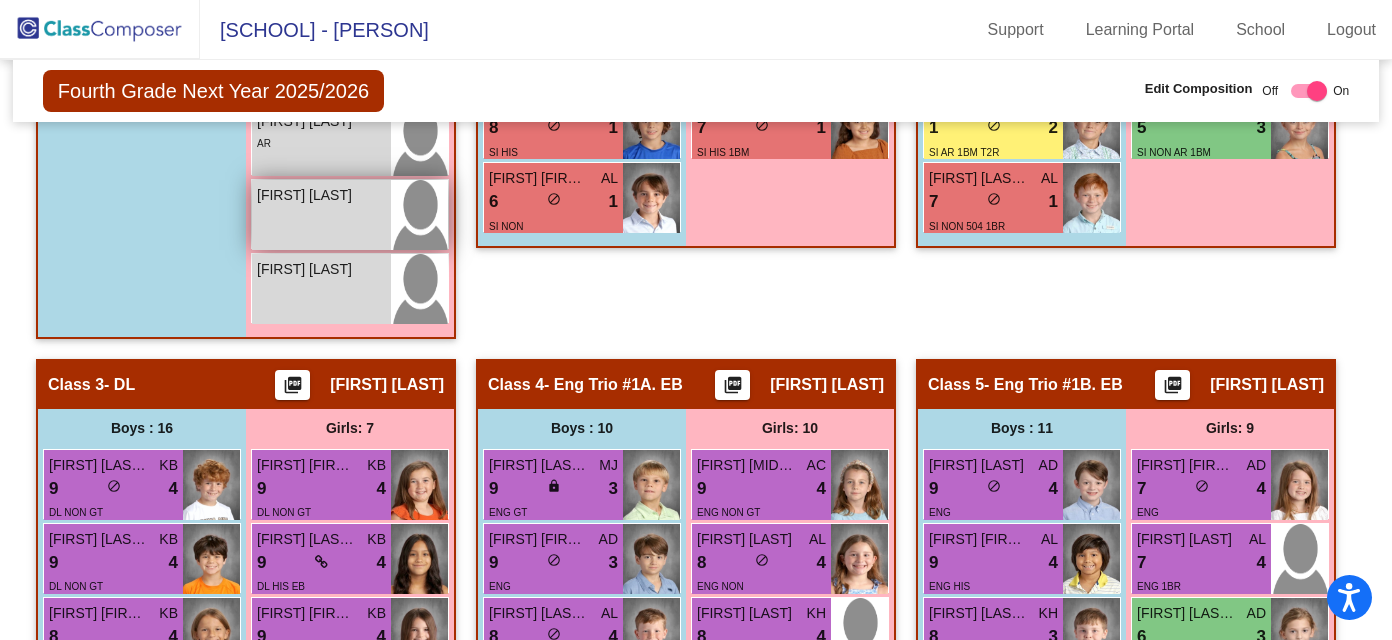 type on "512775" 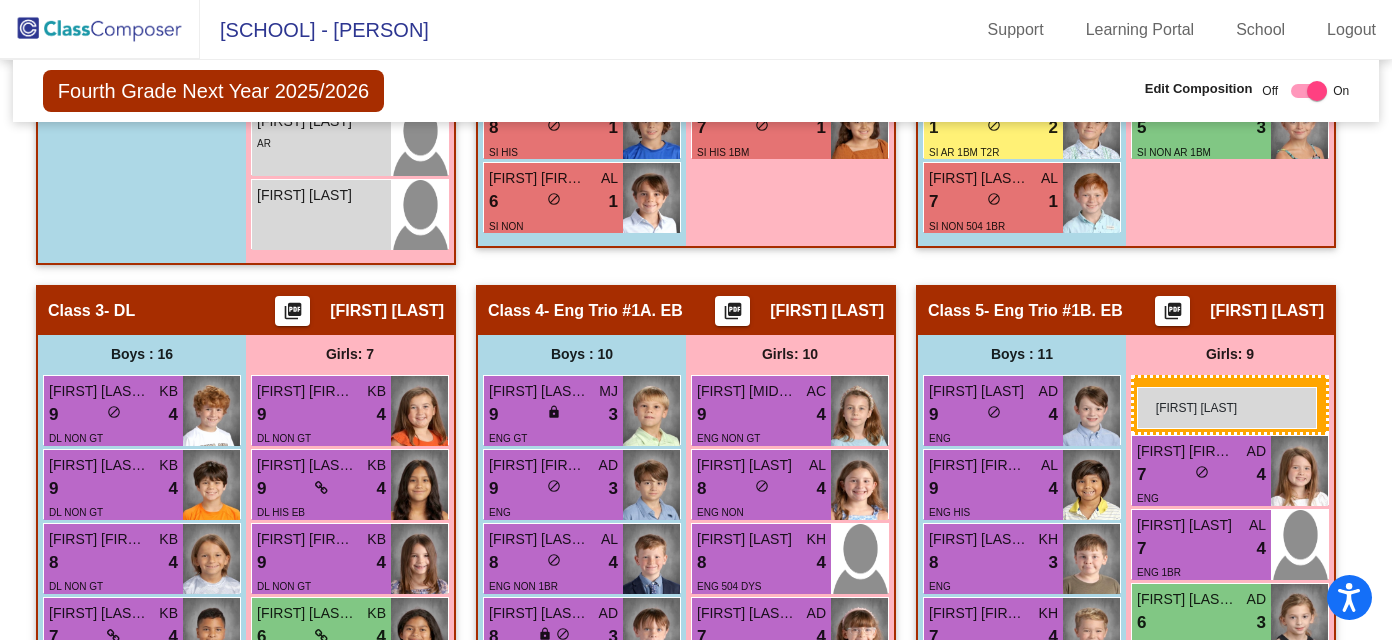 drag, startPoint x: 356, startPoint y: 222, endPoint x: 1137, endPoint y: 388, distance: 798.4466 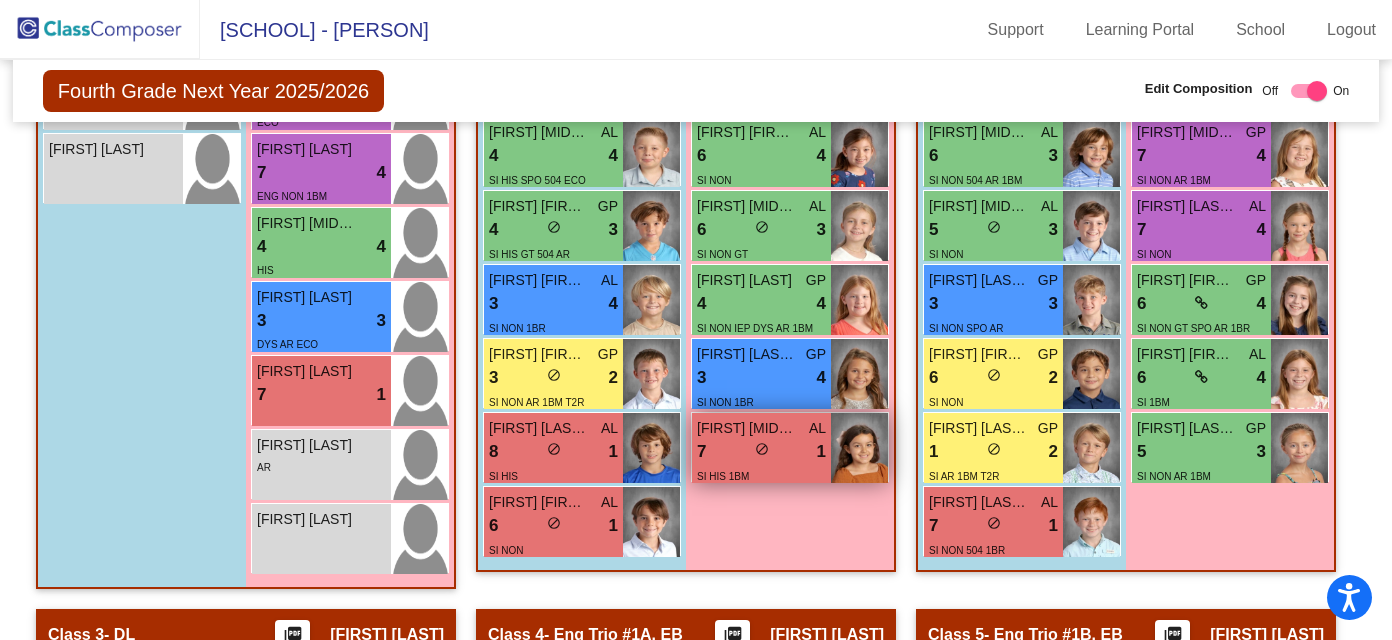 scroll, scrollTop: 1096, scrollLeft: 0, axis: vertical 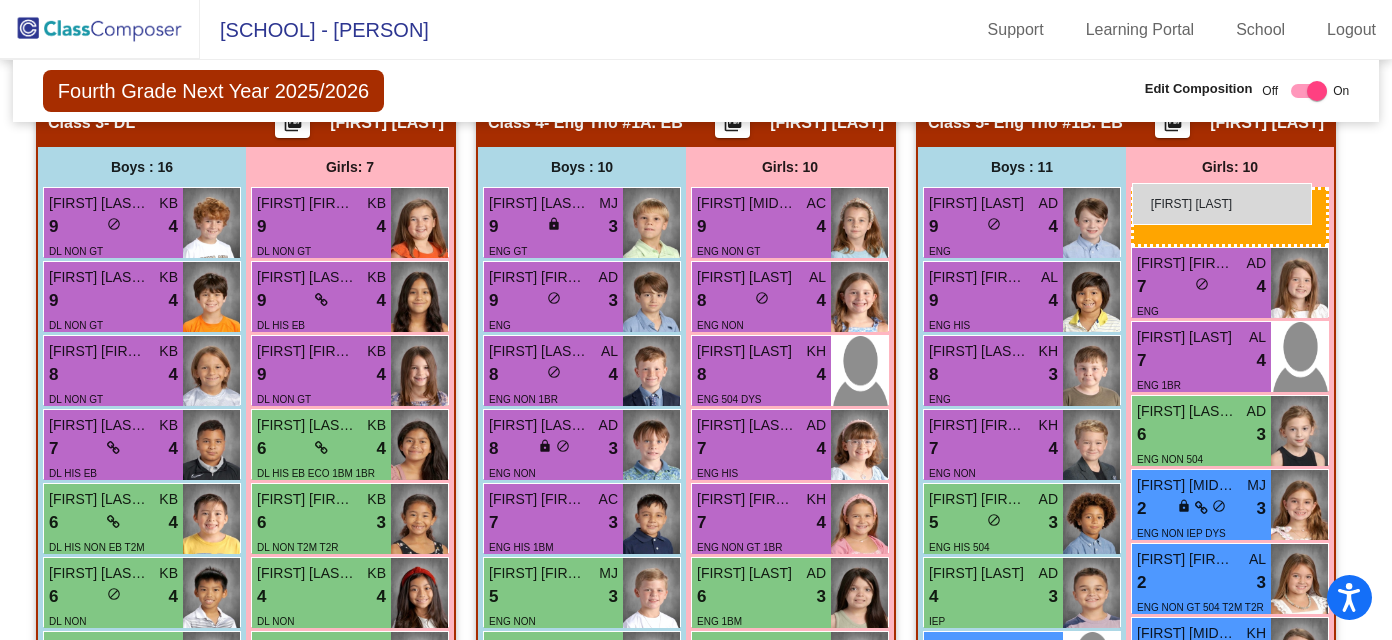 drag, startPoint x: 390, startPoint y: 528, endPoint x: 1132, endPoint y: 183, distance: 818.2842 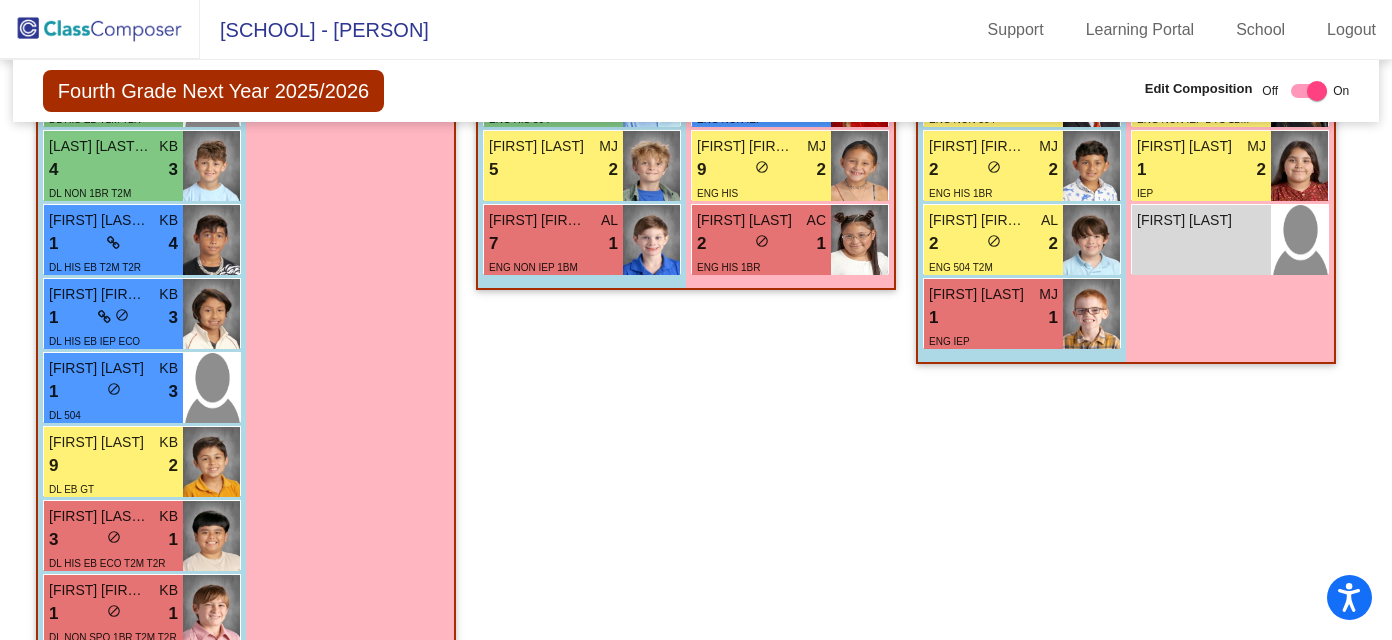 scroll, scrollTop: 2270, scrollLeft: 0, axis: vertical 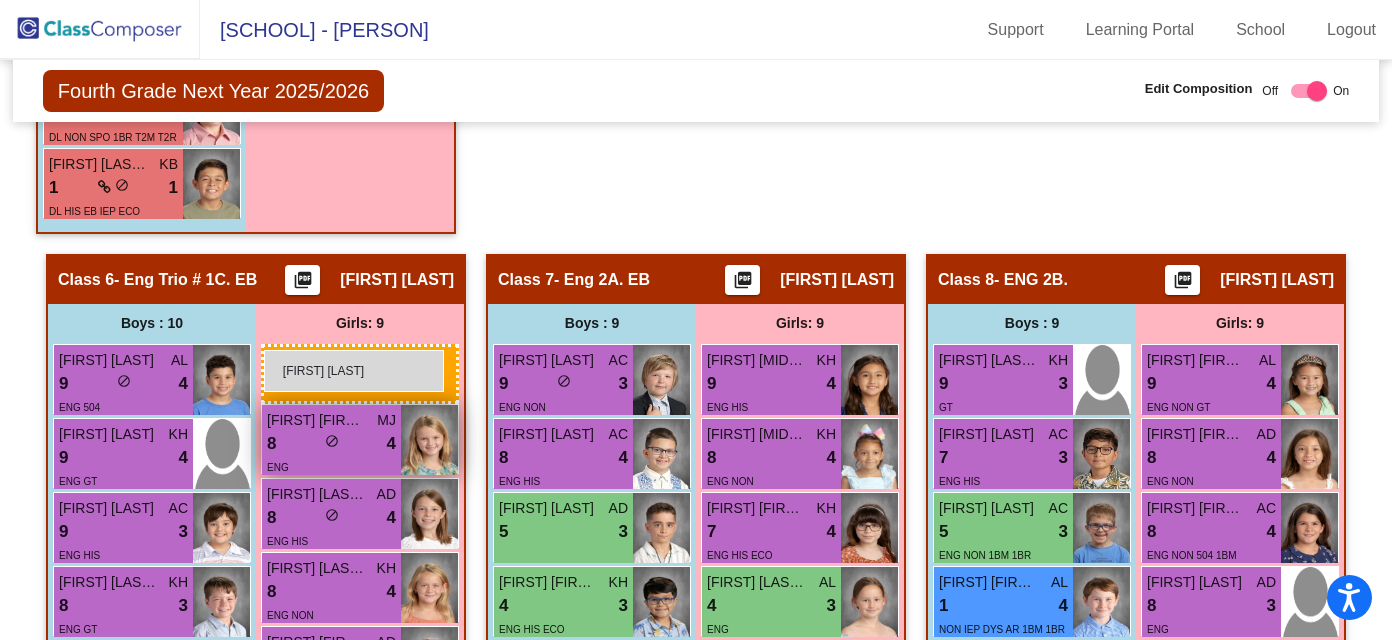 drag, startPoint x: 1249, startPoint y: 231, endPoint x: 263, endPoint y: 350, distance: 993.1551 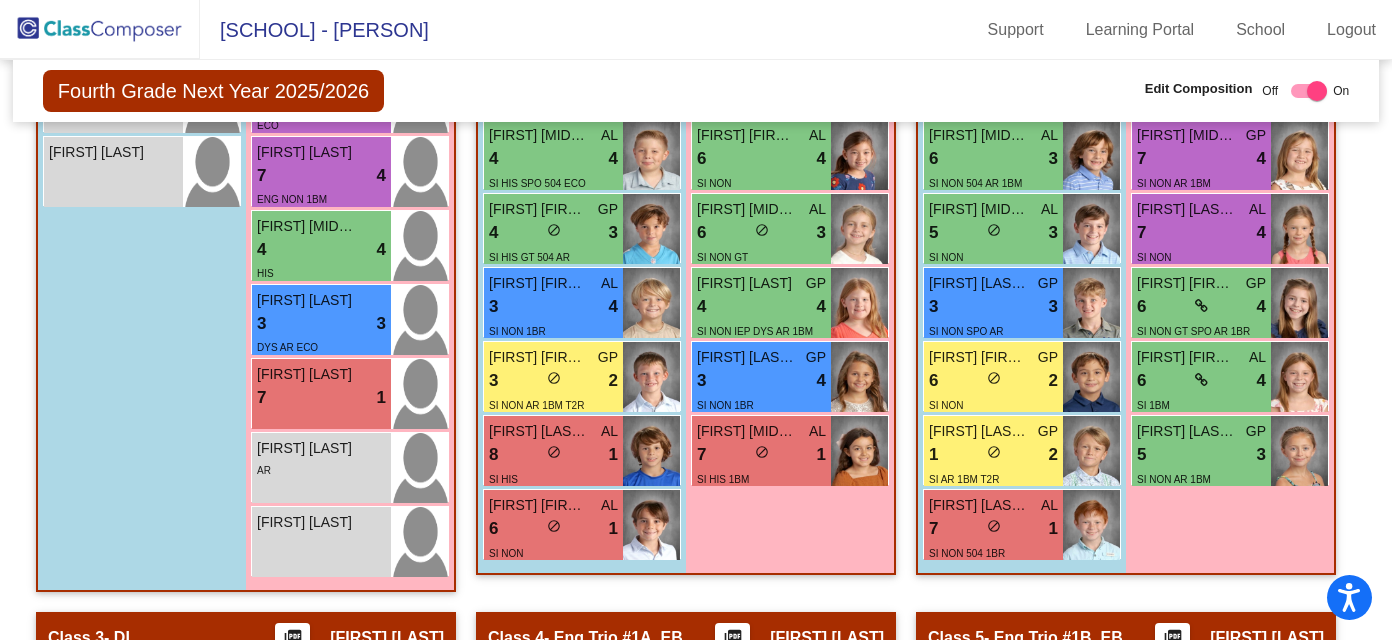 scroll, scrollTop: 1115, scrollLeft: 0, axis: vertical 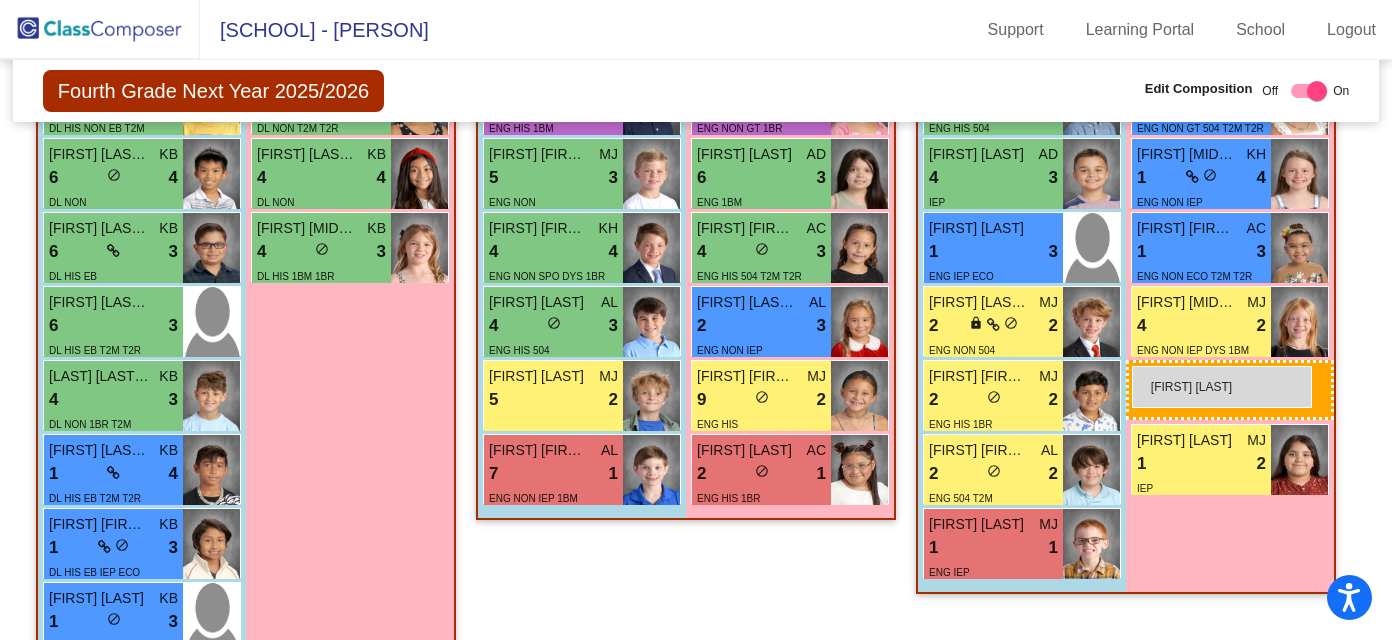 drag, startPoint x: 312, startPoint y: 528, endPoint x: 1132, endPoint y: 365, distance: 836.04364 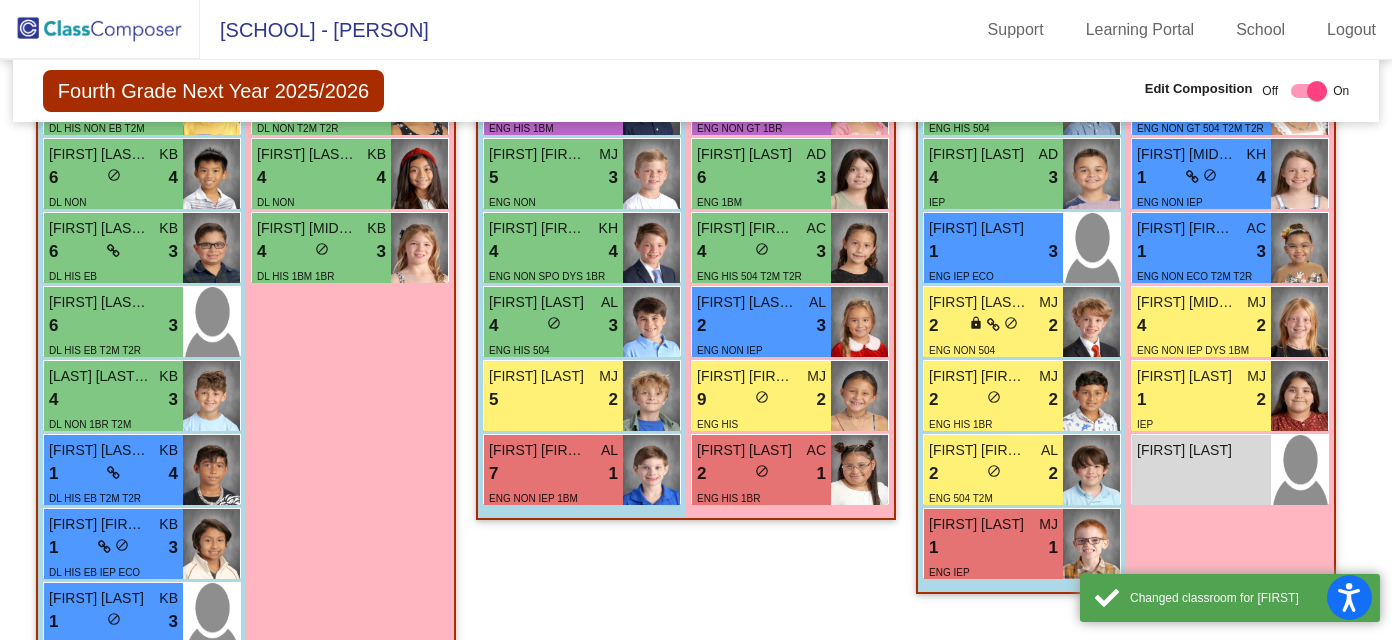 click on "Class 4   - Eng Trio #1A.  EB  picture_as_pdf Blake Pollock  Add Student  First Name Last Name Student Id  (Recommended)   Boy   Girl   Non Binary Add Close  Boys : 10  Henry Auge Mauze MJ 9 lock do_not_disturb_alt 3 ENG GT Oscar Thomas Surratt AD 9 lock do_not_disturb_alt 3 ENG Andrew Davis Pape AL 8 lock do_not_disturb_alt 4 ENG NON 1BR Harrison Cooper Defosset AD 8 lock do_not_disturb_alt 3 ENG NON Ryan Jeremiah Autobee AC 7 lock do_not_disturb_alt 3 ENG HIS 1BM William Henry Gray MJ 5 lock do_not_disturb_alt 3 ENG NON Presnall Forrest Ziegler KH 4 lock do_not_disturb_alt 4 ENG NON SPO DYS 1BR Benjamin Baker AL 4 lock do_not_disturb_alt 3 ENG HIS 504 Samuel Rowland MJ 5 lock do_not_disturb_alt 2 Maxwell James O'Brien AL 7 lock do_not_disturb_alt 1 ENG NON IEP 1BM Girls: 10 Monica Mae Murphy AC 9 lock do_not_disturb_alt 4 ENG NON GT Rian Paige Burroughs AL 8 lock do_not_disturb_alt 4 ENG NON Cloe Saldana KH 8 lock do_not_disturb_alt 4 ENG 504 DYS Matilda Mary Hecker AD 7 lock do_not_disturb_alt 4 ENG HIS" 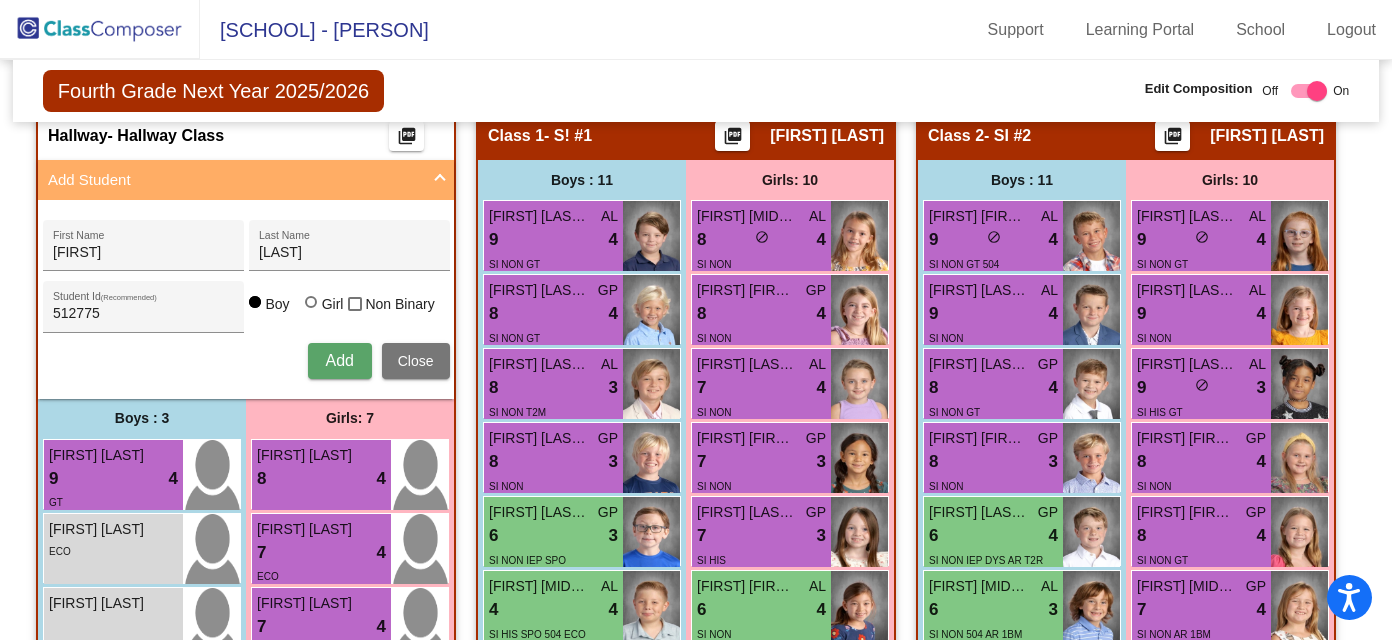scroll, scrollTop: 661, scrollLeft: 0, axis: vertical 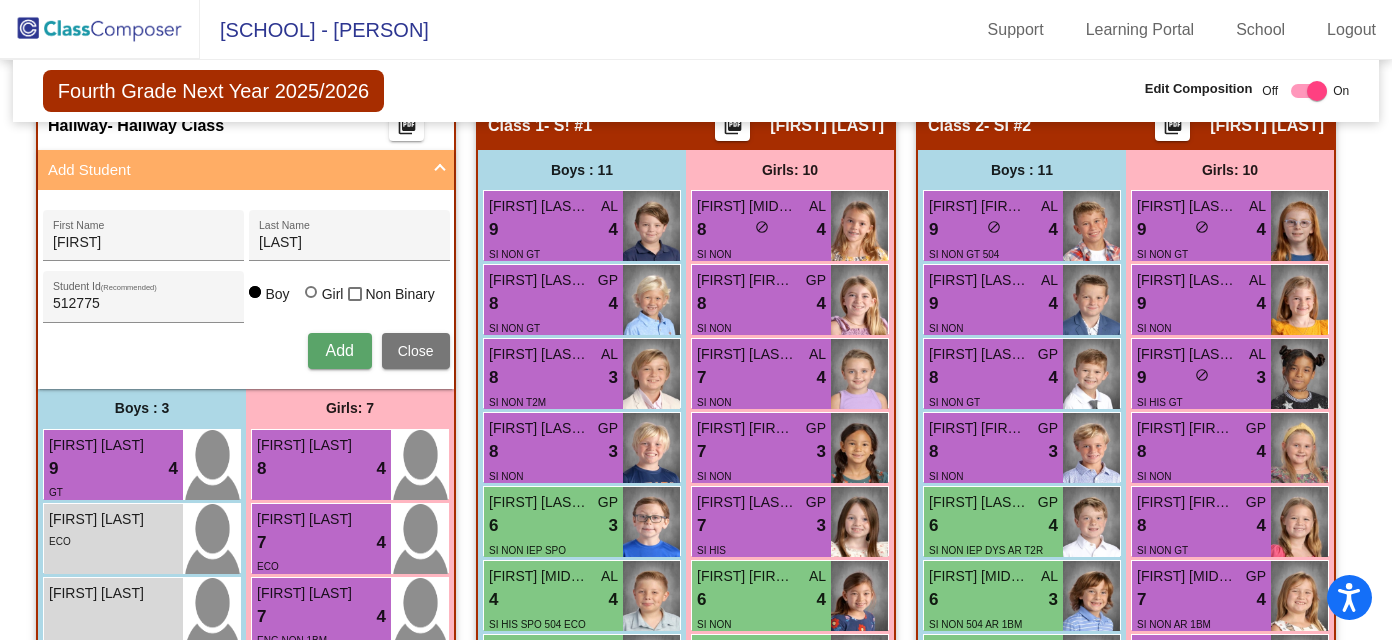 click at bounding box center [311, 292] 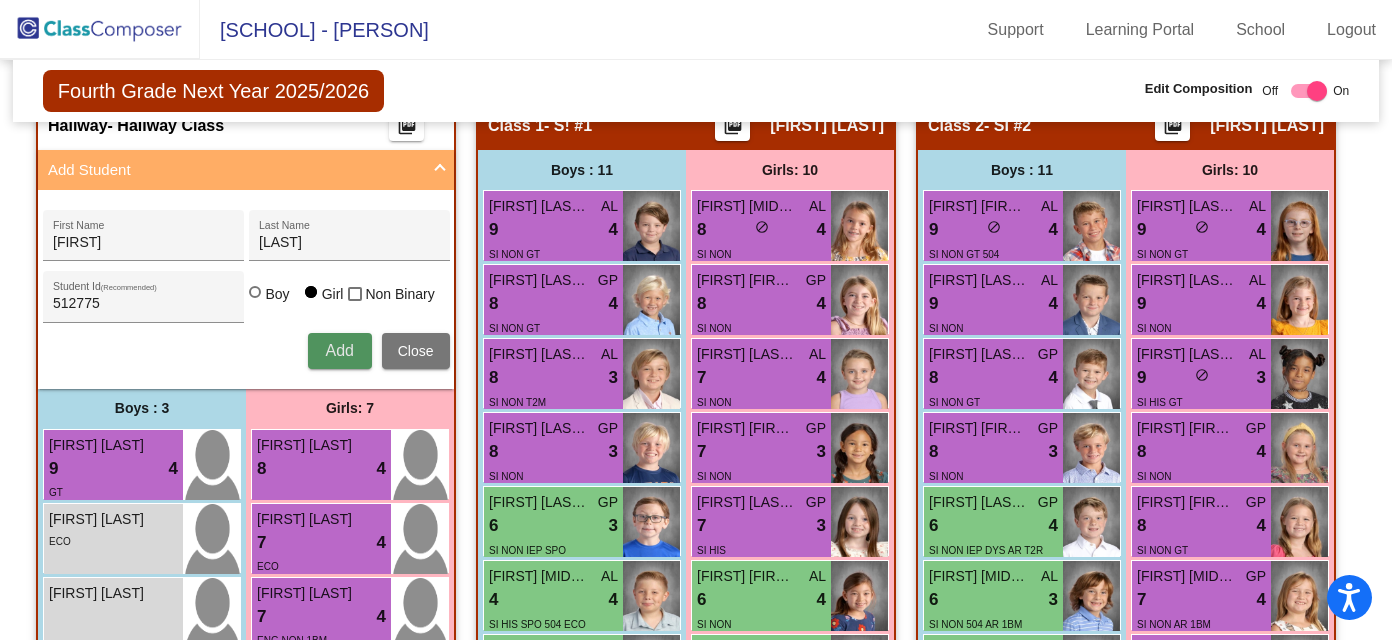 click on "Add" at bounding box center (340, 351) 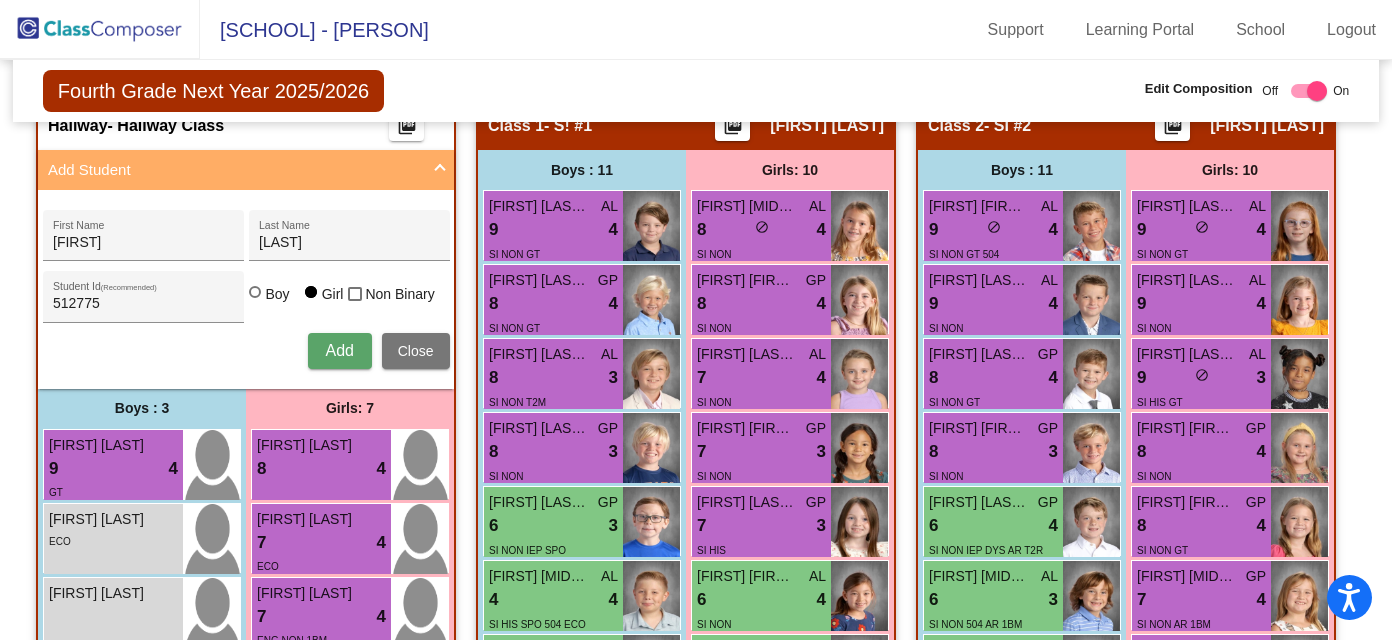 type 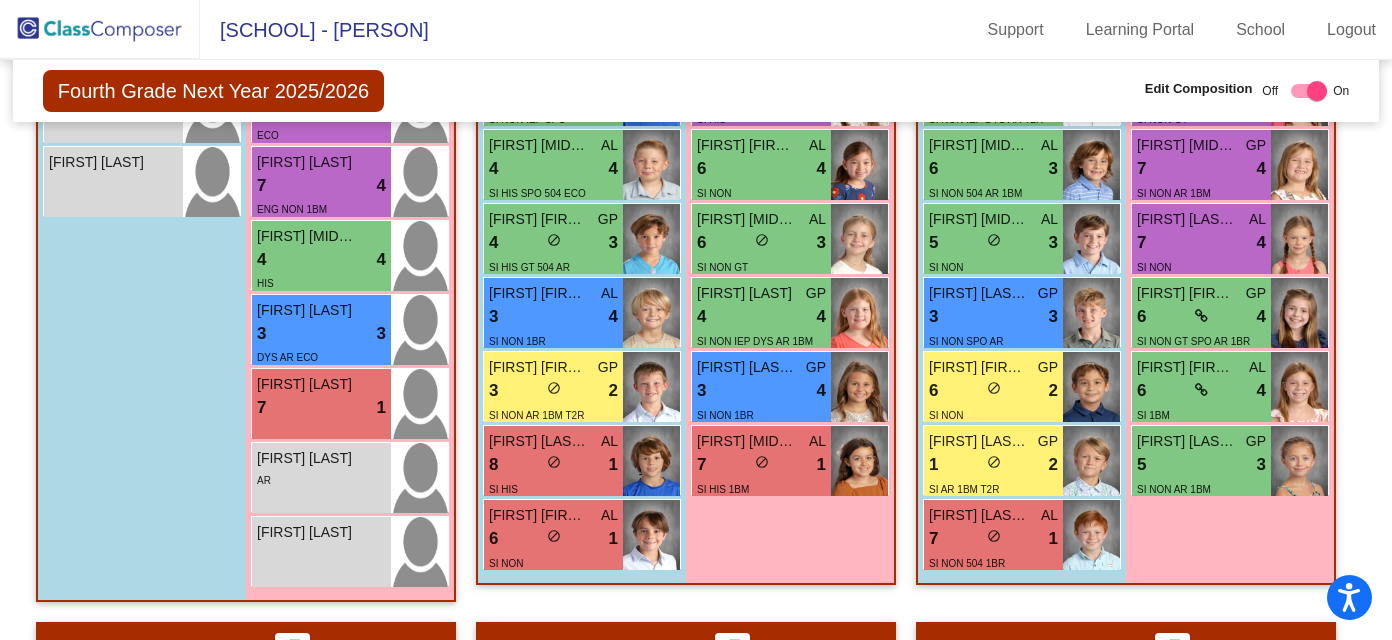 scroll, scrollTop: 1120, scrollLeft: 0, axis: vertical 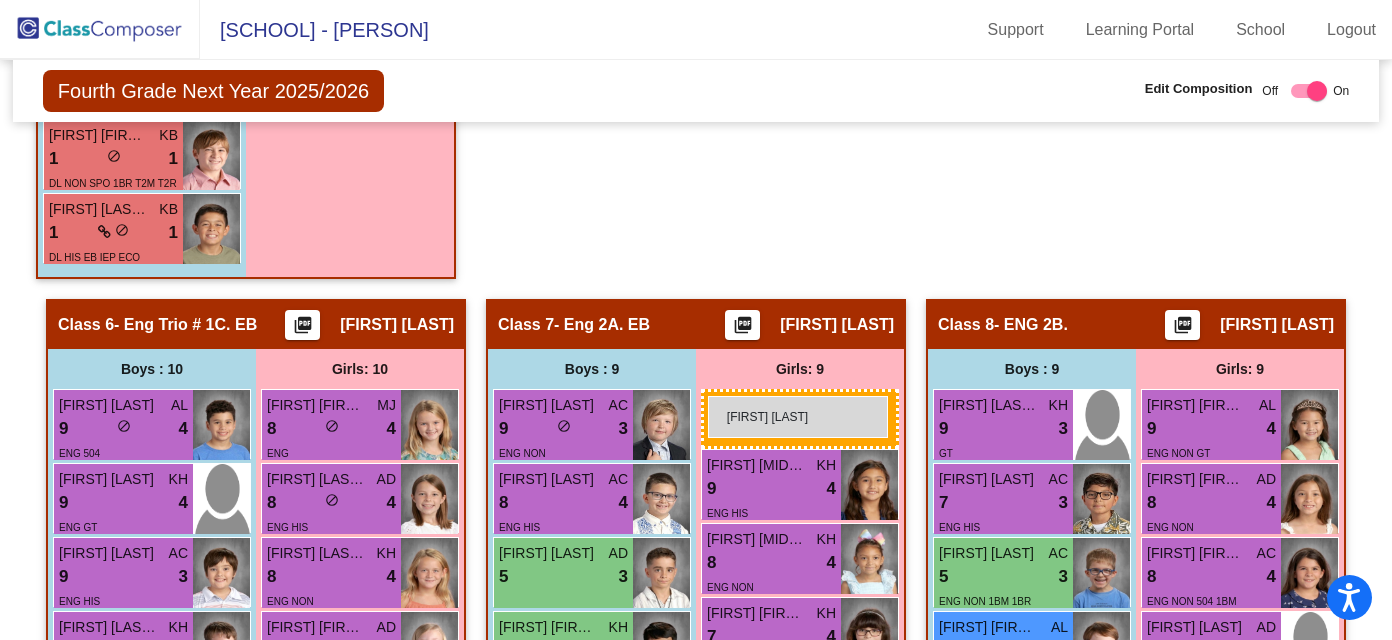drag, startPoint x: 296, startPoint y: 526, endPoint x: 708, endPoint y: 395, distance: 432.3251 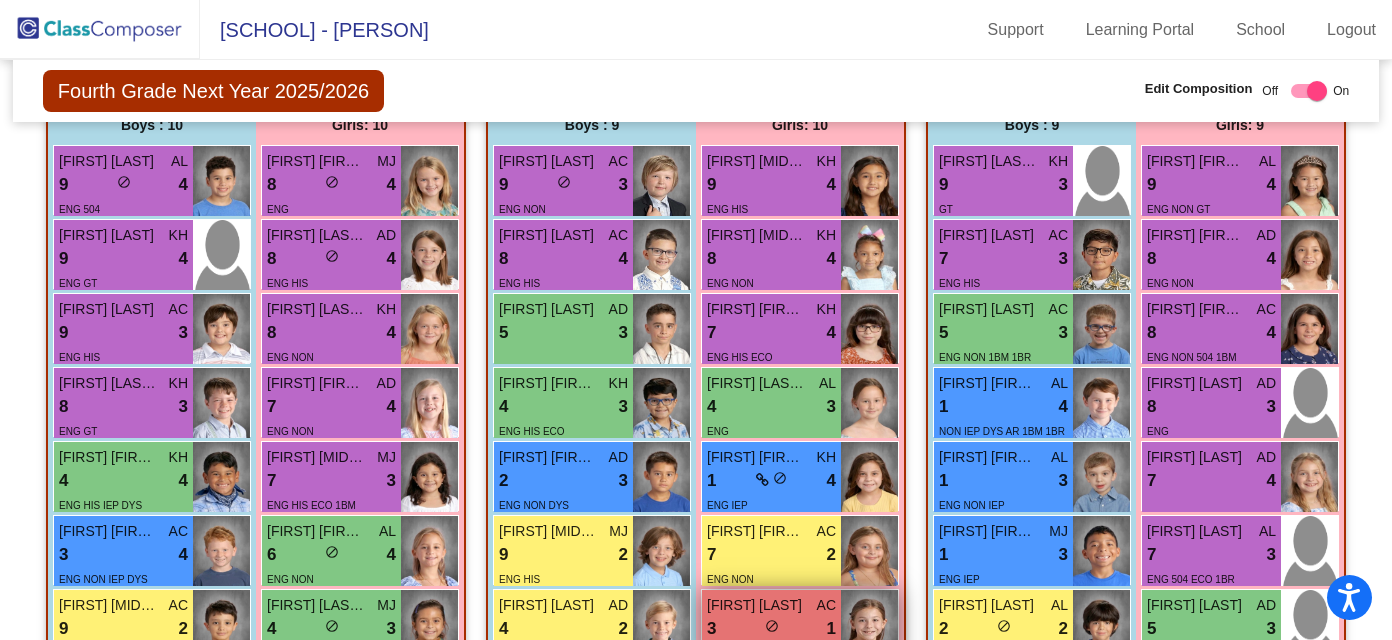 scroll, scrollTop: 2983, scrollLeft: 0, axis: vertical 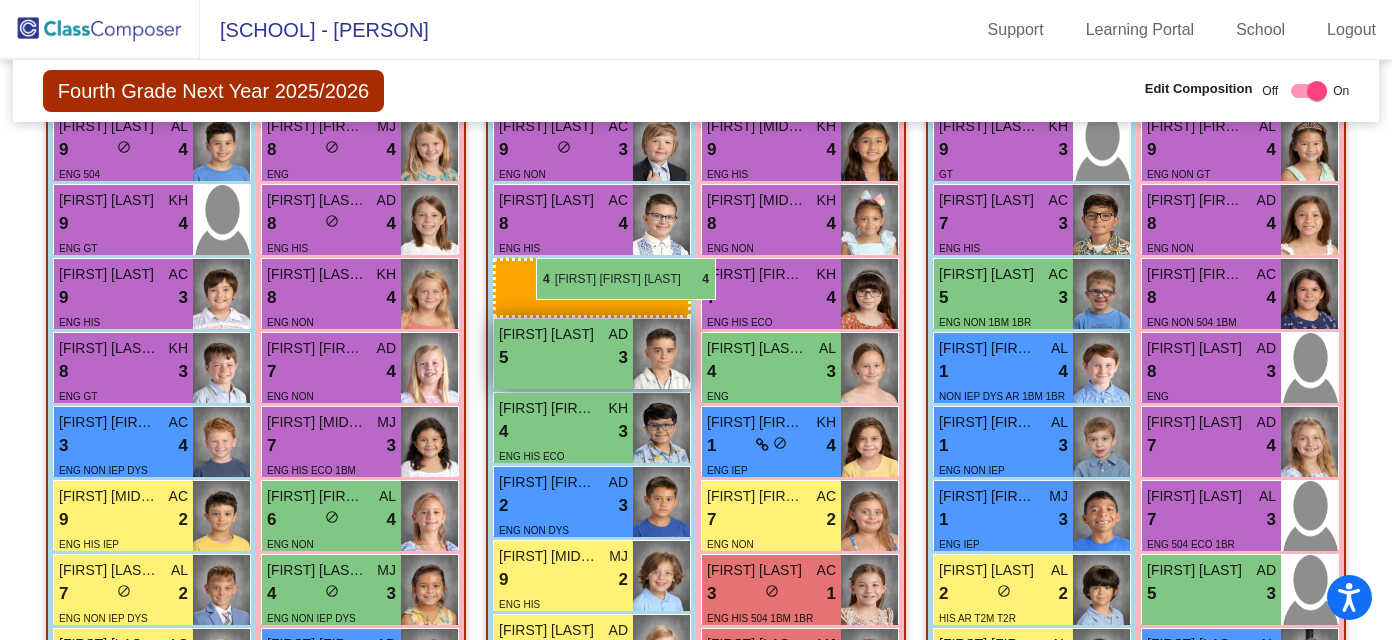 drag, startPoint x: 133, startPoint y: 452, endPoint x: 541, endPoint y: 259, distance: 451.34576 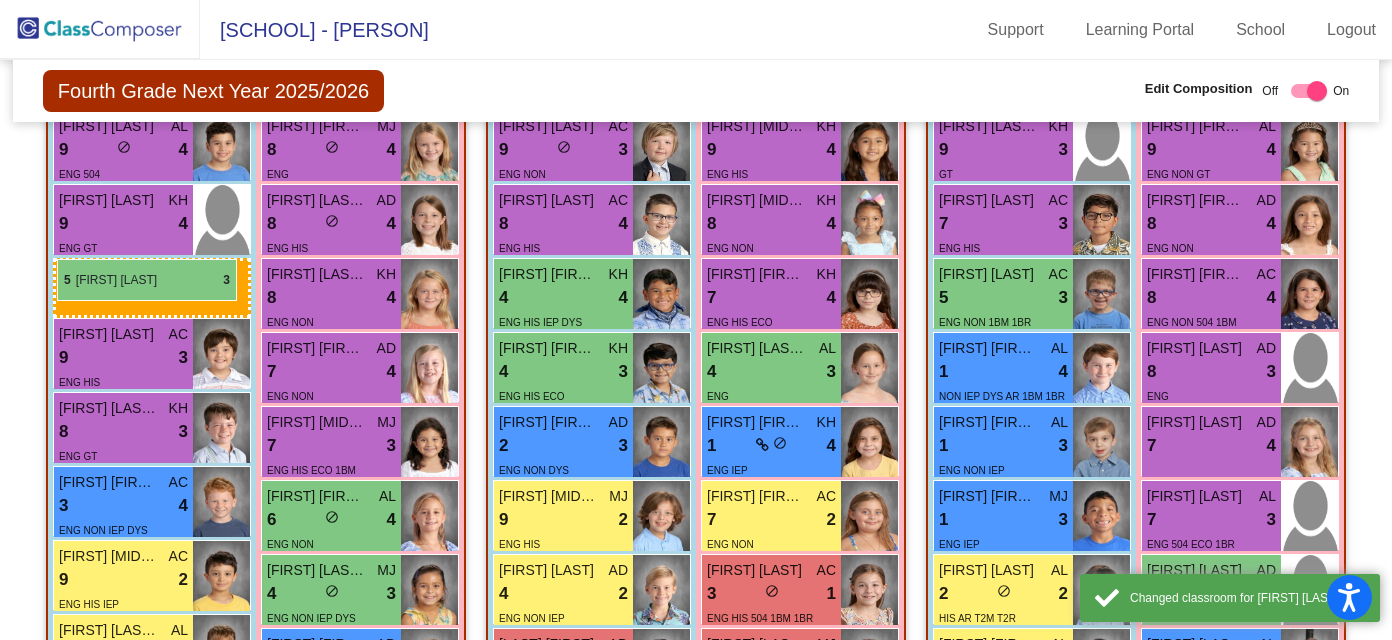 drag, startPoint x: 601, startPoint y: 293, endPoint x: 57, endPoint y: 259, distance: 545.06146 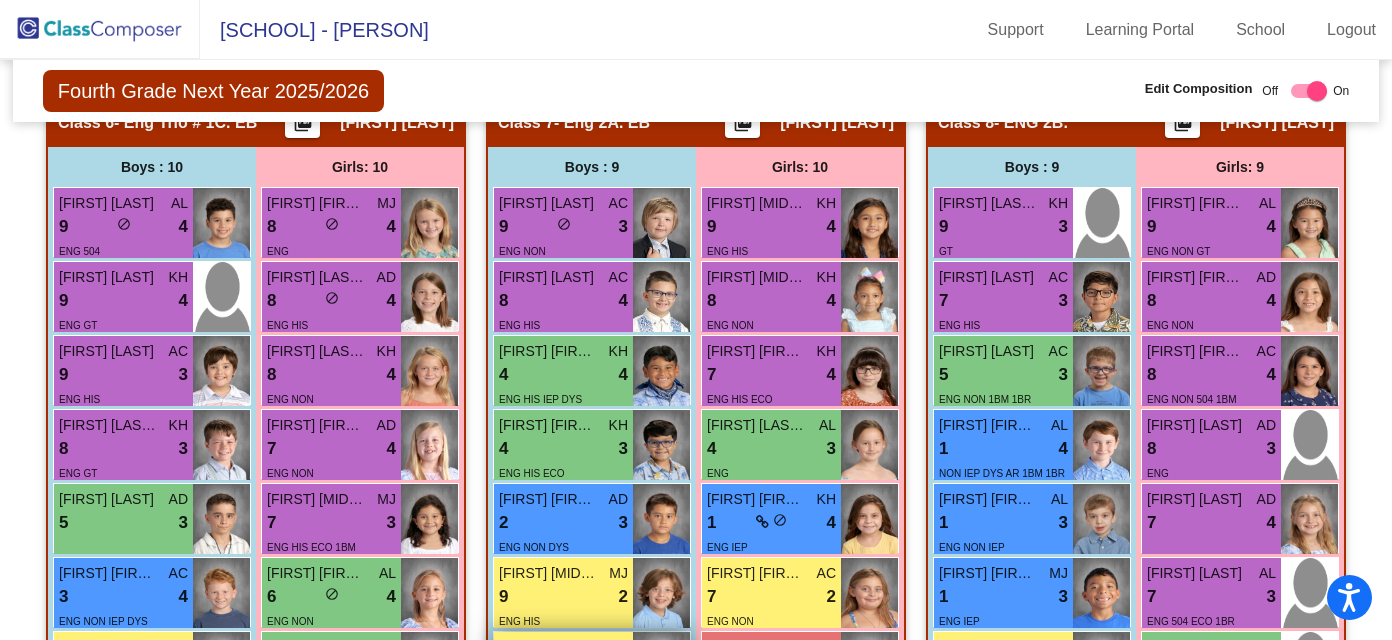scroll, scrollTop: 2909, scrollLeft: 0, axis: vertical 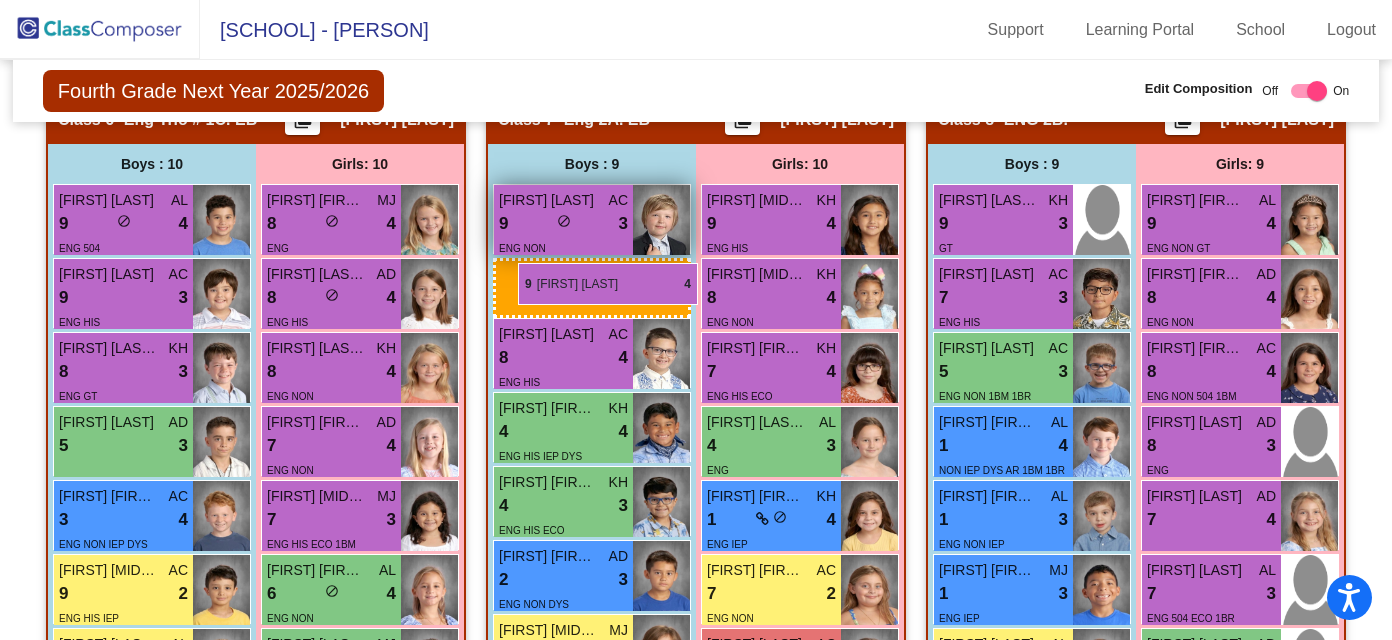 drag, startPoint x: 101, startPoint y: 287, endPoint x: 519, endPoint y: 263, distance: 418.68842 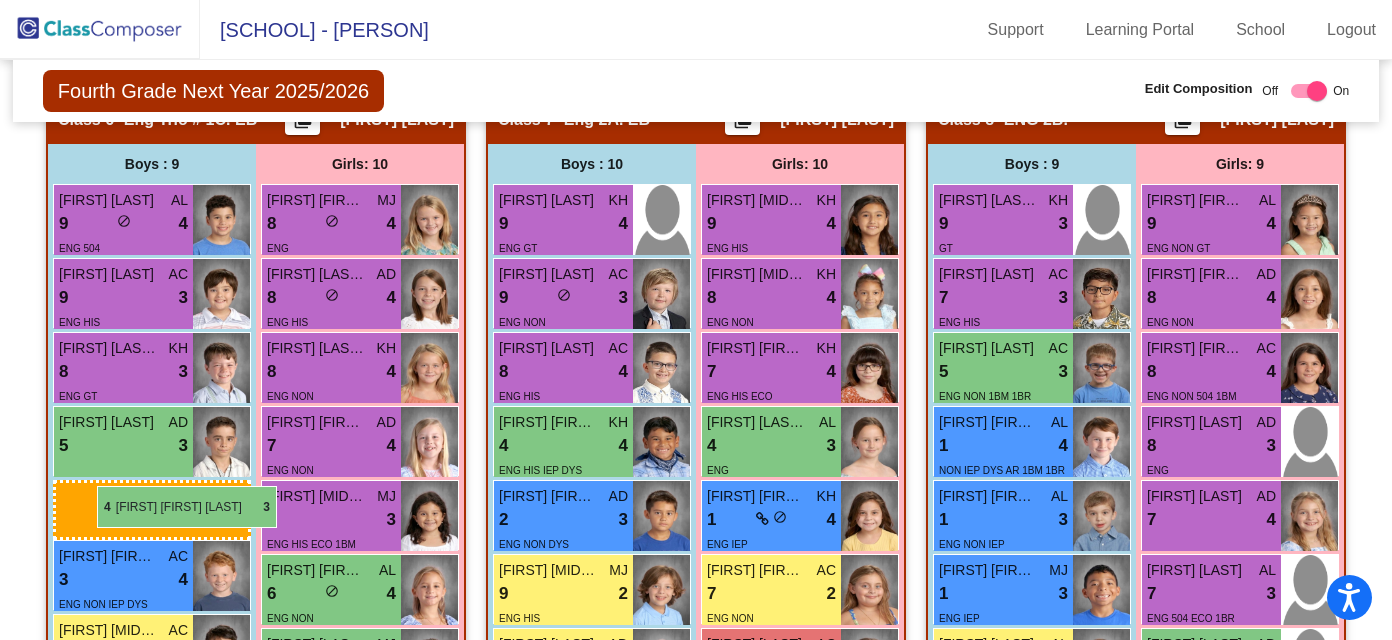 drag, startPoint x: 611, startPoint y: 494, endPoint x: 100, endPoint y: 485, distance: 511.07925 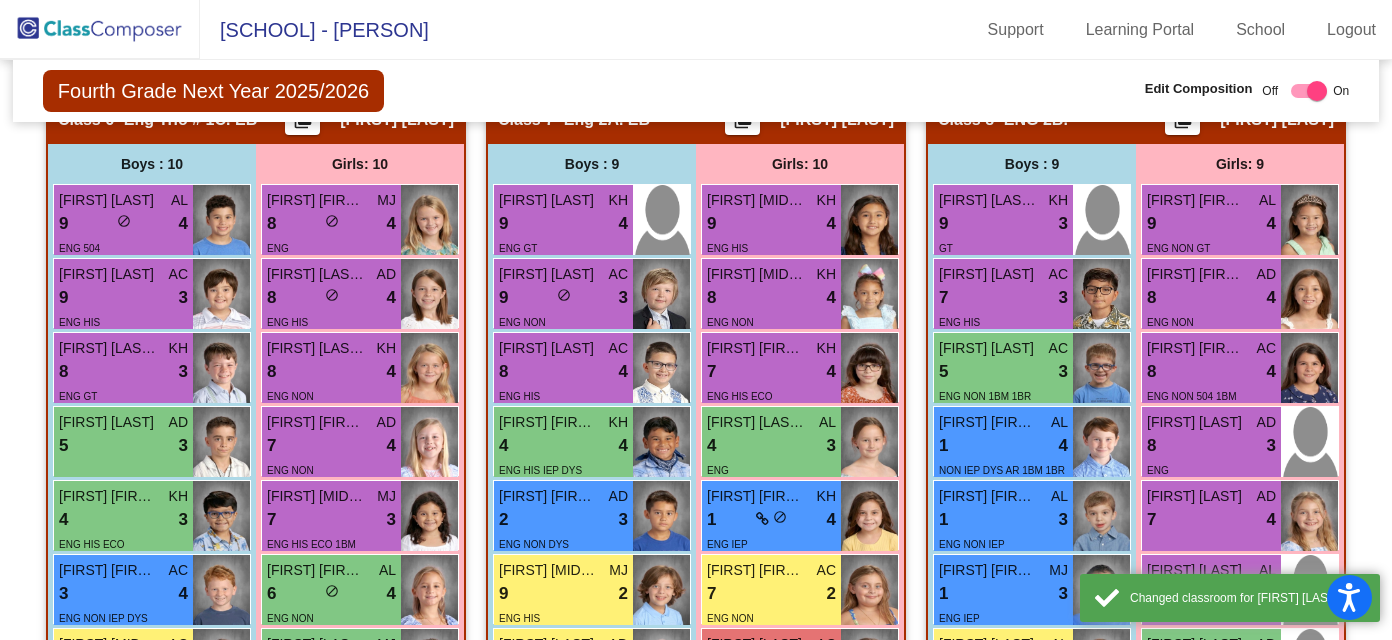 click on "Woodridge Elementary - Christa Support Learning Portal School Logout" 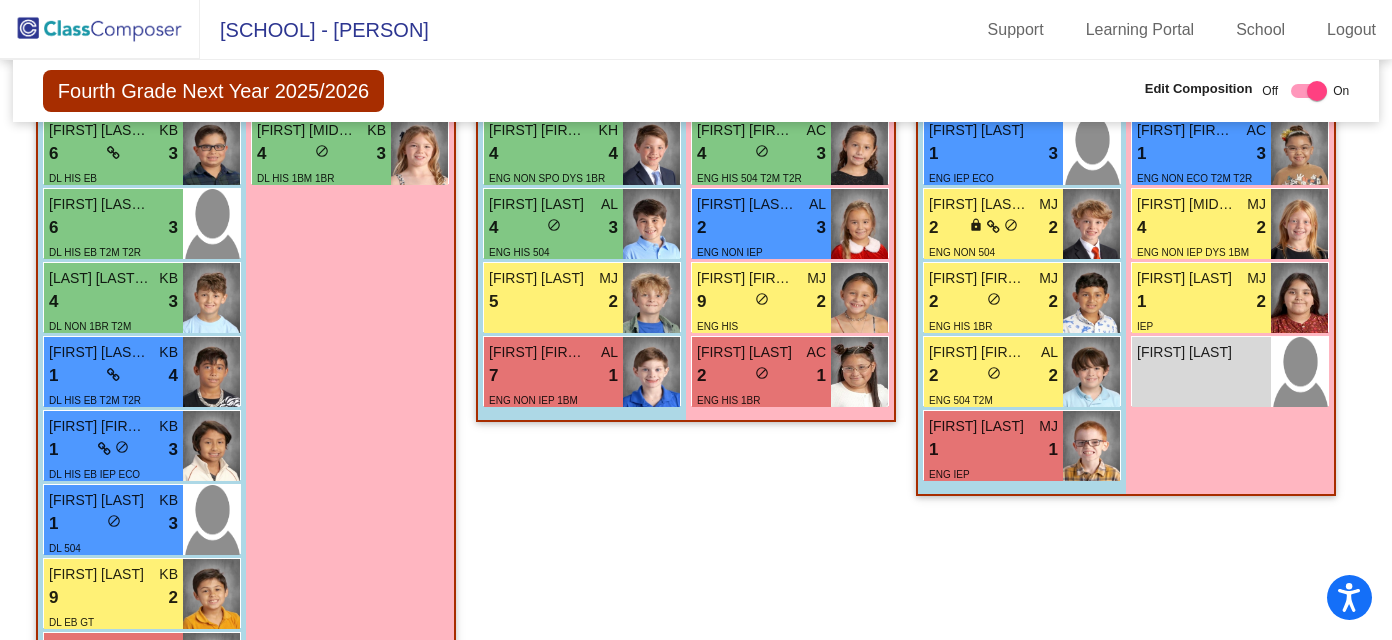 scroll, scrollTop: 2039, scrollLeft: 0, axis: vertical 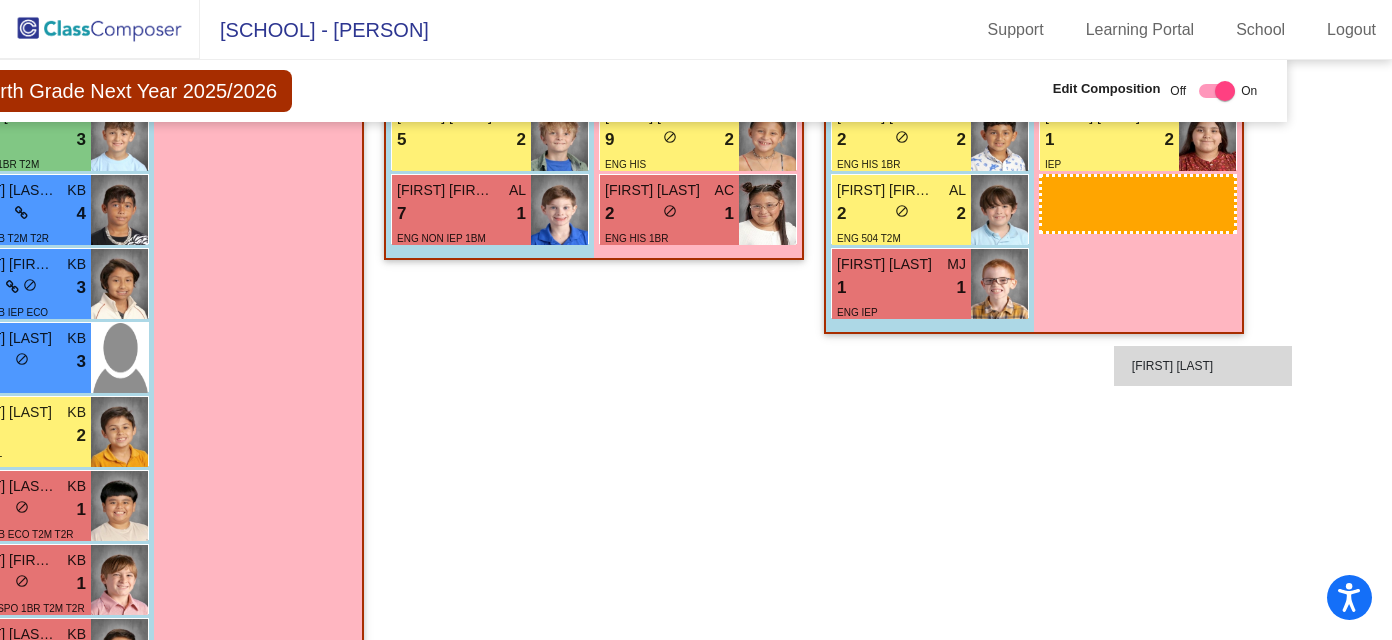 drag, startPoint x: 1226, startPoint y: 437, endPoint x: 1113, endPoint y: 343, distance: 146.98639 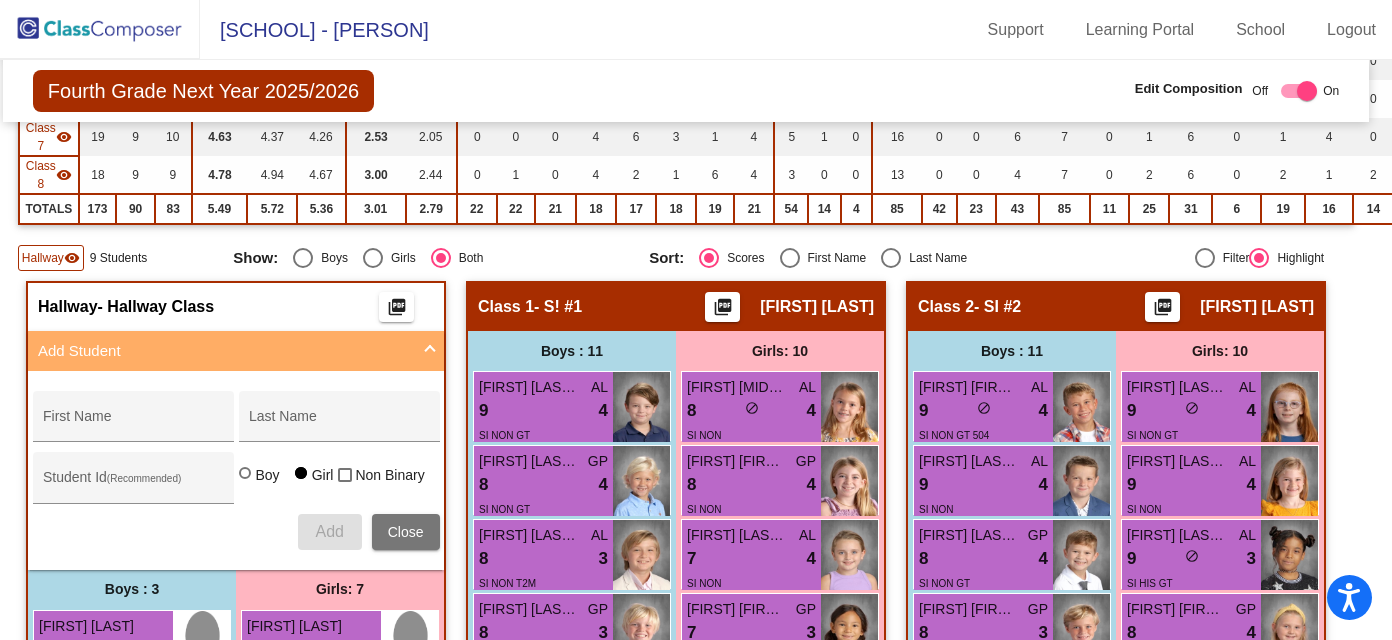 scroll, scrollTop: 0, scrollLeft: 10, axis: horizontal 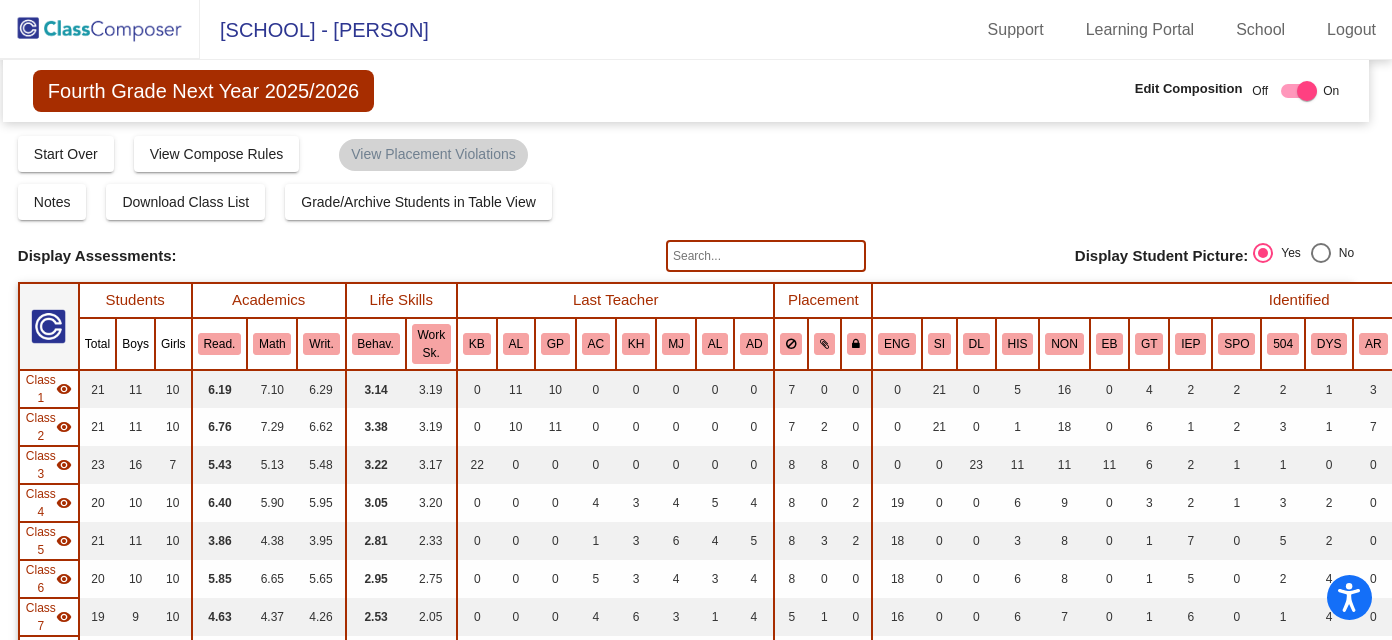click 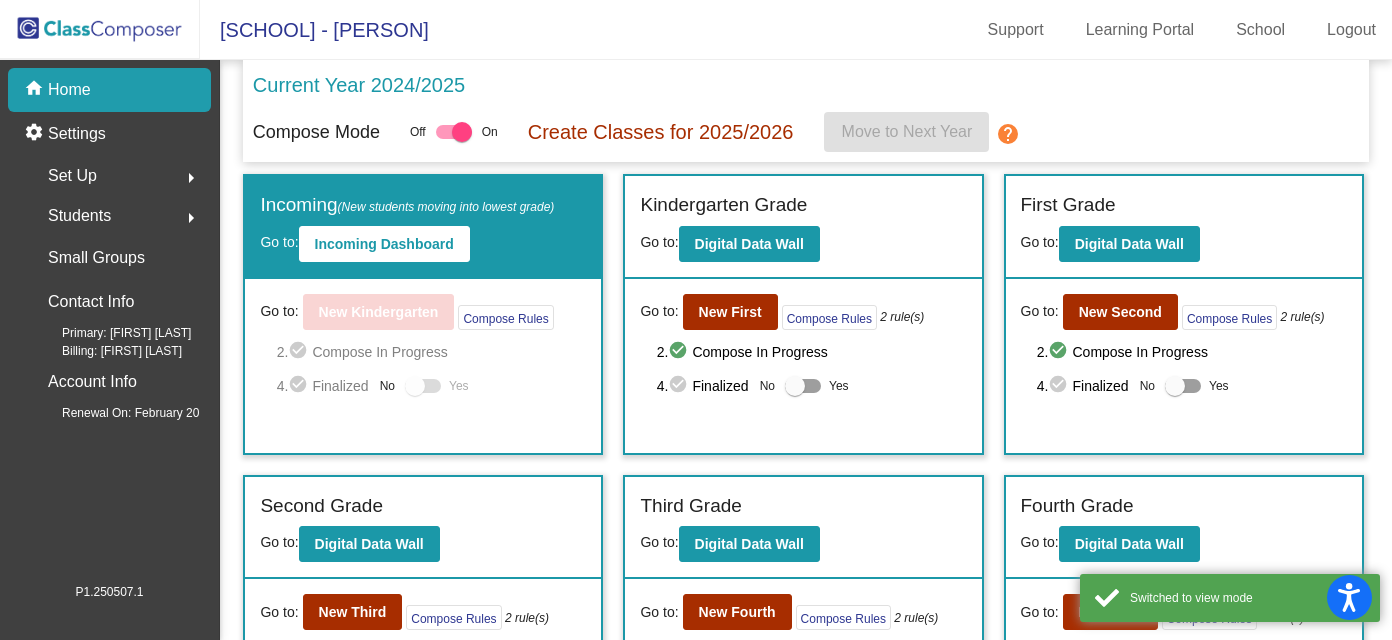 click on "Students  arrow_right" 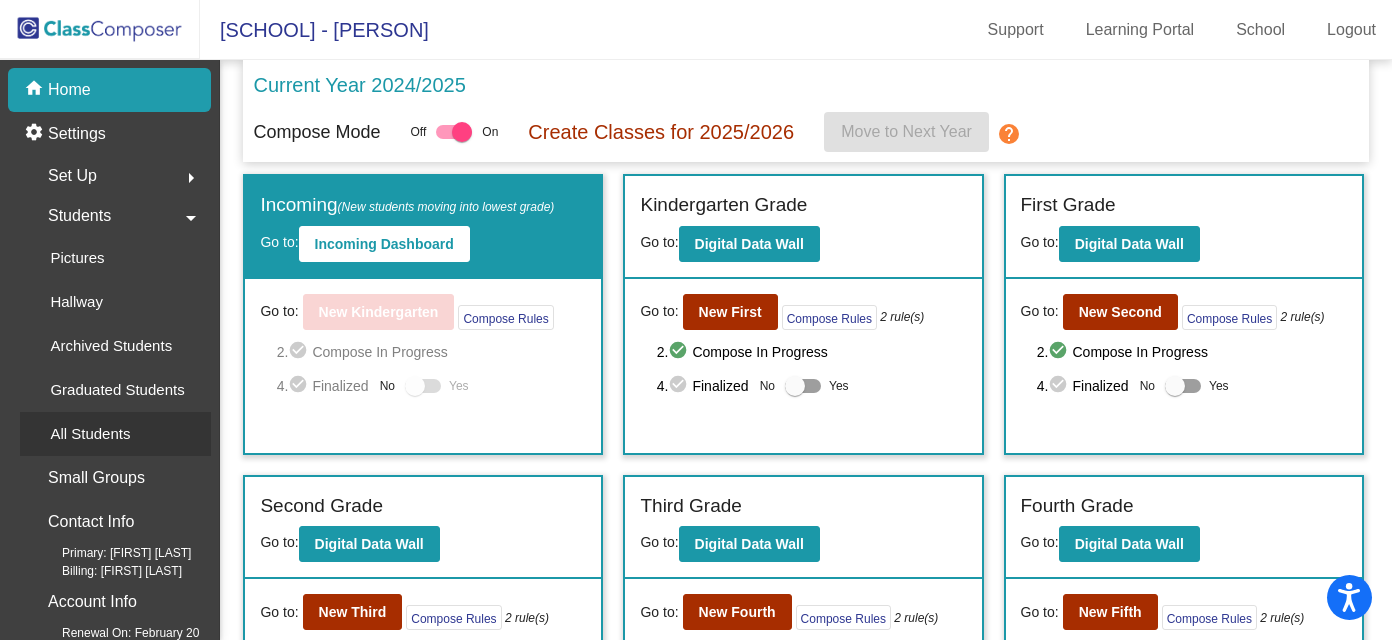 click on "All Students" 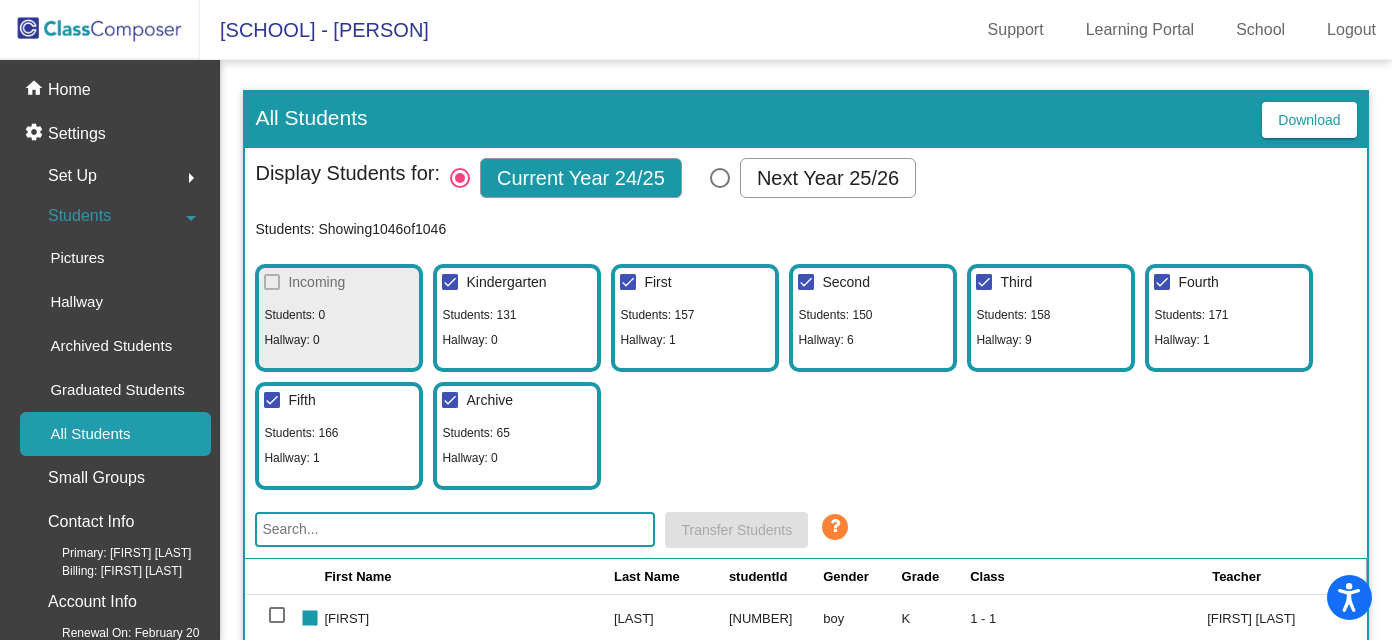 click on "Next Year 25/26" at bounding box center (828, 178) 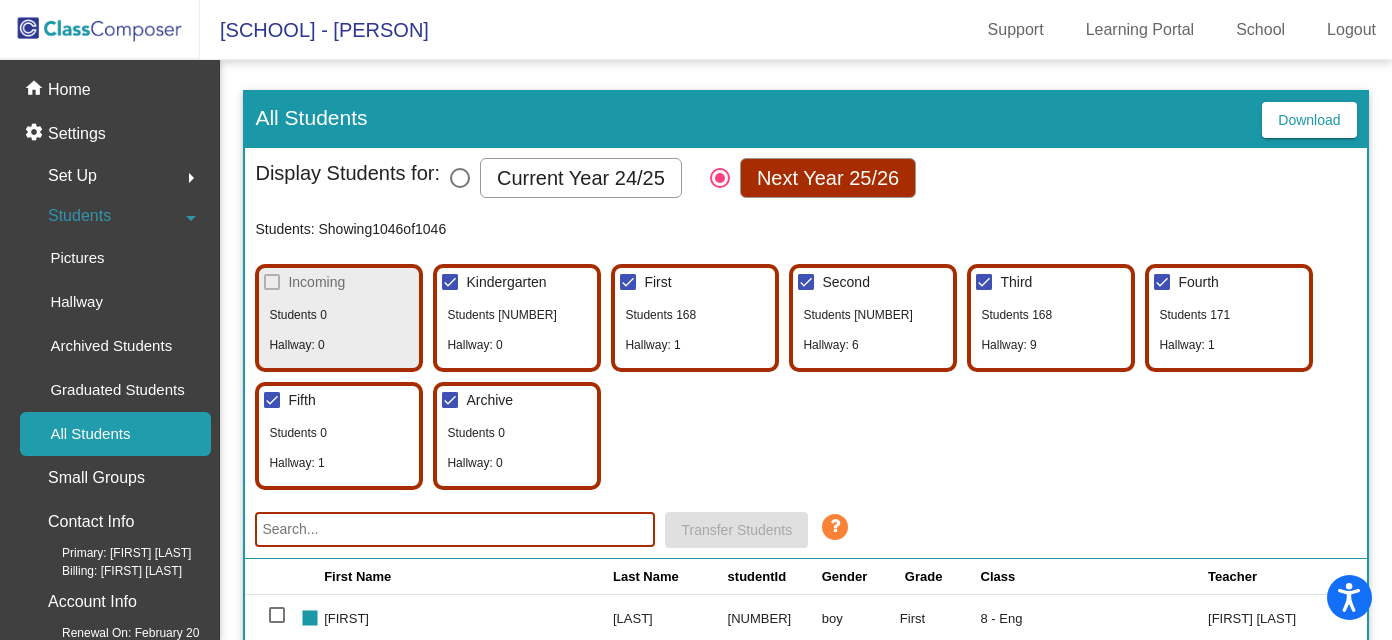 click on "Hallway: 1" 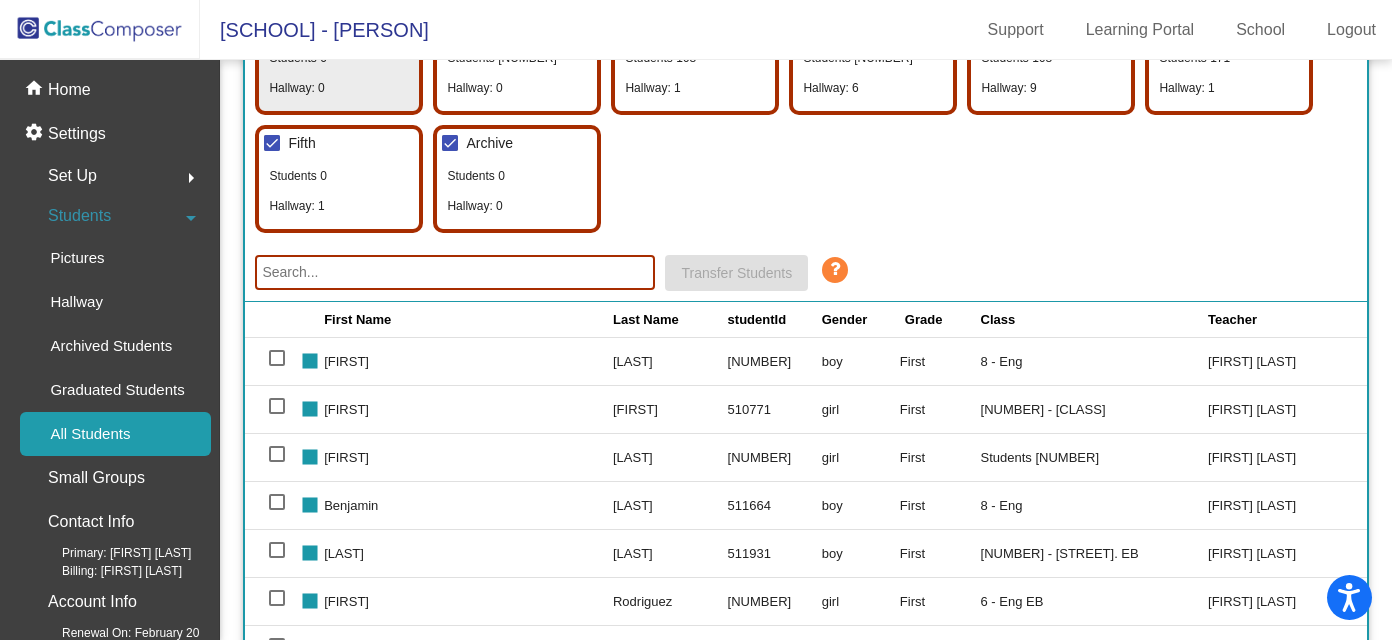 scroll, scrollTop: 258, scrollLeft: 0, axis: vertical 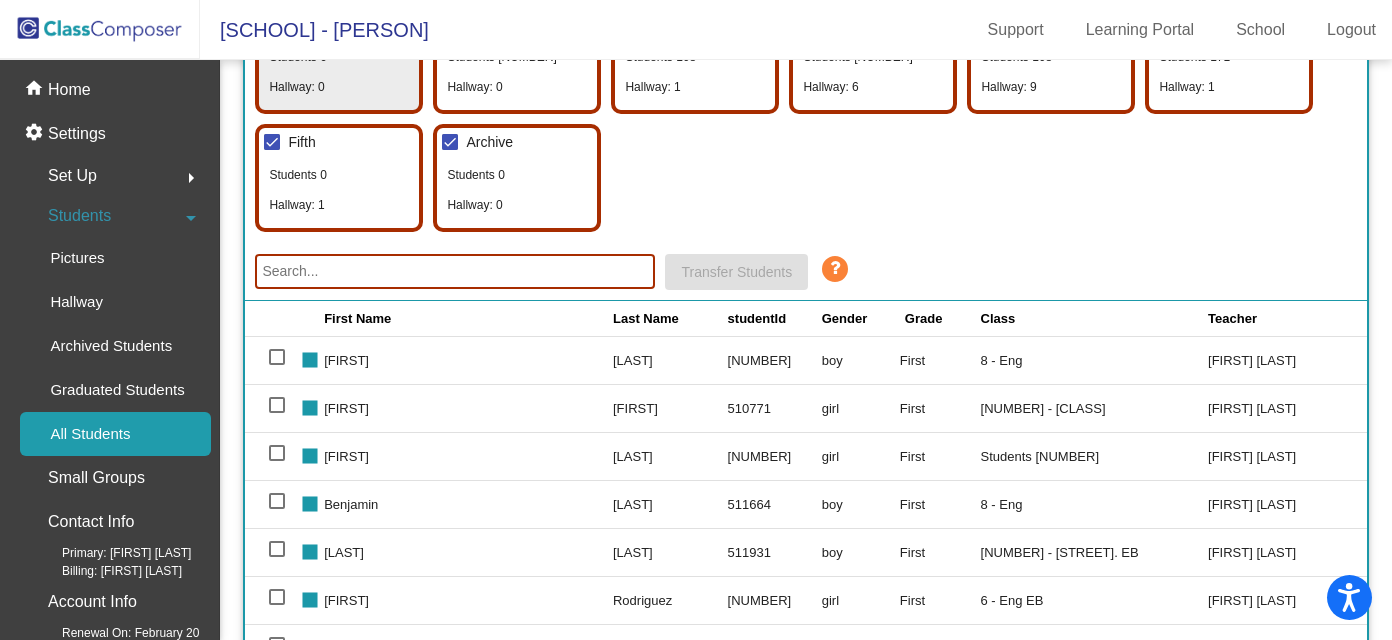 click 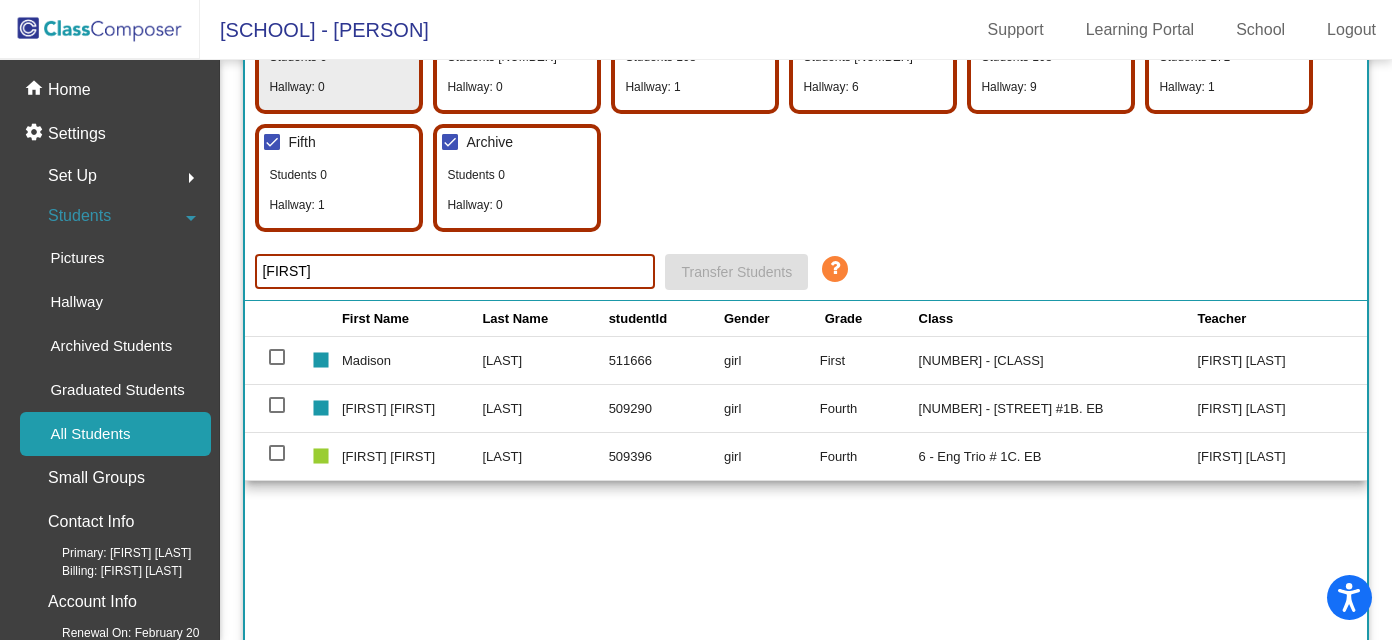 type on "madiso" 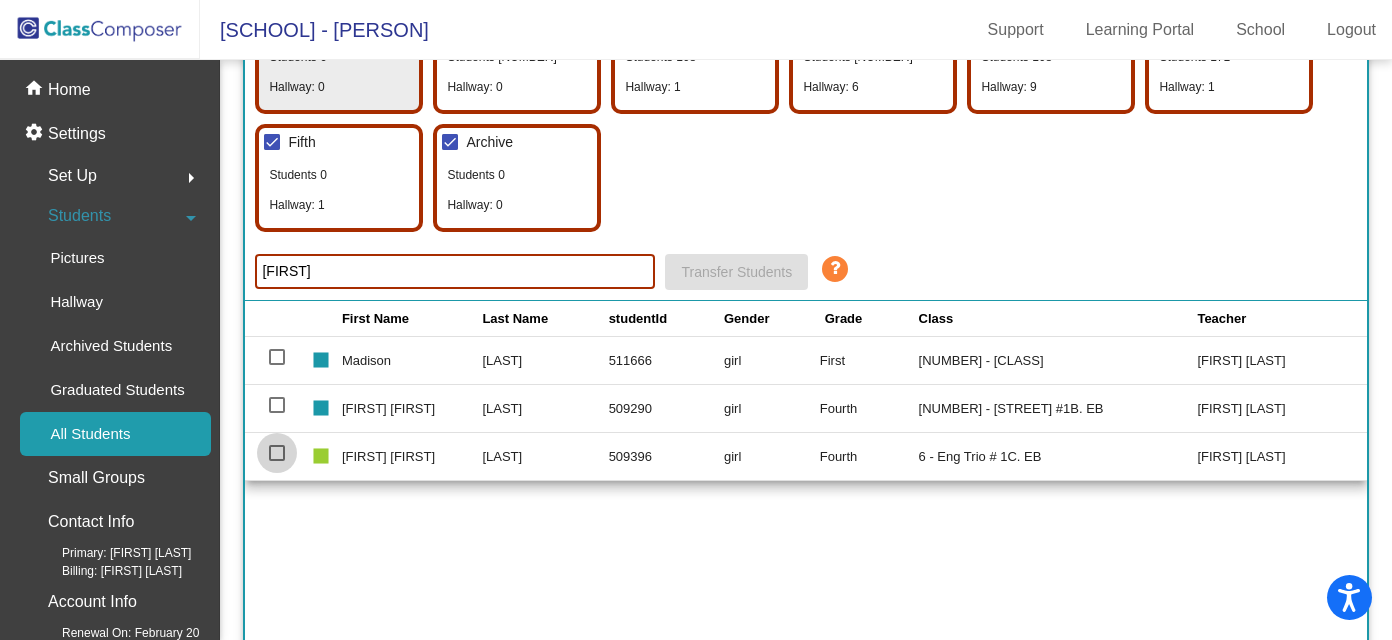 click at bounding box center [277, 453] 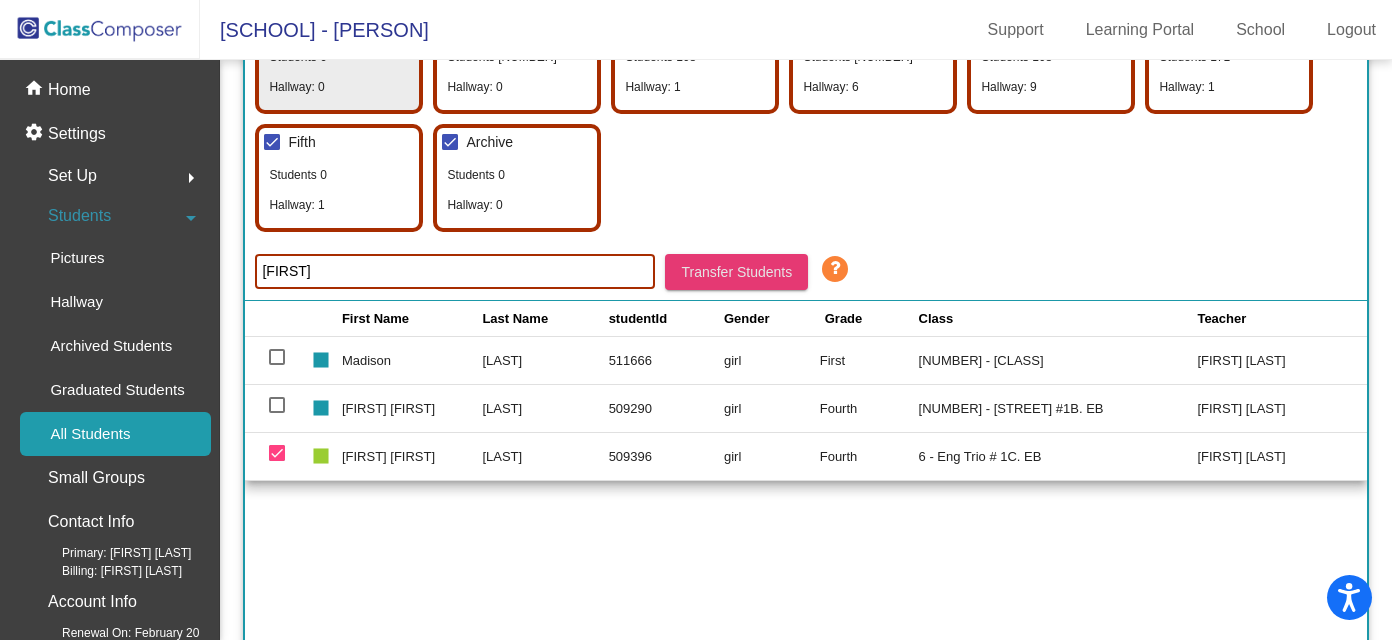 click on "Transfer Students" 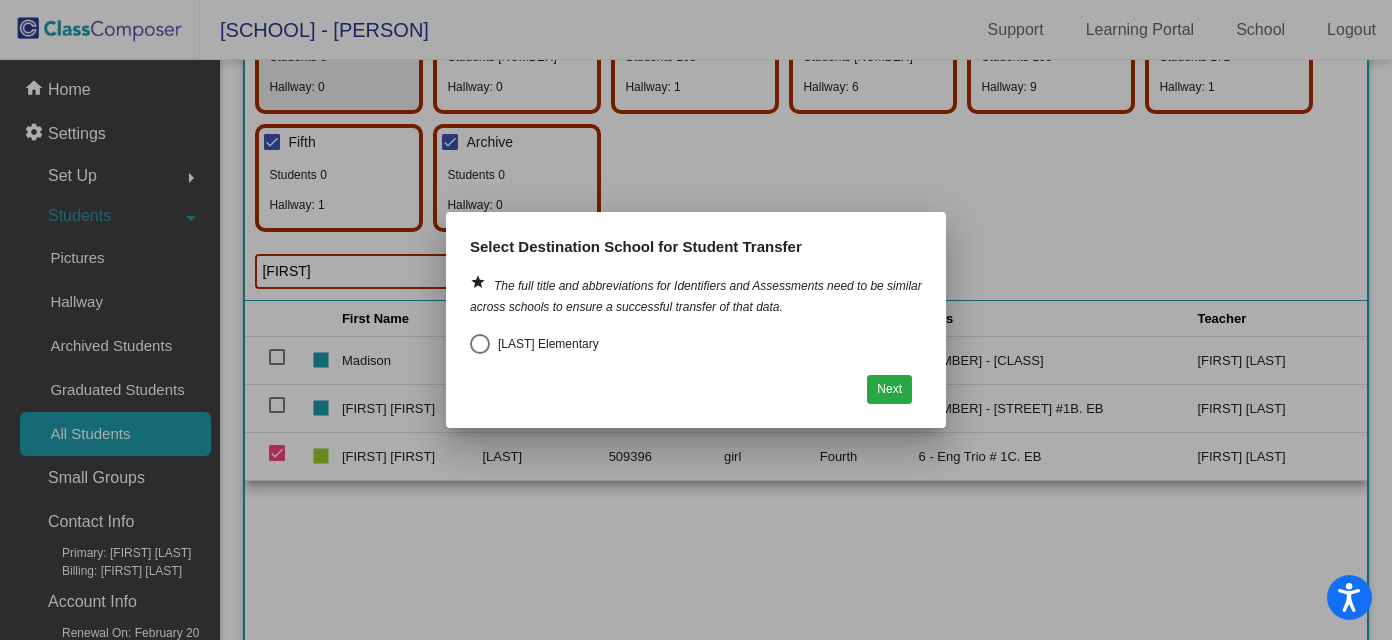 click at bounding box center (480, 344) 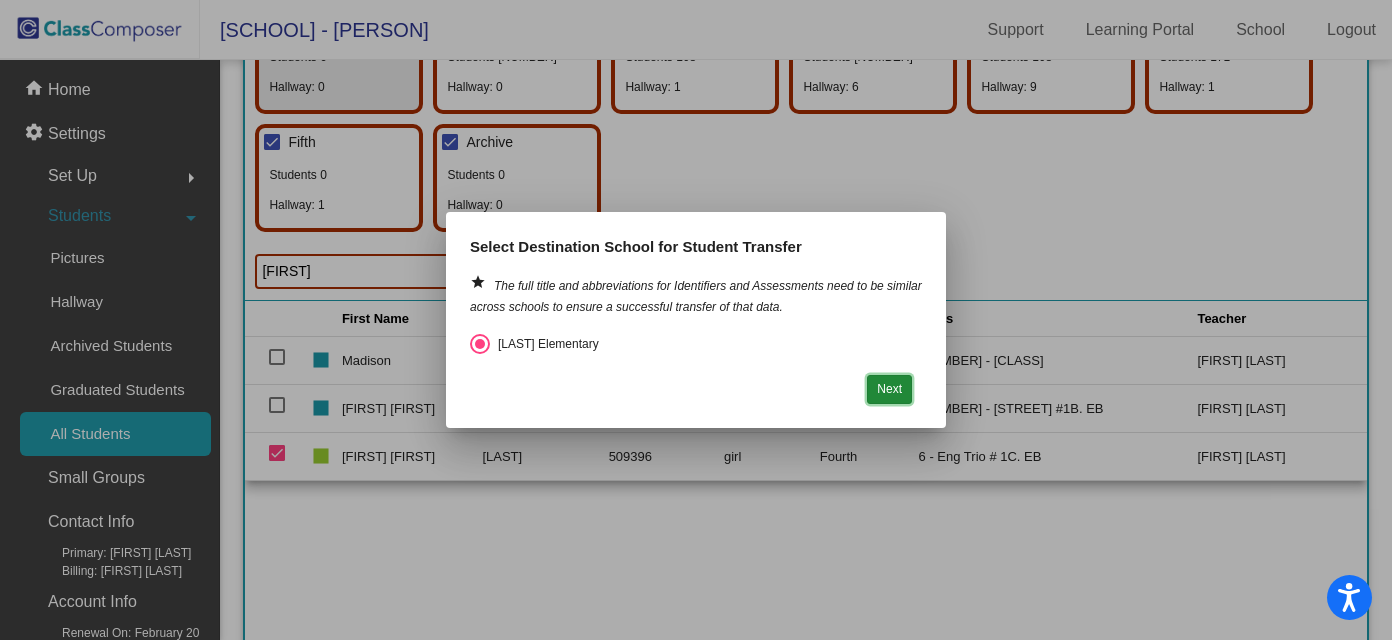 click on "Next" at bounding box center (889, 389) 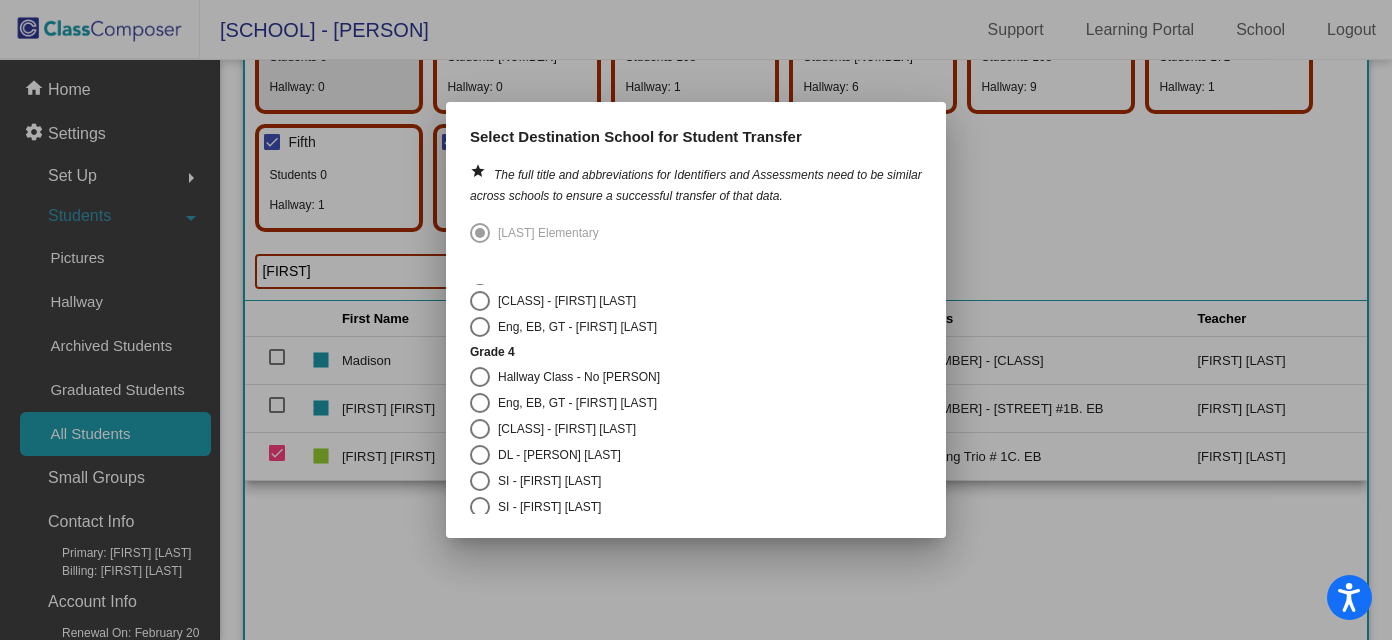 scroll, scrollTop: 689, scrollLeft: 0, axis: vertical 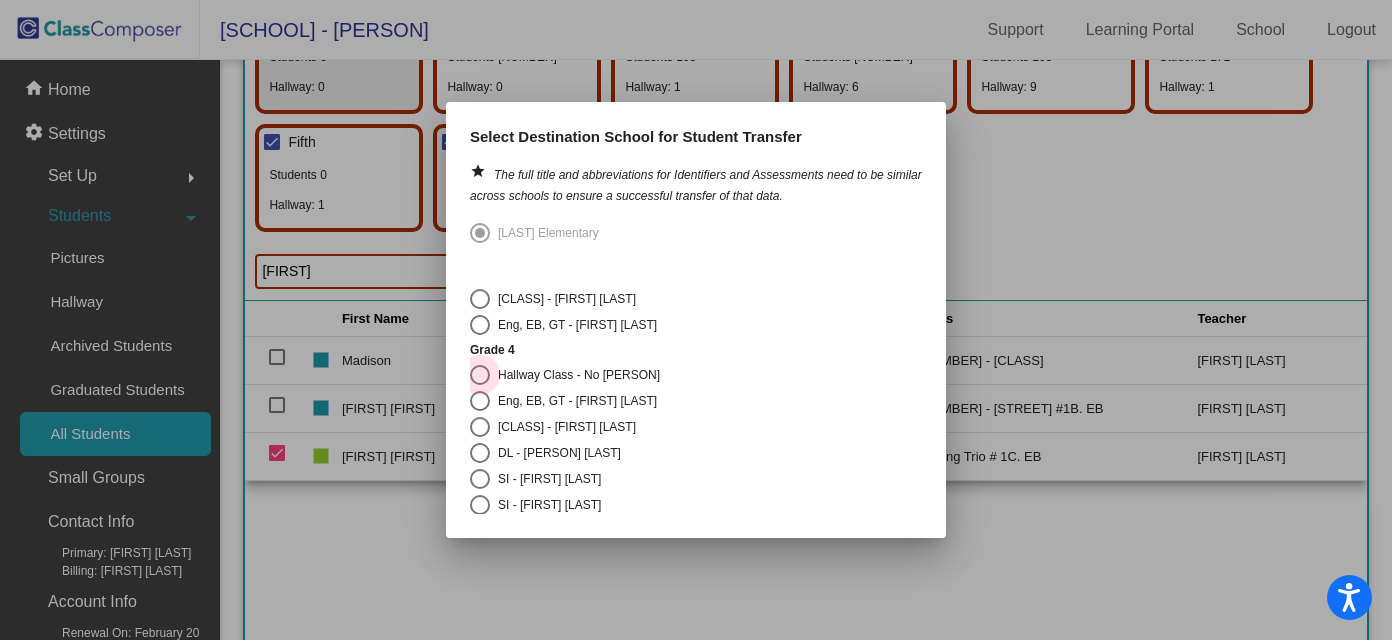 click at bounding box center [480, 375] 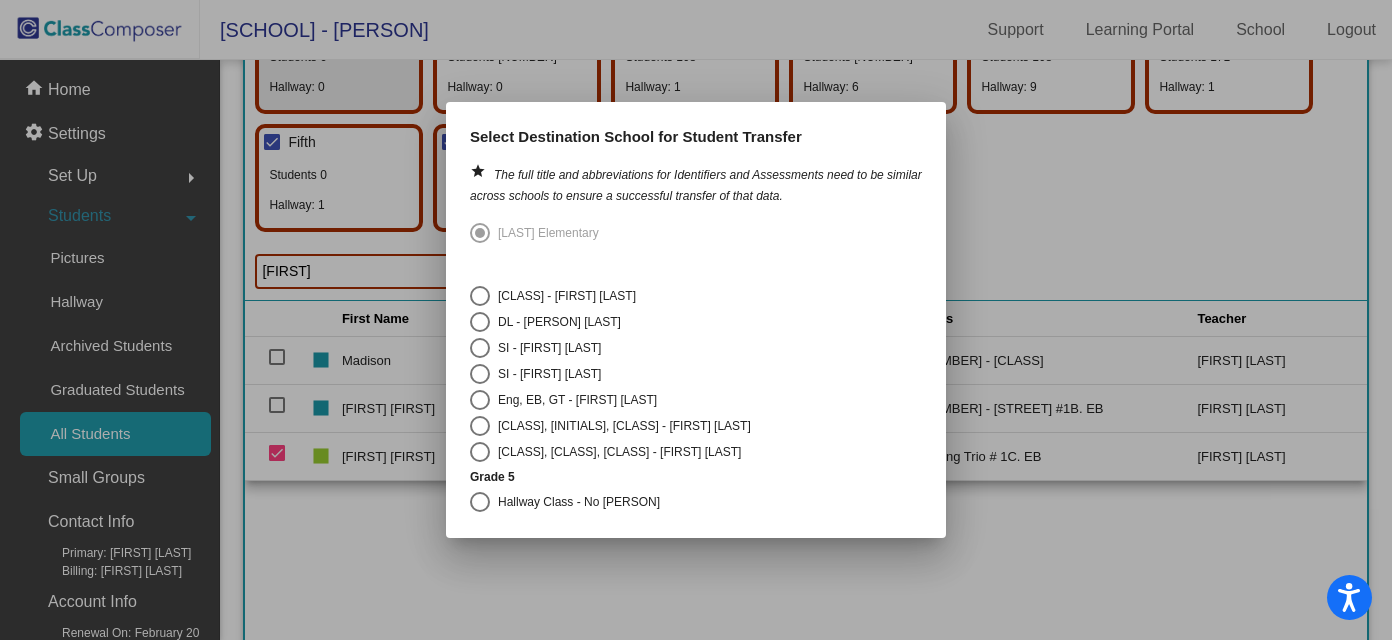 scroll, scrollTop: 1490, scrollLeft: 0, axis: vertical 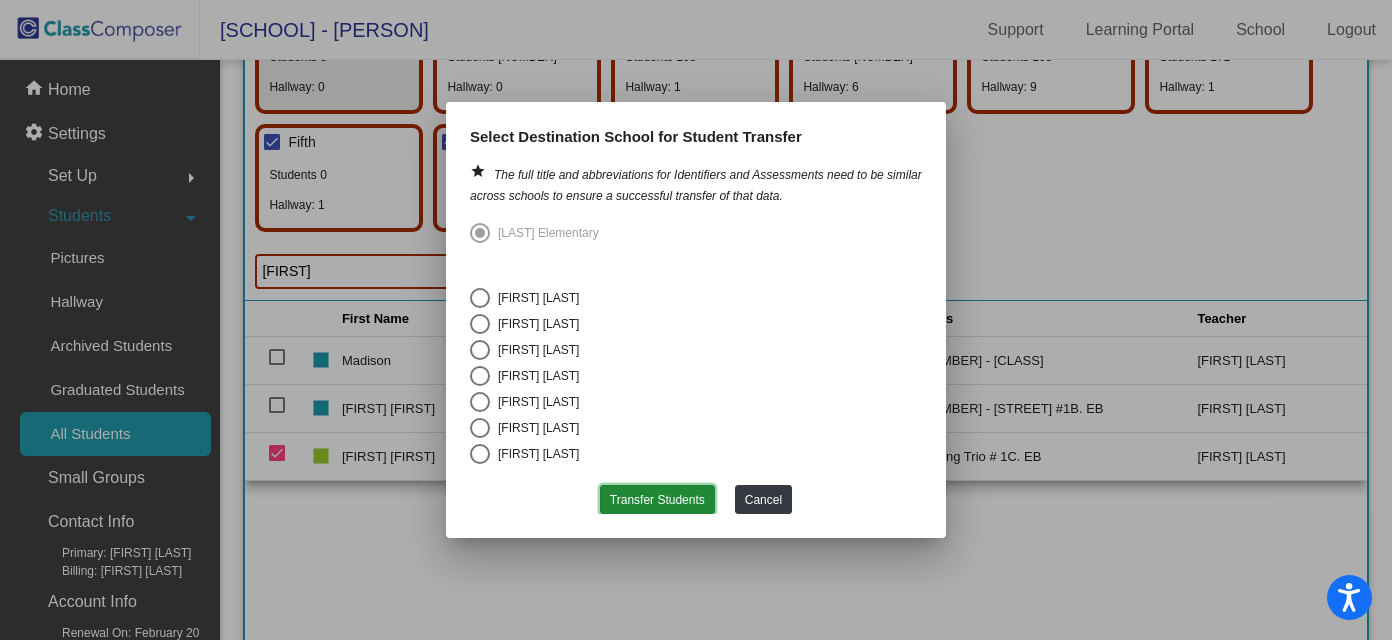 click on "Transfer Students" at bounding box center (657, 499) 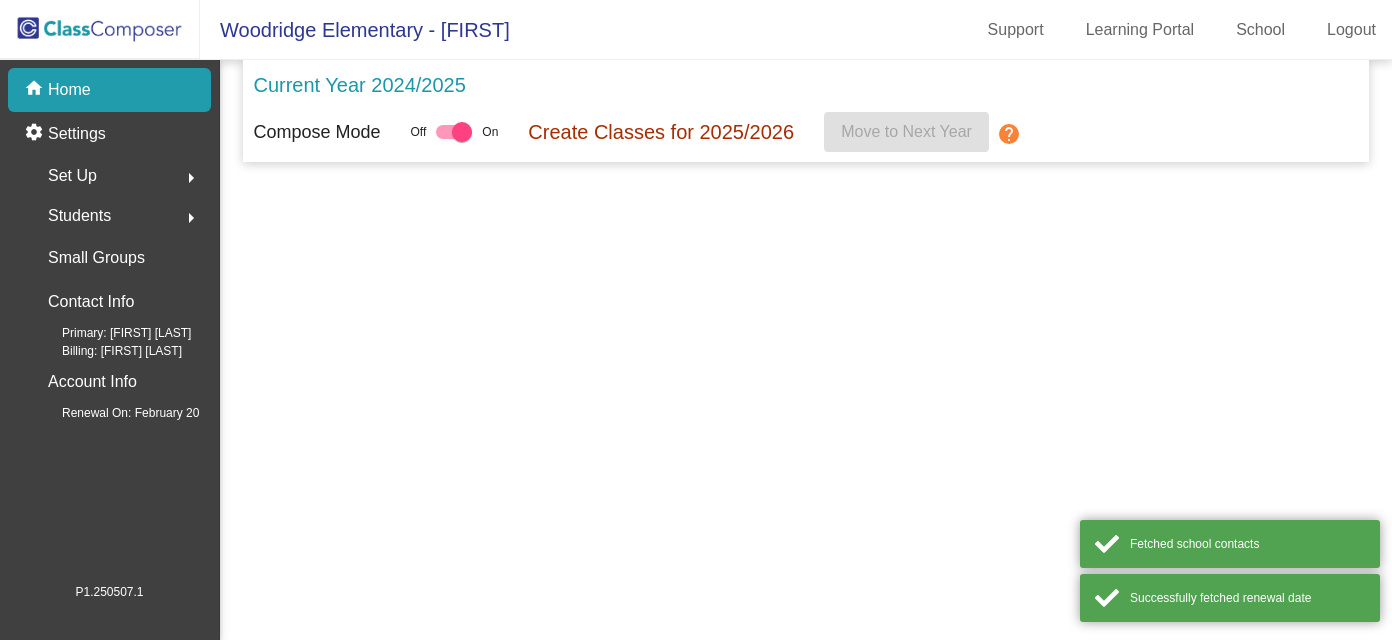 scroll, scrollTop: 0, scrollLeft: 0, axis: both 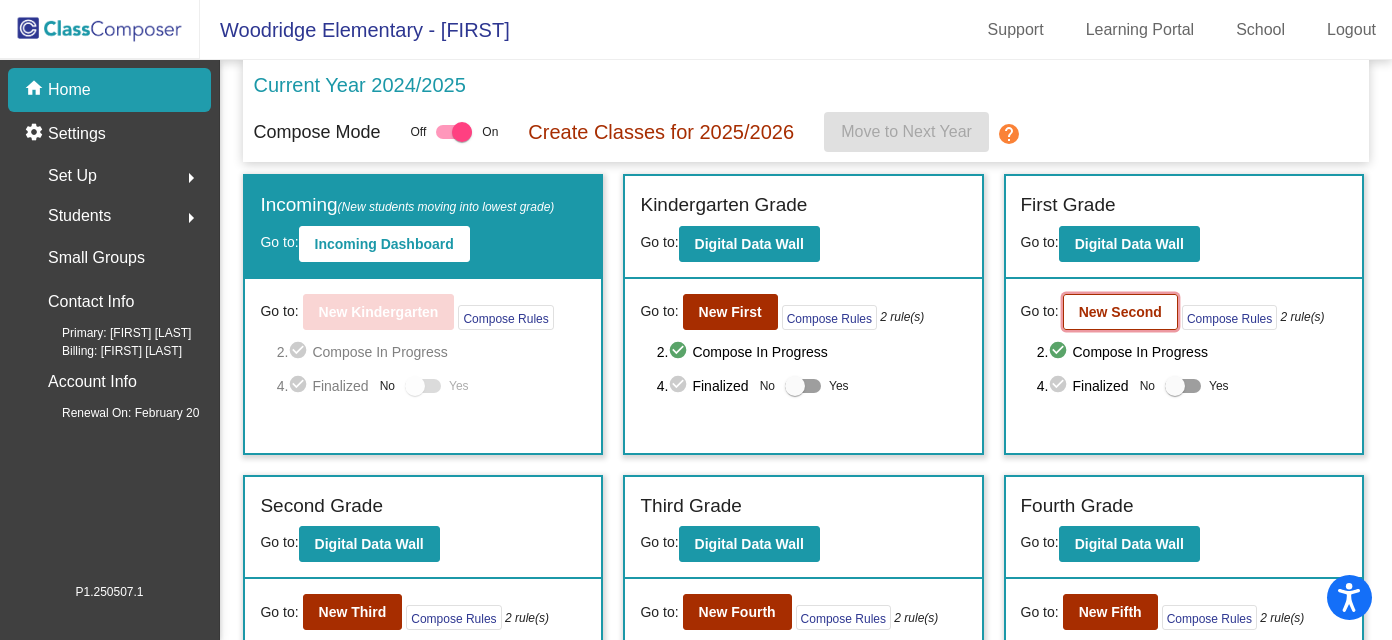 click on "New Second" 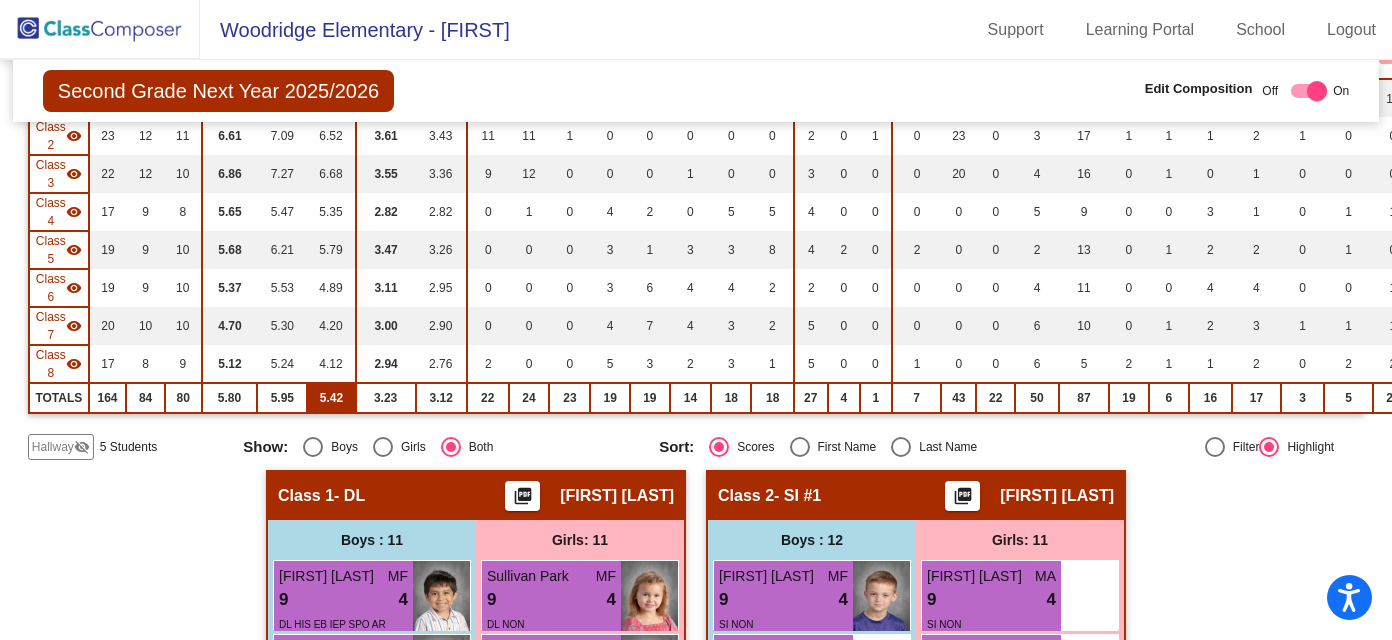 scroll, scrollTop: 306, scrollLeft: 0, axis: vertical 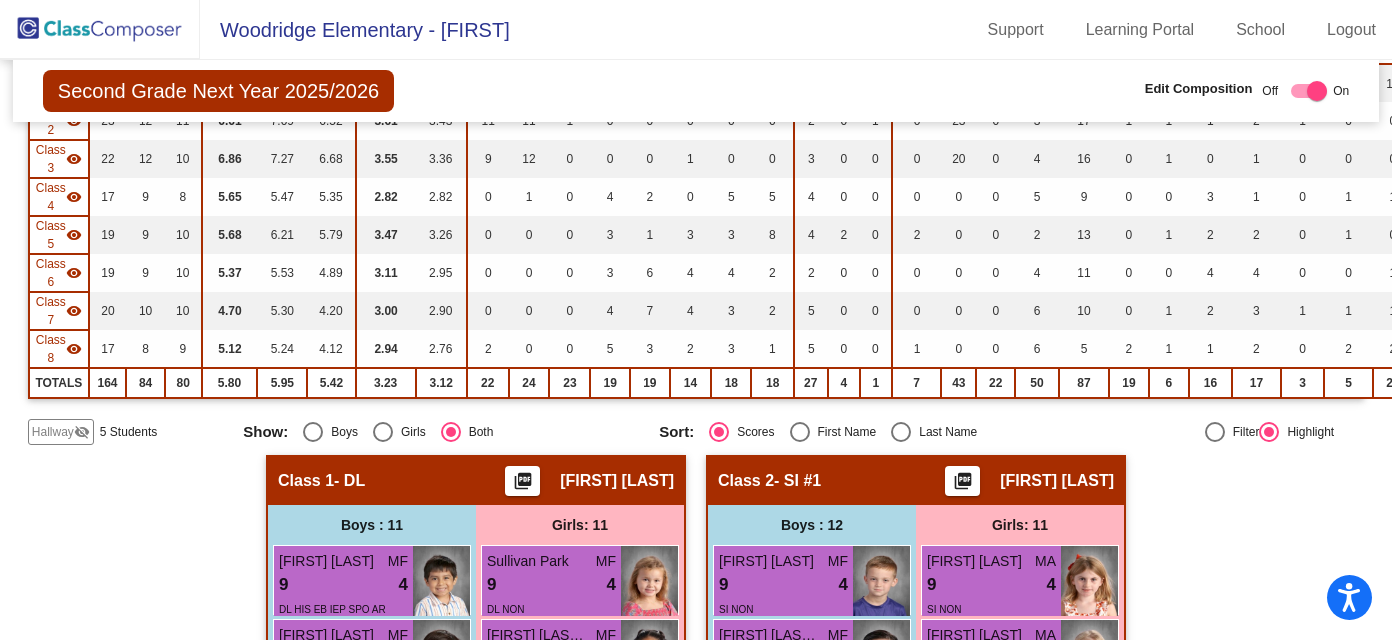 click on "Hallway" 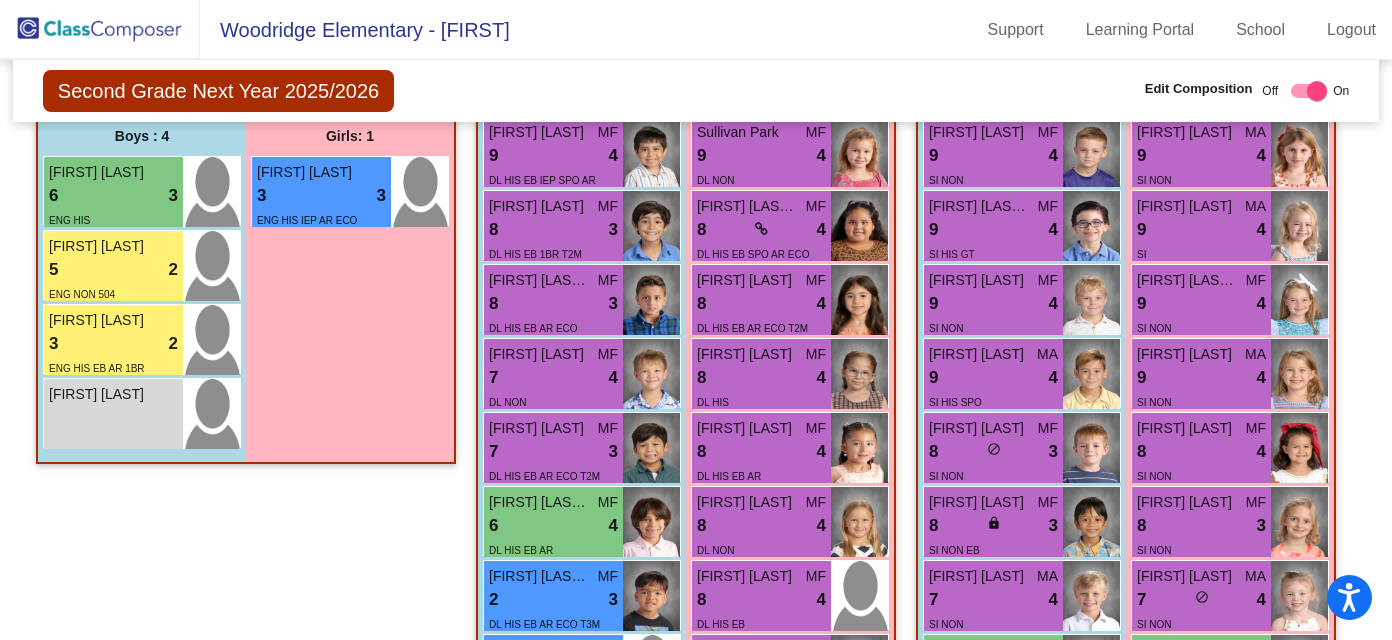 scroll, scrollTop: 752, scrollLeft: 0, axis: vertical 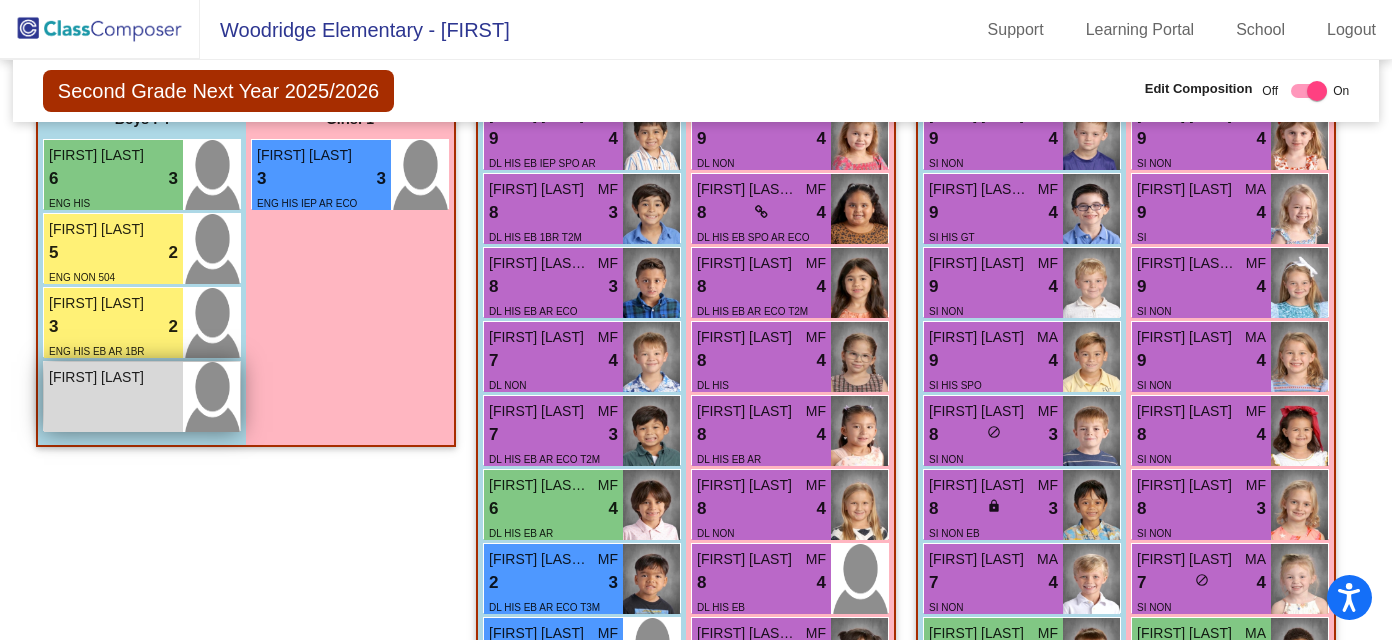 click on "Holden Velasquez lock do_not_disturb_alt" at bounding box center [113, 397] 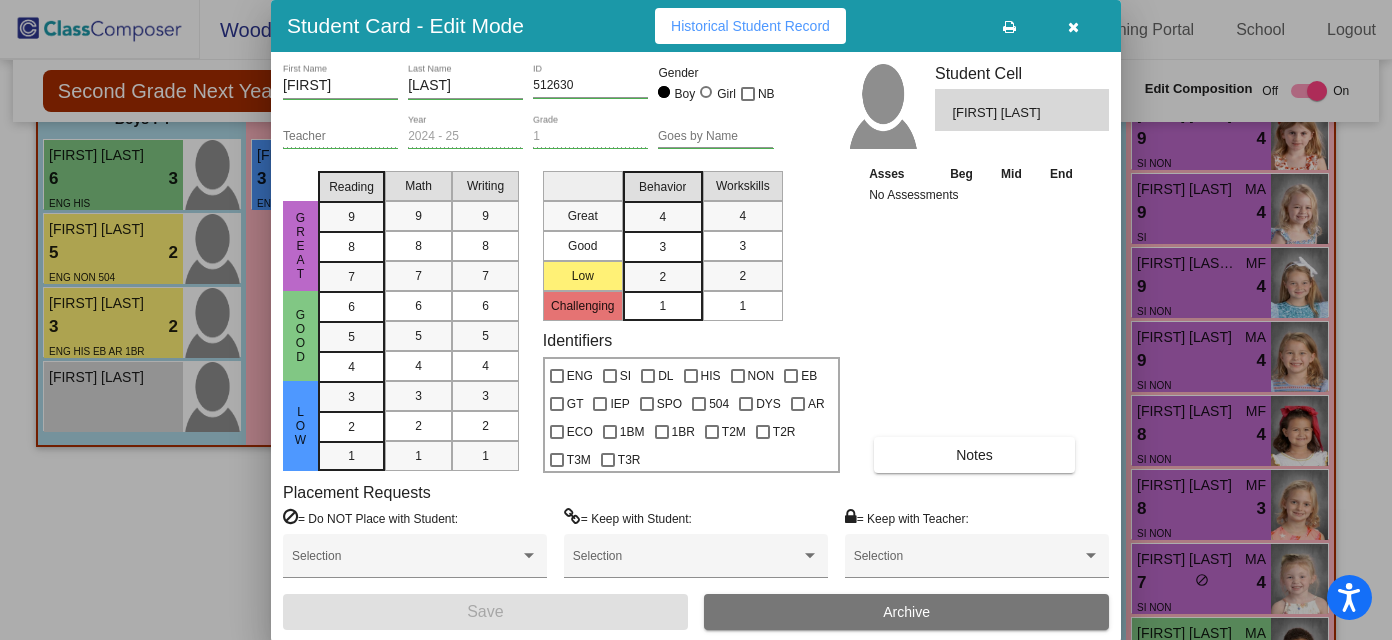 click at bounding box center [1073, 26] 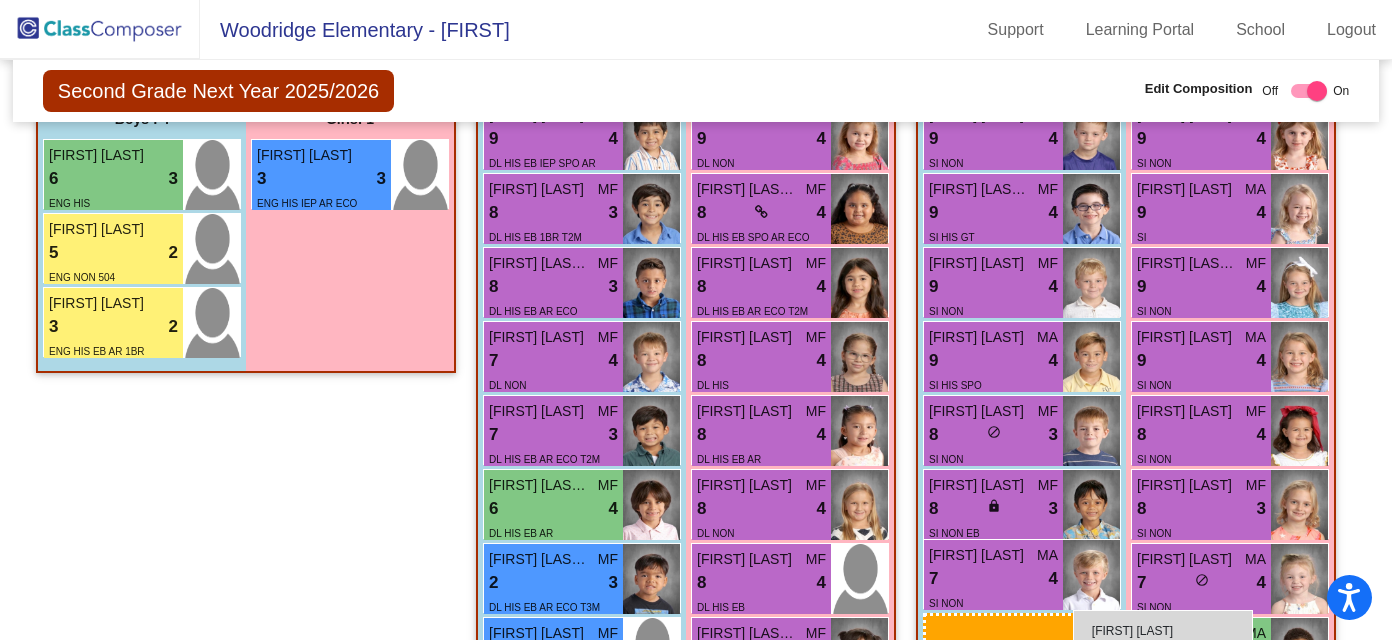scroll, scrollTop: 0, scrollLeft: 0, axis: both 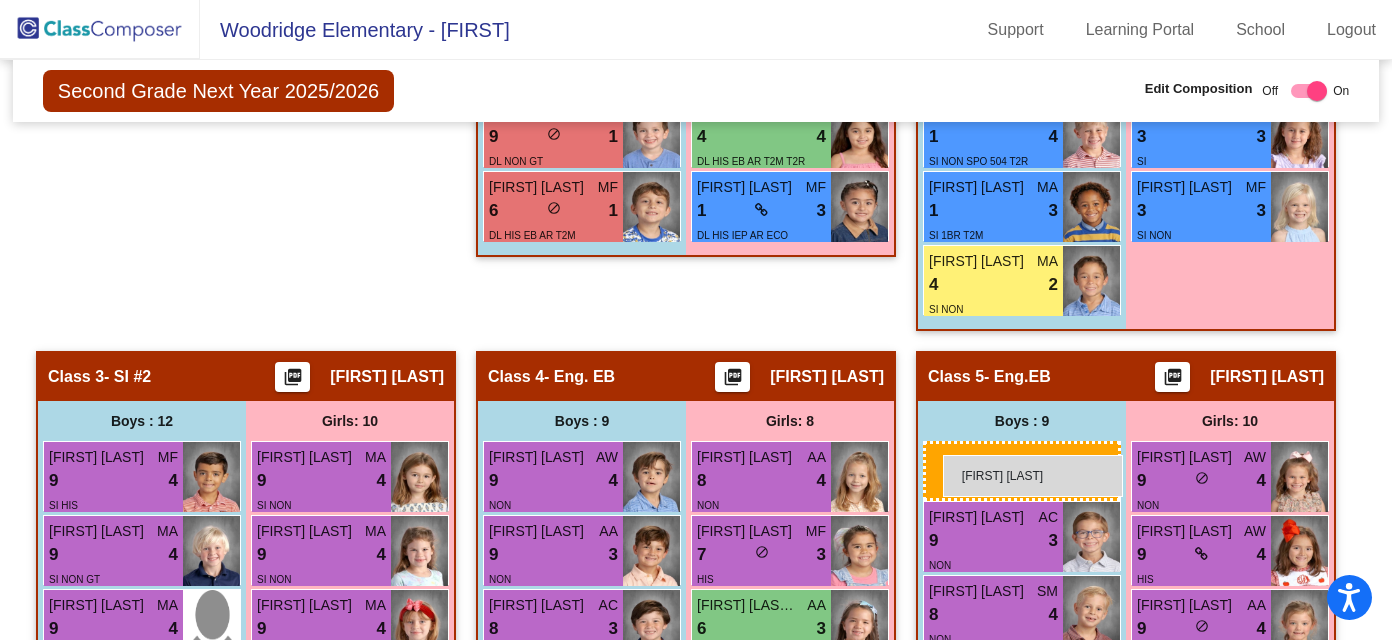 drag, startPoint x: 115, startPoint y: 402, endPoint x: 929, endPoint y: 450, distance: 815.414 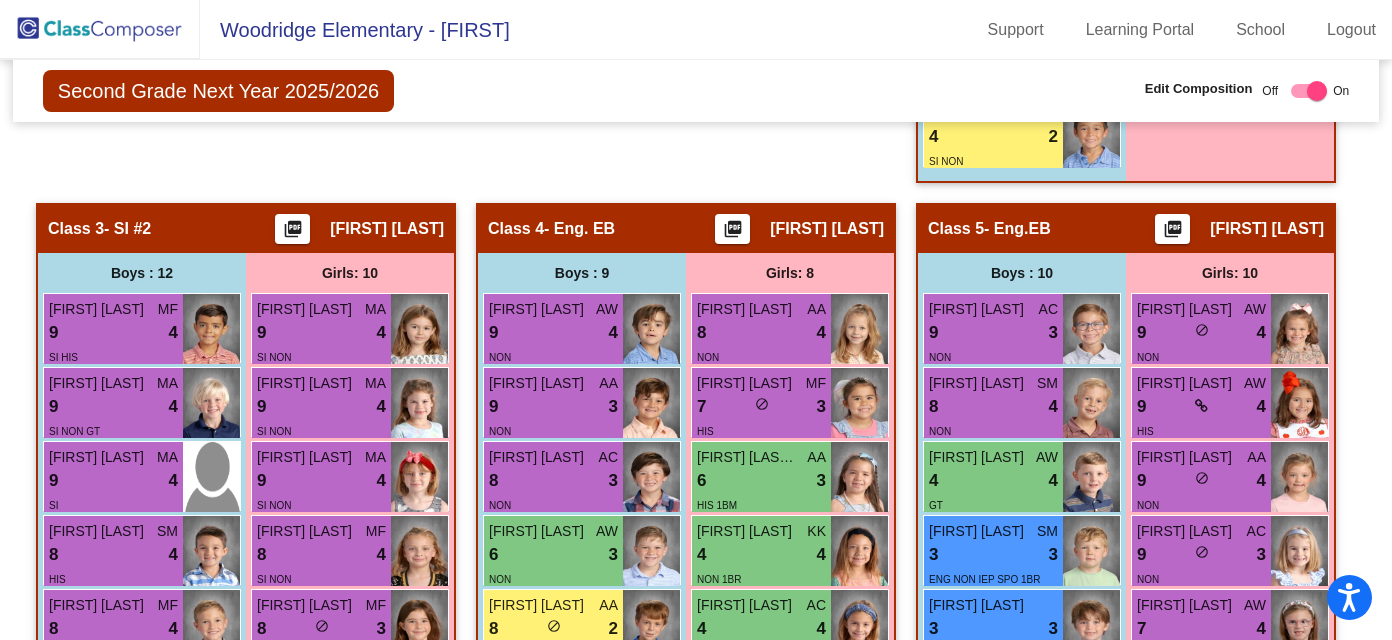 scroll, scrollTop: 1561, scrollLeft: 0, axis: vertical 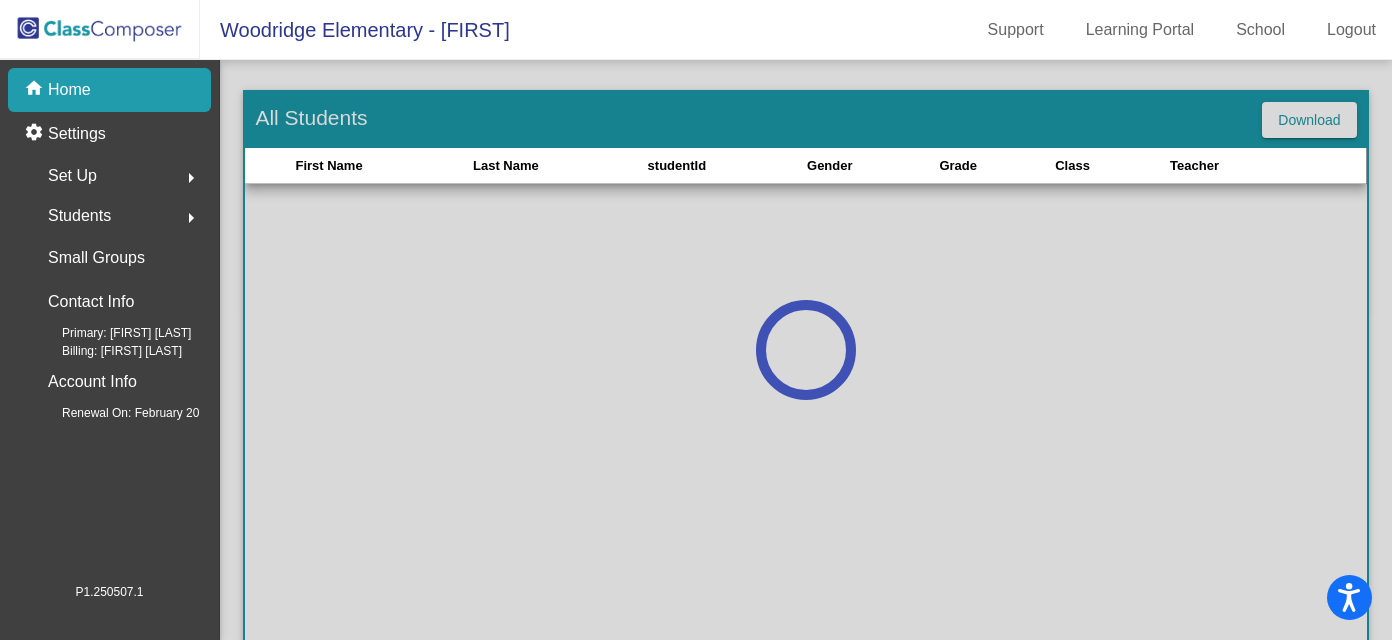 click on "home Home" 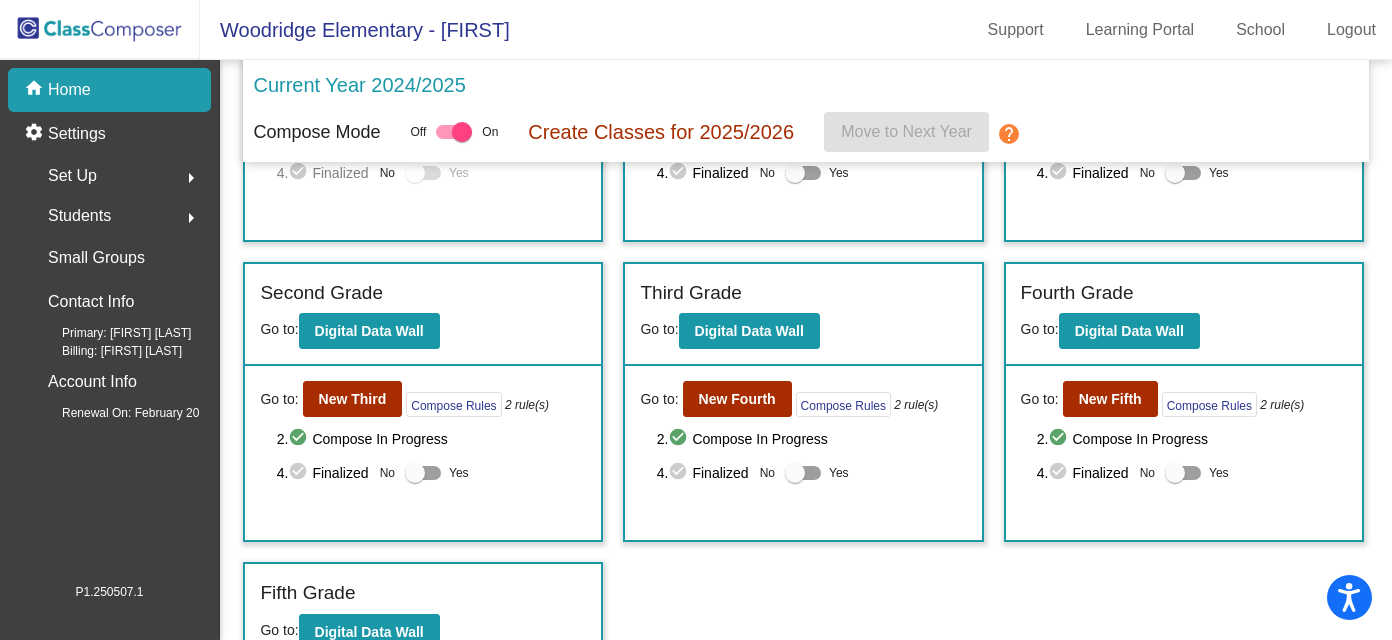 scroll, scrollTop: 258, scrollLeft: 0, axis: vertical 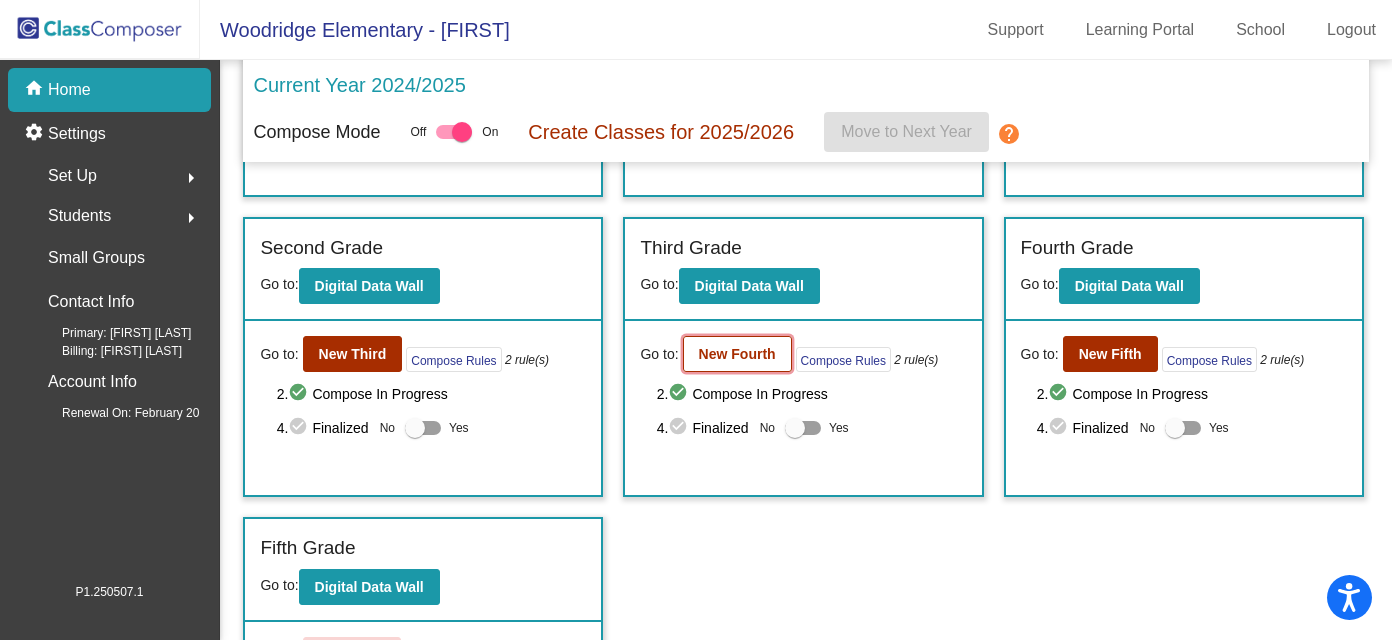 click on "New Fourth" 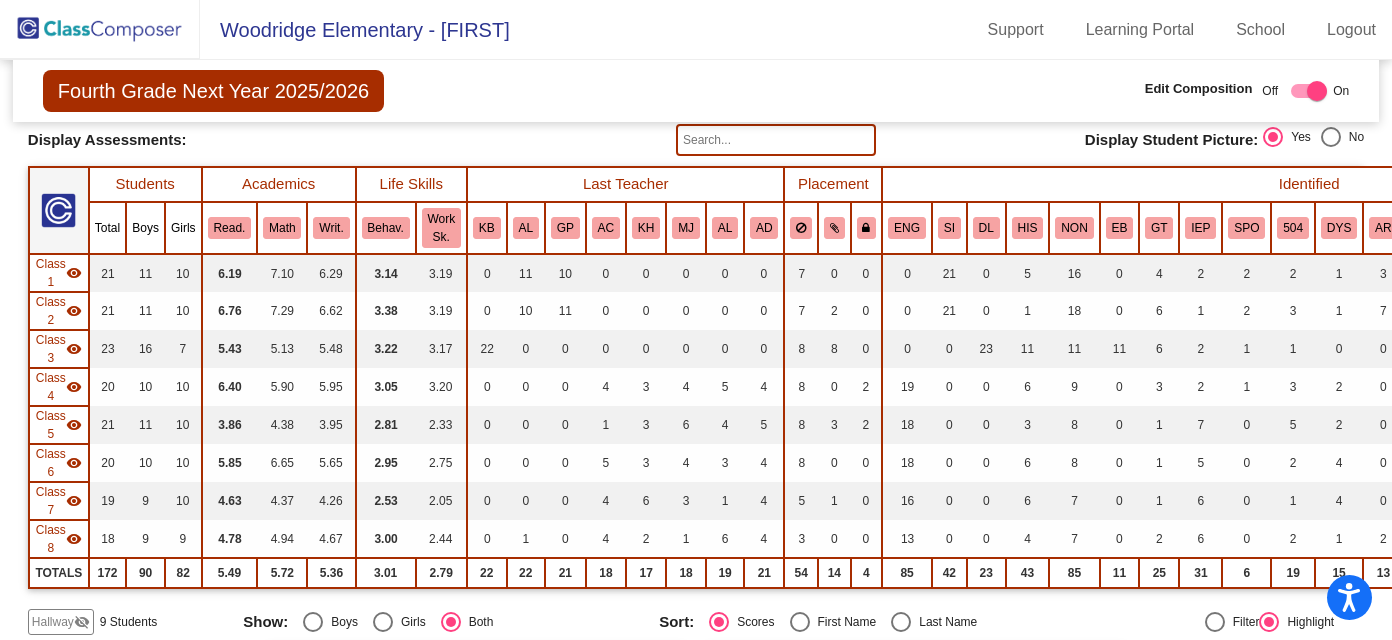scroll, scrollTop: 117, scrollLeft: 0, axis: vertical 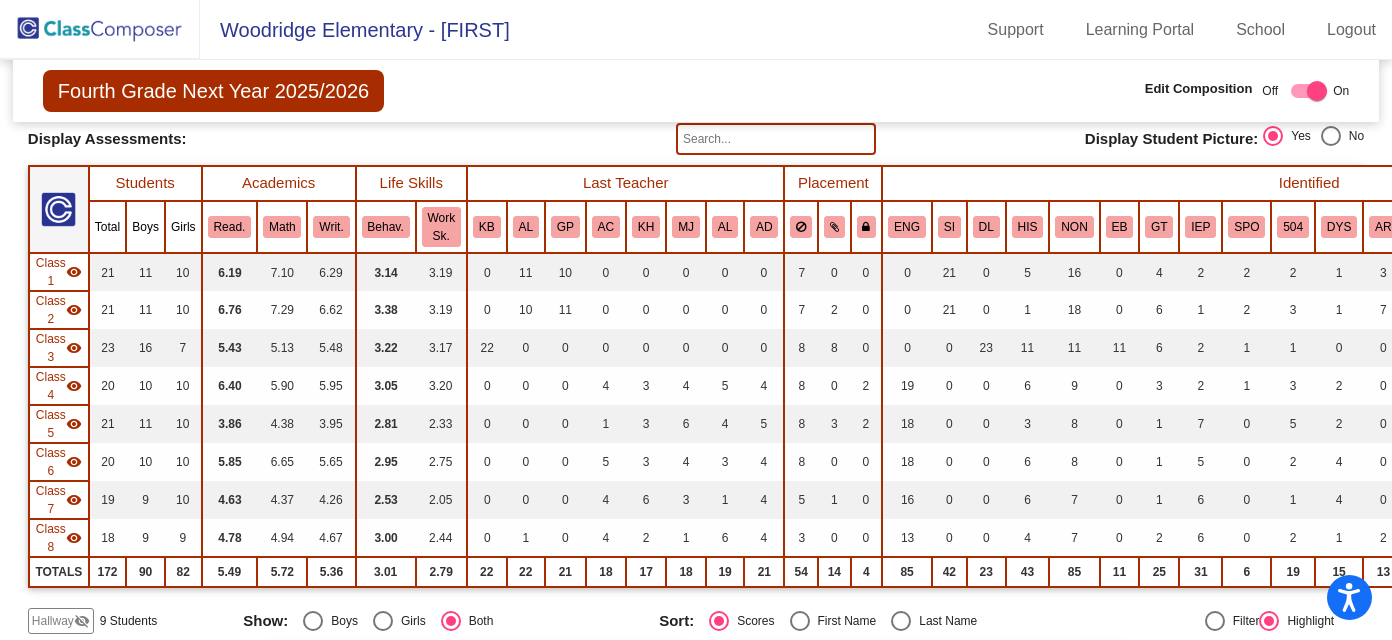 click on "Class 5" 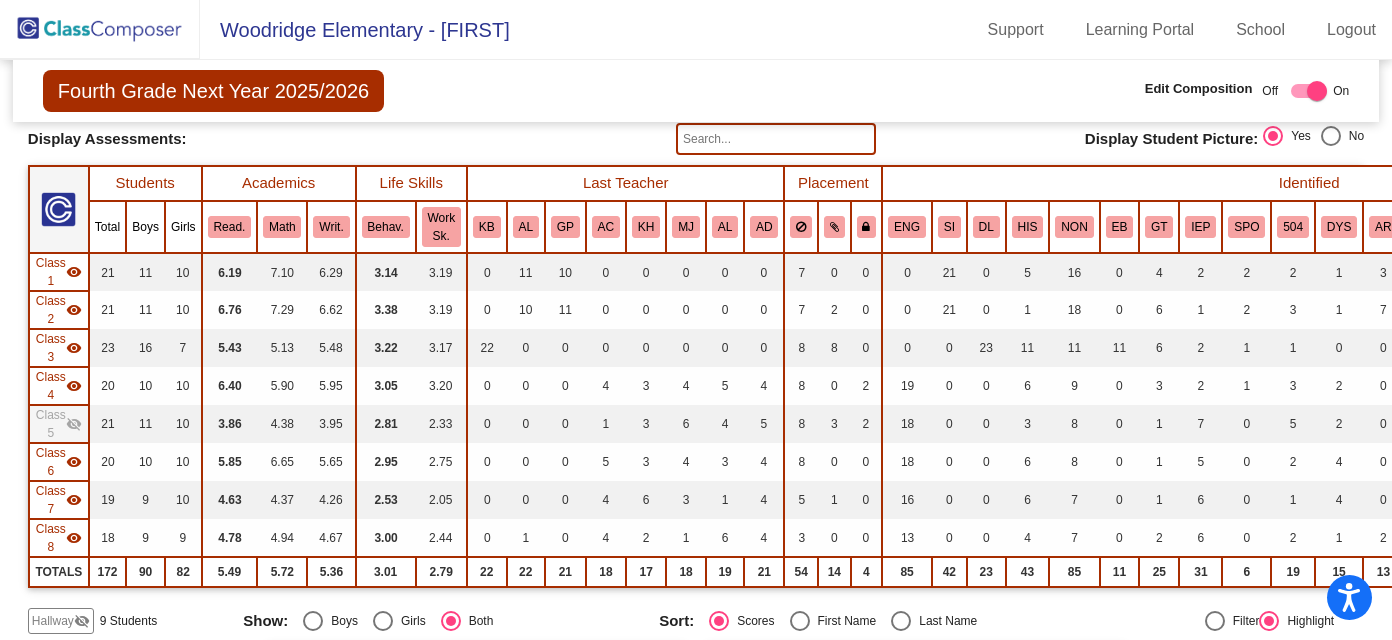 click on "Class 5" 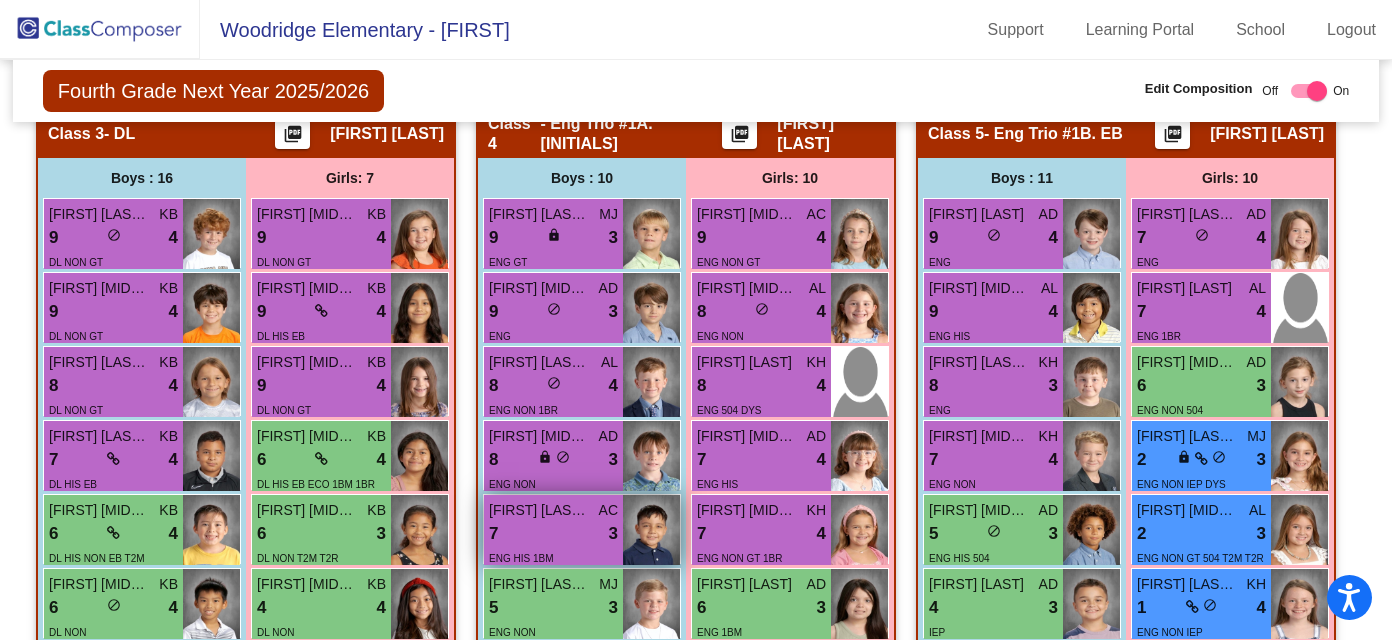 scroll, scrollTop: 1591, scrollLeft: 0, axis: vertical 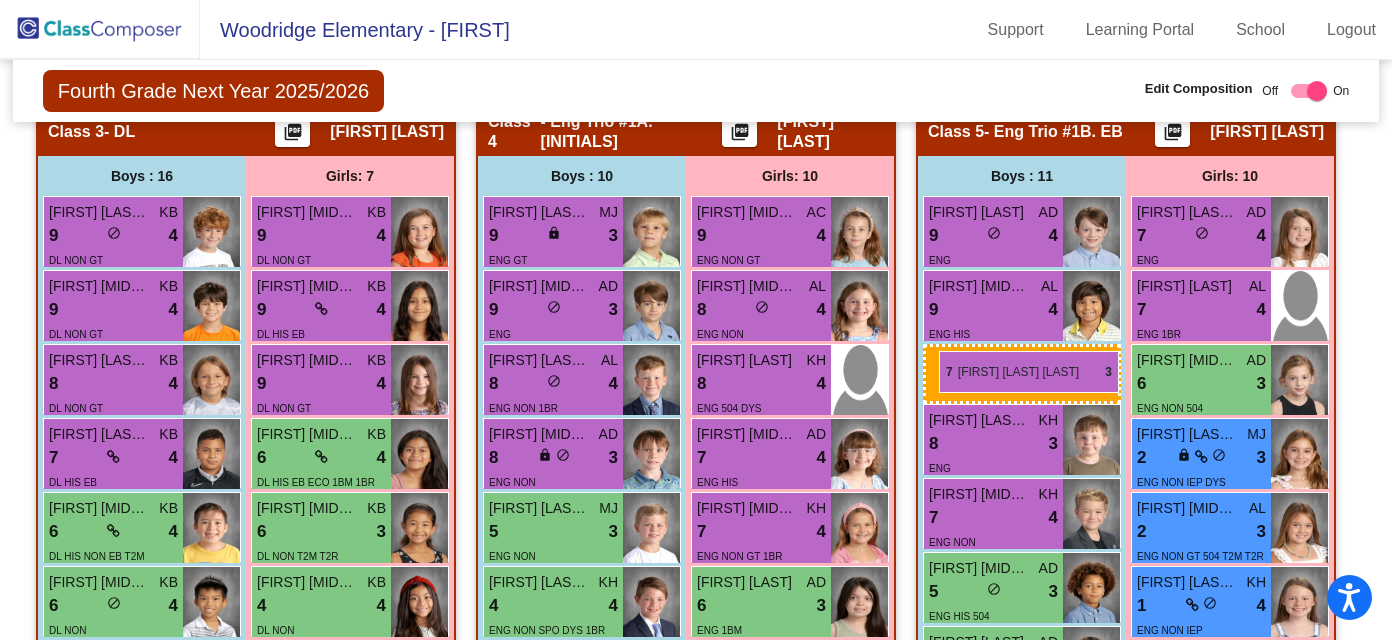 drag, startPoint x: 557, startPoint y: 534, endPoint x: 937, endPoint y: 351, distance: 421.7689 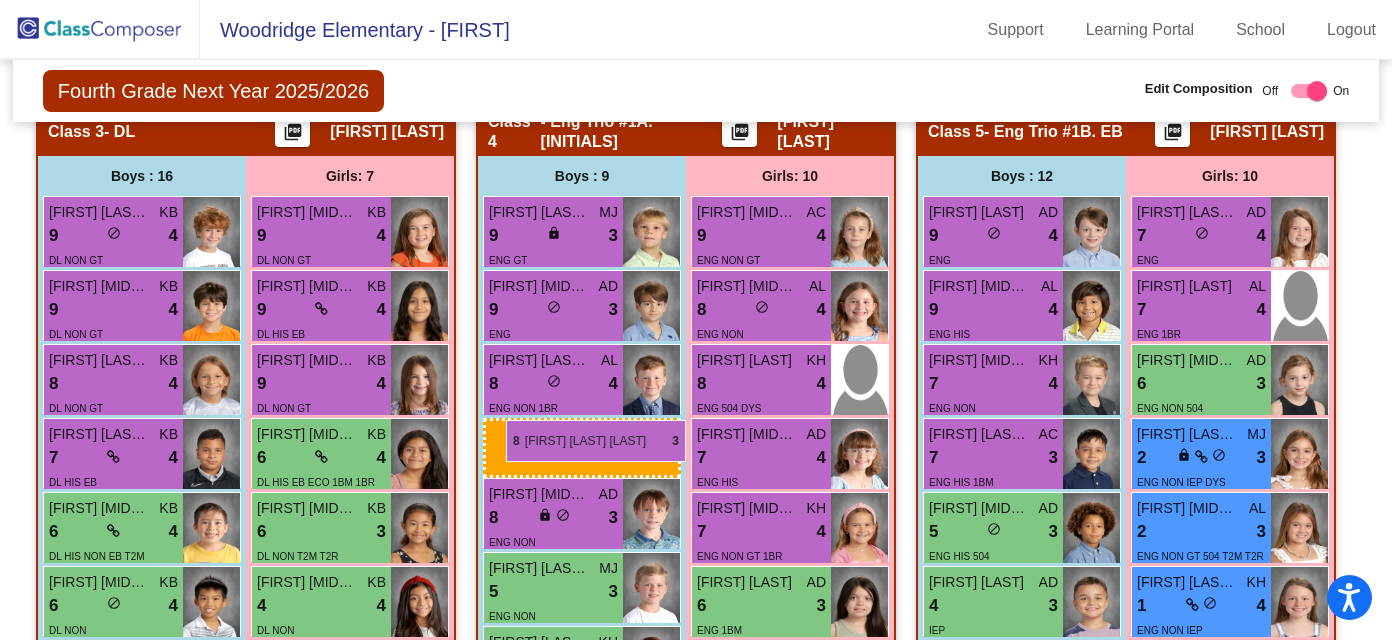 drag, startPoint x: 1046, startPoint y: 373, endPoint x: 501, endPoint y: 419, distance: 546.93787 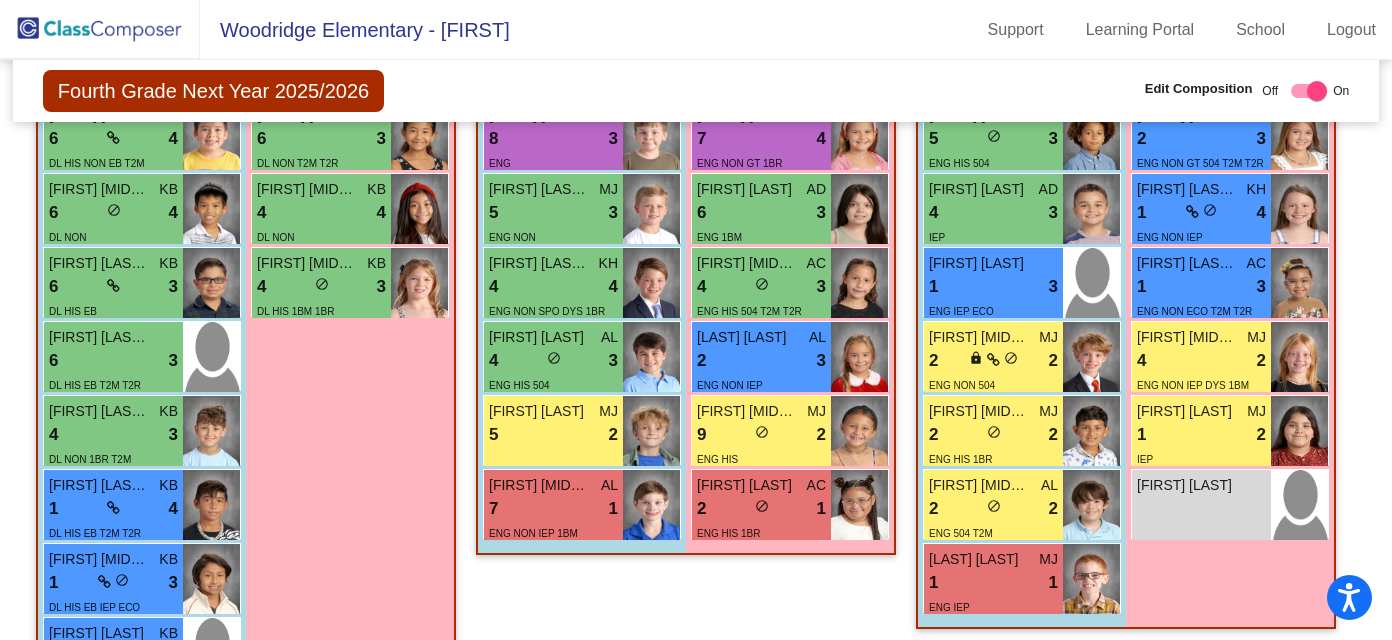 scroll, scrollTop: 1985, scrollLeft: 0, axis: vertical 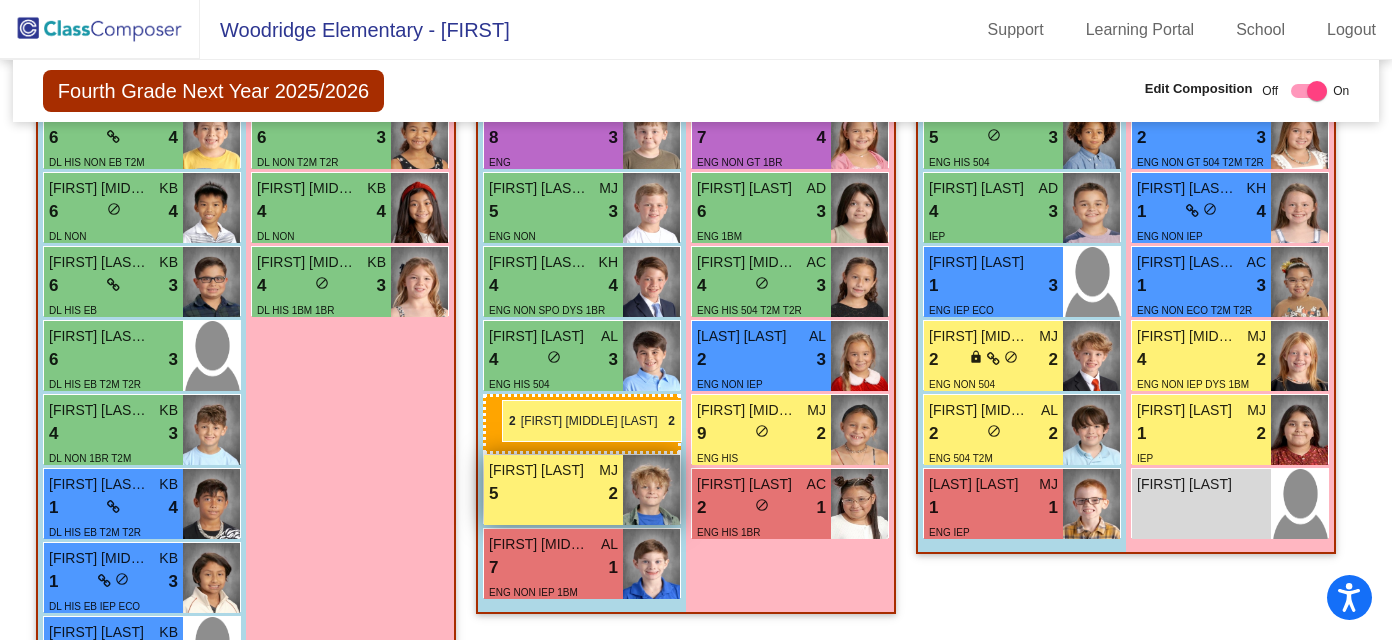 drag, startPoint x: 1031, startPoint y: 436, endPoint x: 493, endPoint y: 398, distance: 539.34033 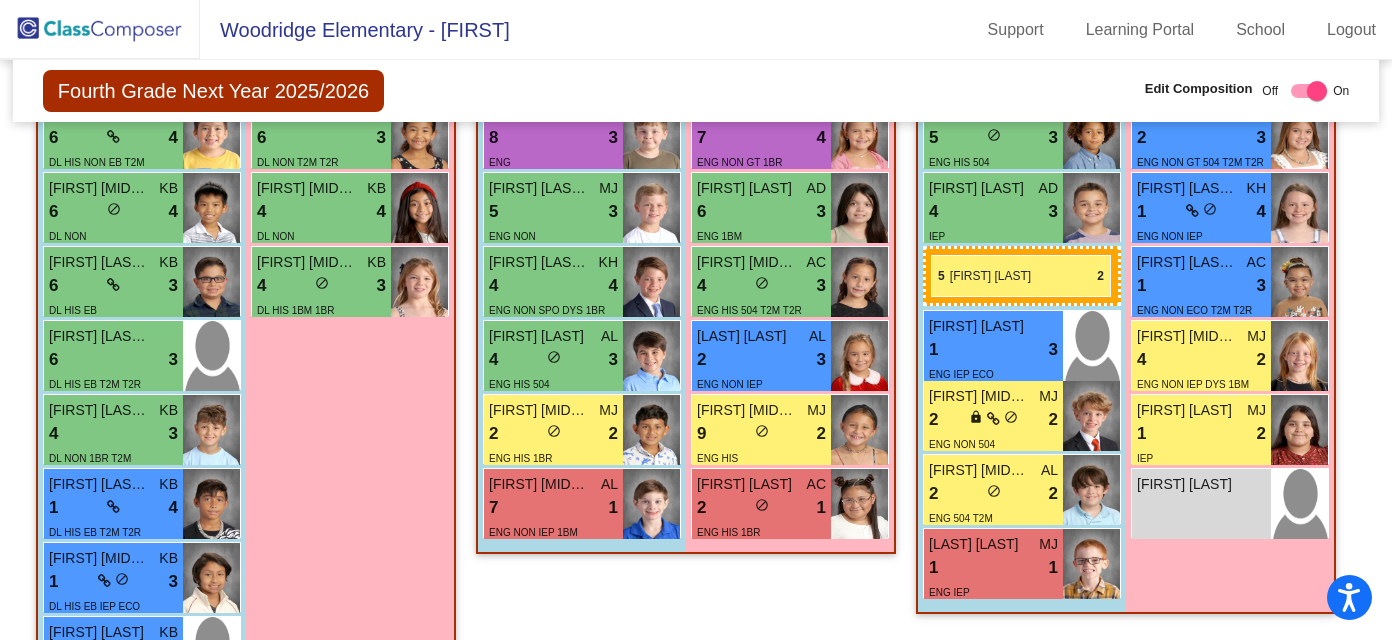 drag, startPoint x: 554, startPoint y: 439, endPoint x: 931, endPoint y: 255, distance: 419.50568 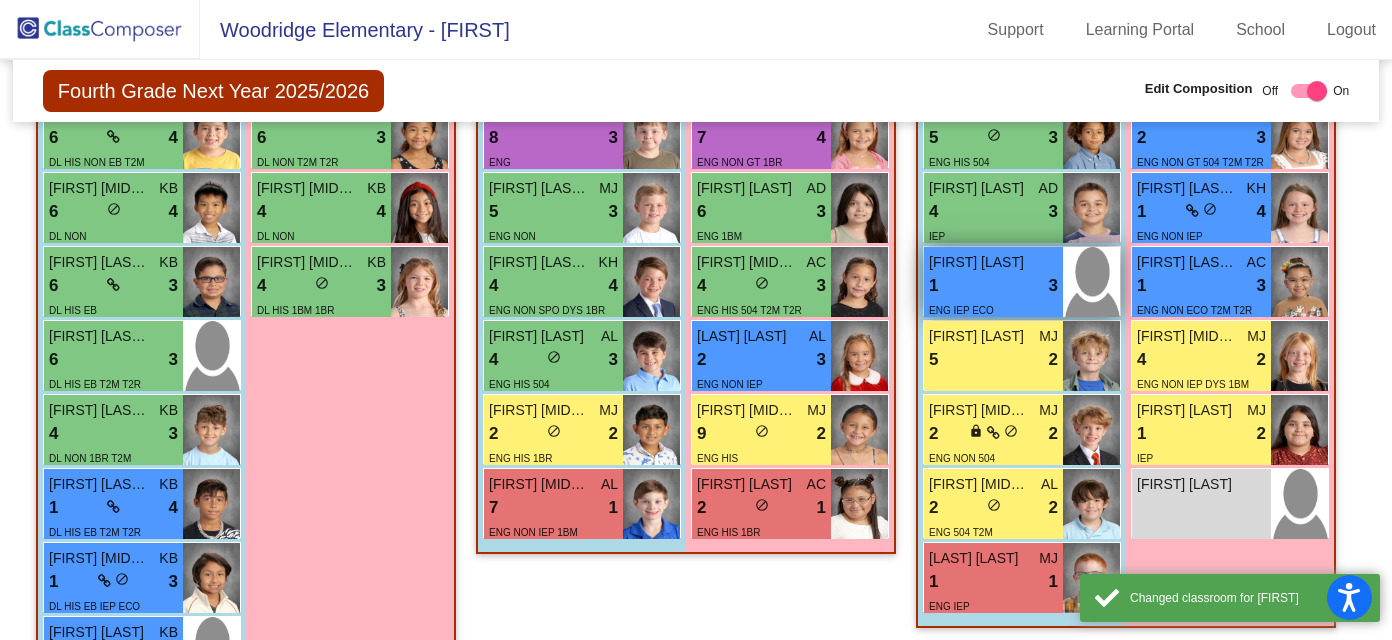 click on "ENG IEP ECO" at bounding box center (993, 309) 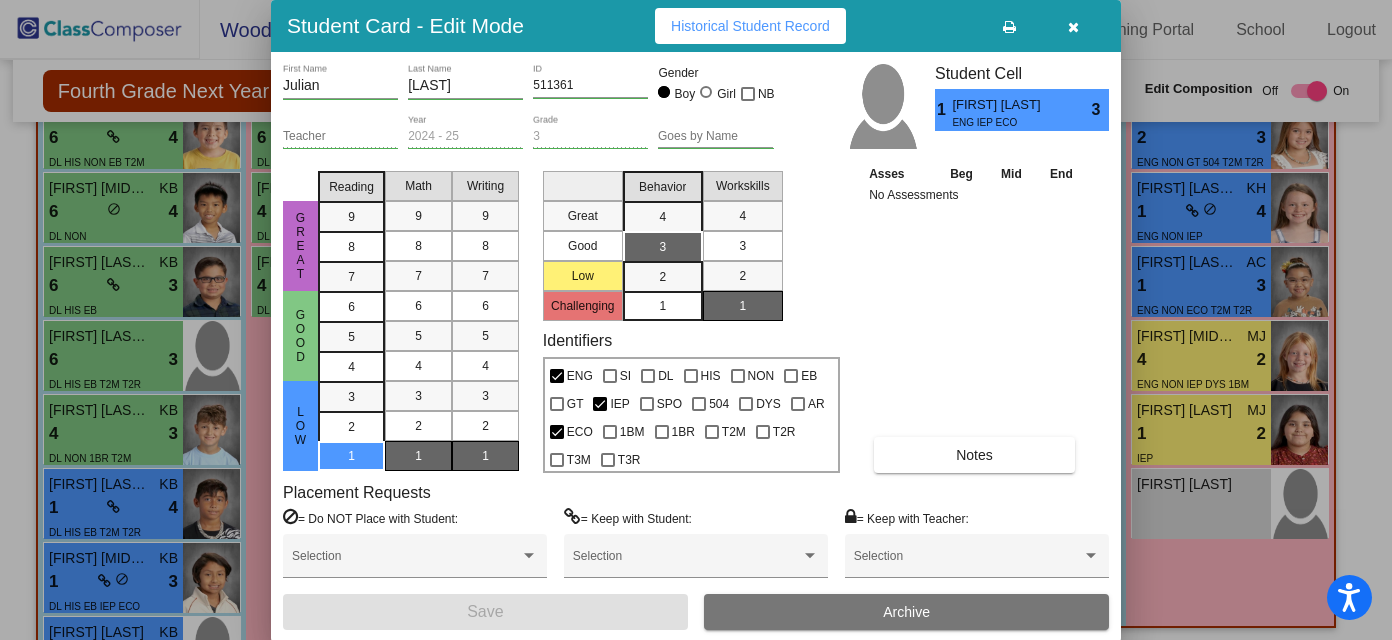 click on "Archive" at bounding box center [906, 612] 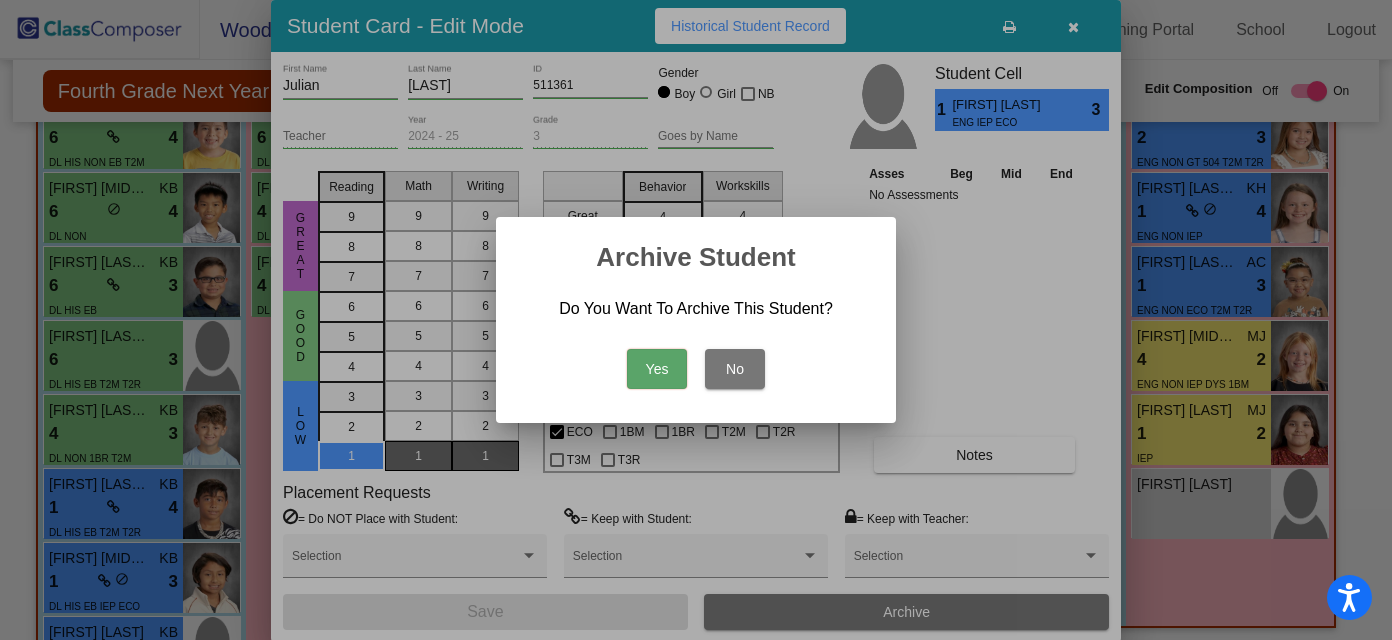 click on "Yes" at bounding box center [657, 369] 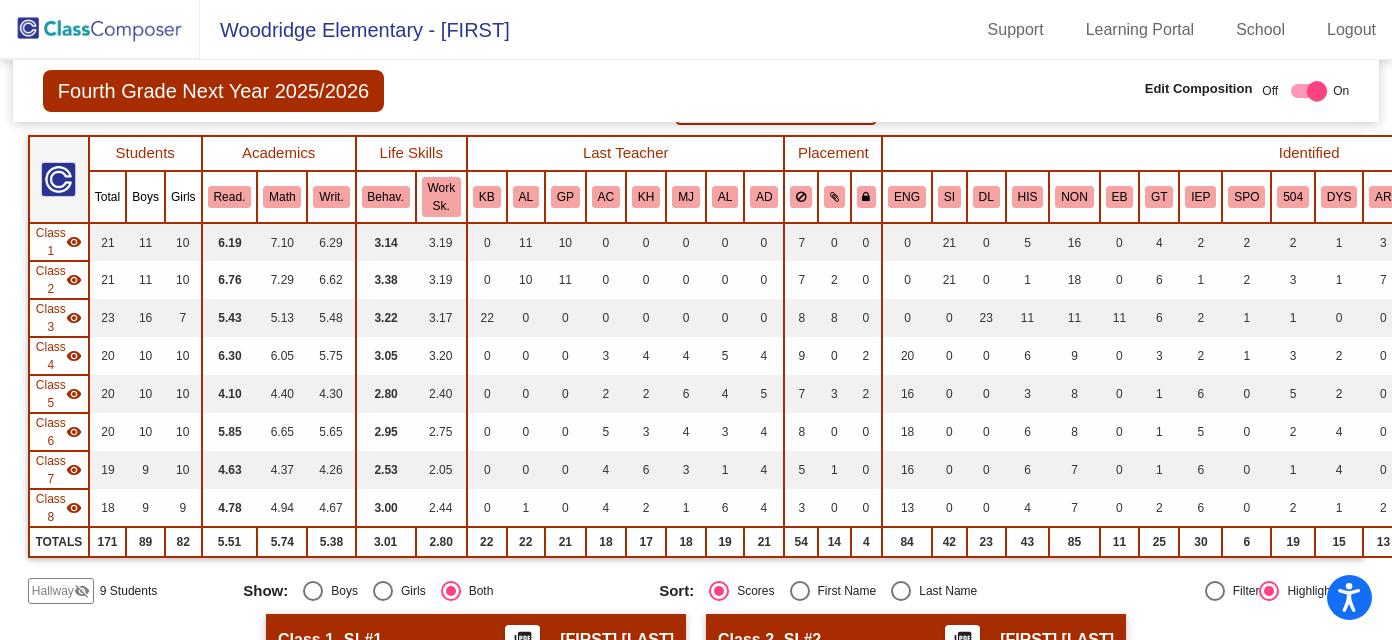 scroll, scrollTop: 0, scrollLeft: 0, axis: both 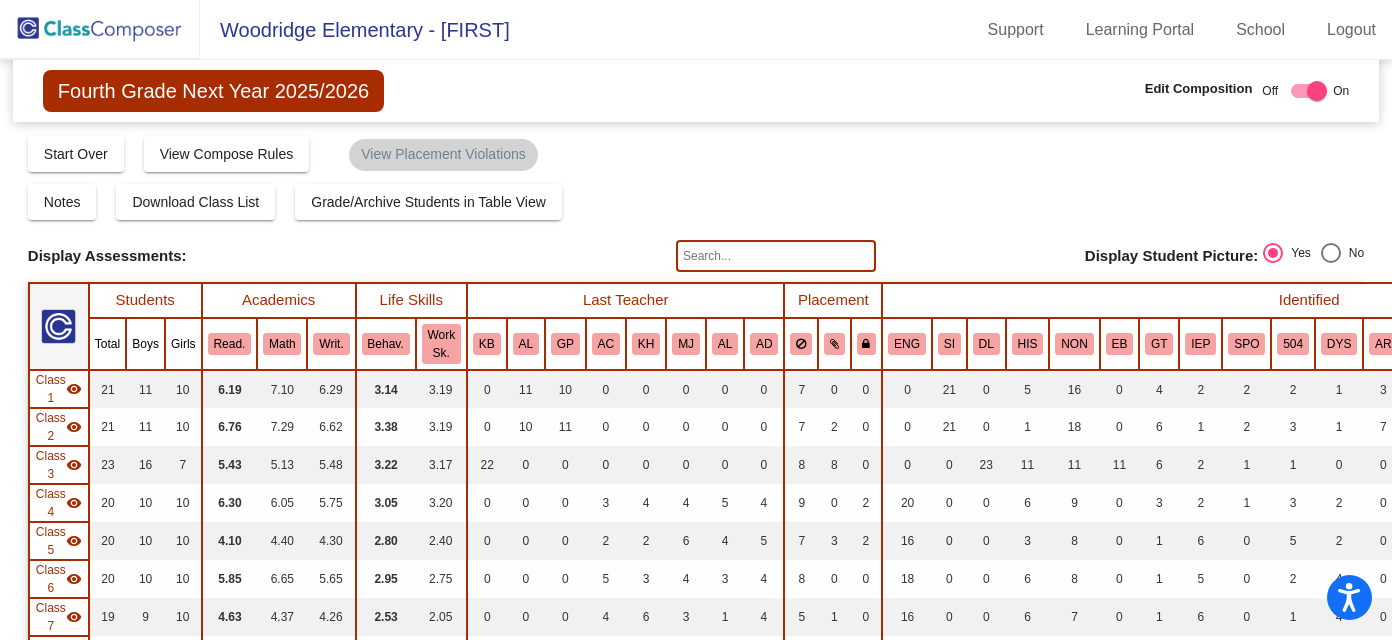 click 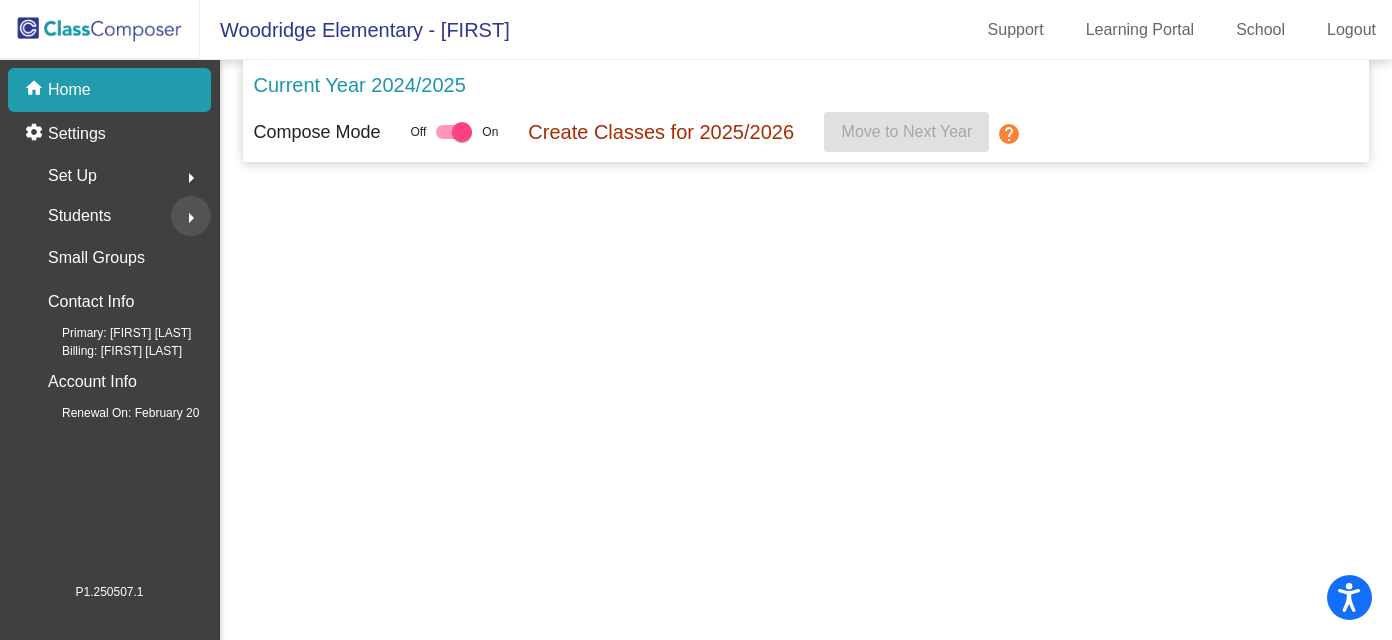 click on "arrow_right" 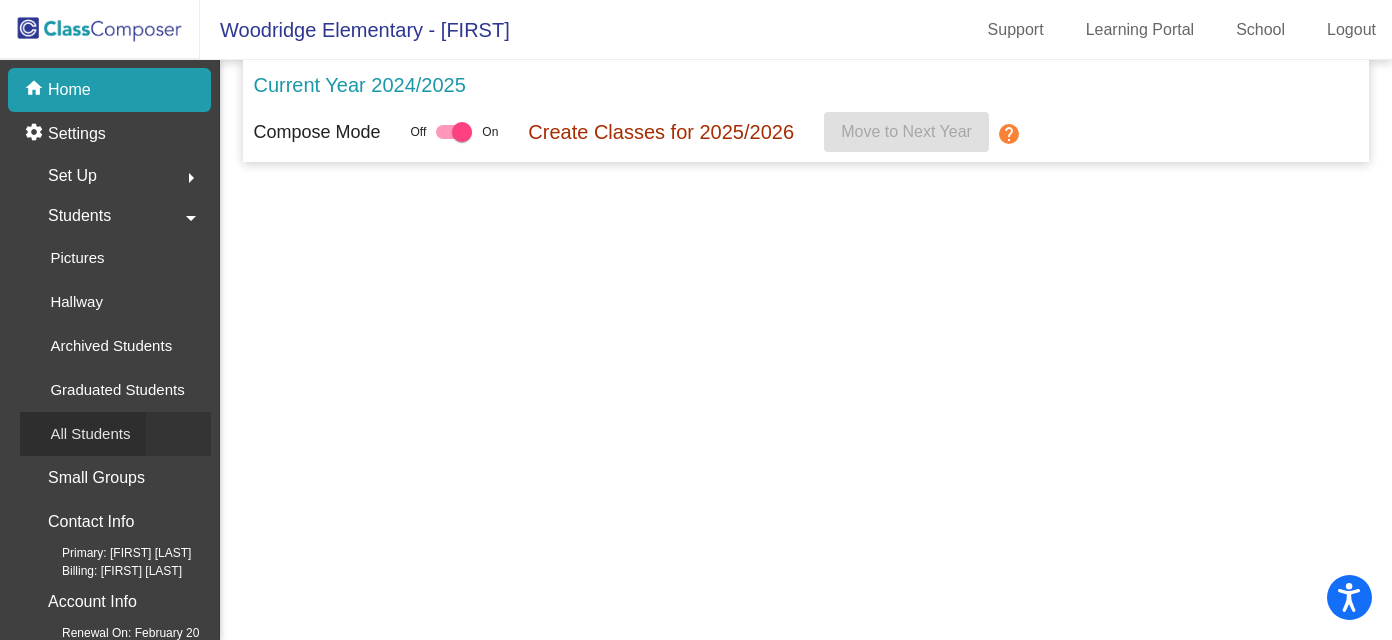 click on "All Students" 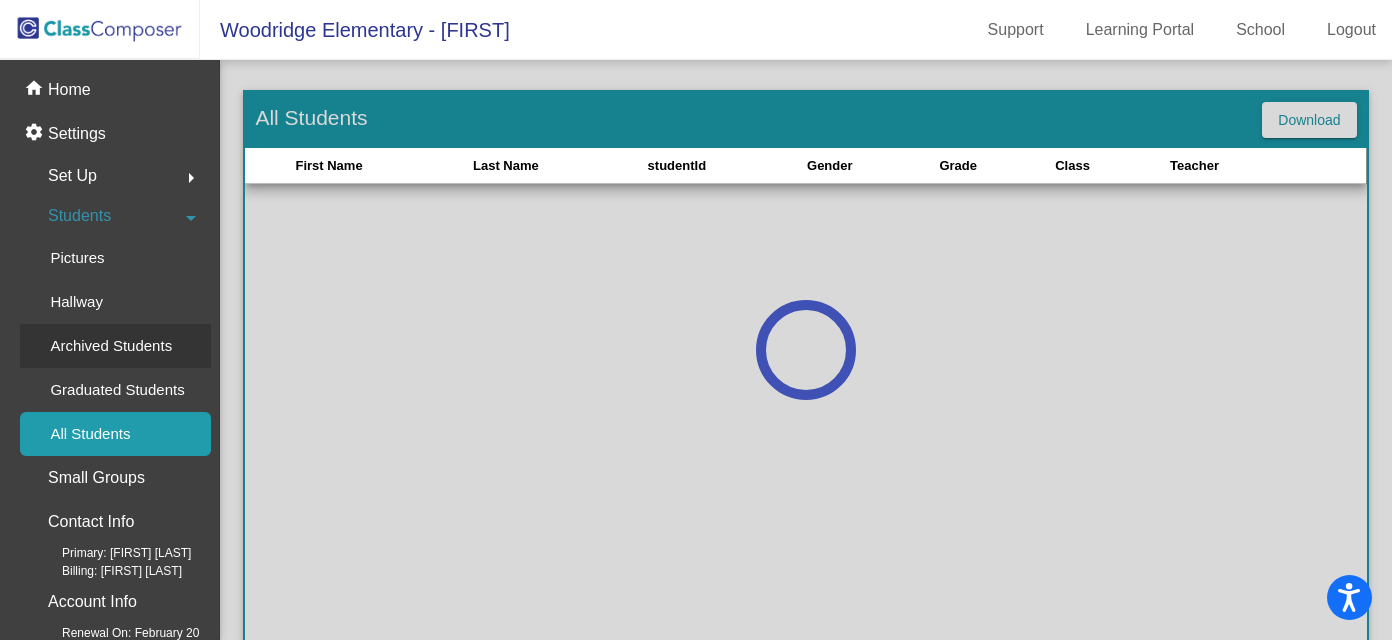 click on "Archived Students" 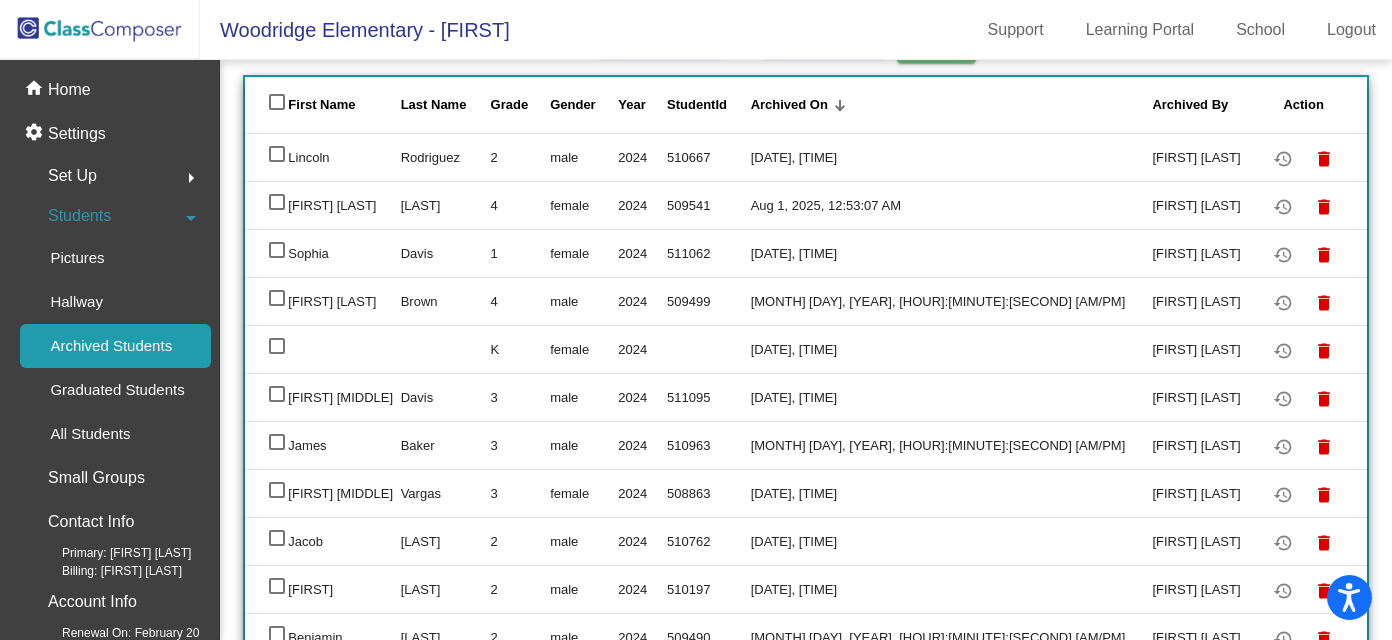 scroll, scrollTop: 0, scrollLeft: 0, axis: both 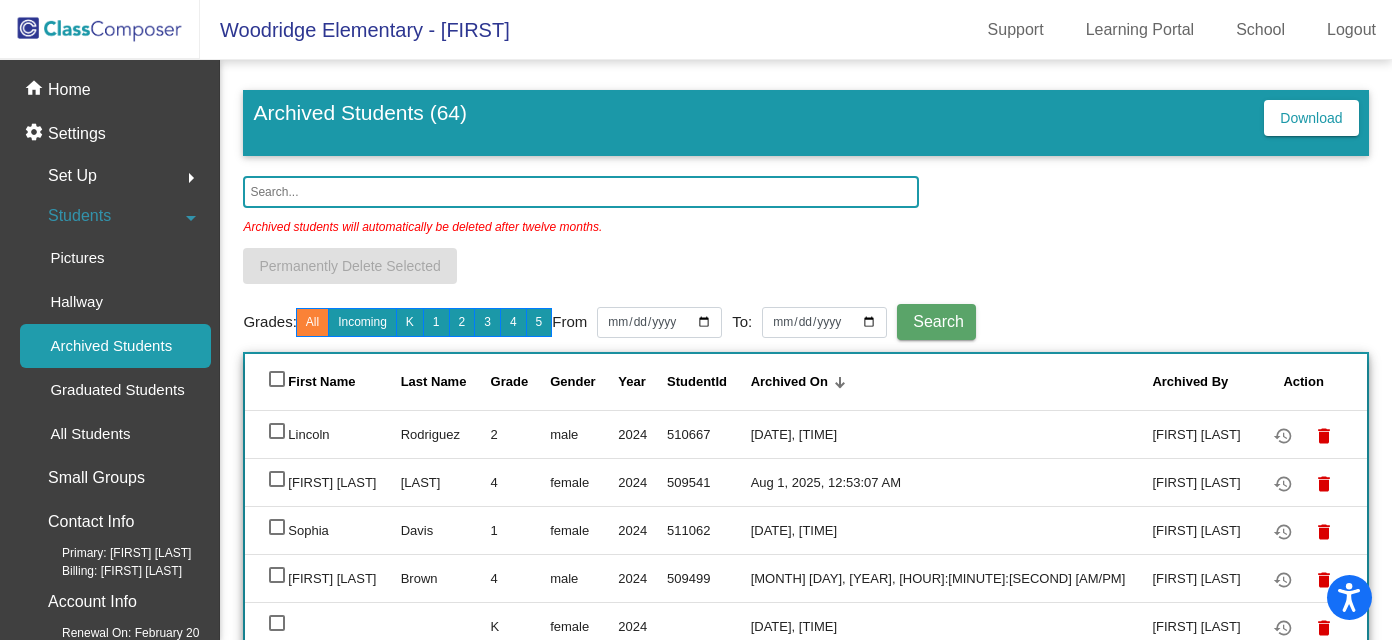 click 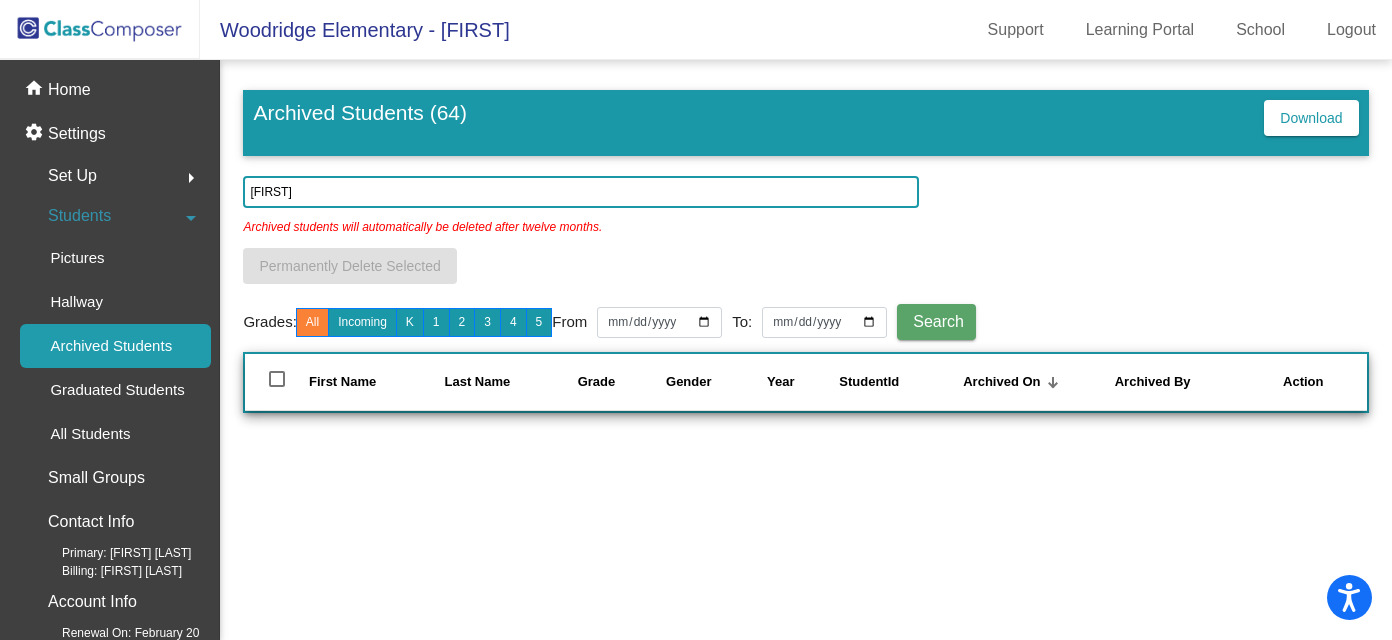 type on "[FIRST]" 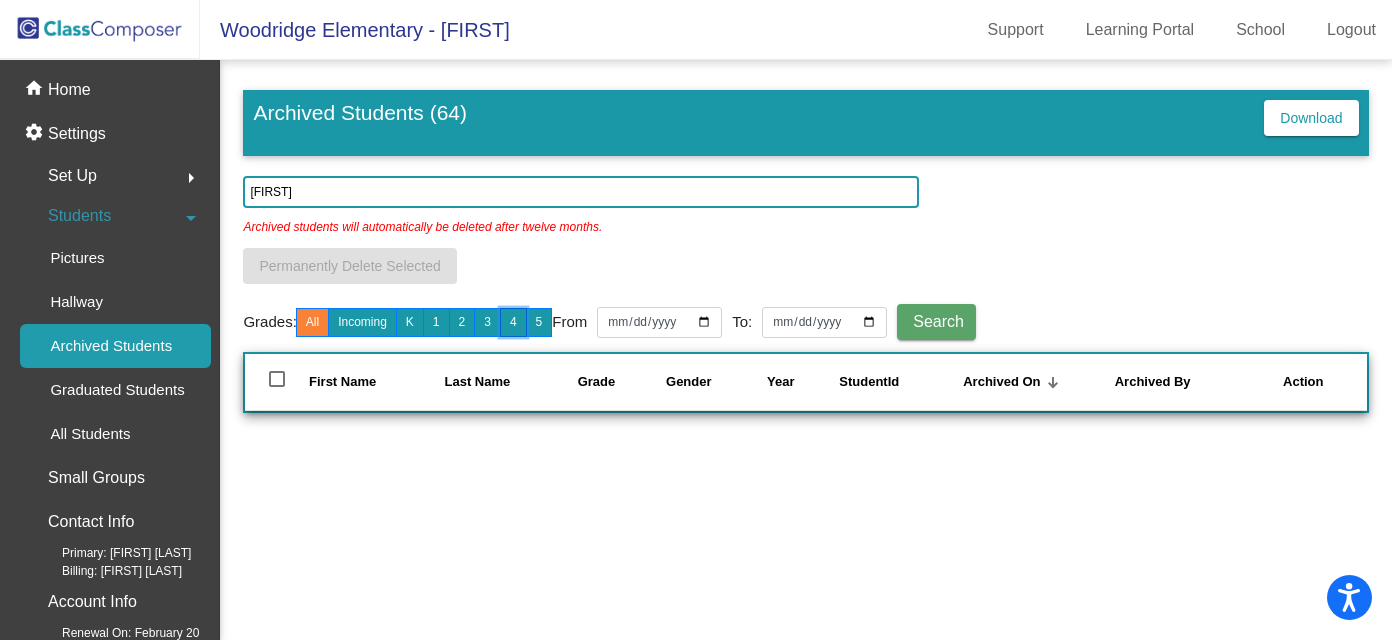 click on "4" at bounding box center [513, 322] 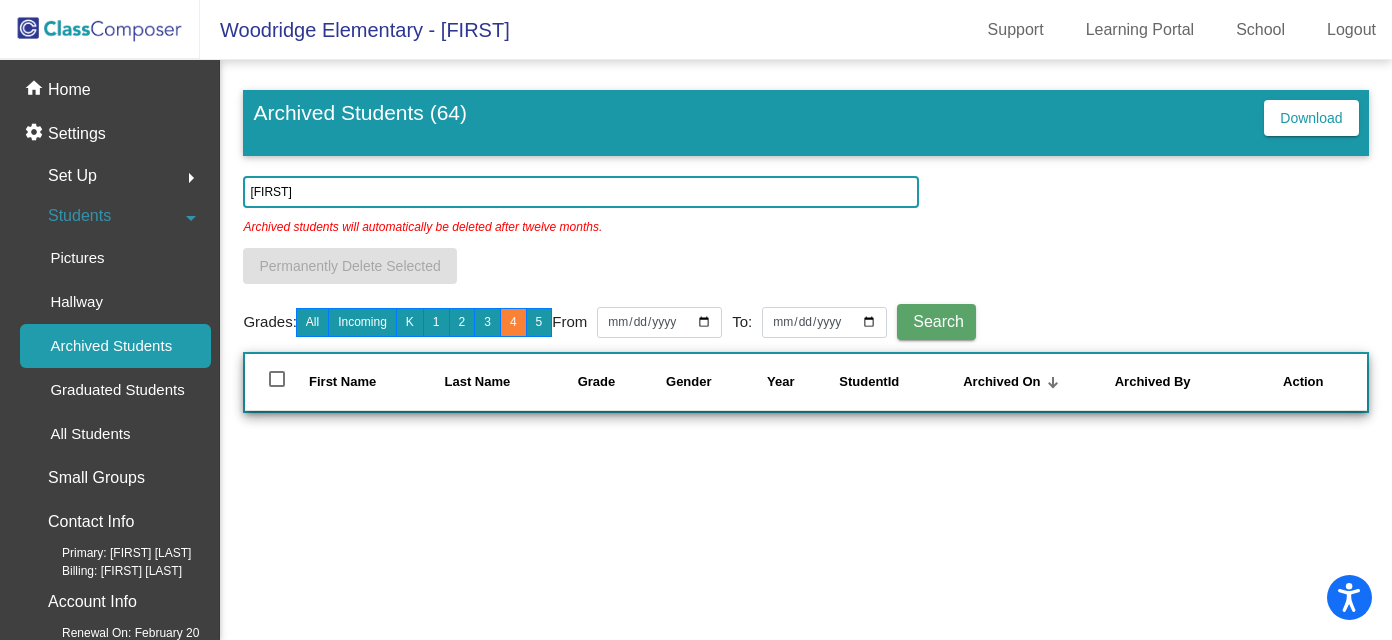 click on "Search" at bounding box center (938, 321) 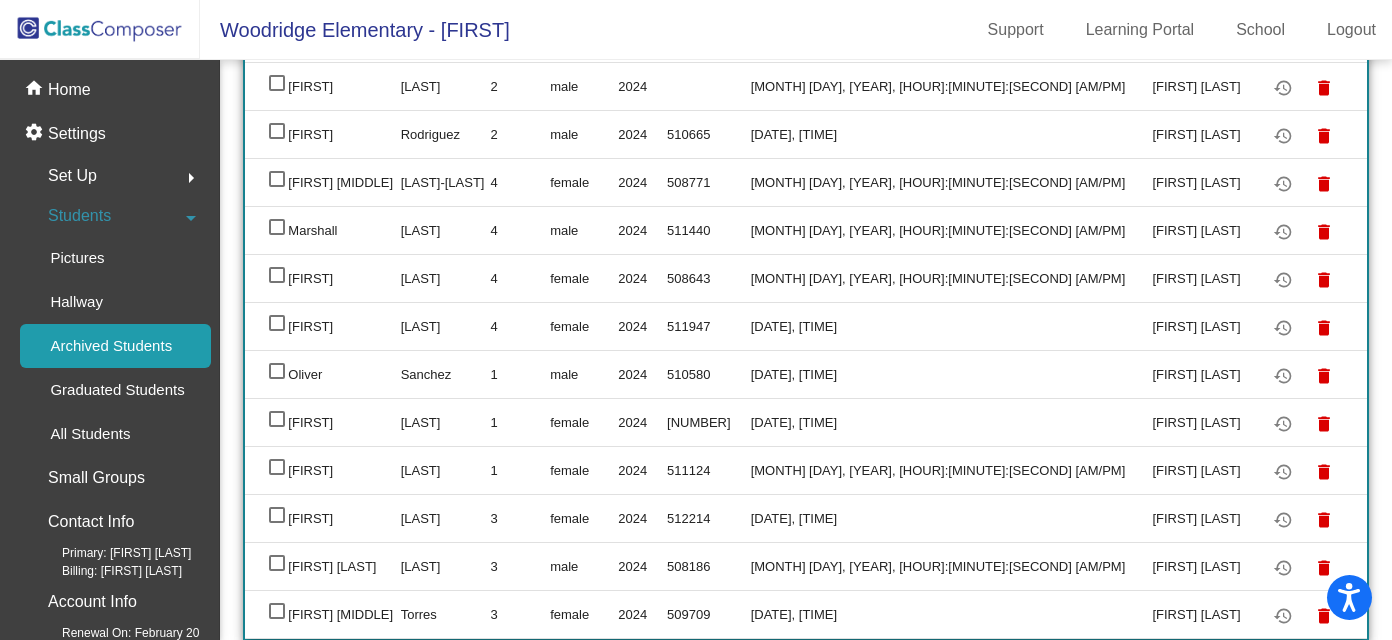 scroll, scrollTop: 2856, scrollLeft: 0, axis: vertical 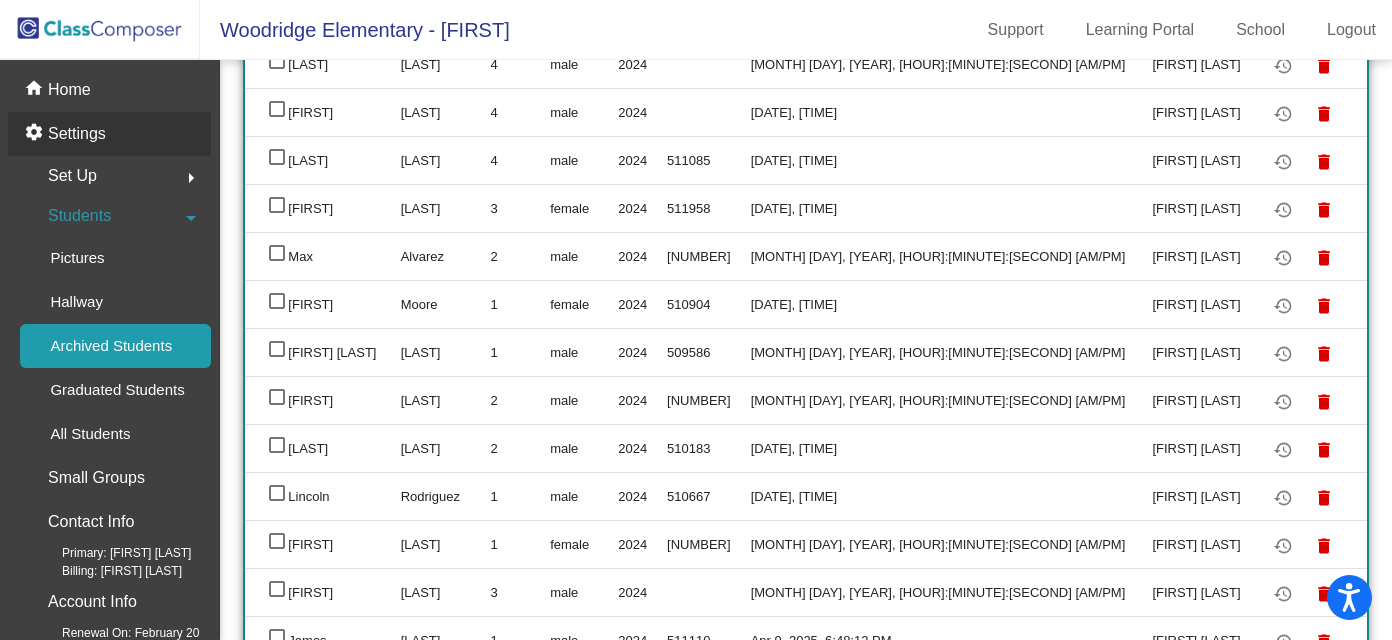 click on "Settings" 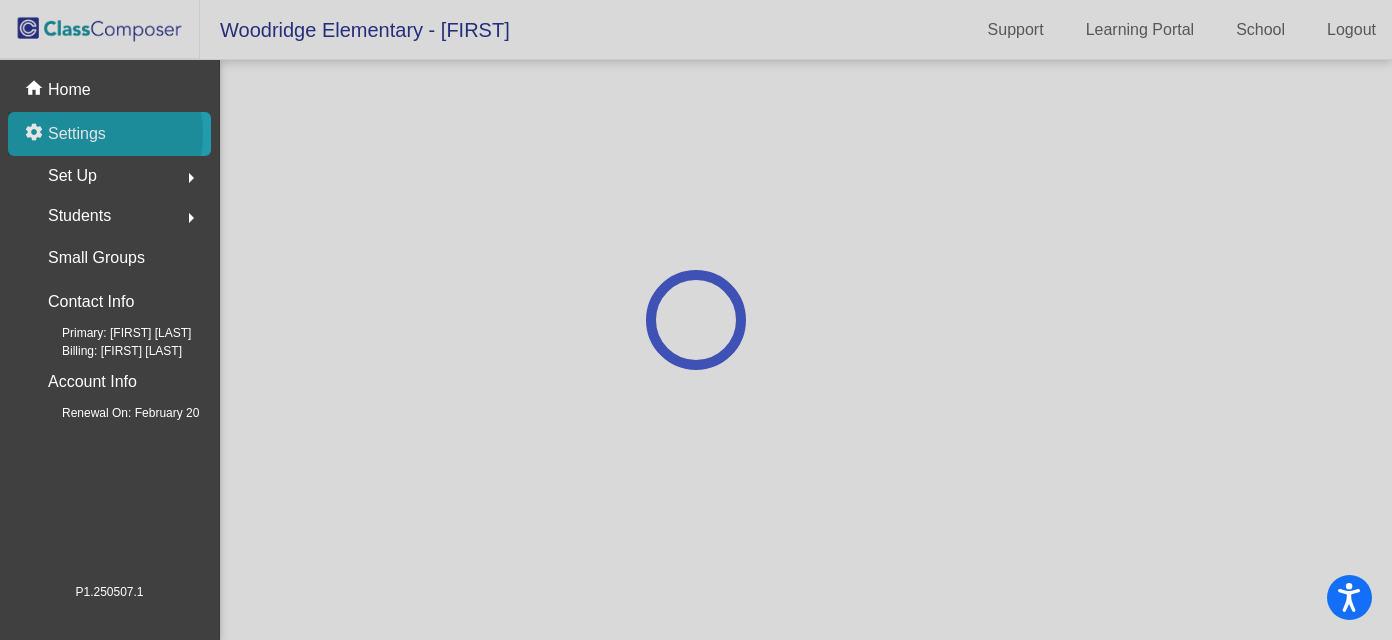 scroll, scrollTop: 0, scrollLeft: 0, axis: both 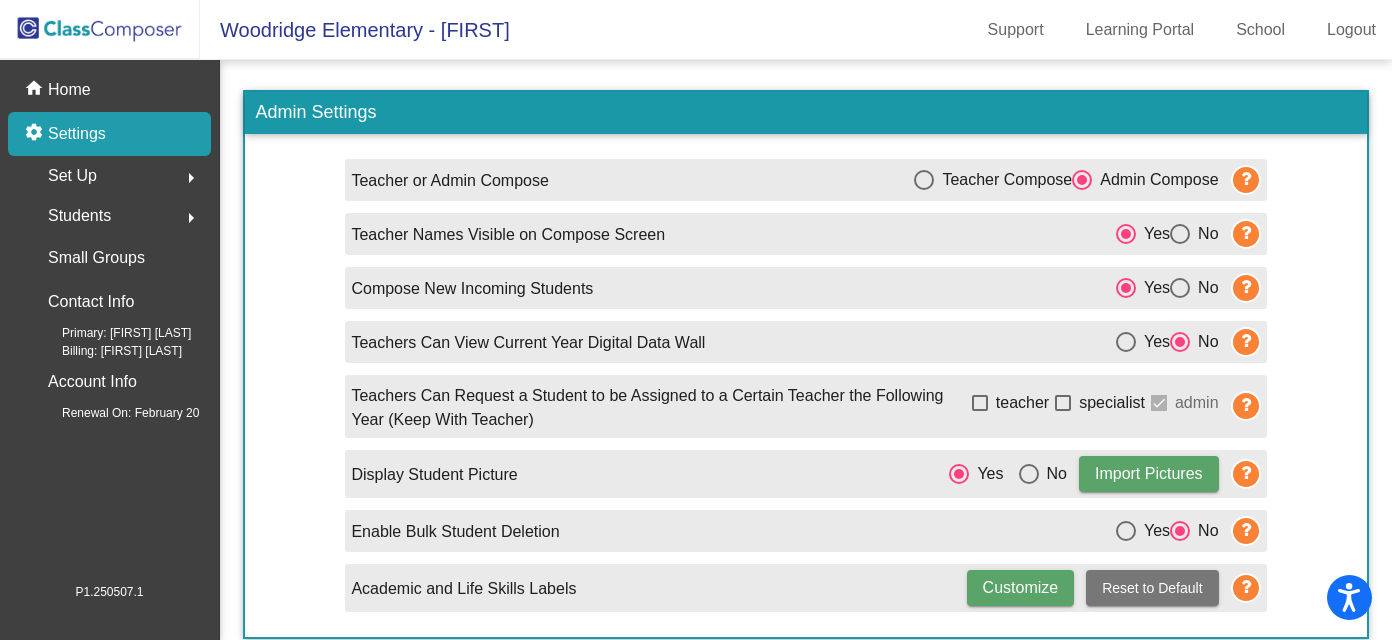 click on "Students  arrow_right" 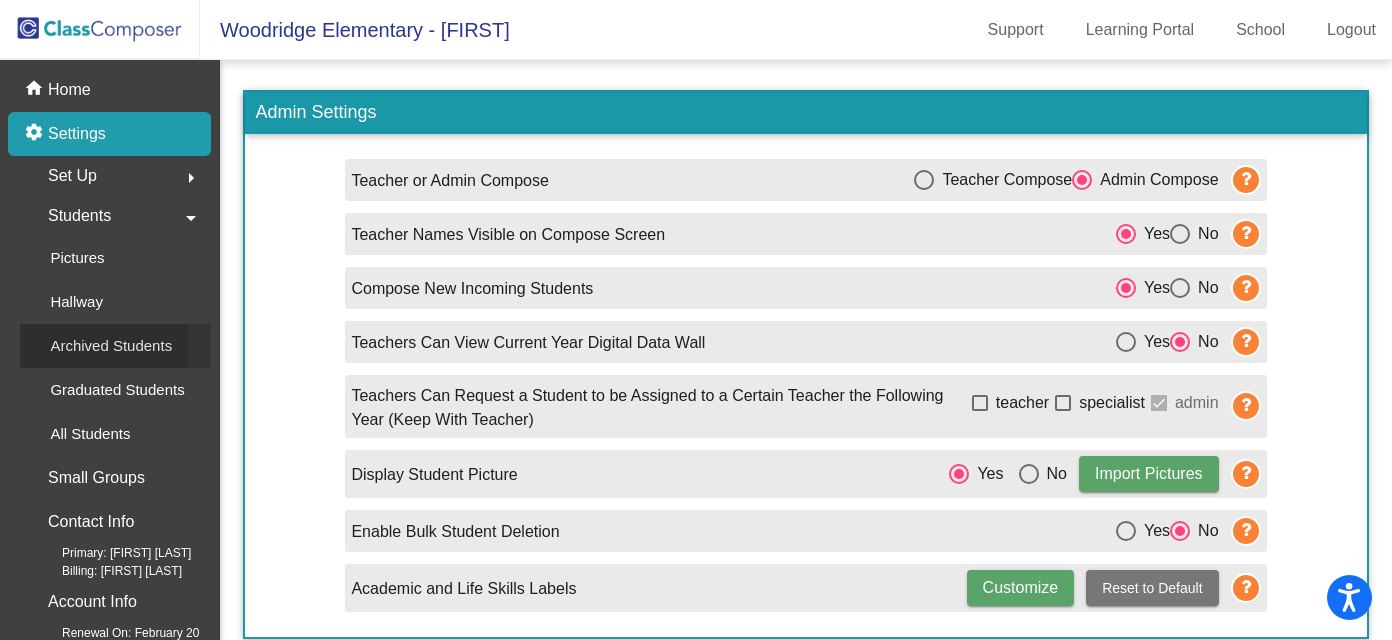 click on "Archived Students" 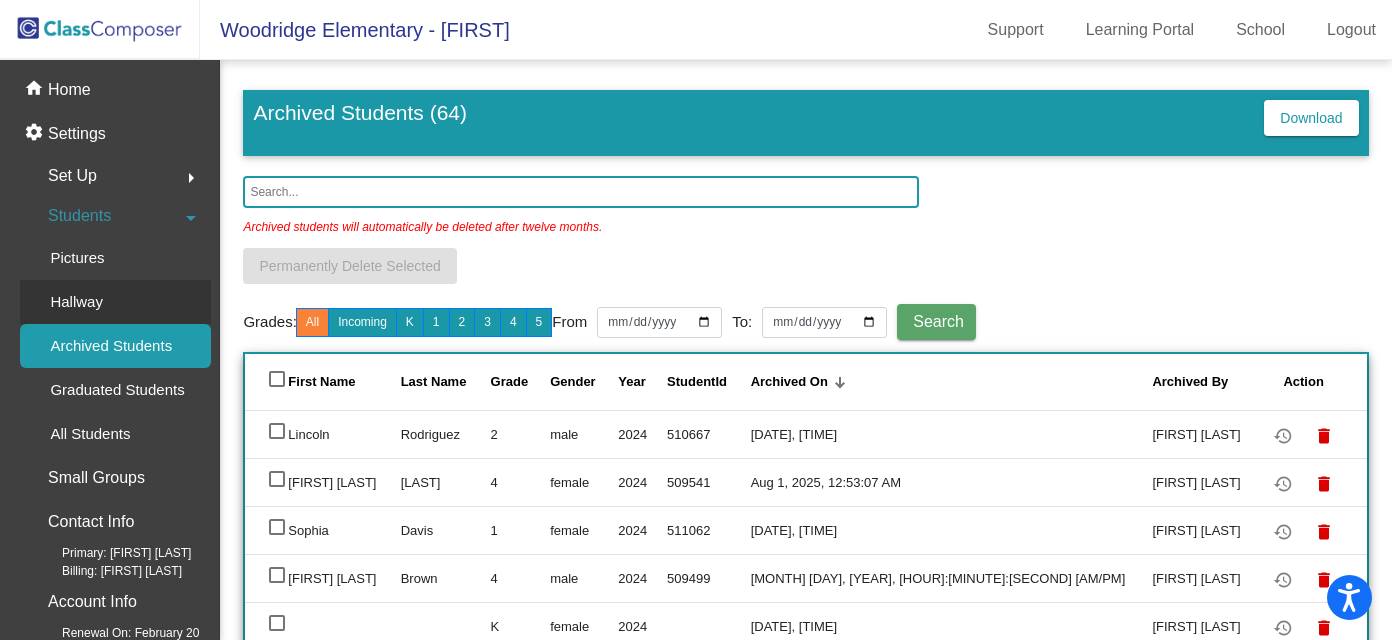click on "Hallway" 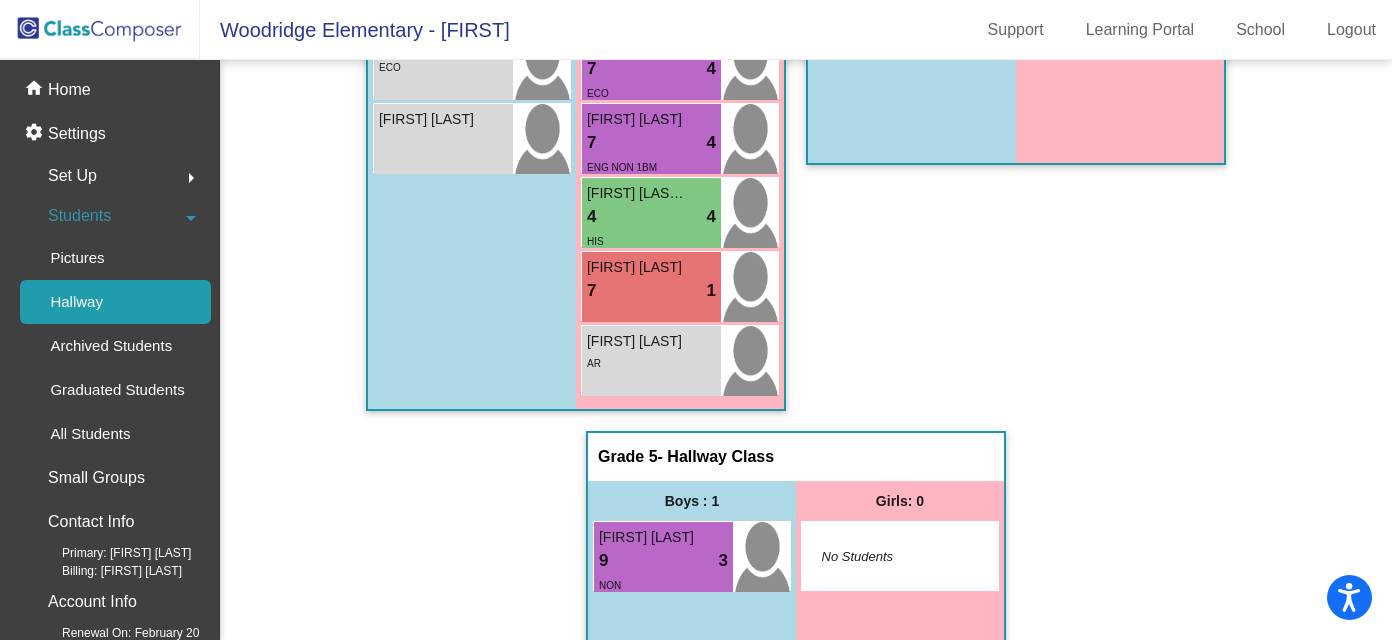 scroll, scrollTop: 1222, scrollLeft: 0, axis: vertical 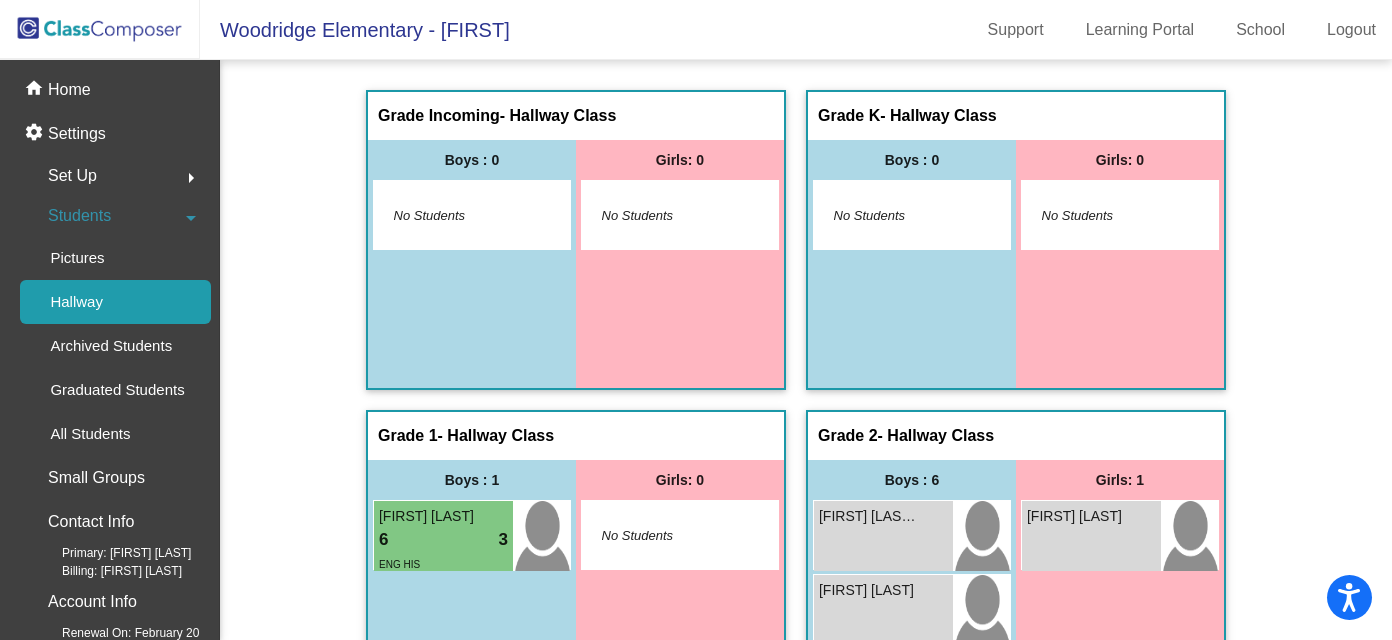 click on "Students" 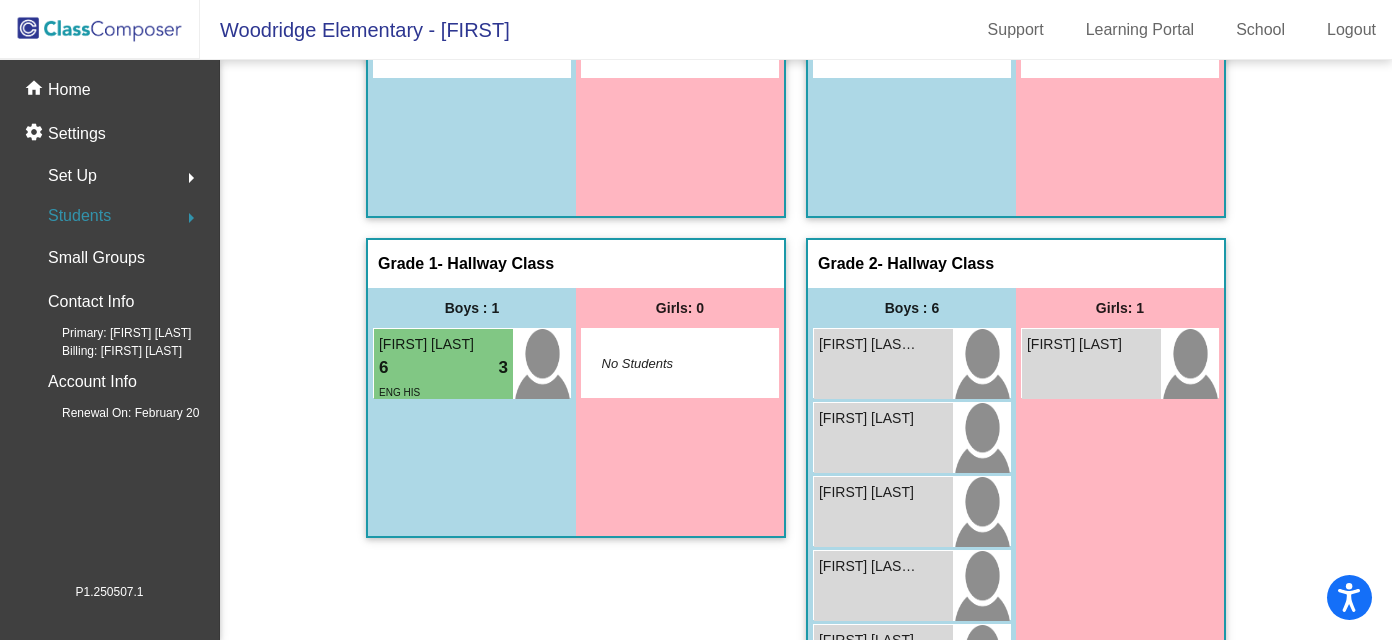scroll, scrollTop: 0, scrollLeft: 0, axis: both 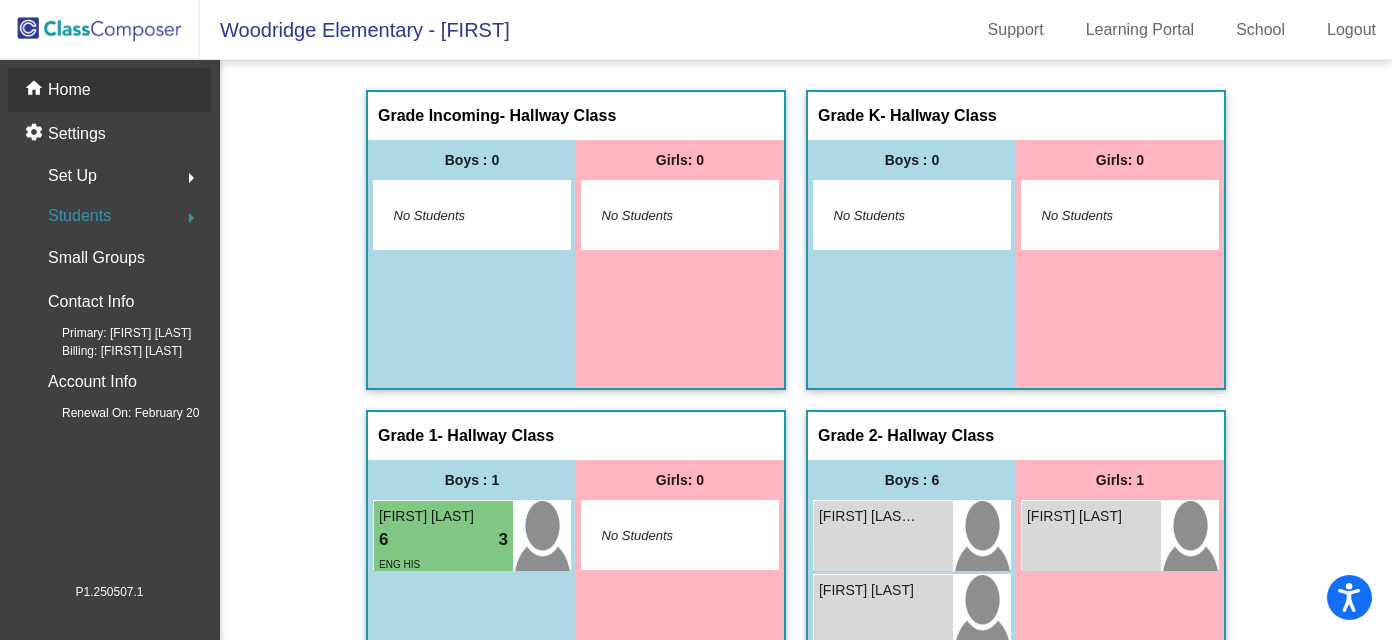 click on "Home" 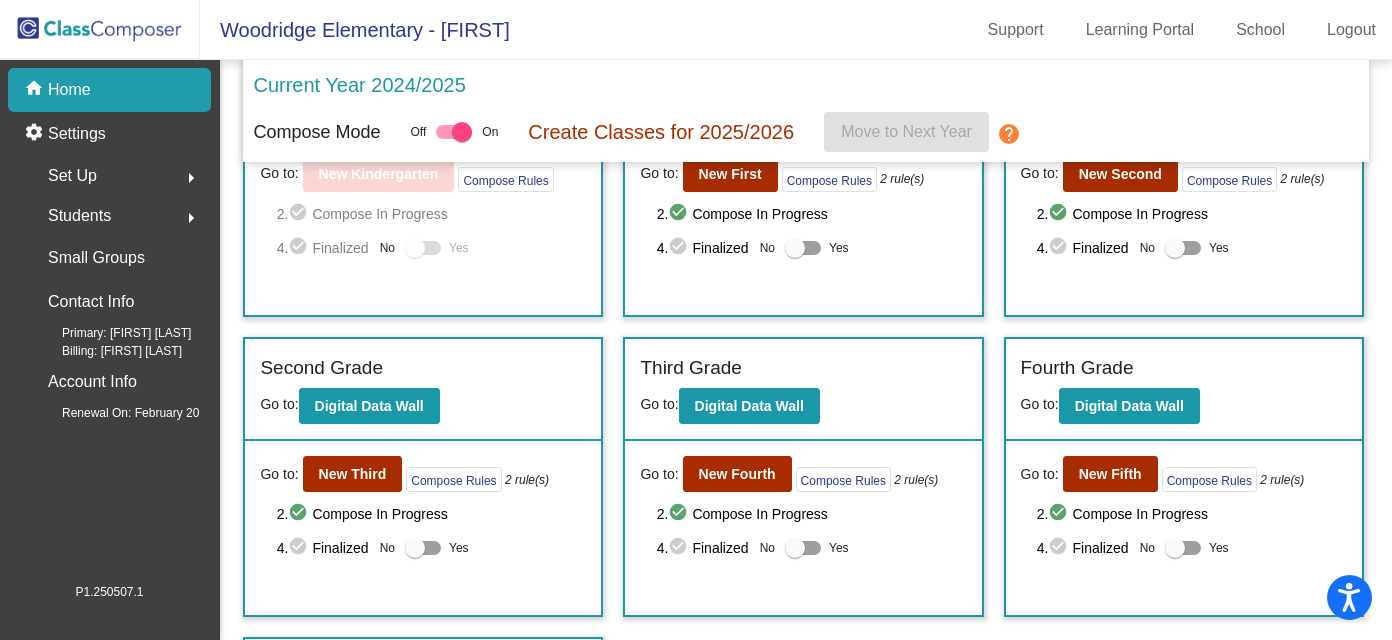 scroll, scrollTop: 161, scrollLeft: 0, axis: vertical 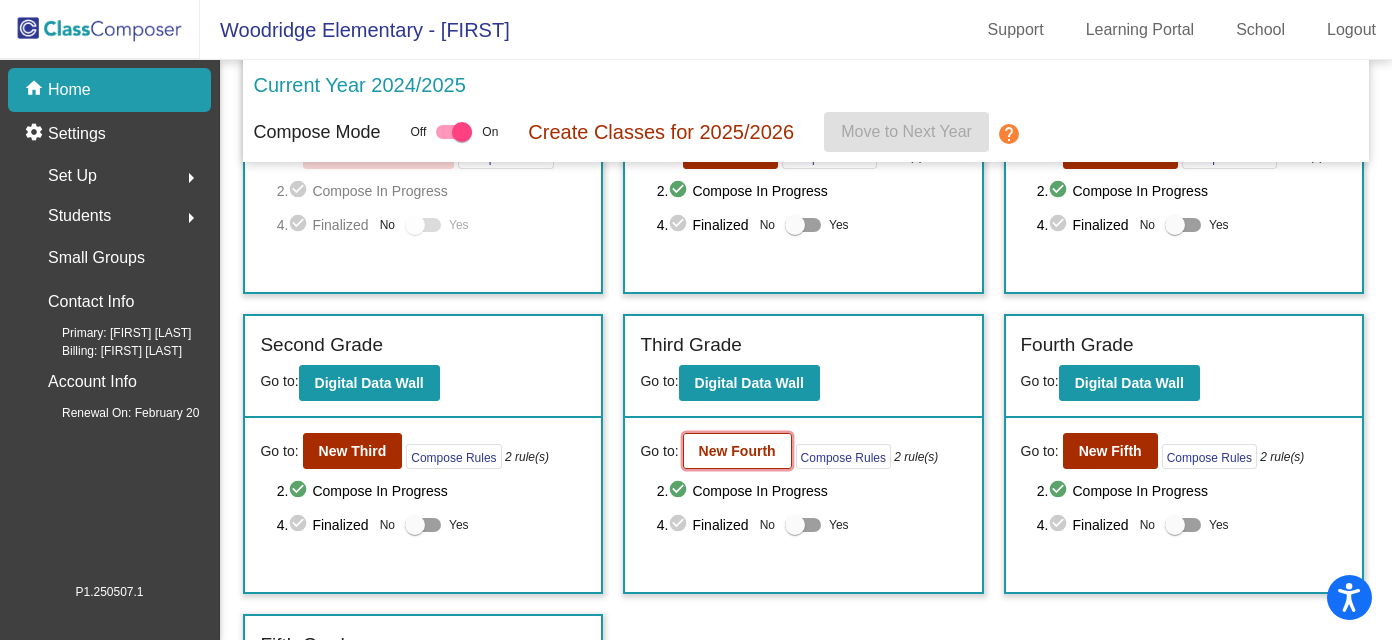 click on "New Fourth" 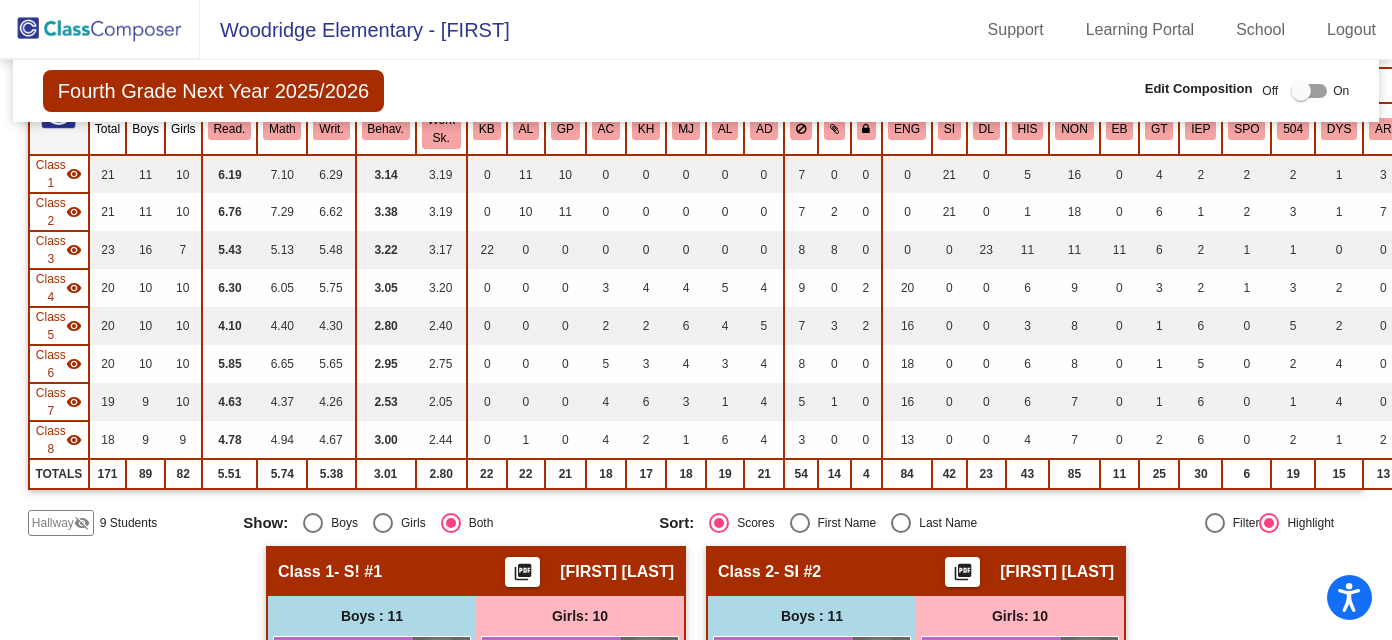 scroll, scrollTop: 219, scrollLeft: 0, axis: vertical 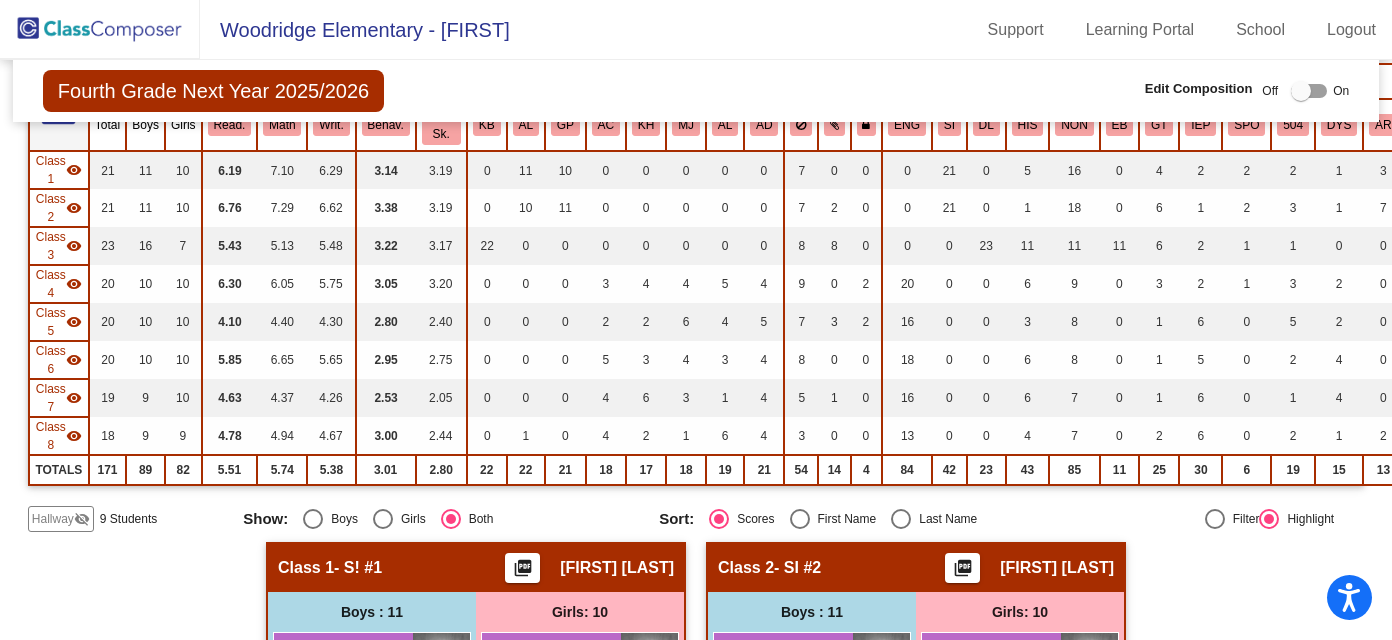 click on "Hallway" 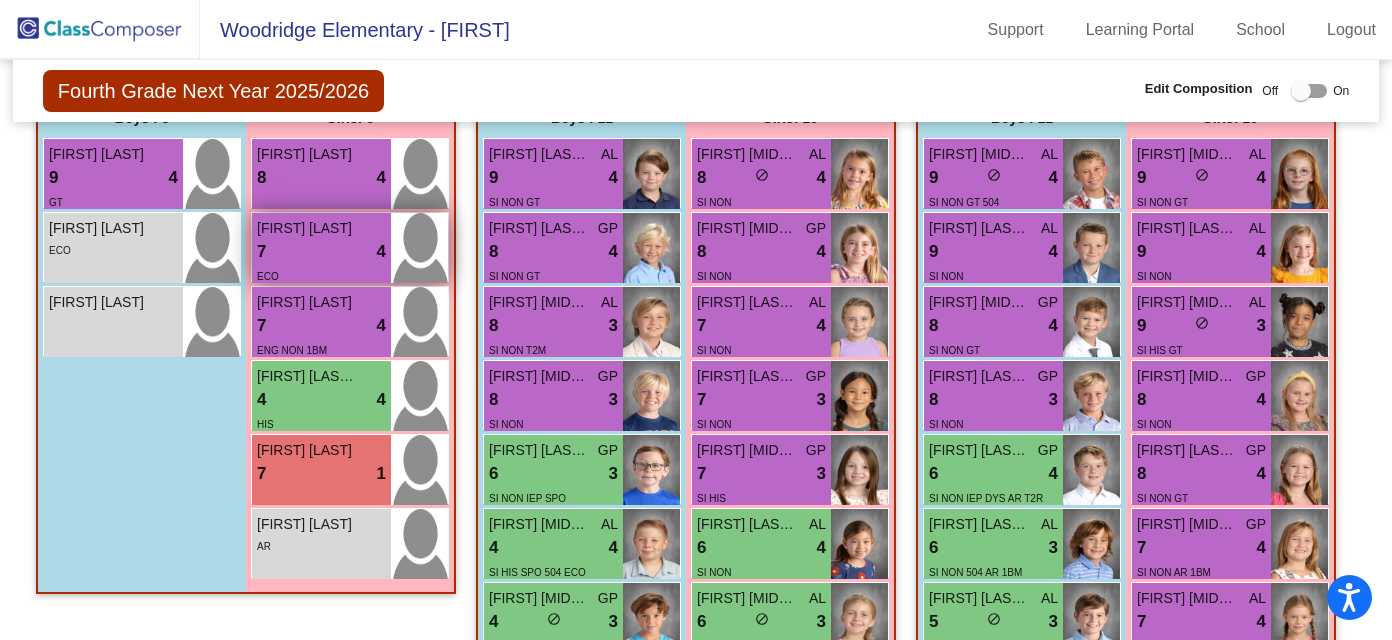 scroll, scrollTop: 694, scrollLeft: 0, axis: vertical 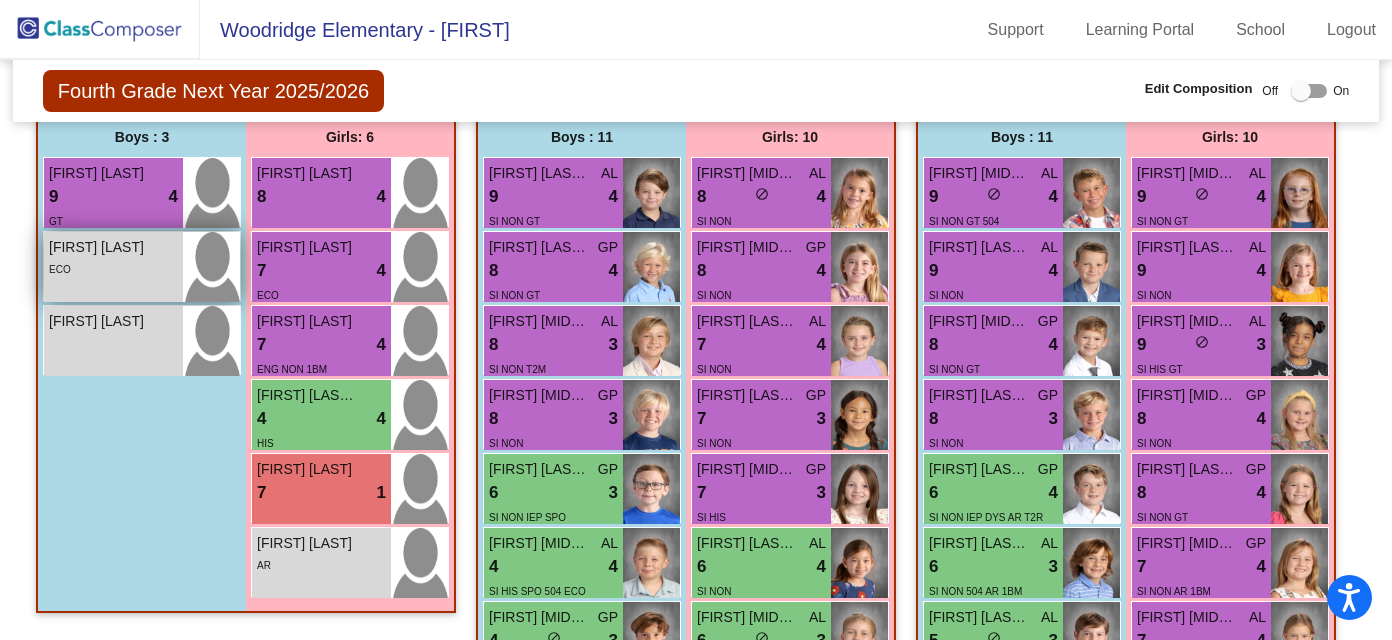 click on "[FIRST] [LAST] lock do_not_disturb_alt [INITIAL]" at bounding box center [113, 267] 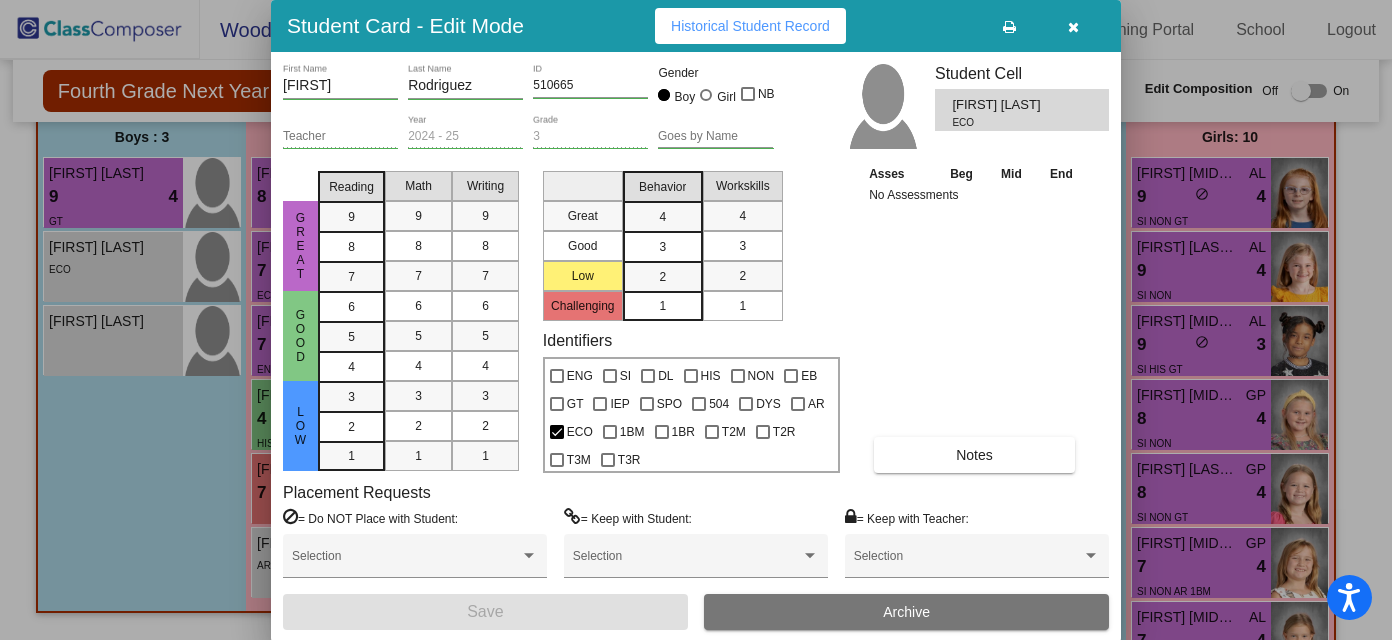 scroll, scrollTop: 0, scrollLeft: 0, axis: both 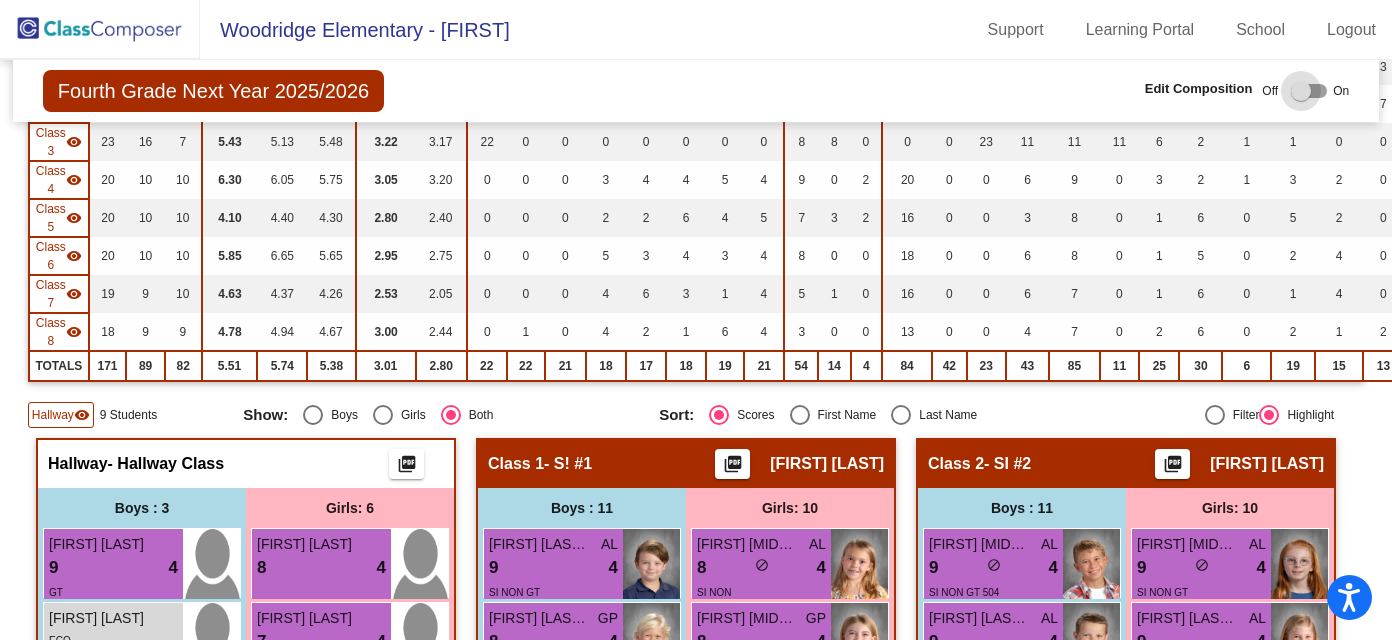 click at bounding box center (1301, 91) 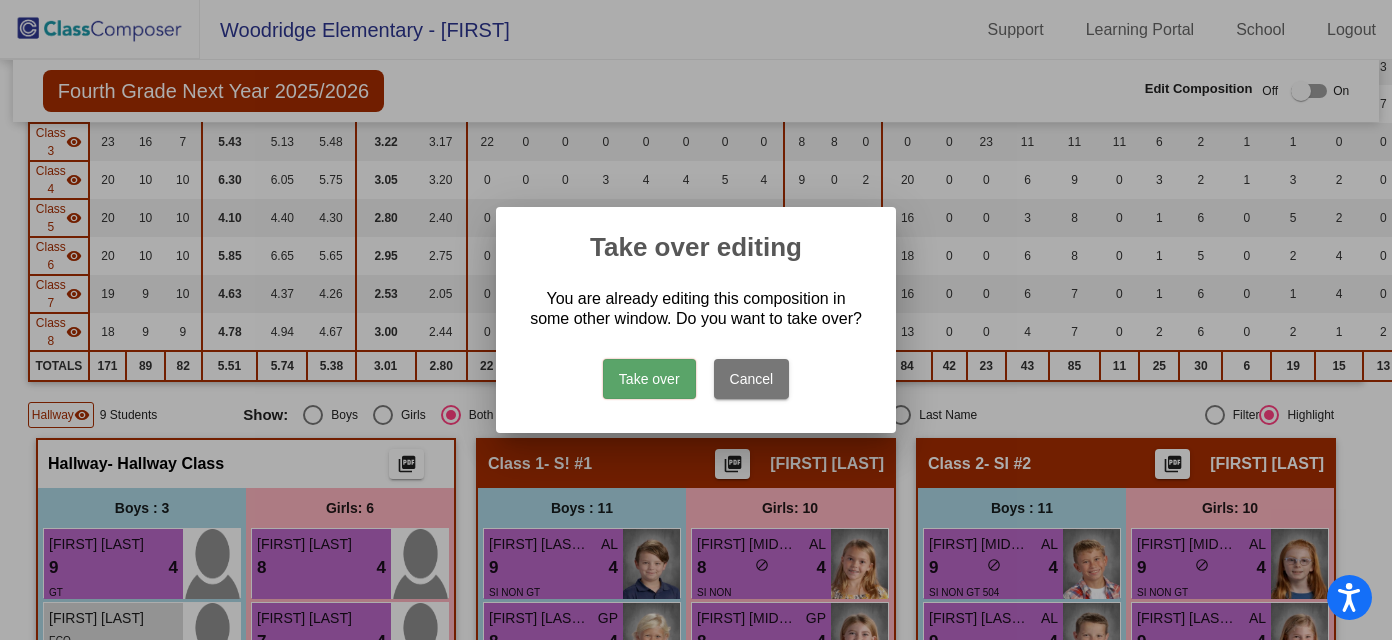 click on "Take over" at bounding box center (649, 379) 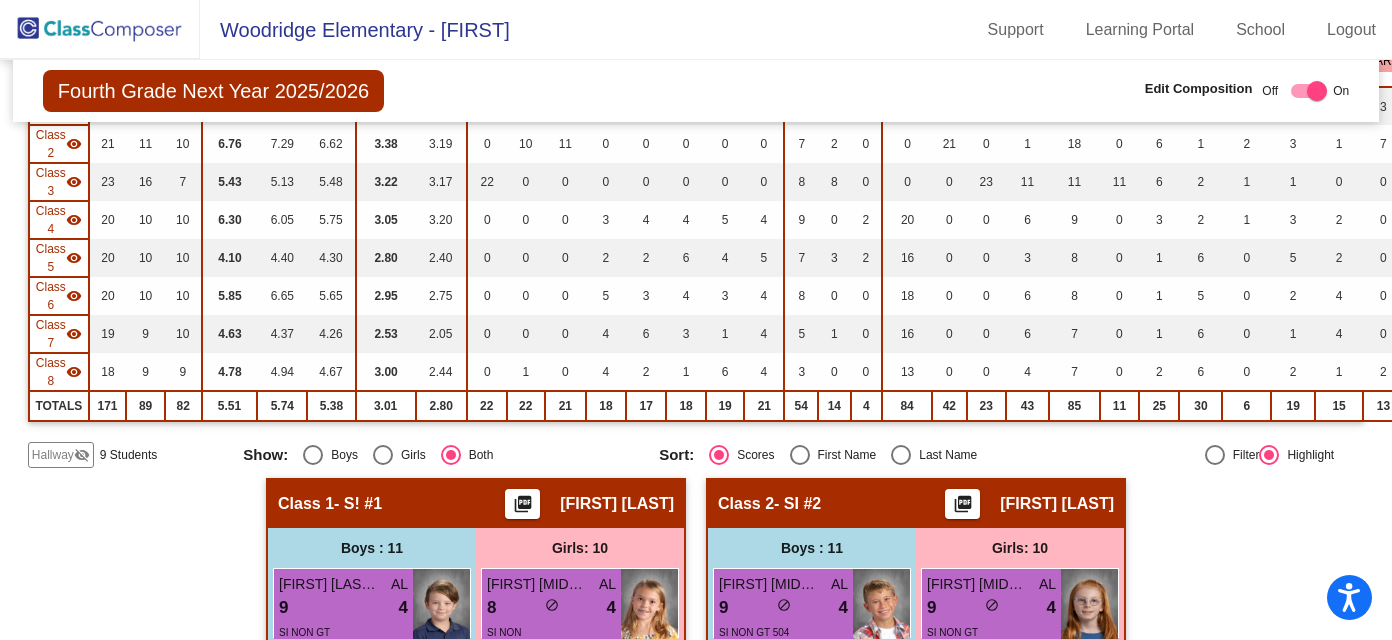 scroll, scrollTop: 286, scrollLeft: 0, axis: vertical 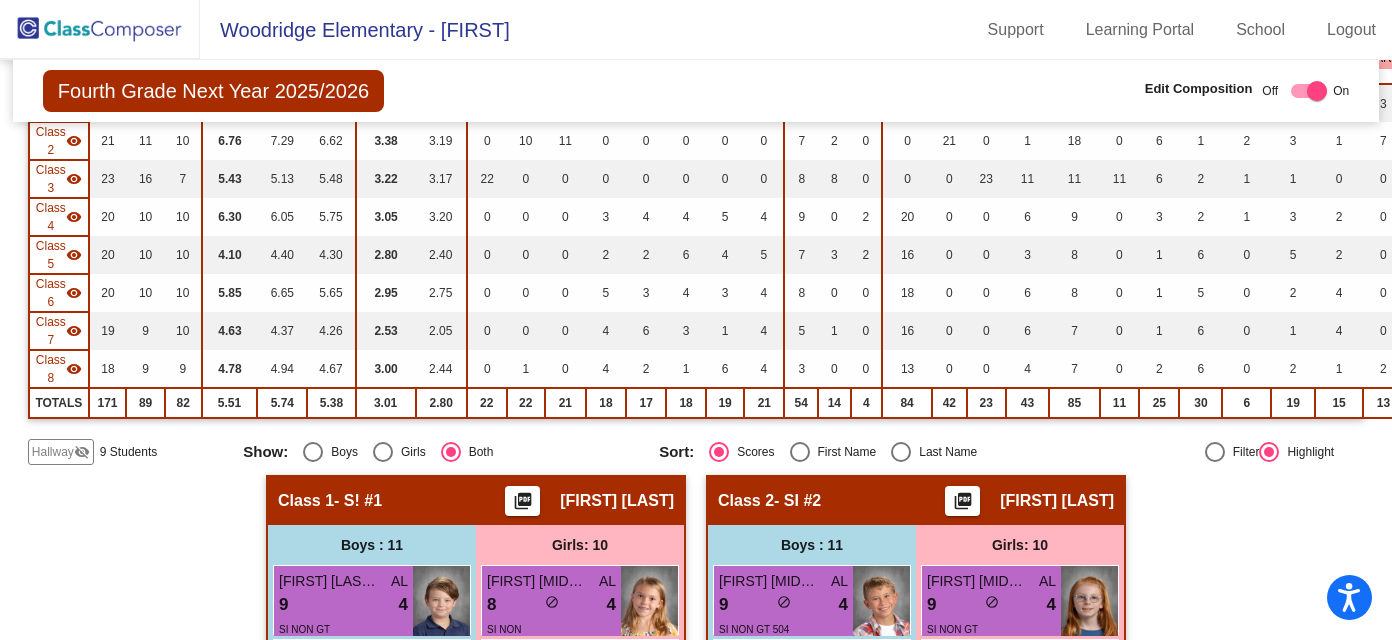 click on "Hallway" 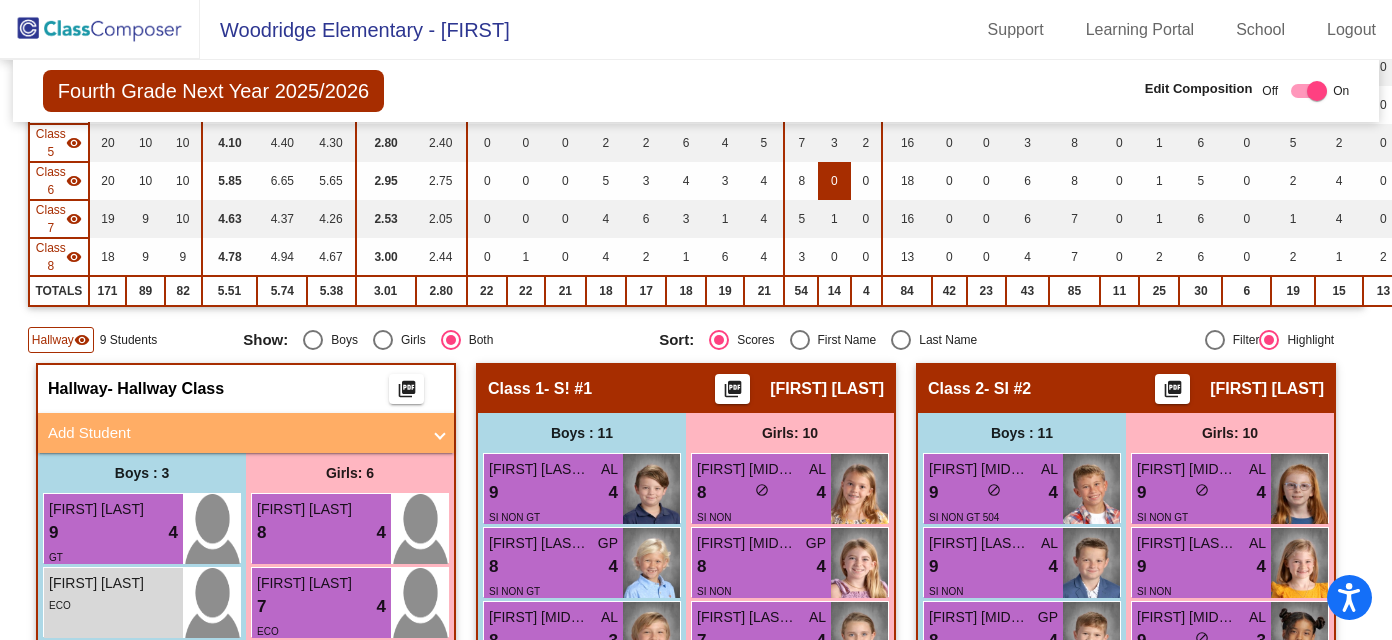scroll, scrollTop: 473, scrollLeft: 0, axis: vertical 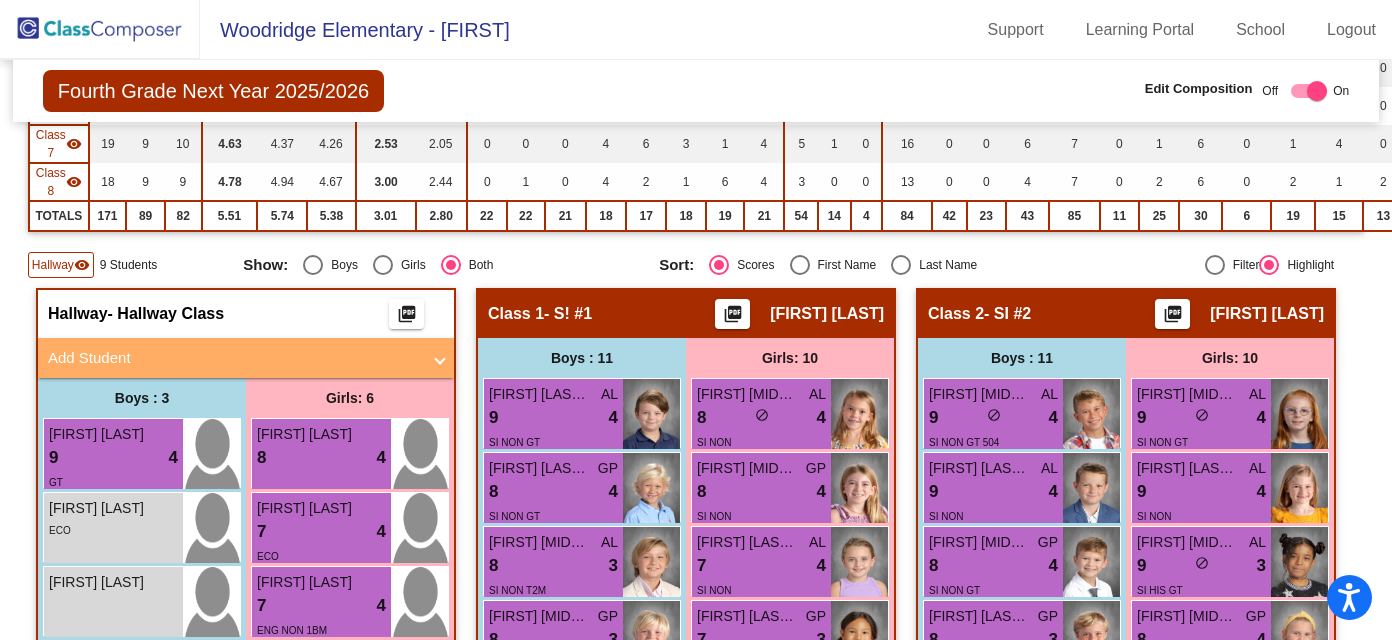 click on "Add Student" at bounding box center [234, 358] 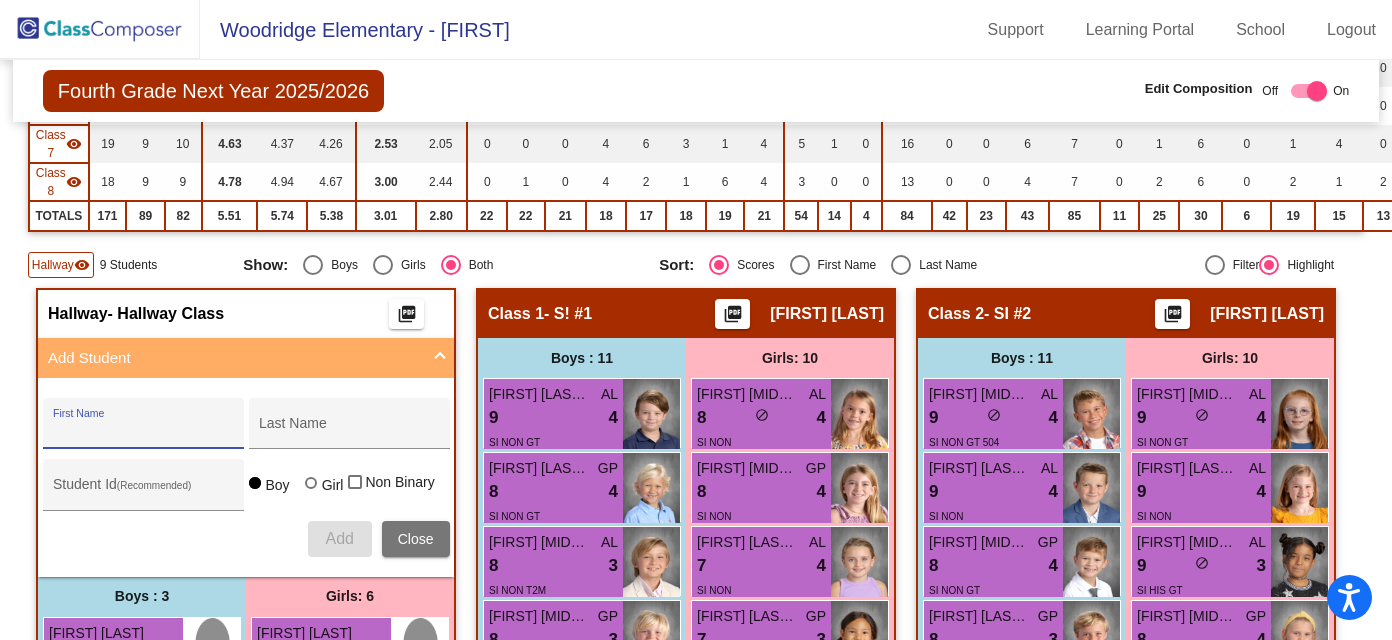 click on "First Name" at bounding box center [143, 431] 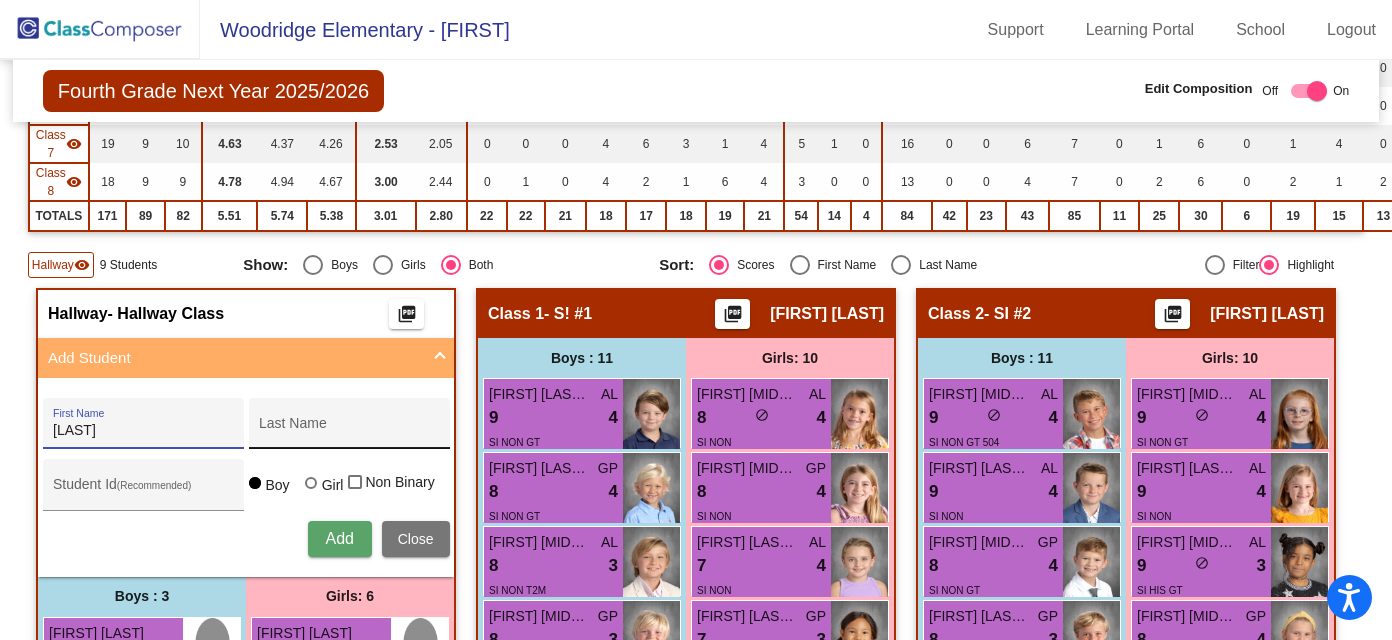 type on "Barnes" 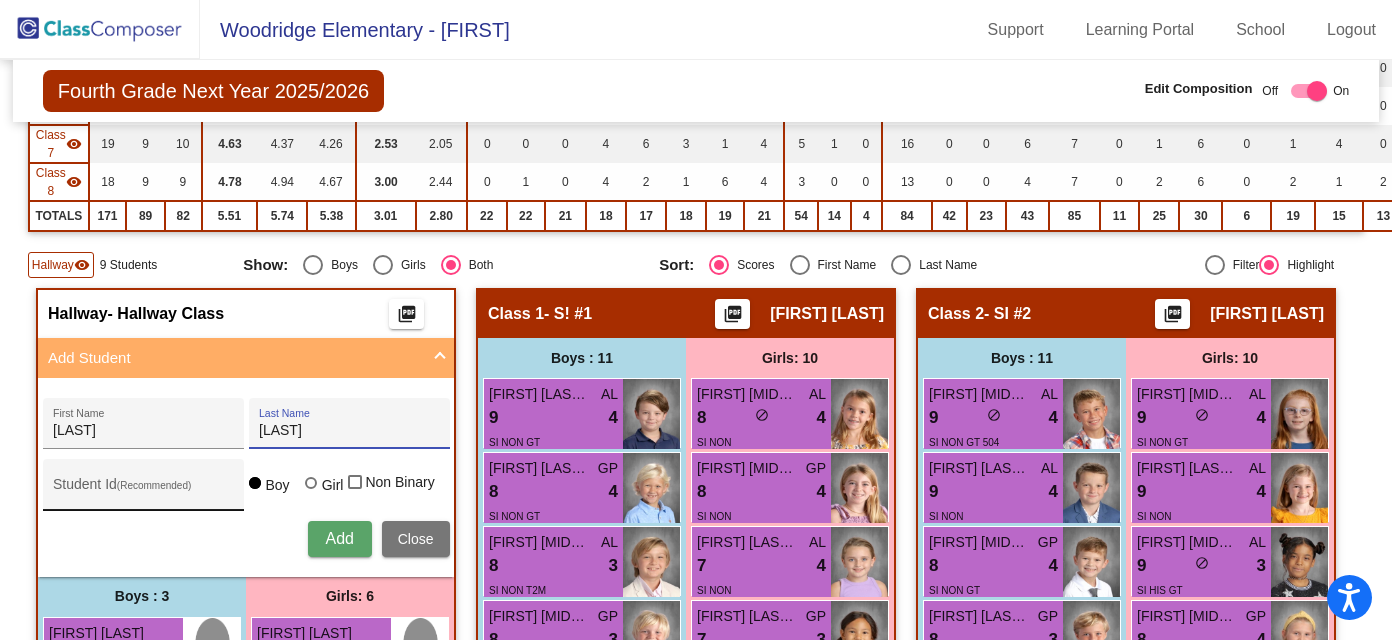 type on "Douglas" 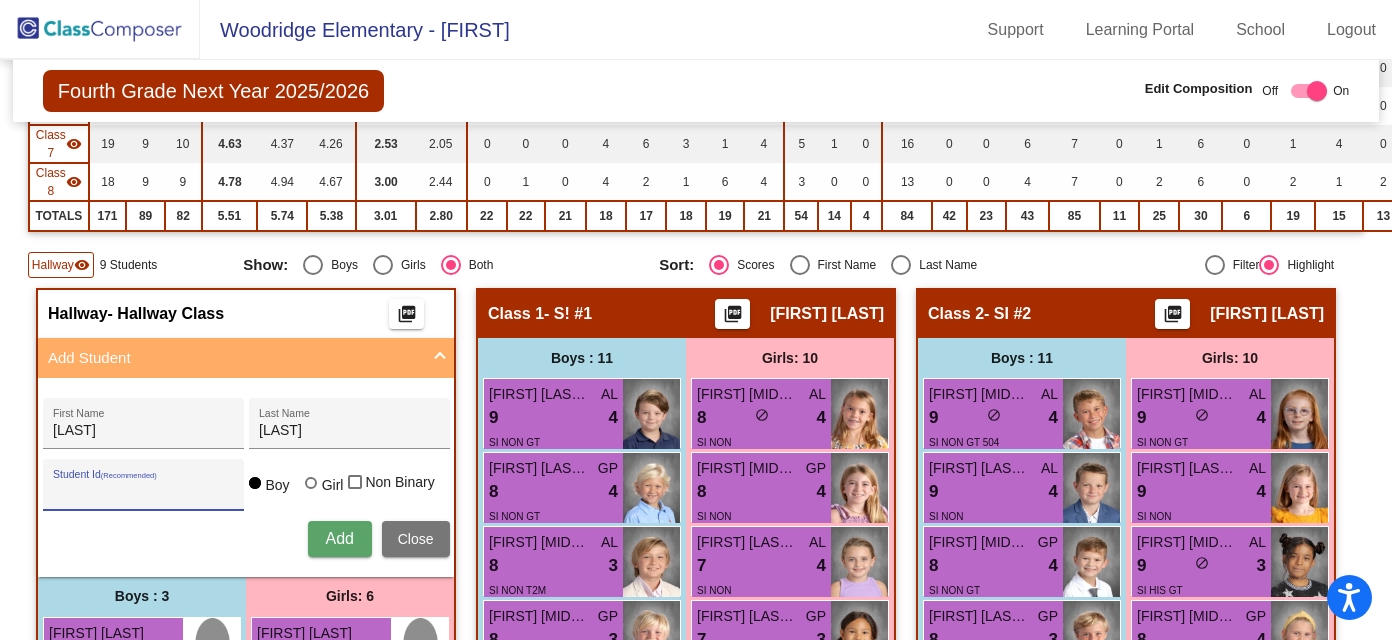 click on "Student Id  (Recommended)" at bounding box center (143, 492) 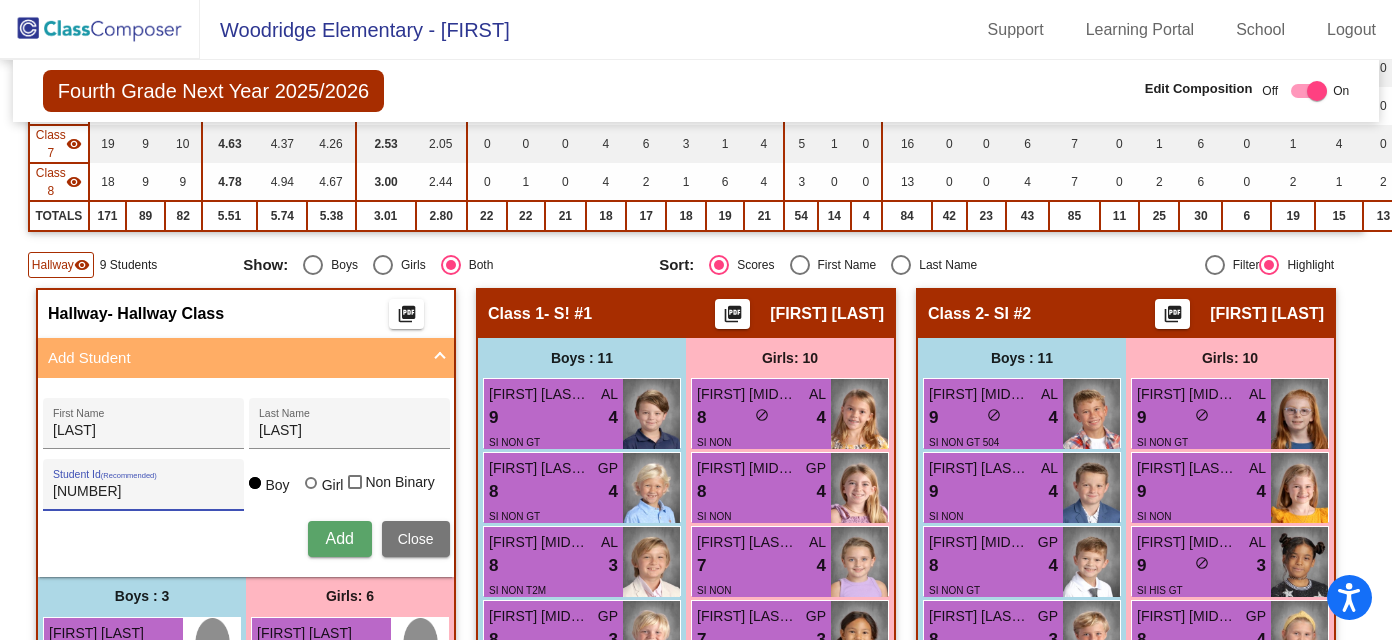 type on "512780" 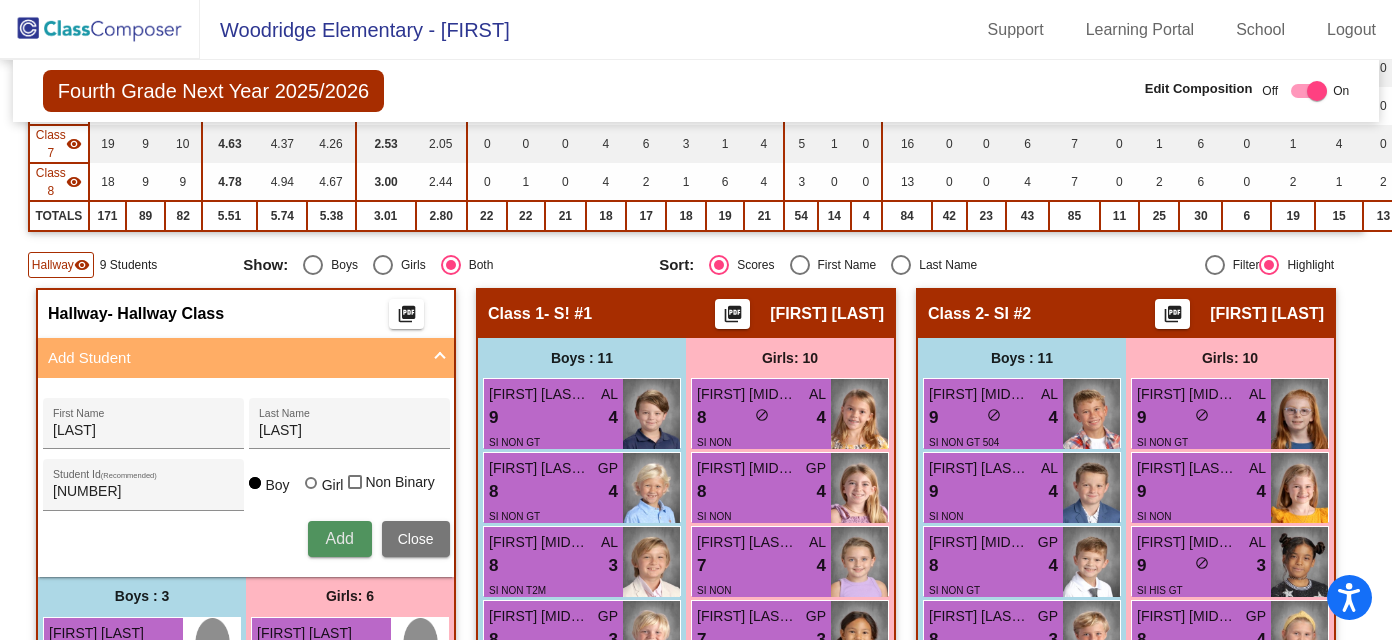 click on "Add" at bounding box center [339, 538] 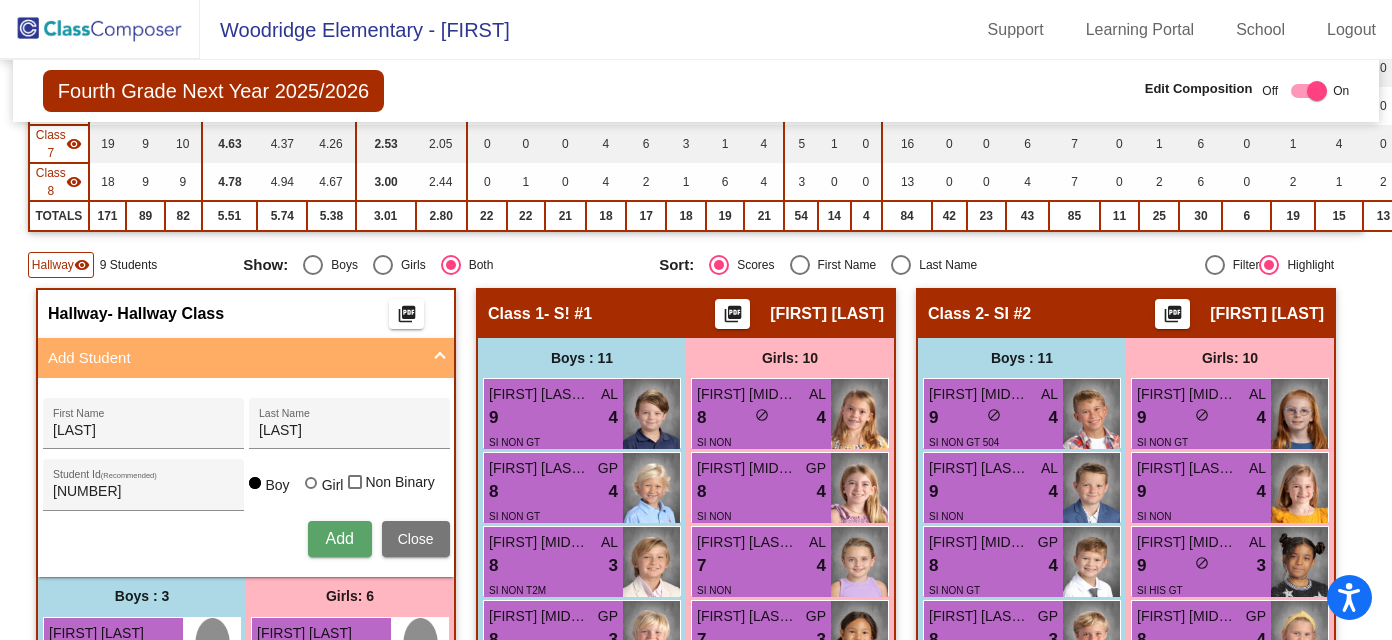 type 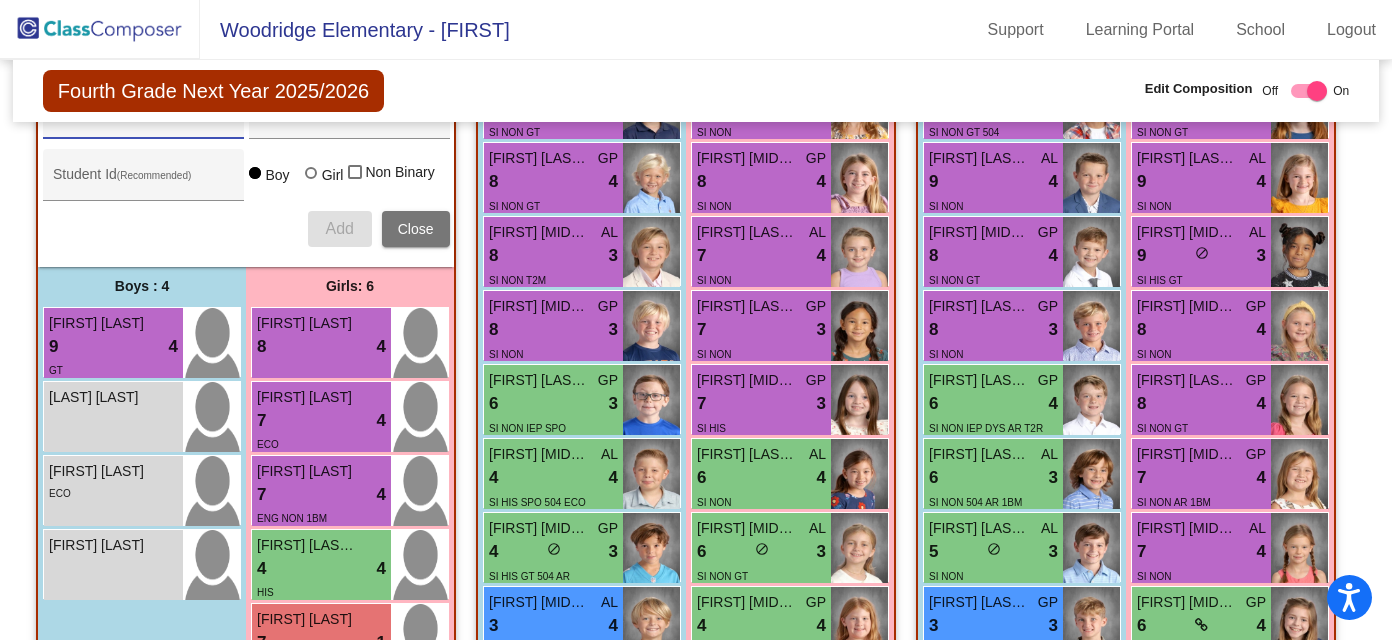 scroll, scrollTop: 822, scrollLeft: 0, axis: vertical 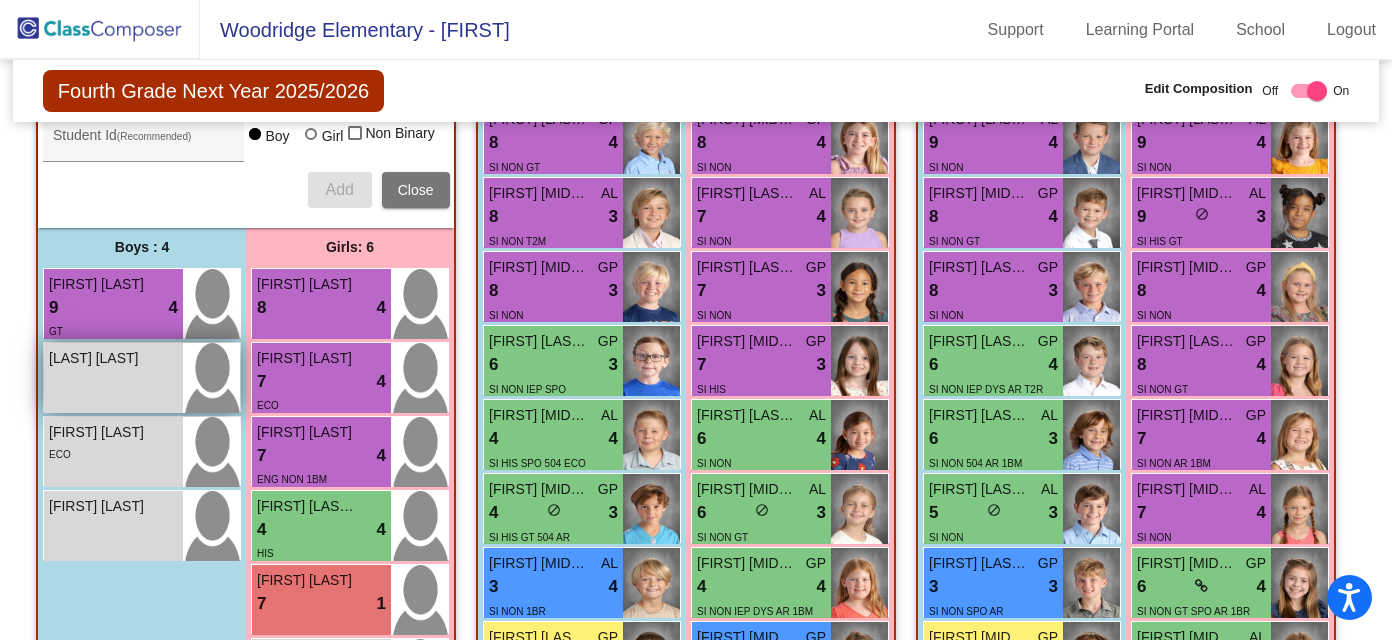 click on "Barnes Douglas lock do_not_disturb_alt" at bounding box center [113, 378] 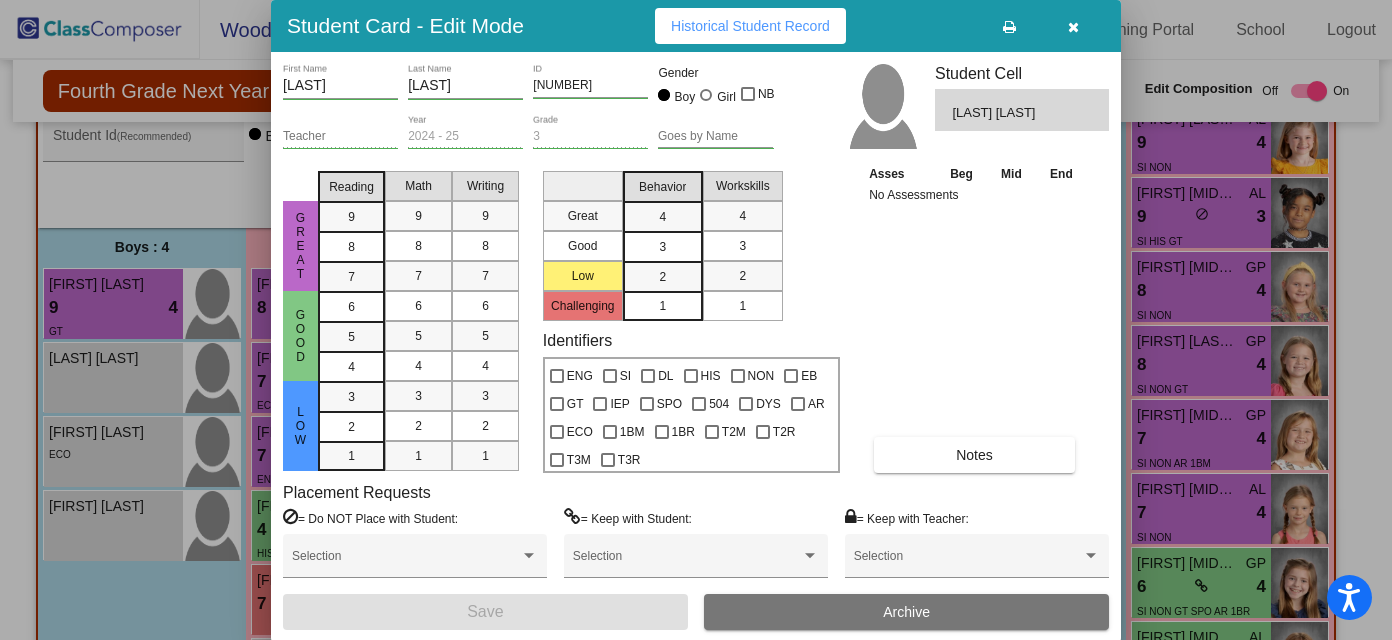 click at bounding box center (1073, 27) 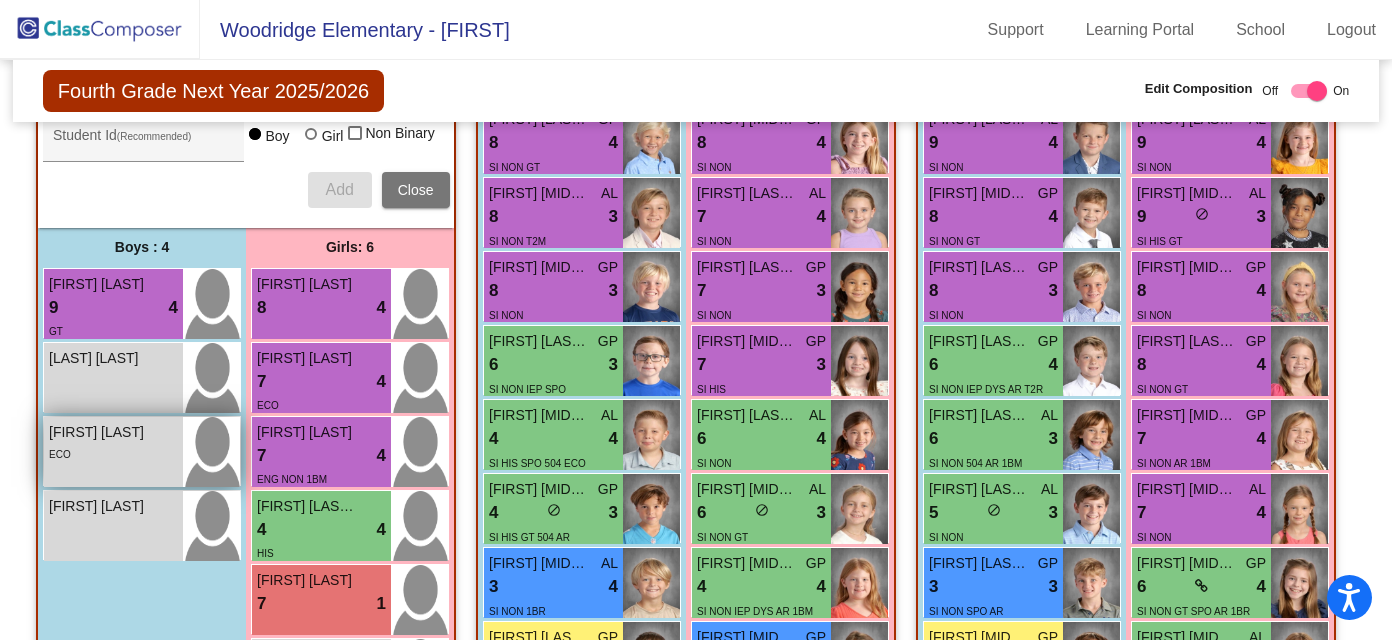 scroll, scrollTop: 806, scrollLeft: 0, axis: vertical 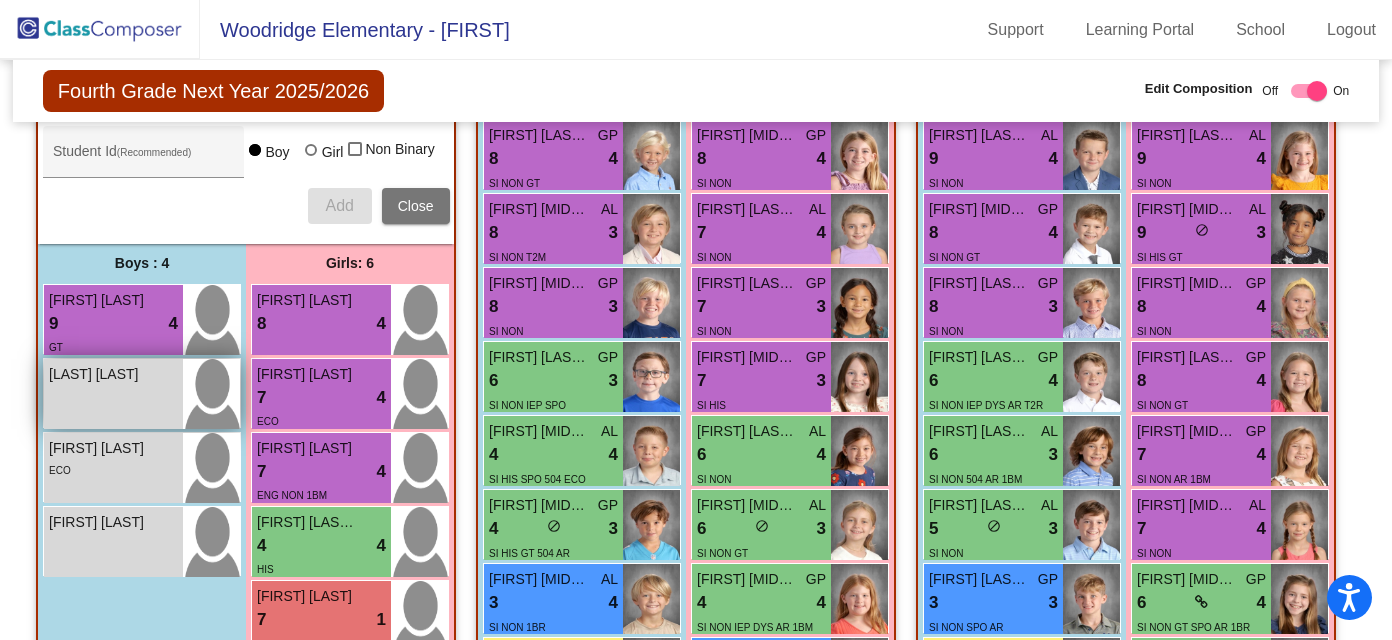 click on "Barnes Douglas lock do_not_disturb_alt" at bounding box center (113, 394) 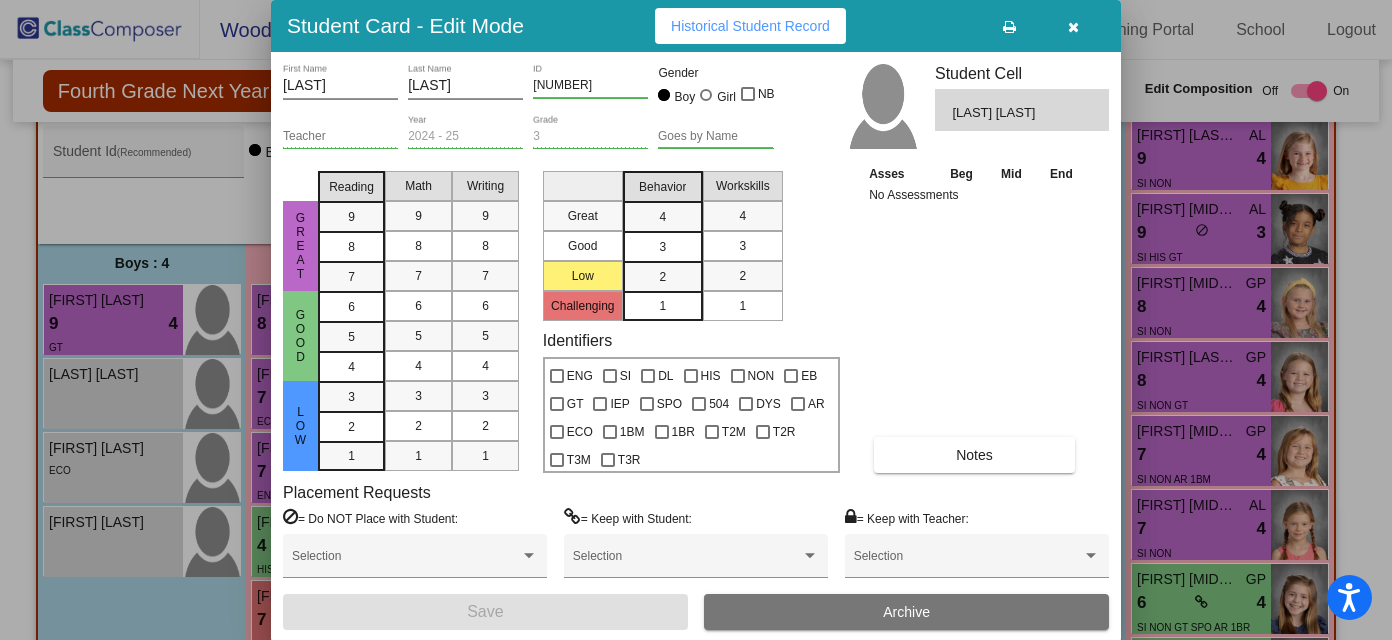 click on "Barnes" at bounding box center (340, 86) 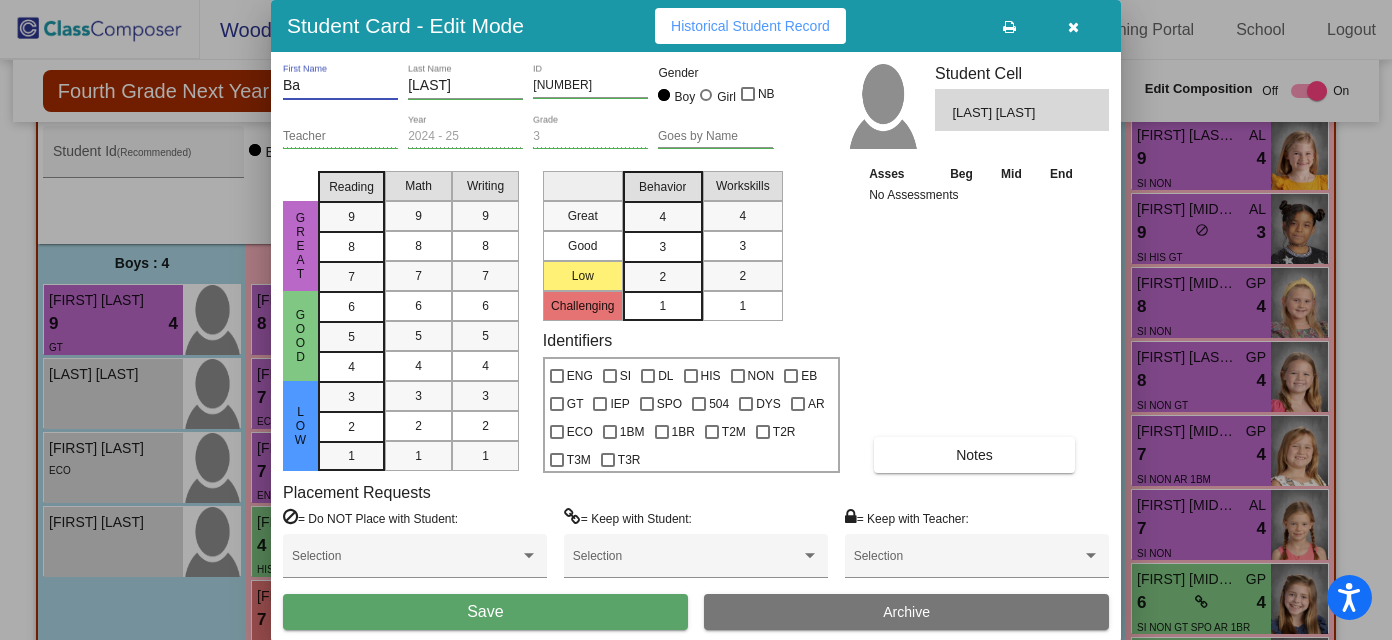 type on "B" 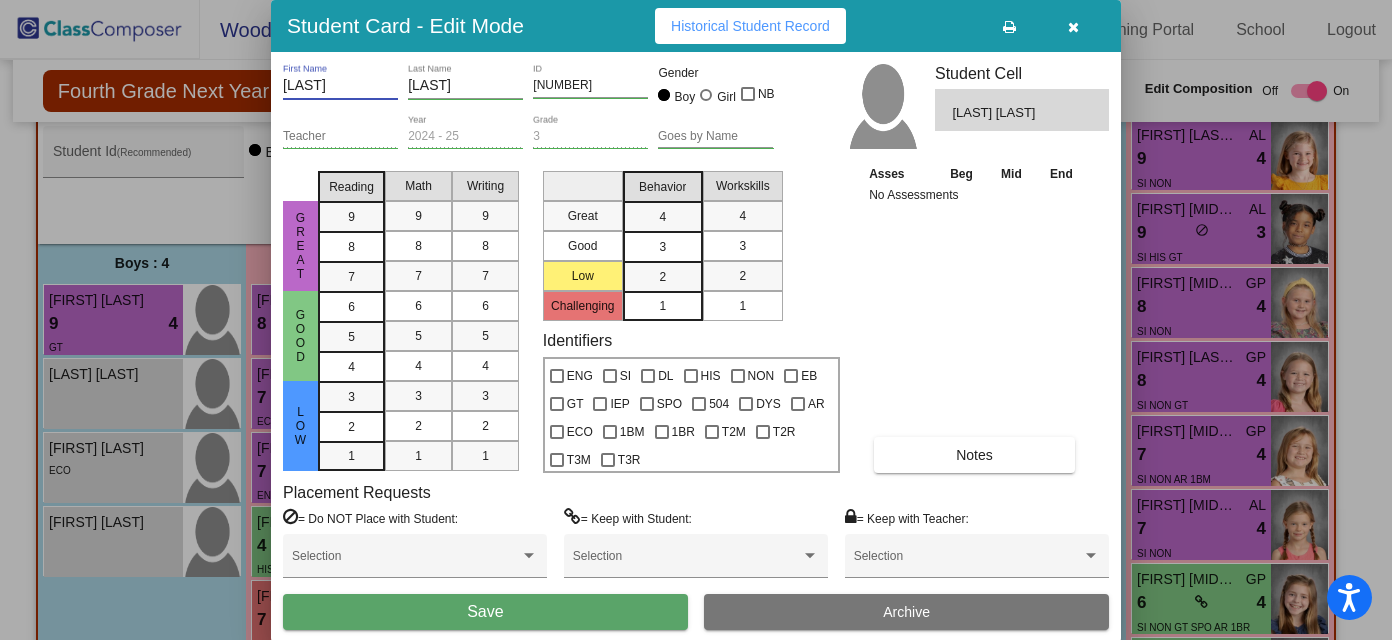 type on "Douglas" 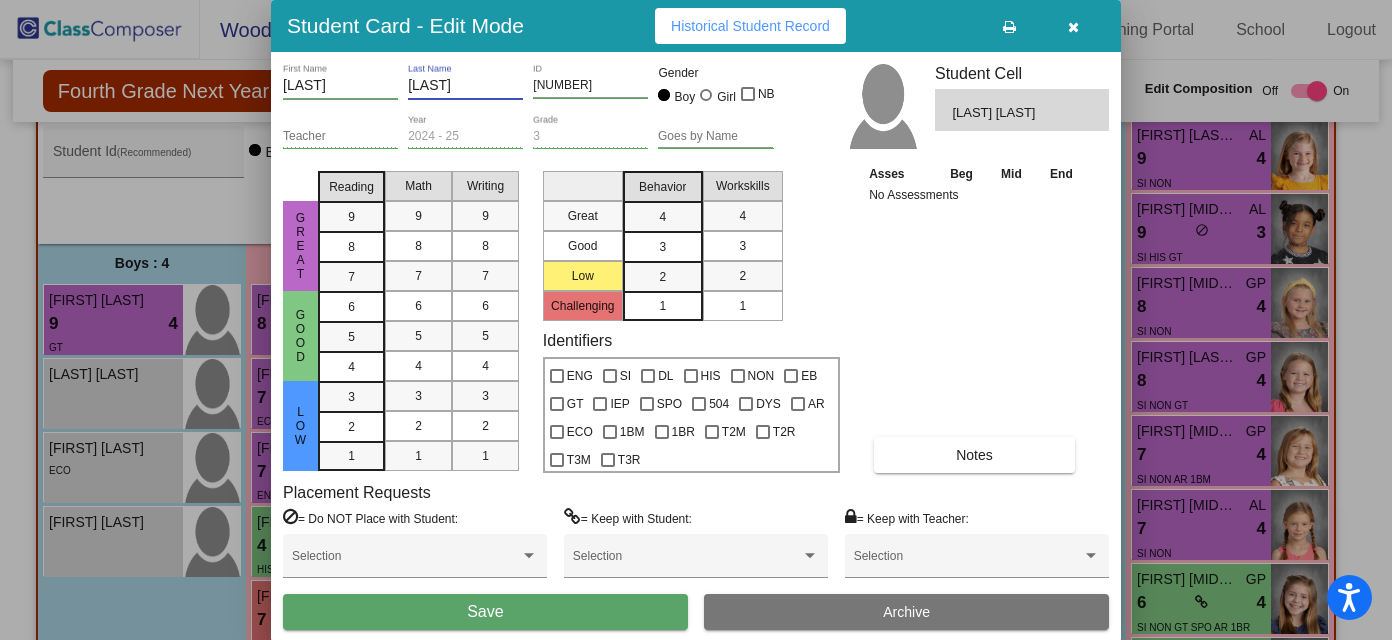 click on "Douglas" at bounding box center (465, 86) 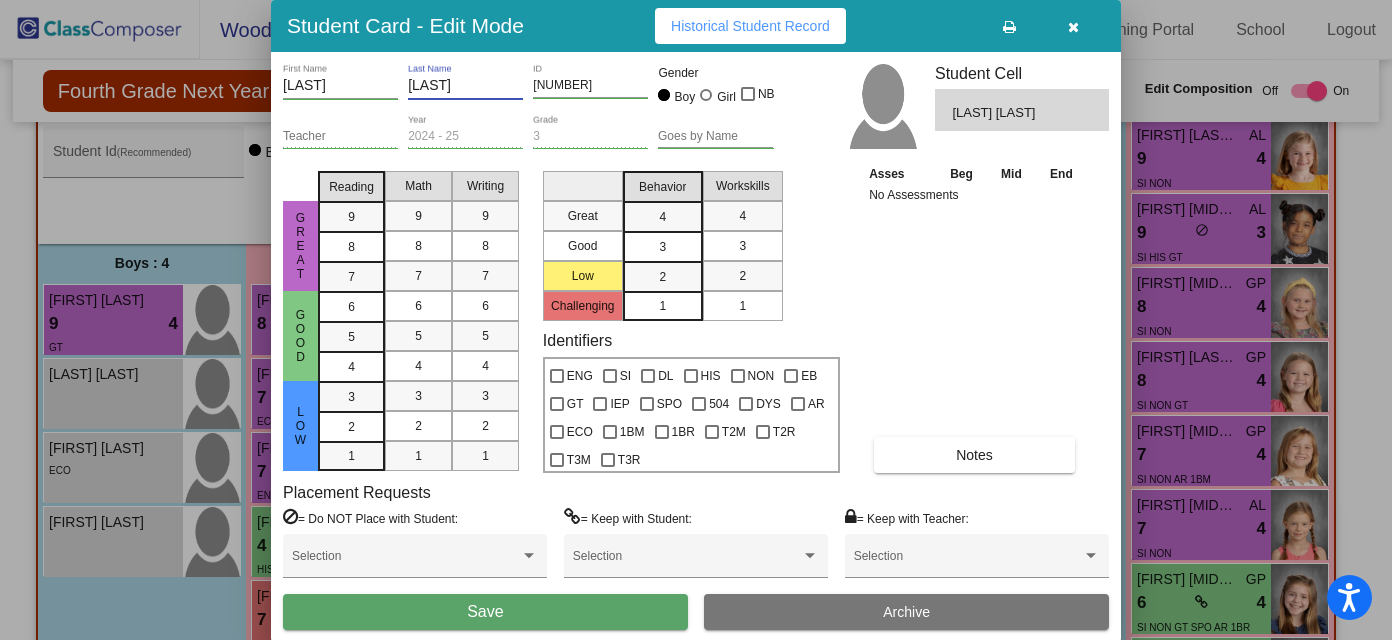 type on "Barnes" 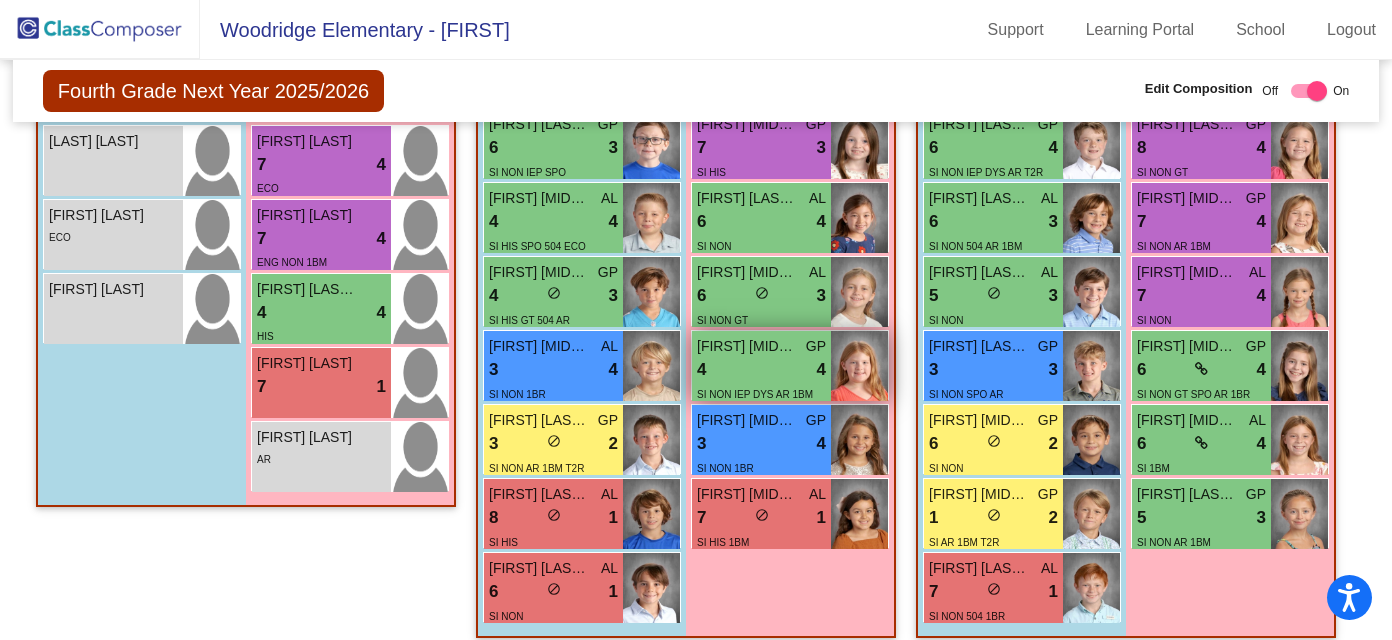 scroll, scrollTop: 1037, scrollLeft: 0, axis: vertical 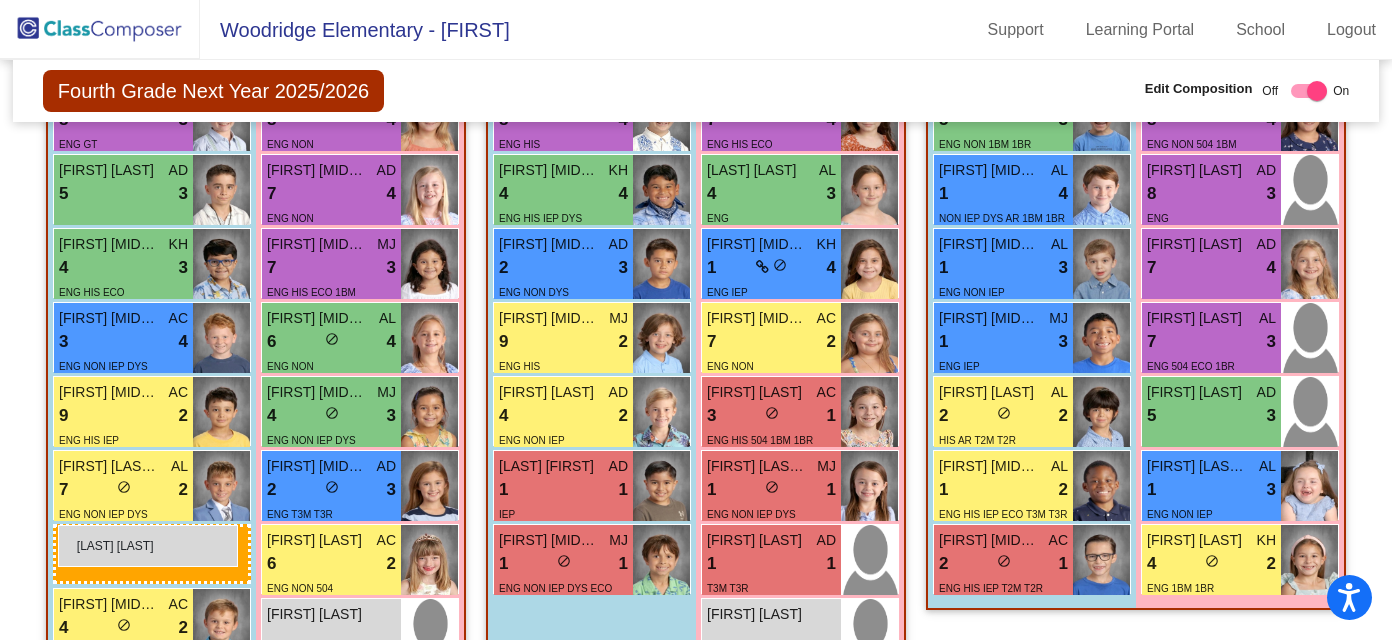 drag, startPoint x: 134, startPoint y: 182, endPoint x: 58, endPoint y: 525, distance: 351.31894 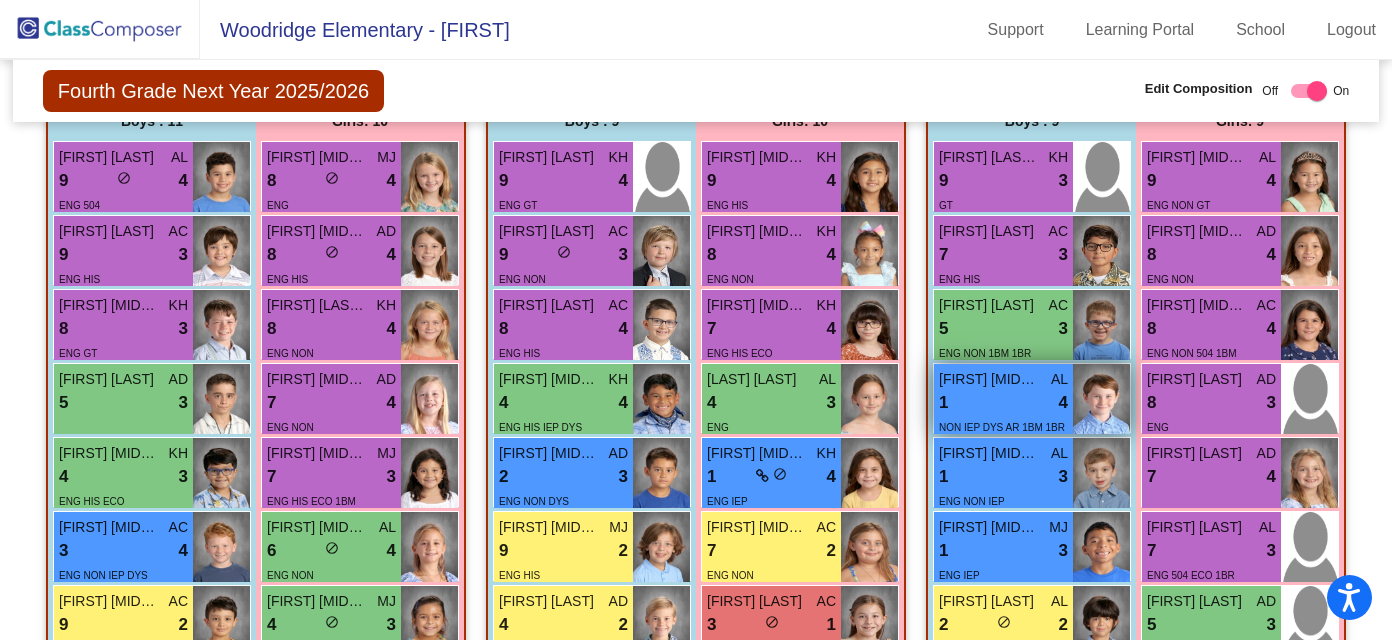 scroll, scrollTop: 2940, scrollLeft: 0, axis: vertical 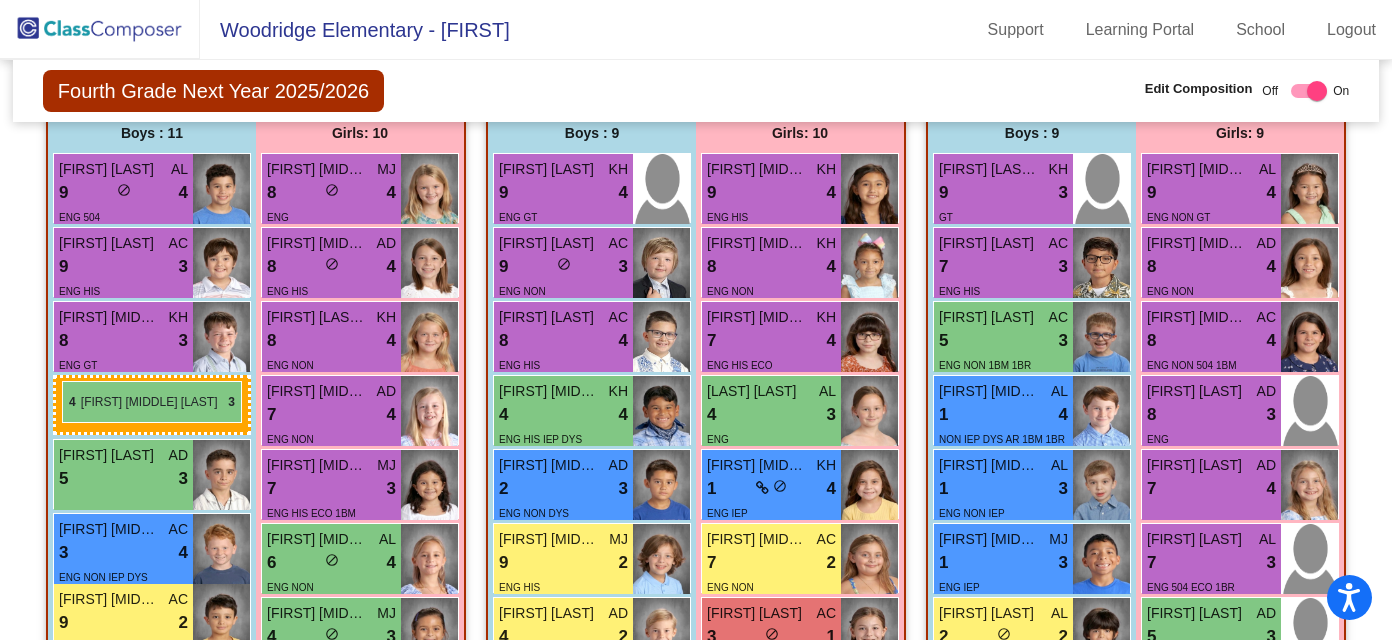 drag, startPoint x: 117, startPoint y: 480, endPoint x: 62, endPoint y: 381, distance: 113.25193 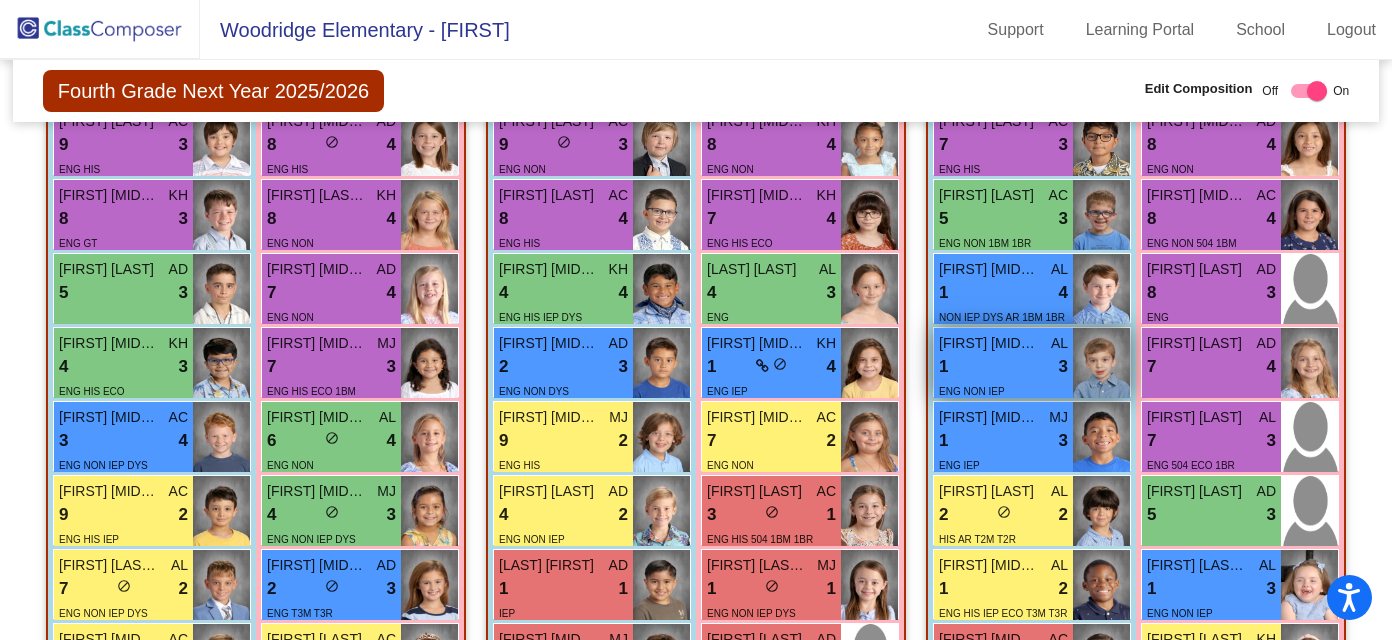 scroll, scrollTop: 3055, scrollLeft: 0, axis: vertical 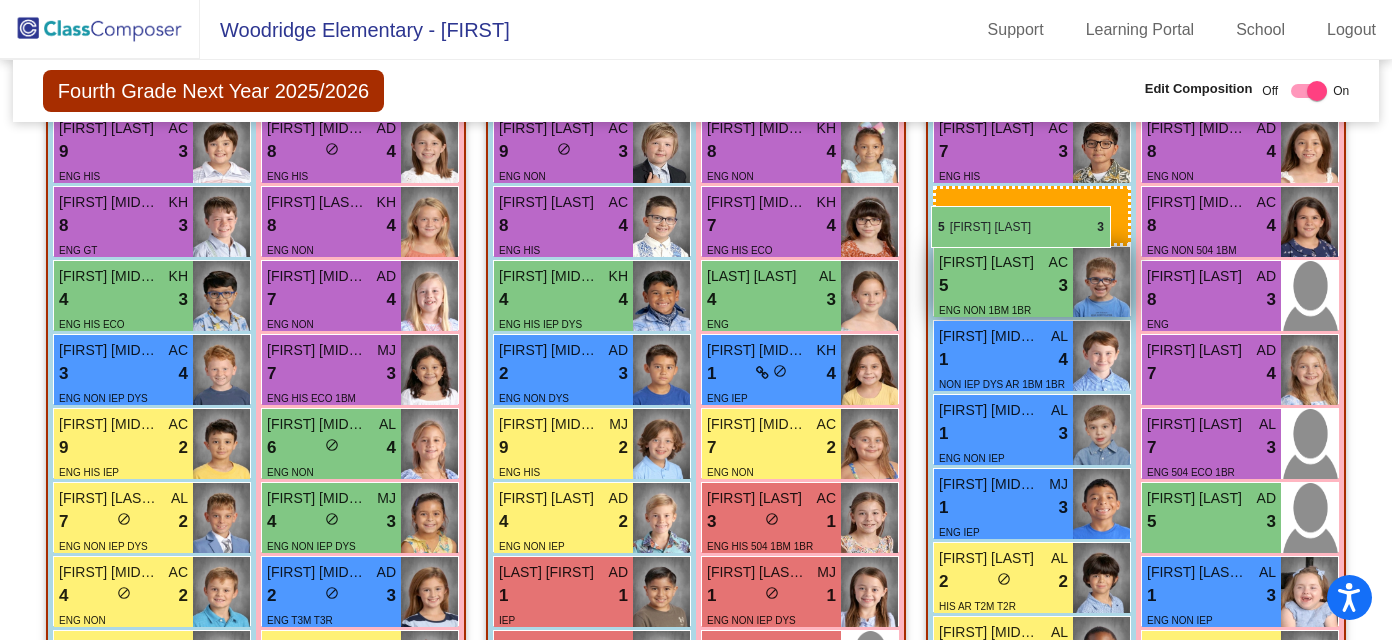 drag, startPoint x: 111, startPoint y: 311, endPoint x: 931, endPoint y: 205, distance: 826.8228 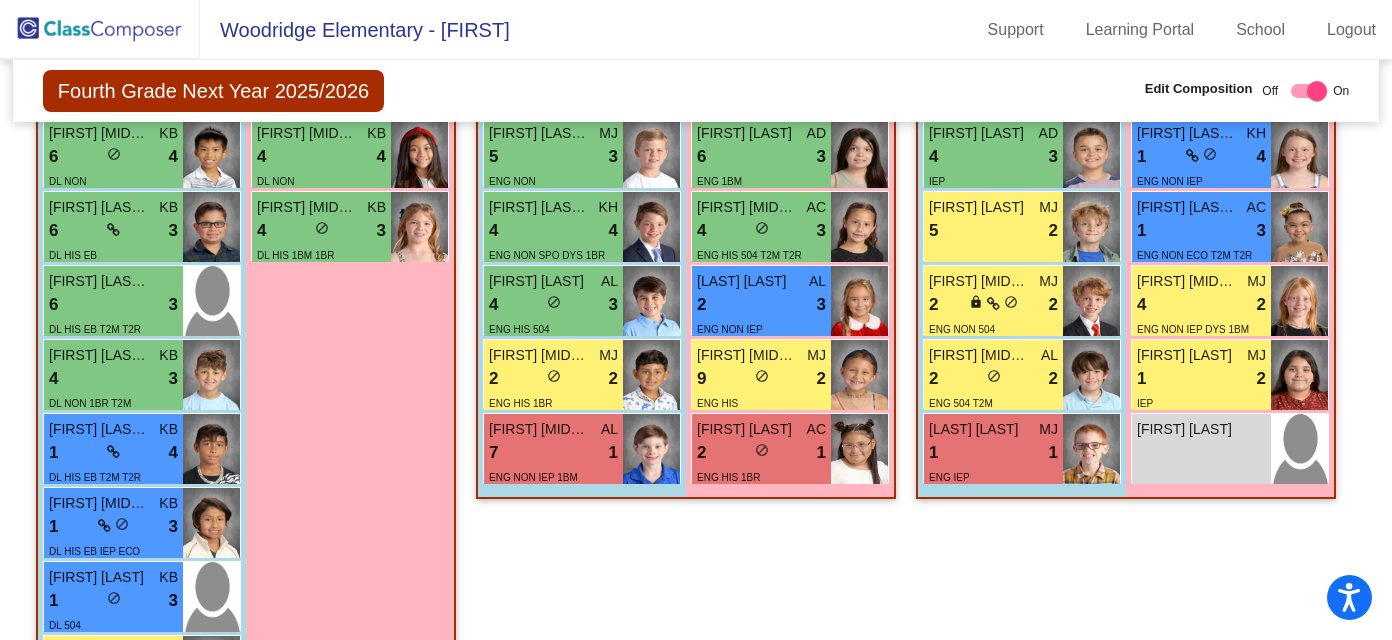 scroll, scrollTop: 1917, scrollLeft: 0, axis: vertical 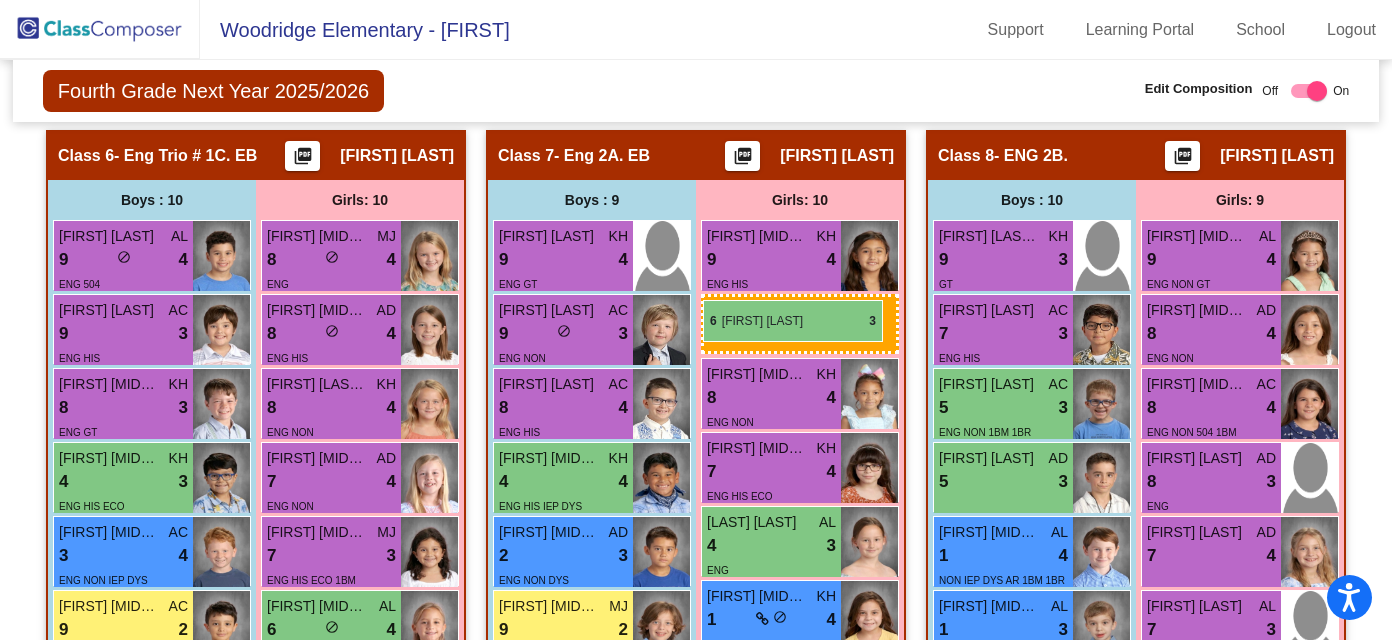 drag, startPoint x: 765, startPoint y: 268, endPoint x: 703, endPoint y: 299, distance: 69.31811 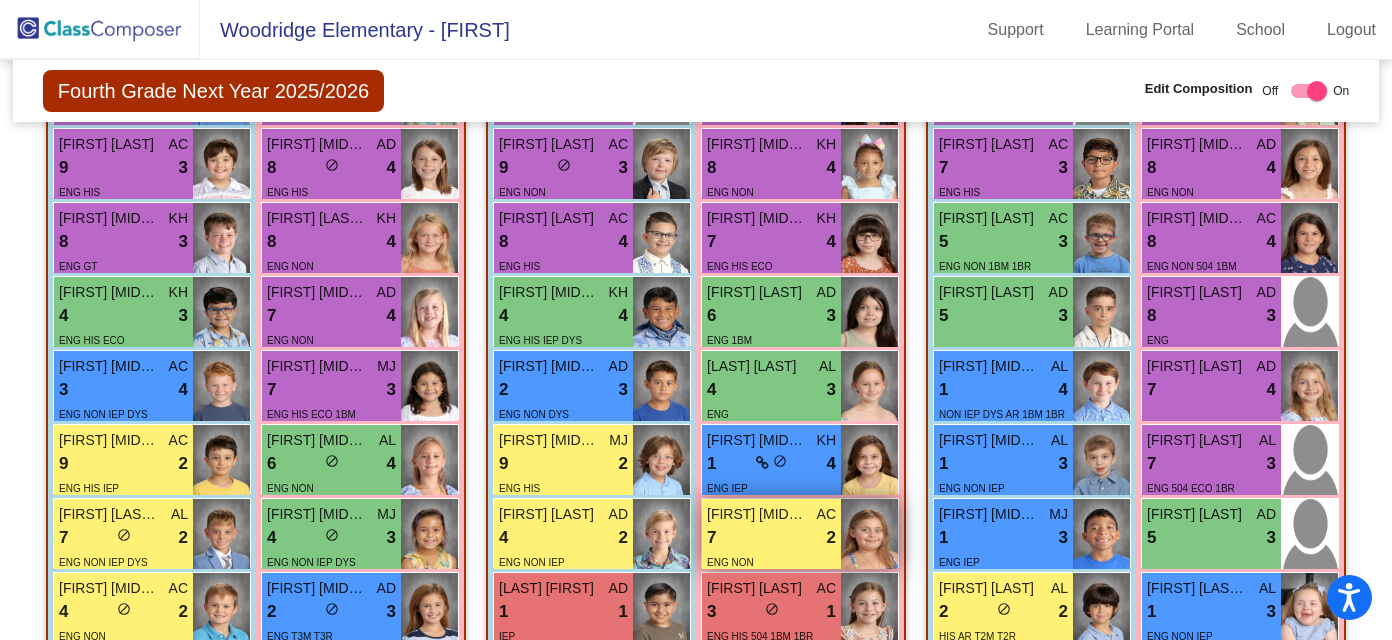 scroll, scrollTop: 3033, scrollLeft: 0, axis: vertical 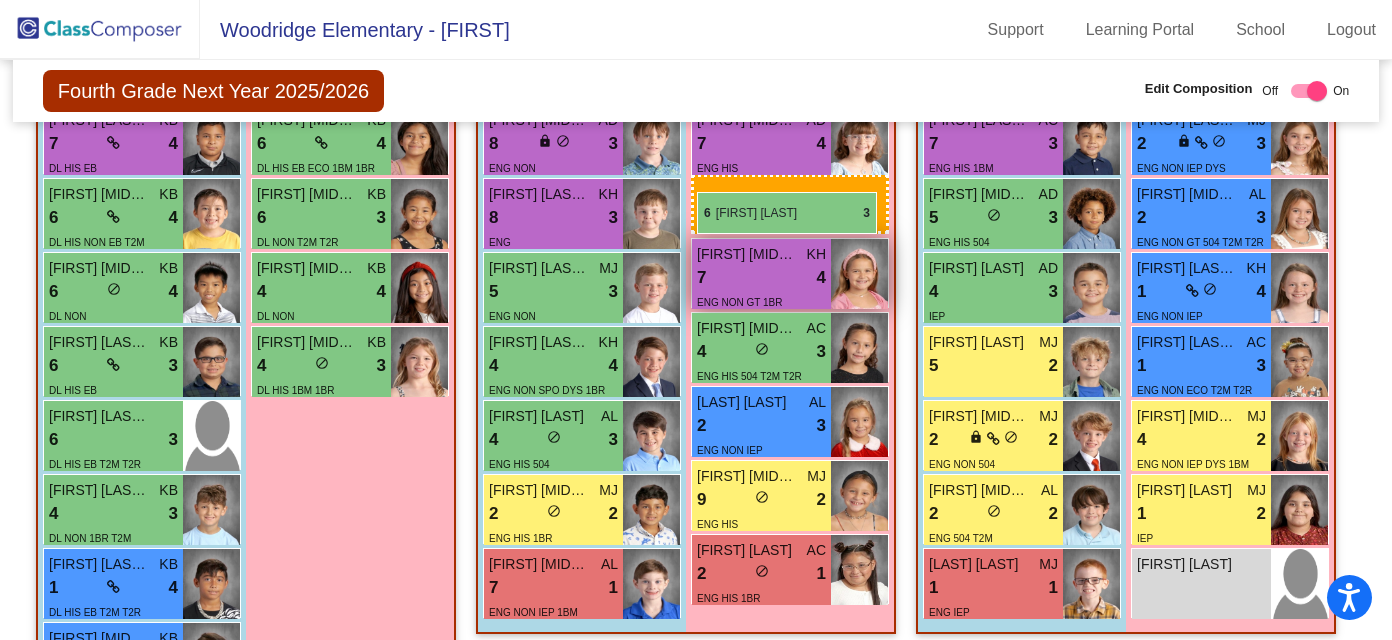 drag, startPoint x: 803, startPoint y: 330, endPoint x: 696, endPoint y: 189, distance: 177.00282 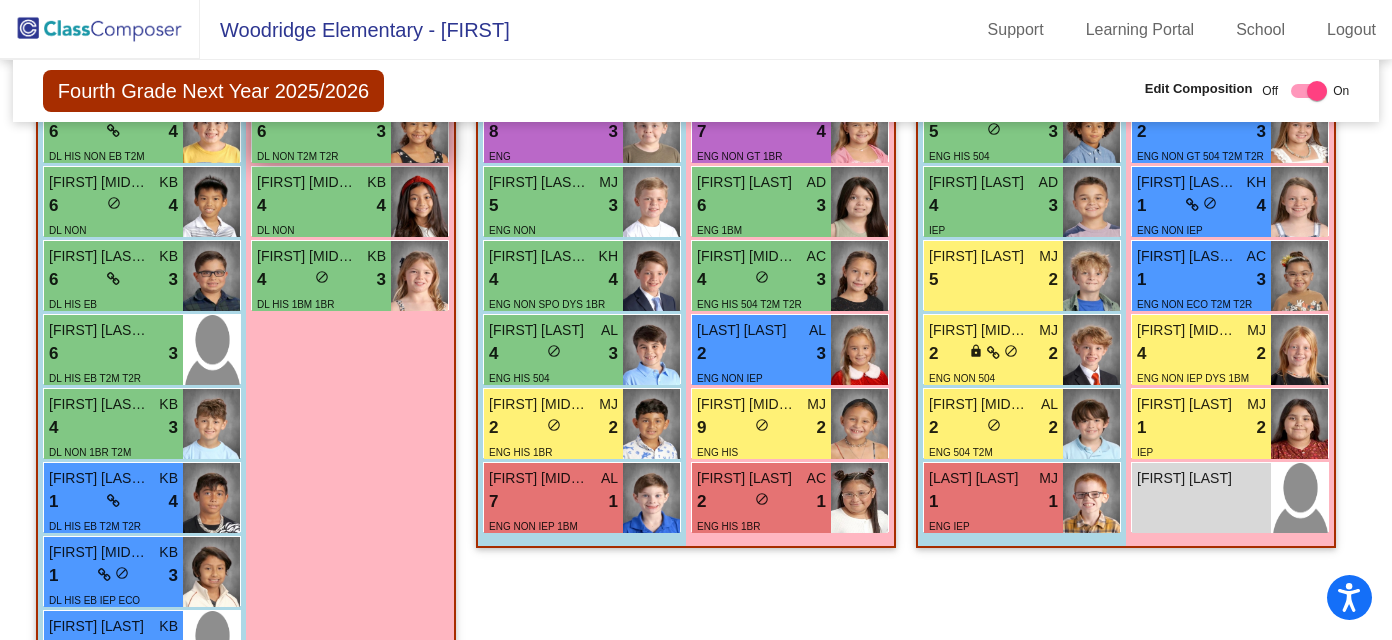 scroll, scrollTop: 2000, scrollLeft: 0, axis: vertical 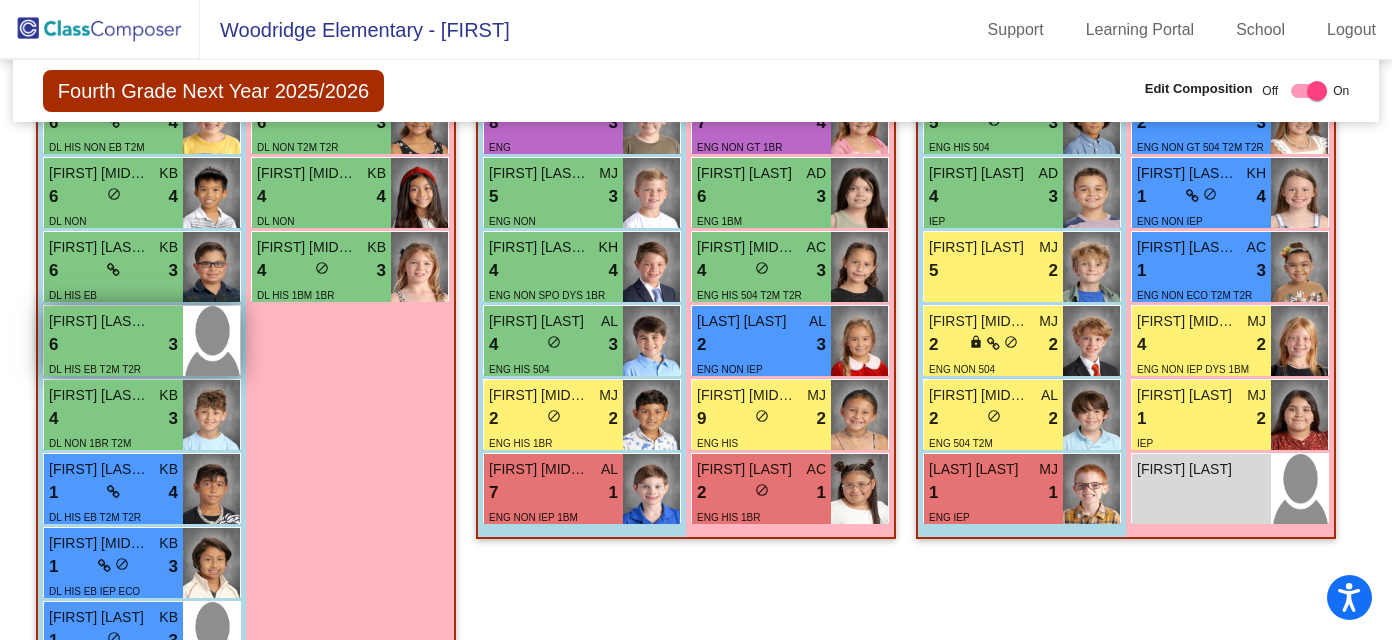 click on "6 lock do_not_disturb_alt 3" at bounding box center (113, 345) 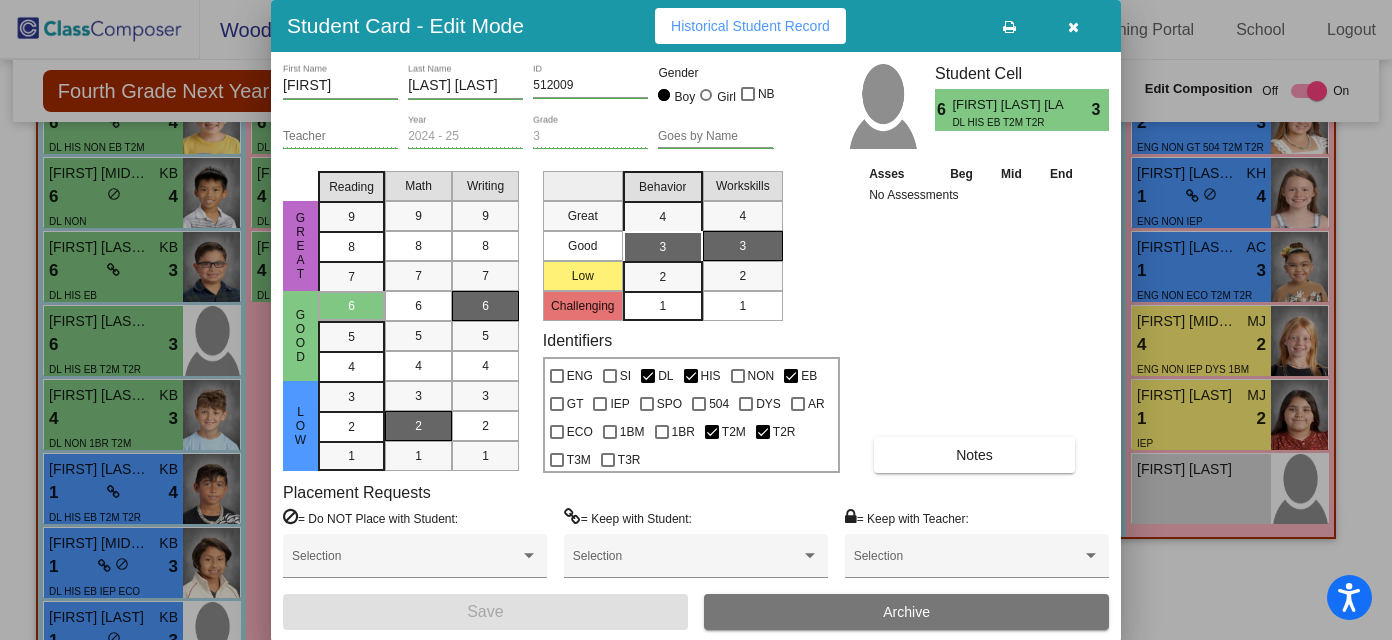 click at bounding box center (1073, 27) 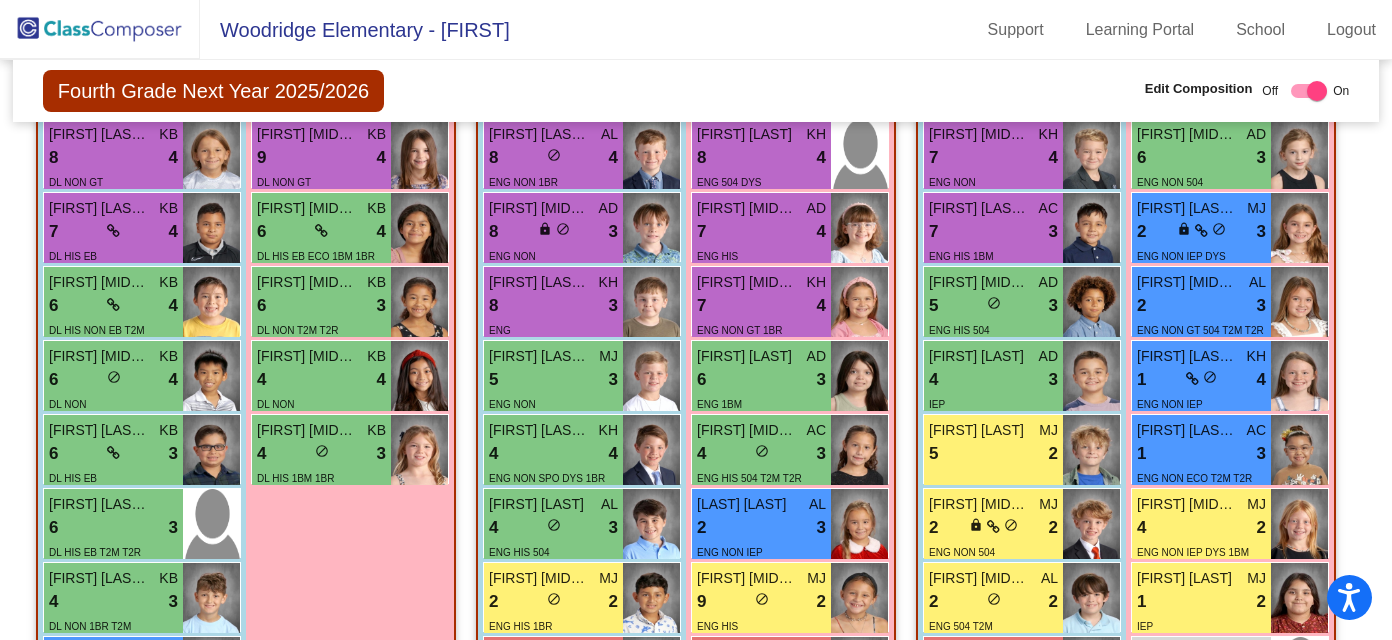scroll, scrollTop: 1806, scrollLeft: 0, axis: vertical 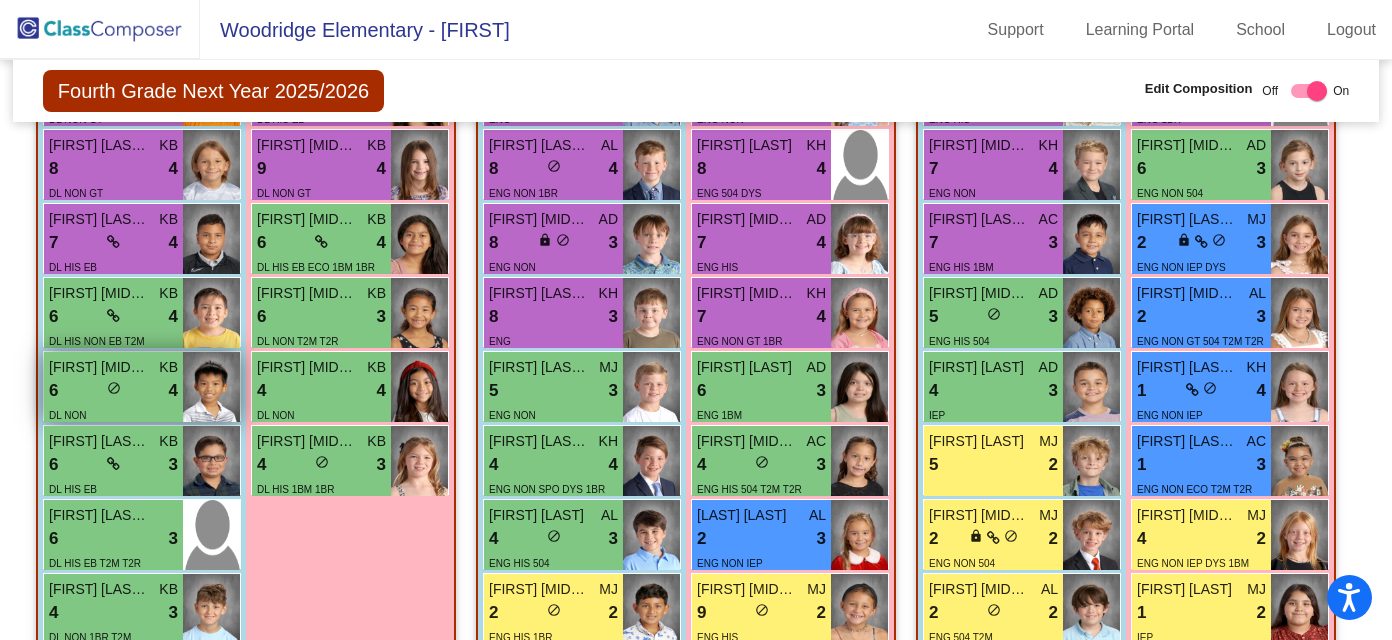 click on "6 lock do_not_disturb_alt 4" at bounding box center (113, 391) 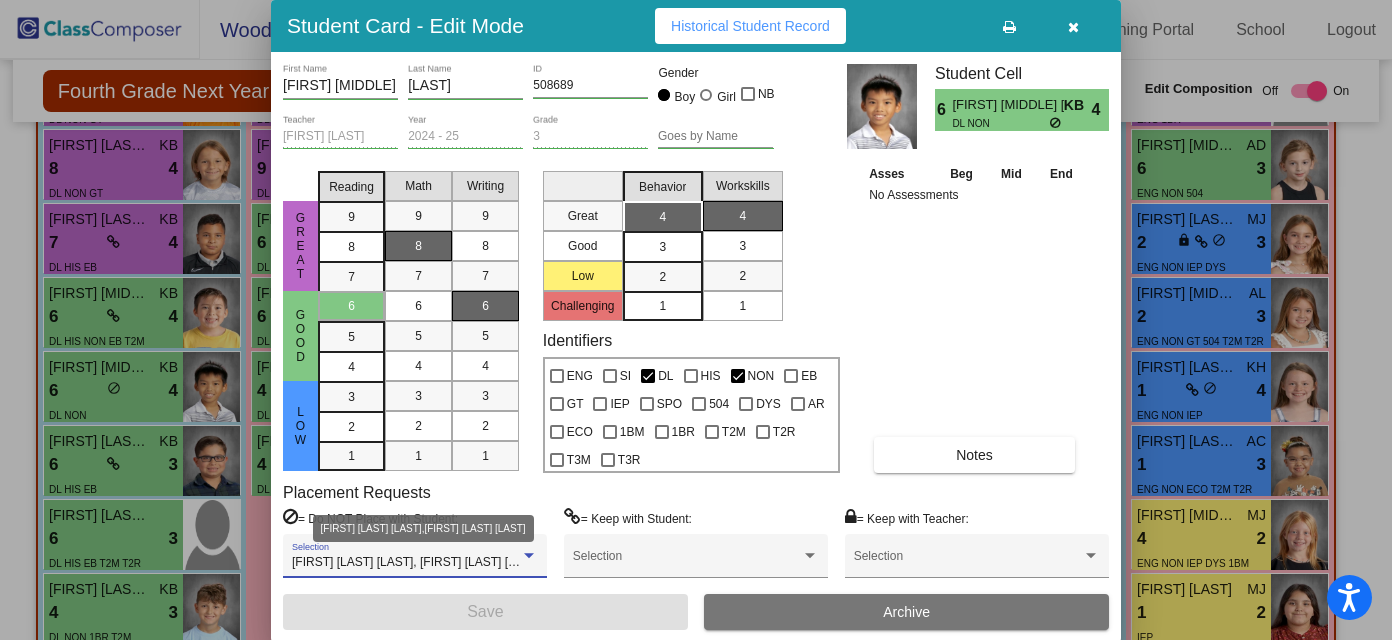 click at bounding box center [529, 556] 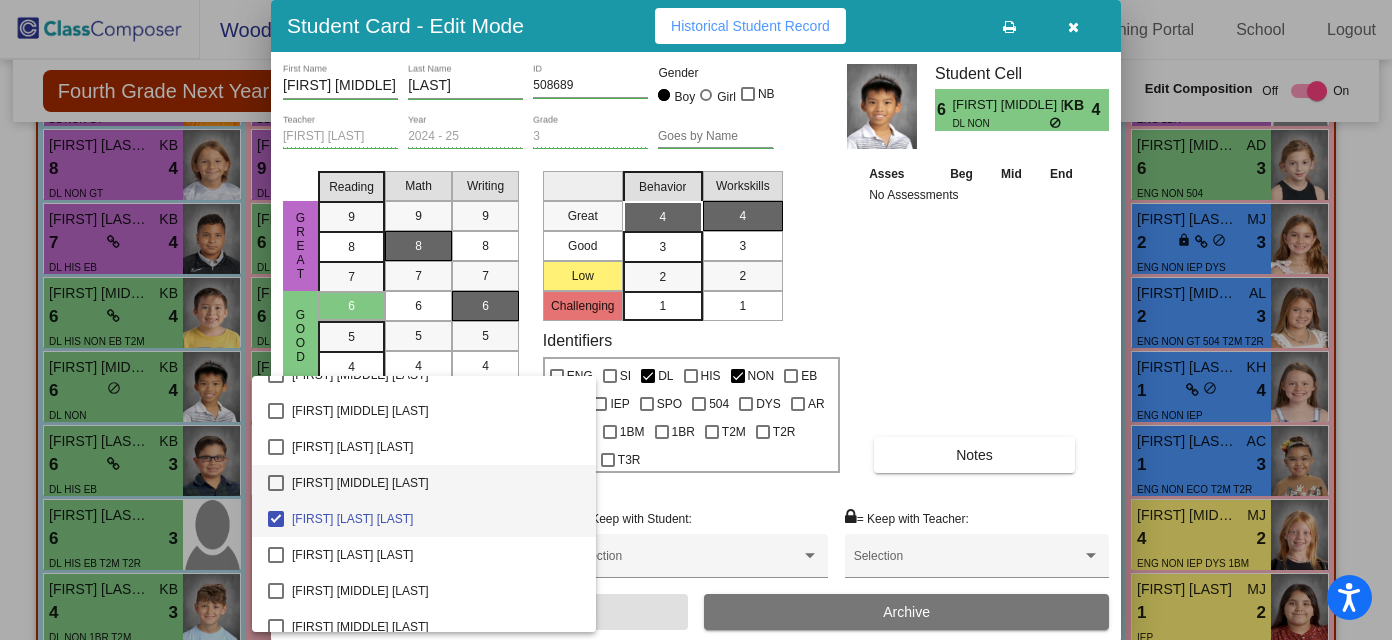 scroll, scrollTop: 3428, scrollLeft: 0, axis: vertical 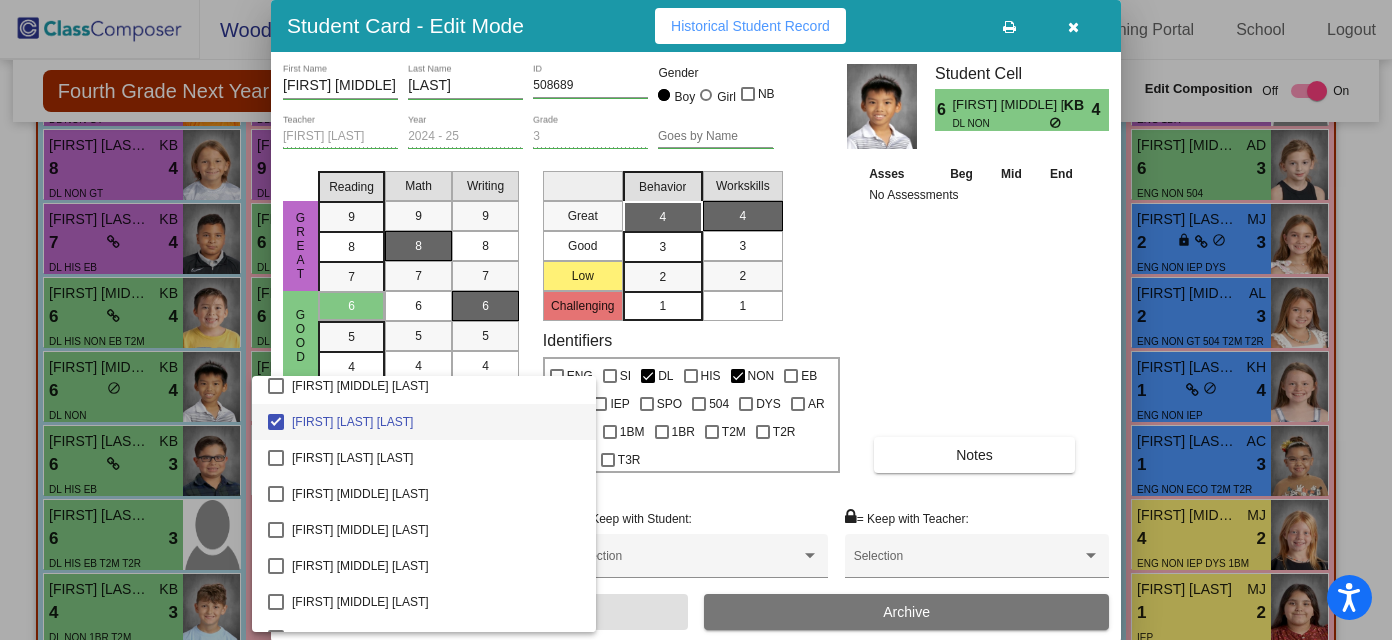 click at bounding box center (696, 320) 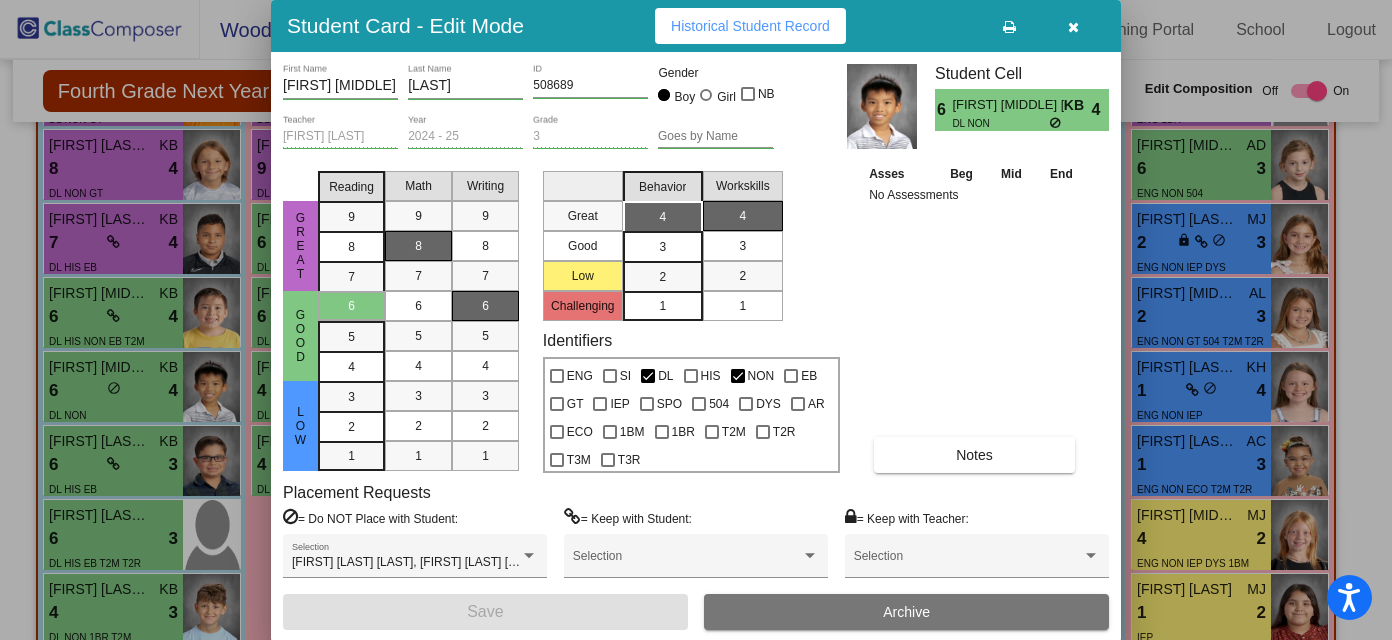 click at bounding box center [1073, 27] 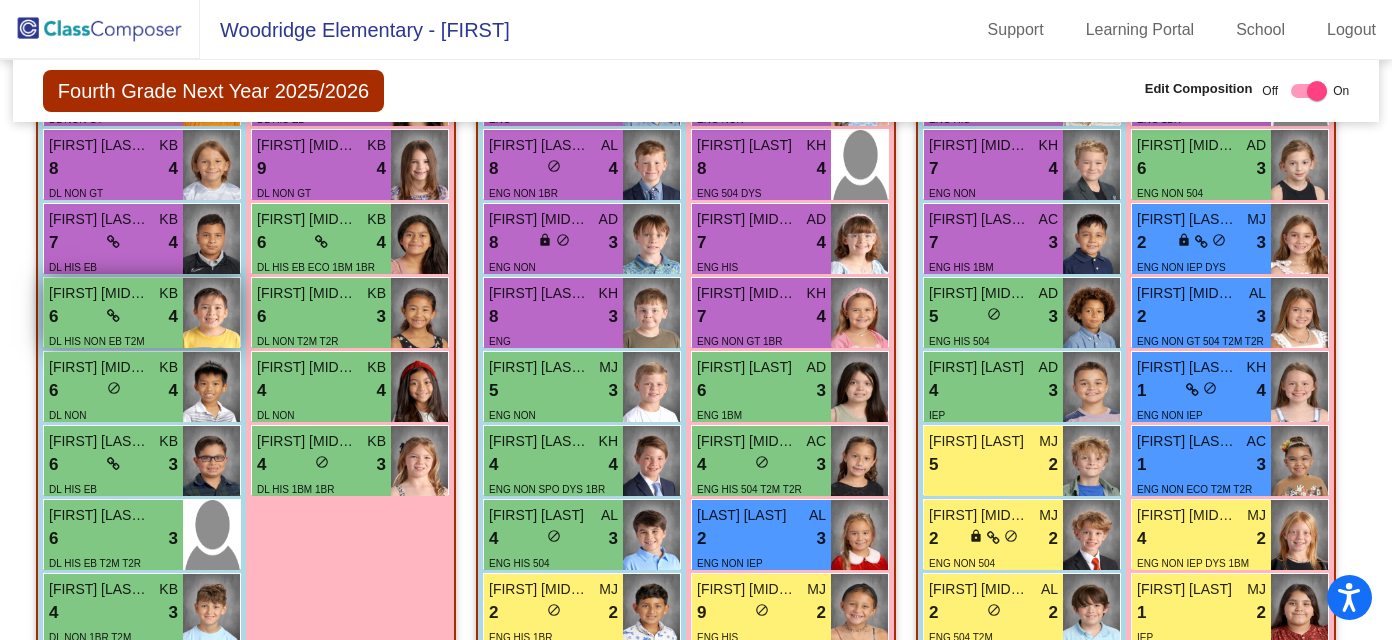click on "6 lock do_not_disturb_alt 4" at bounding box center (113, 317) 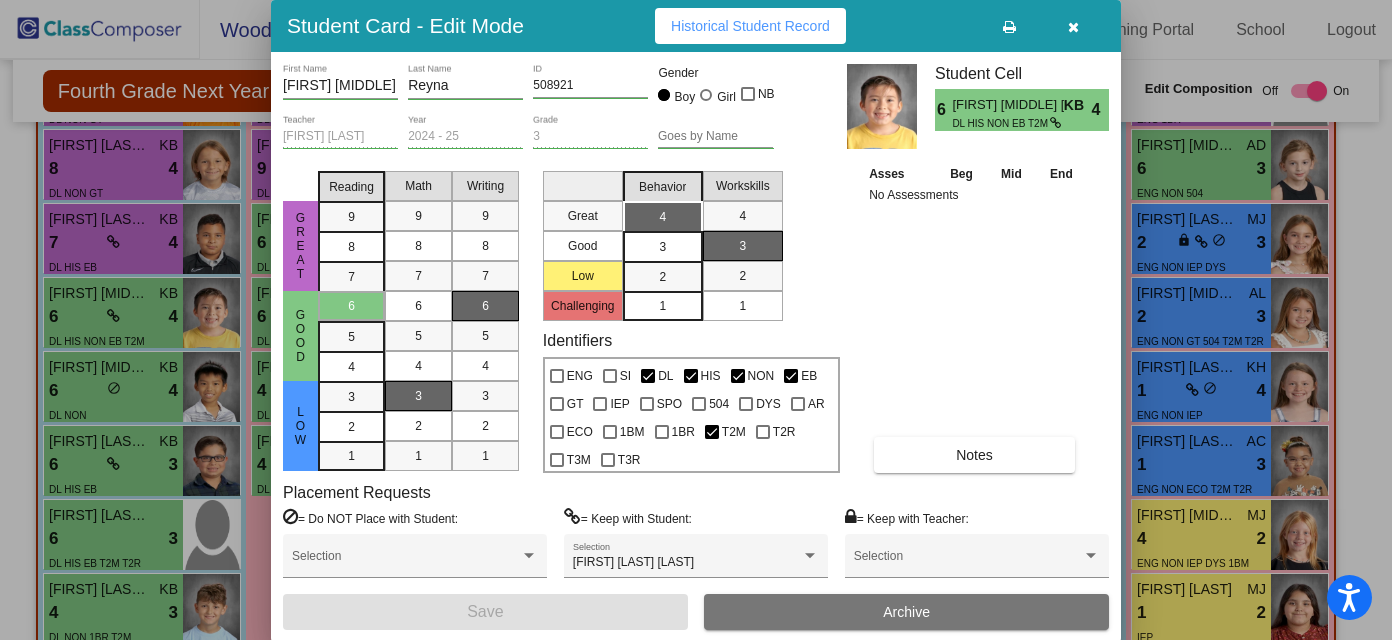 click at bounding box center [1073, 27] 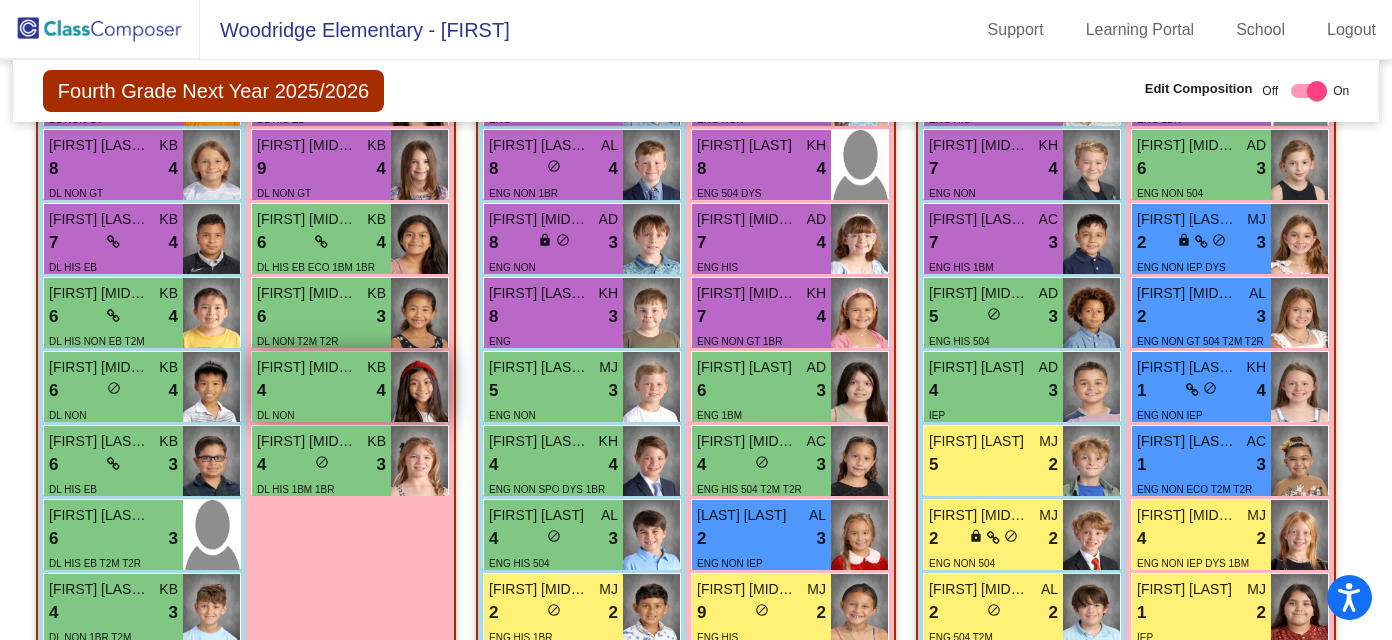 click on "Araceli Julia Ayala-Ruiz" at bounding box center [307, 367] 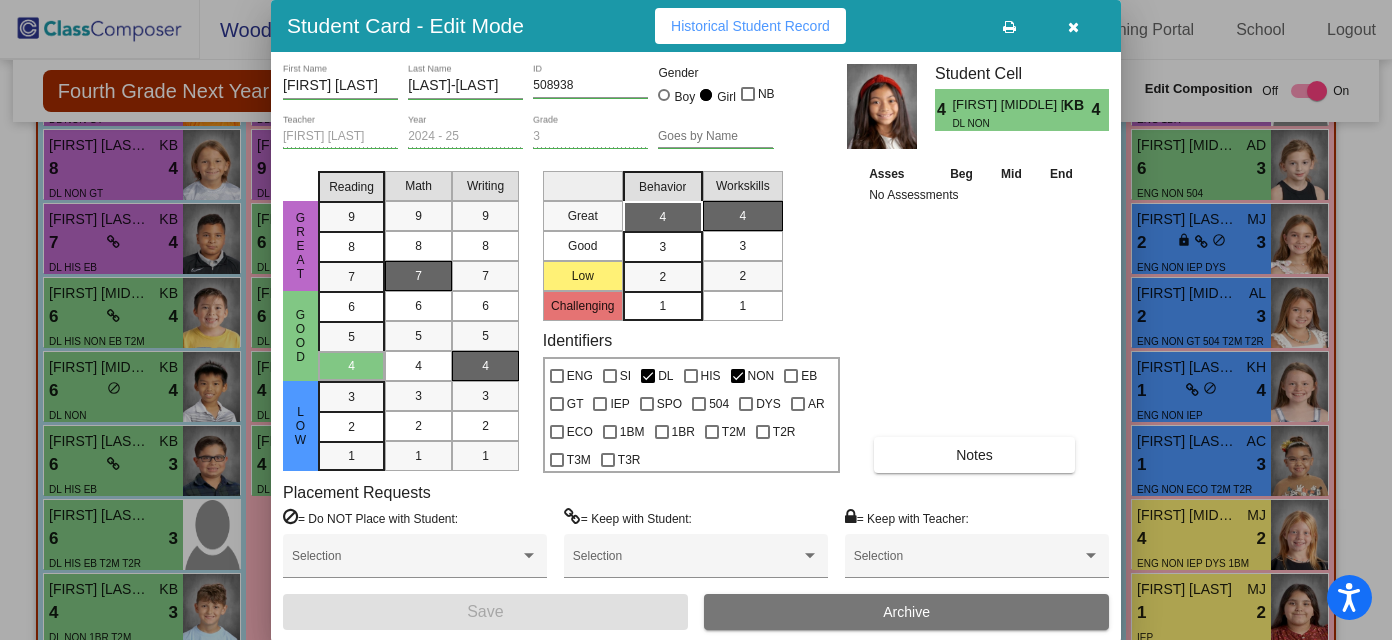 click at bounding box center (1073, 27) 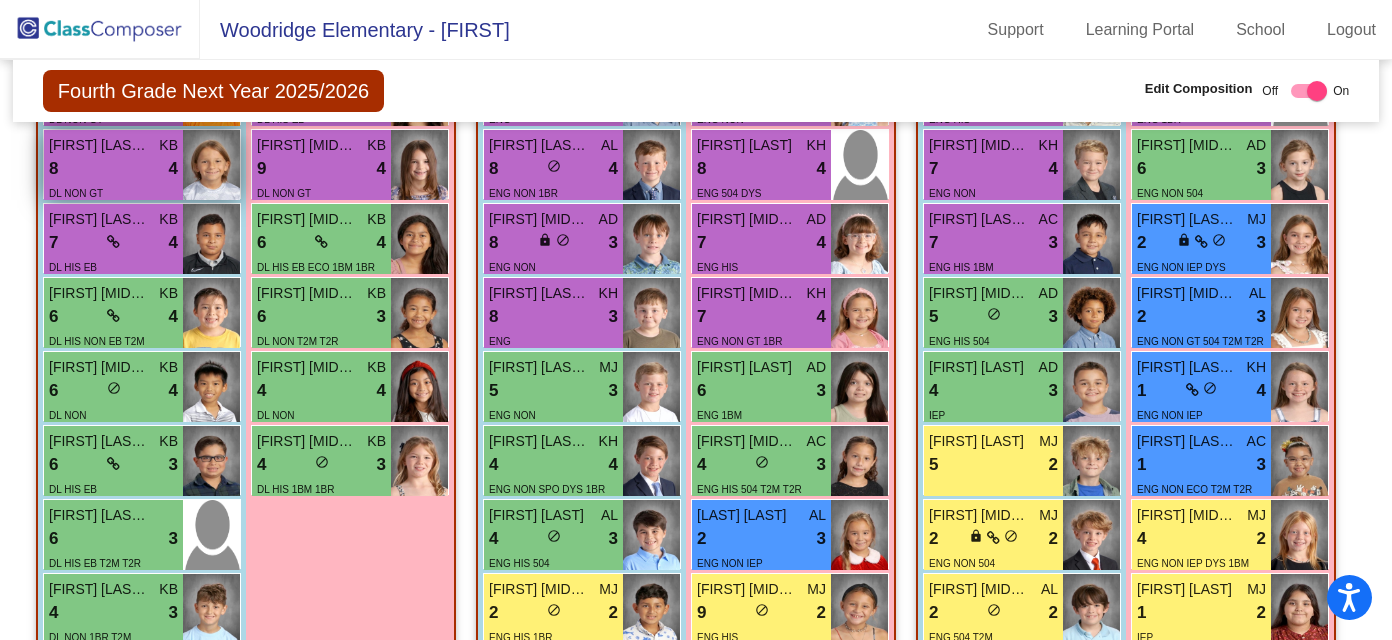 click on "8 lock do_not_disturb_alt 4" at bounding box center (113, 169) 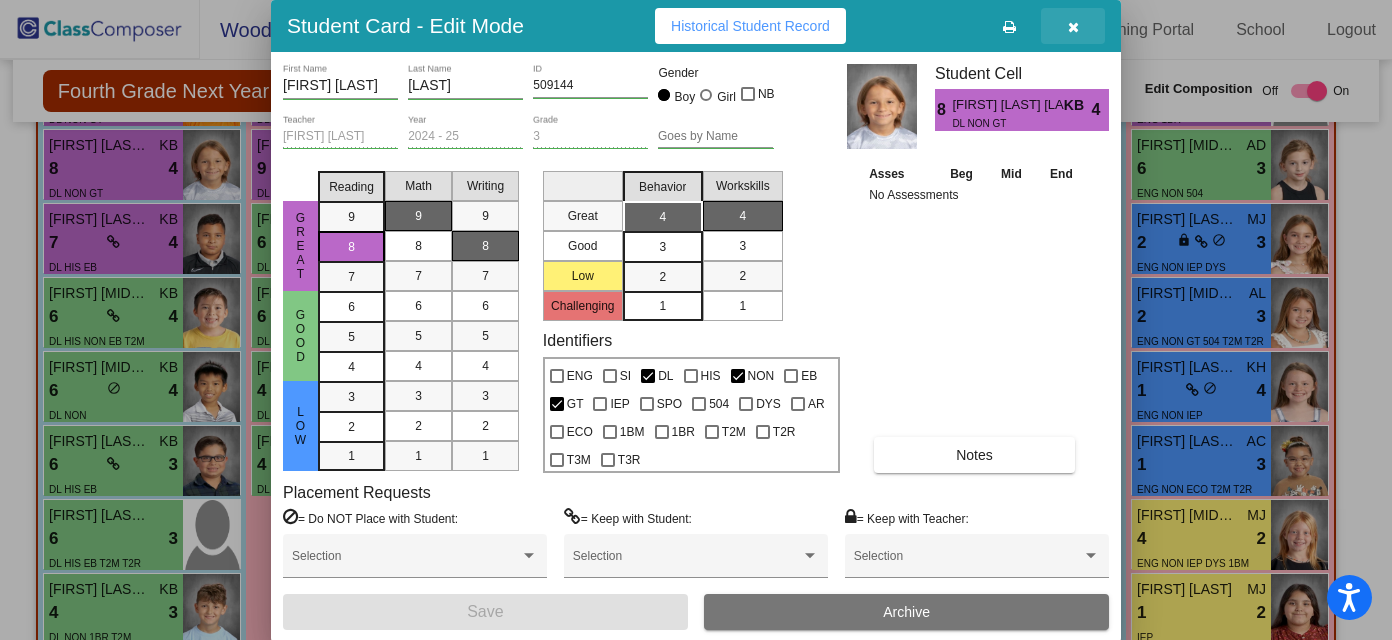 click at bounding box center [1073, 27] 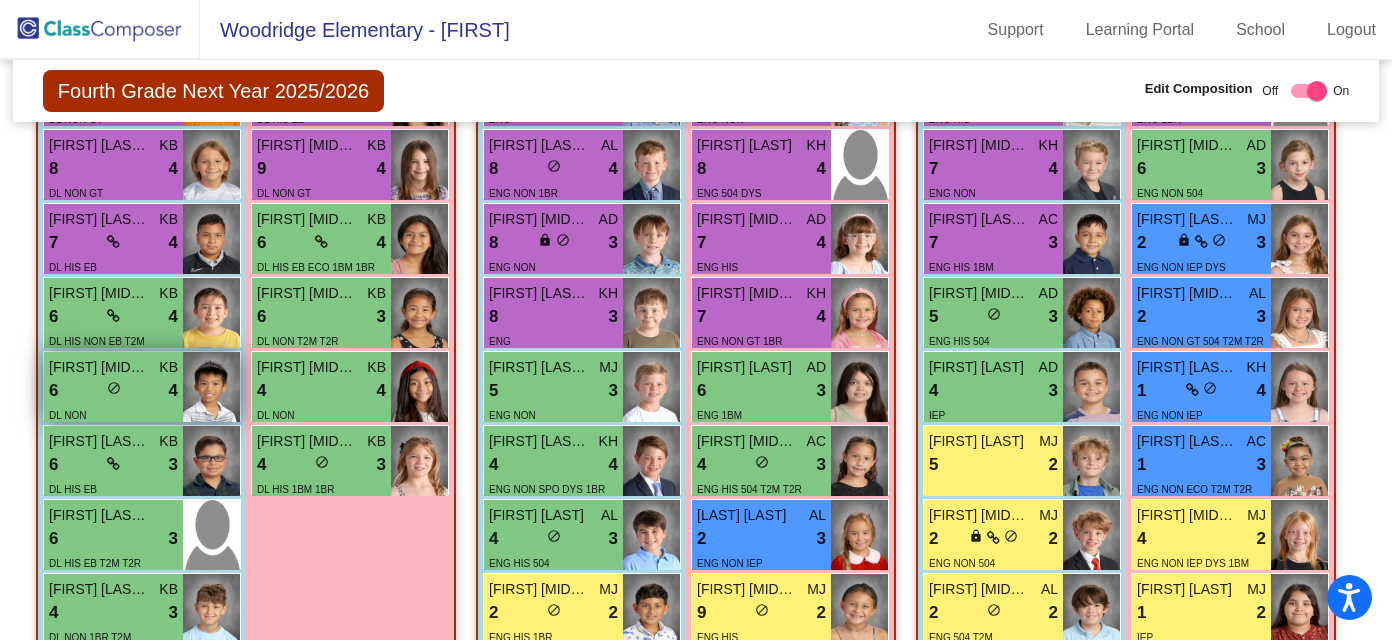 click on "6 lock do_not_disturb_alt 4" at bounding box center [113, 391] 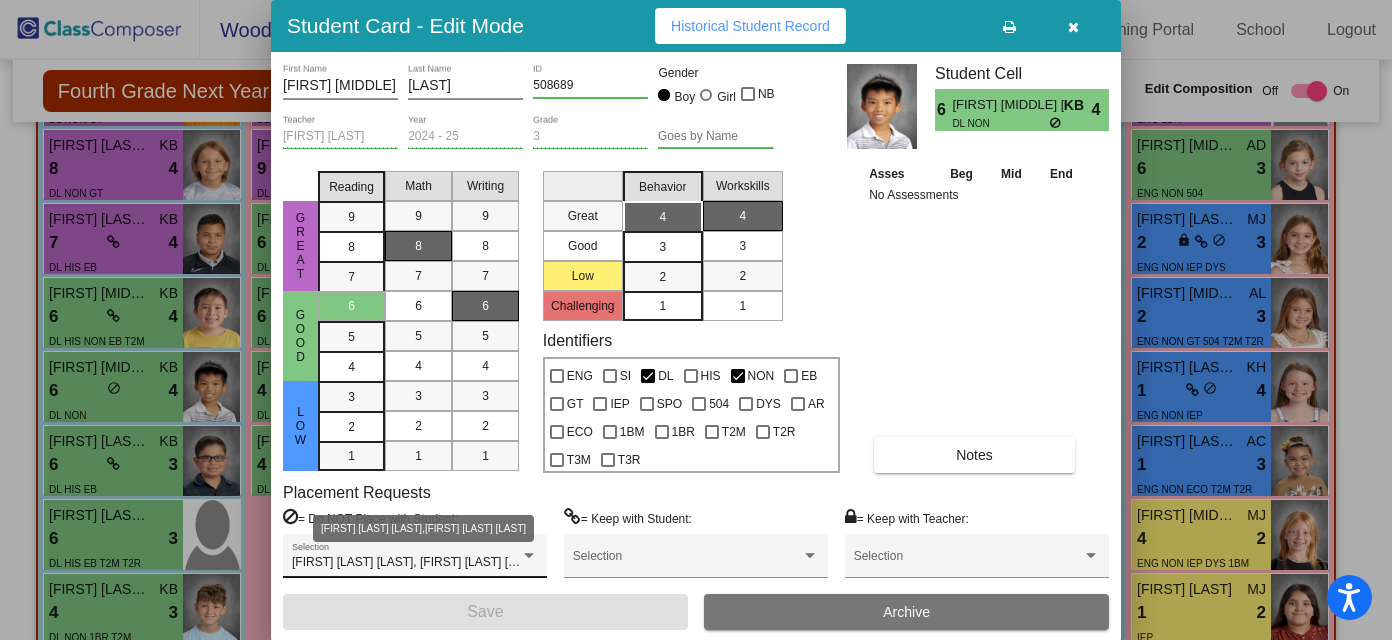 click at bounding box center [529, 555] 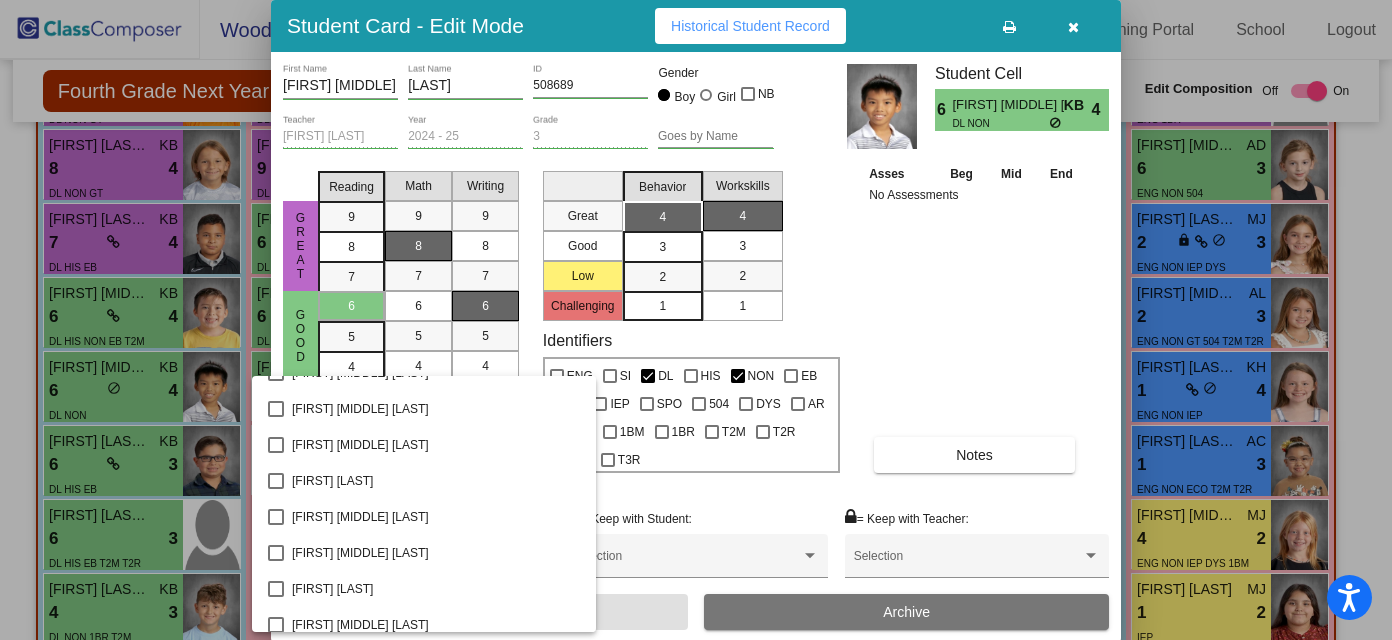 scroll, scrollTop: 4050, scrollLeft: 0, axis: vertical 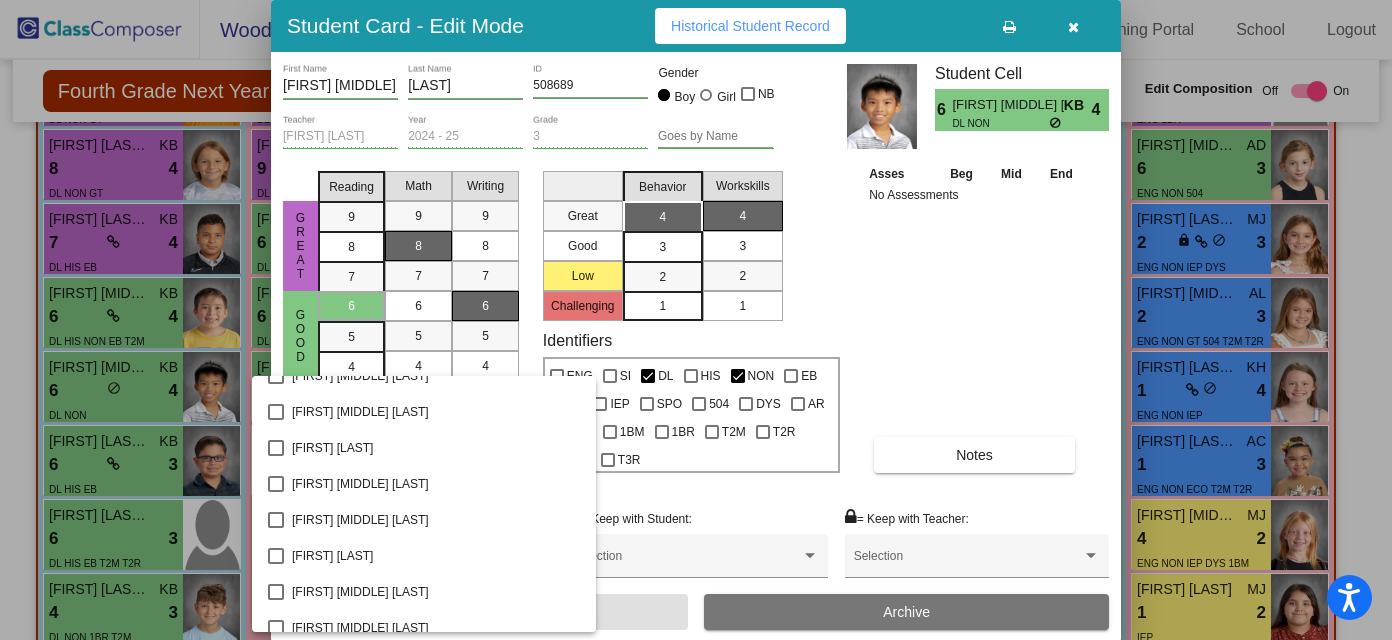 click at bounding box center (696, 320) 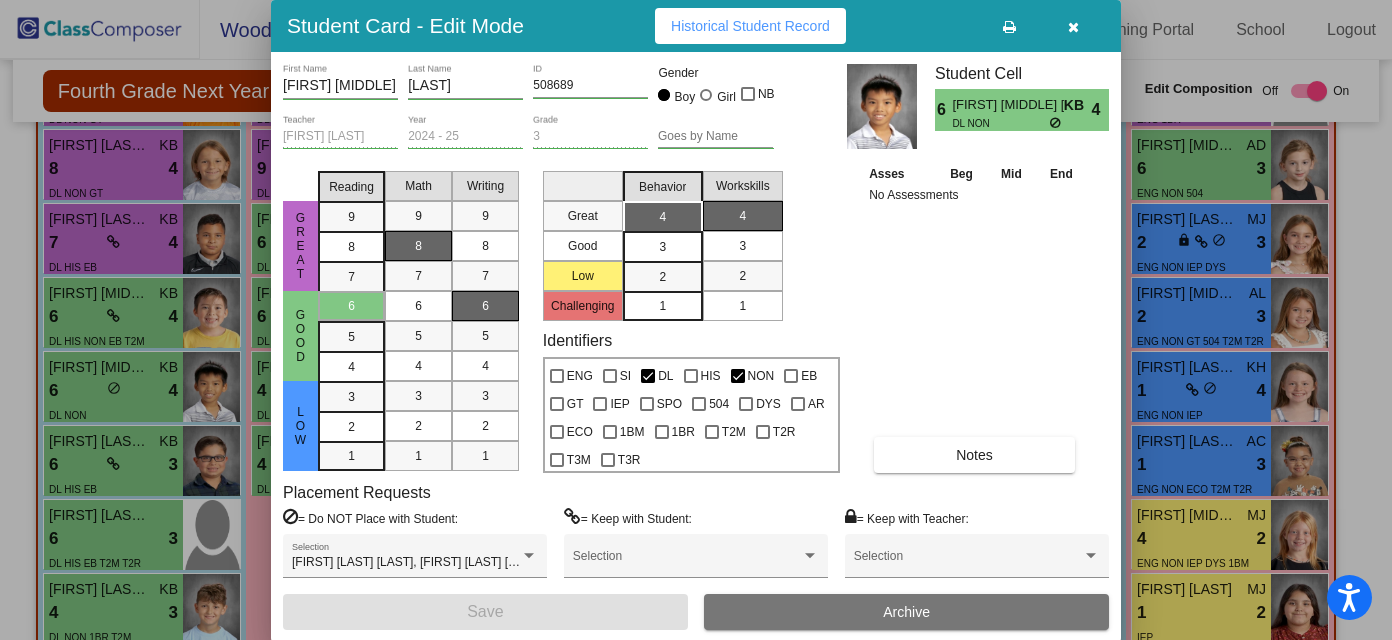 click at bounding box center [1073, 26] 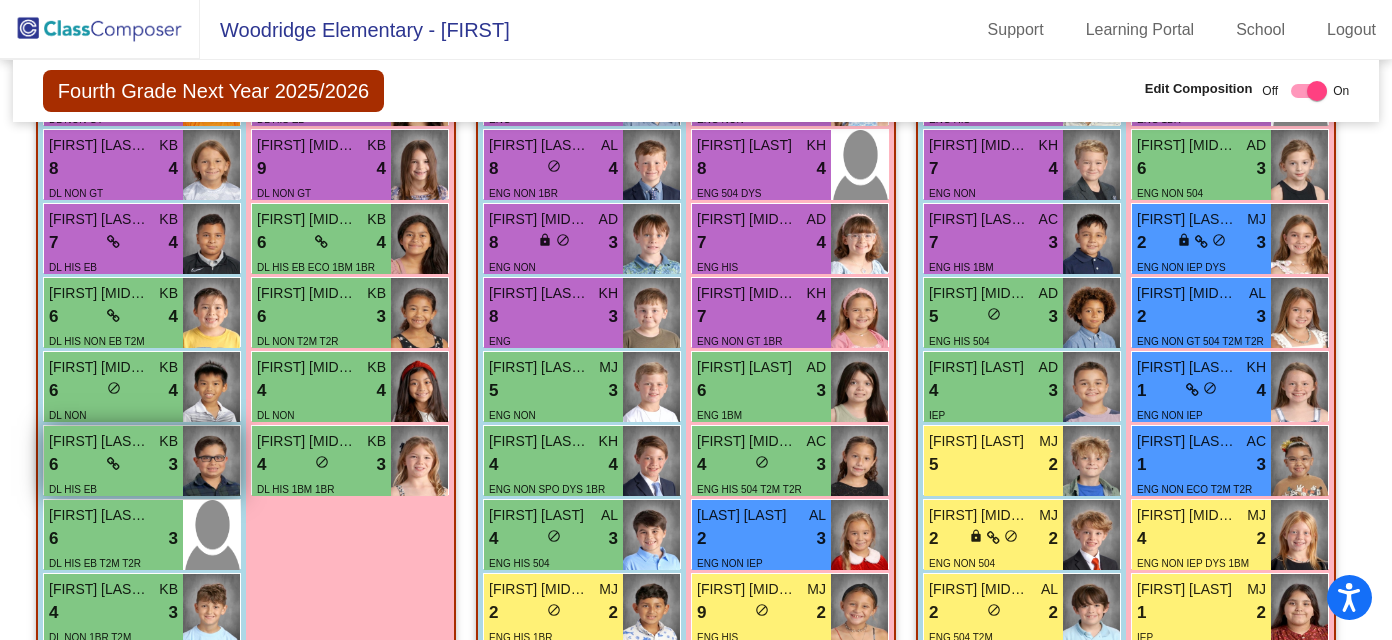 click at bounding box center [113, 464] 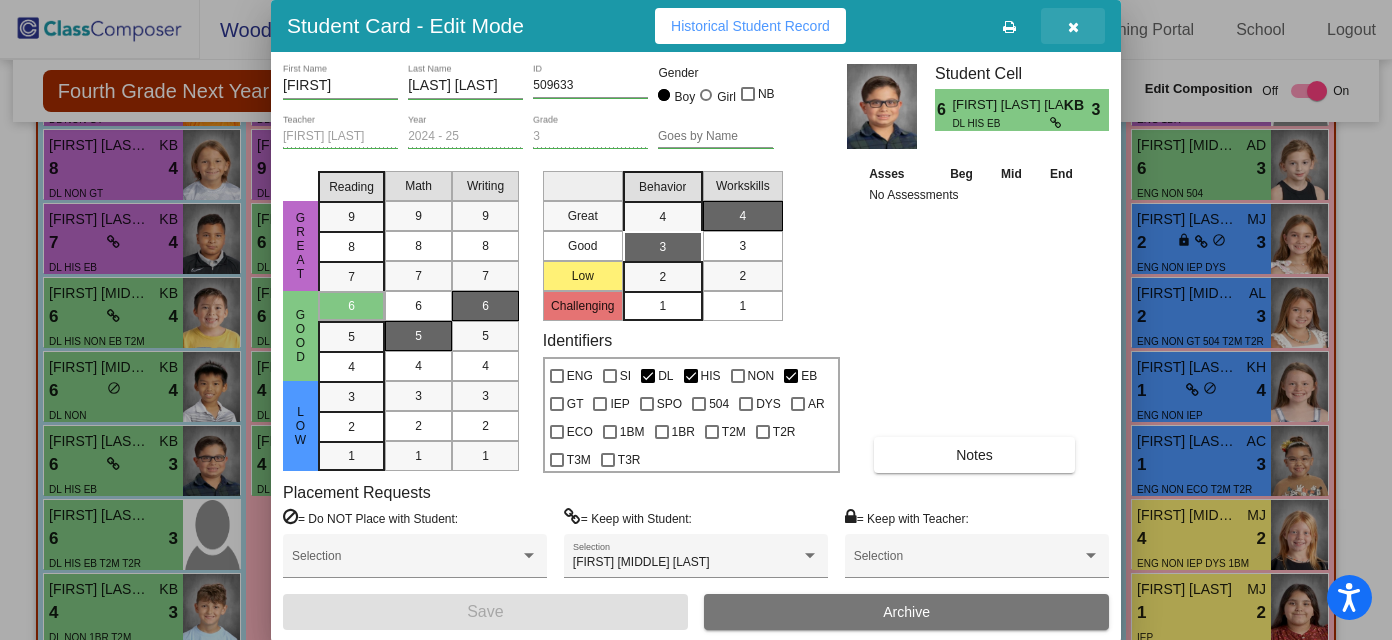 click at bounding box center (1073, 27) 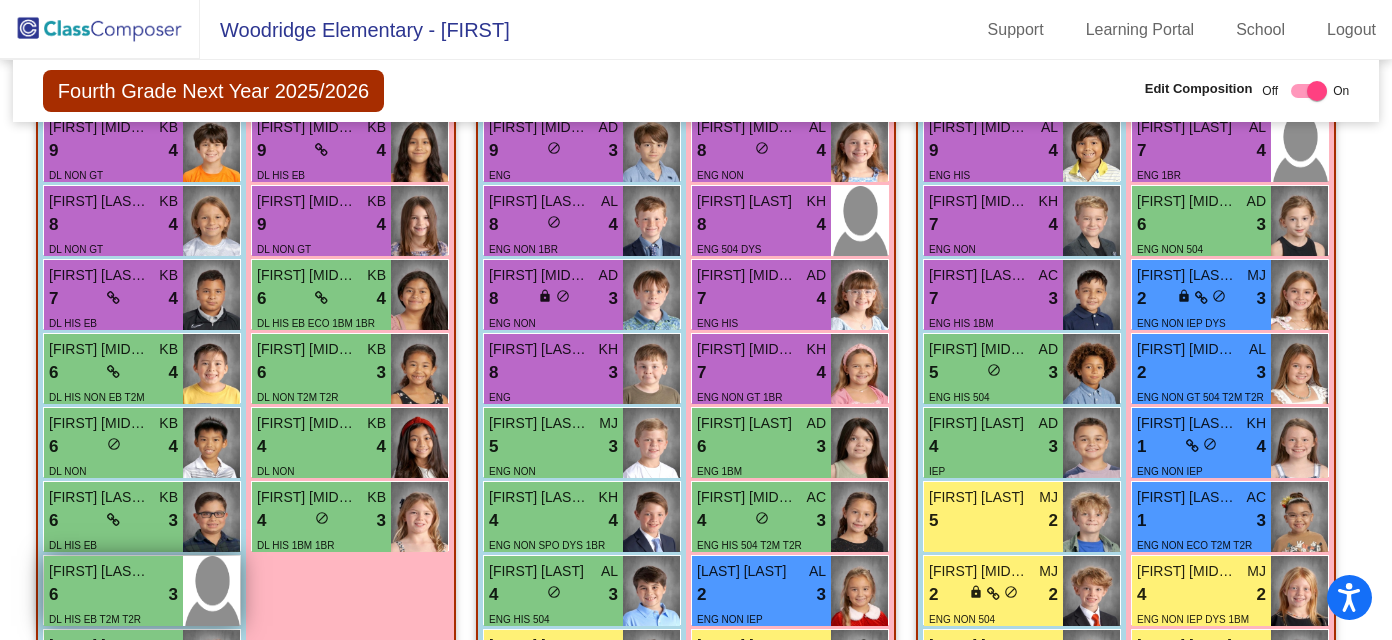 scroll, scrollTop: 1745, scrollLeft: 0, axis: vertical 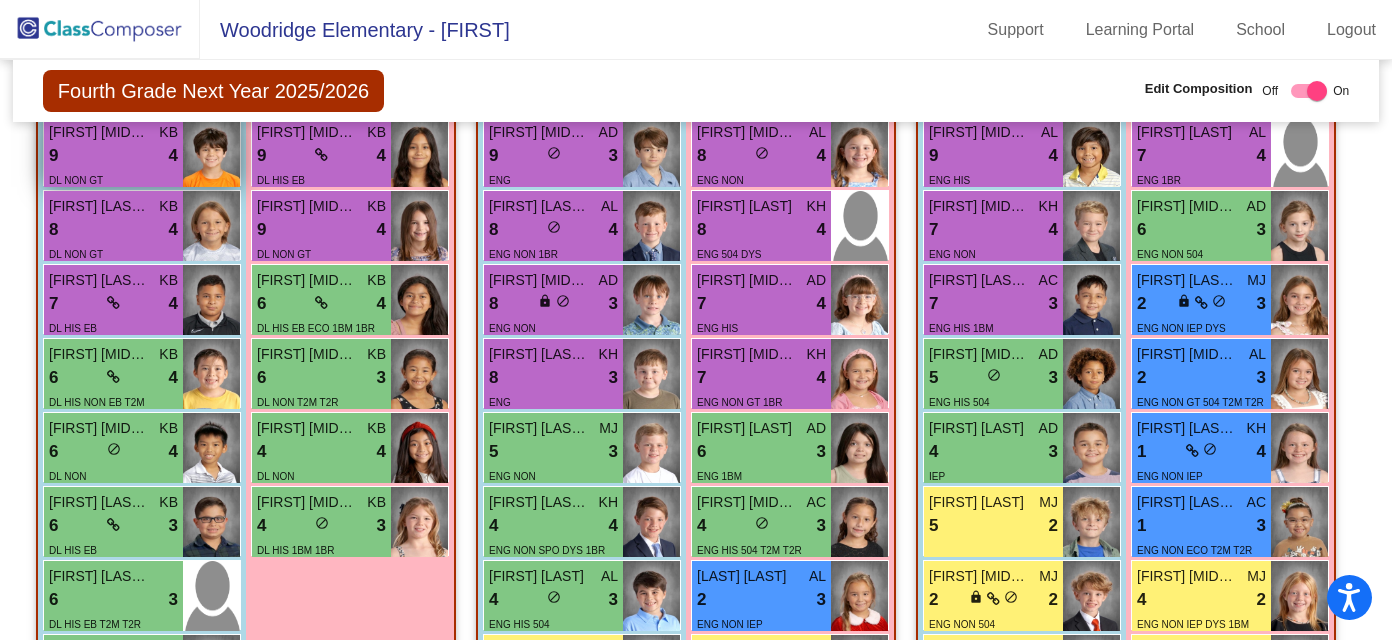 click on "DL NON GT" at bounding box center (113, 179) 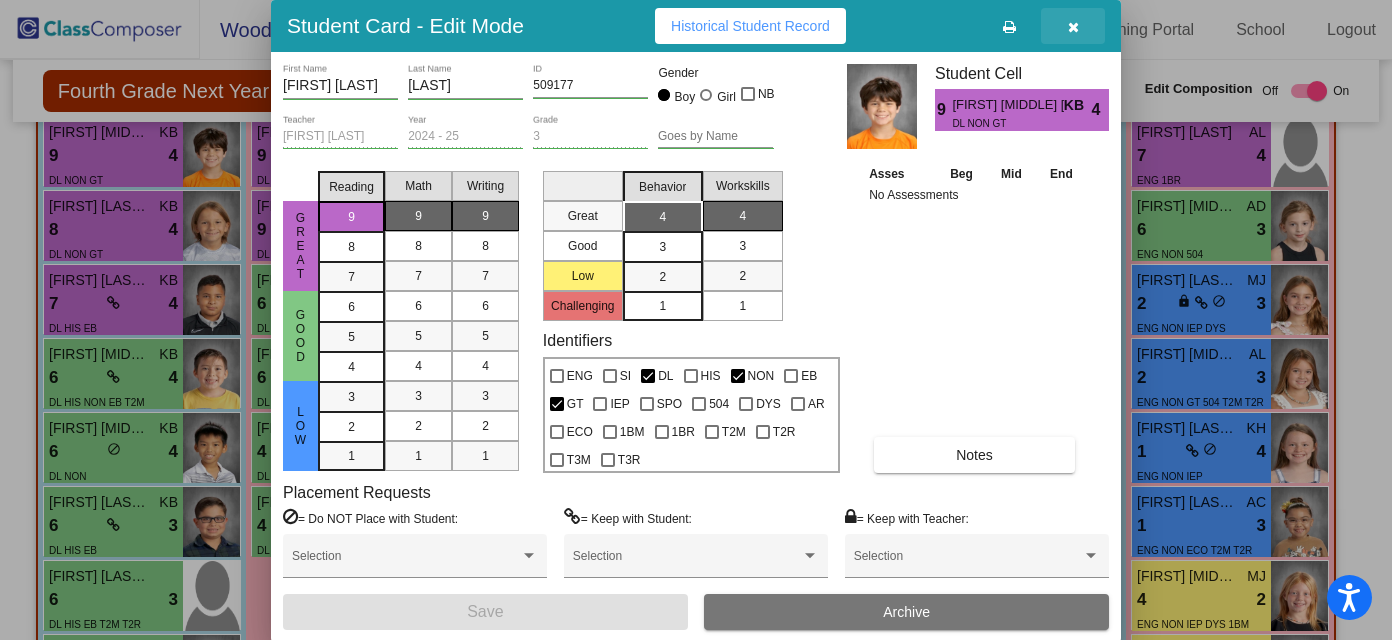 click at bounding box center [1073, 27] 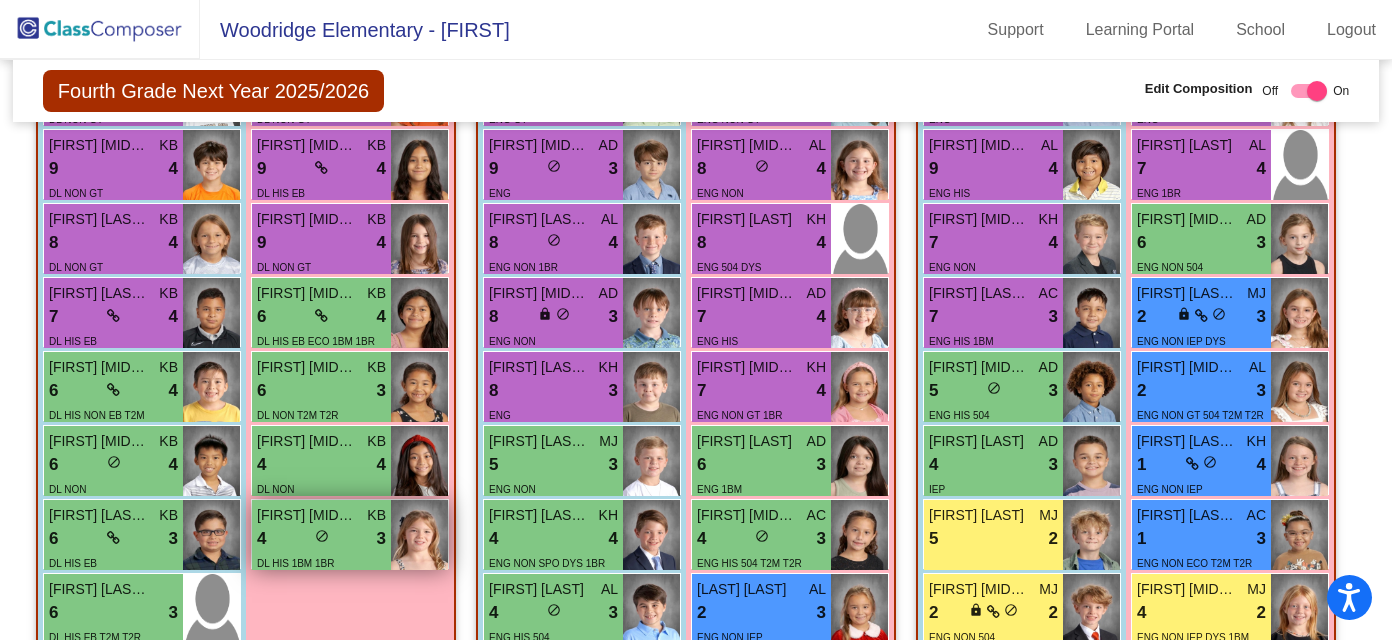 scroll, scrollTop: 1733, scrollLeft: 0, axis: vertical 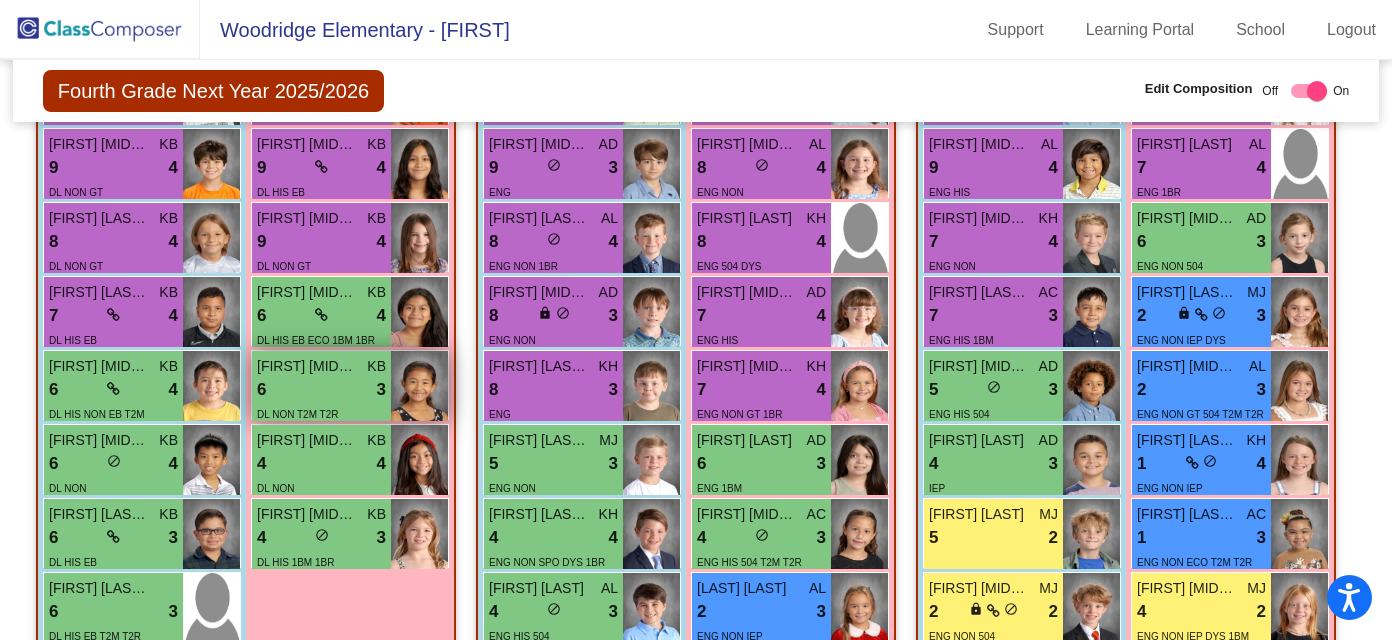 click on "DL NON T2M T2R" at bounding box center (298, 413) 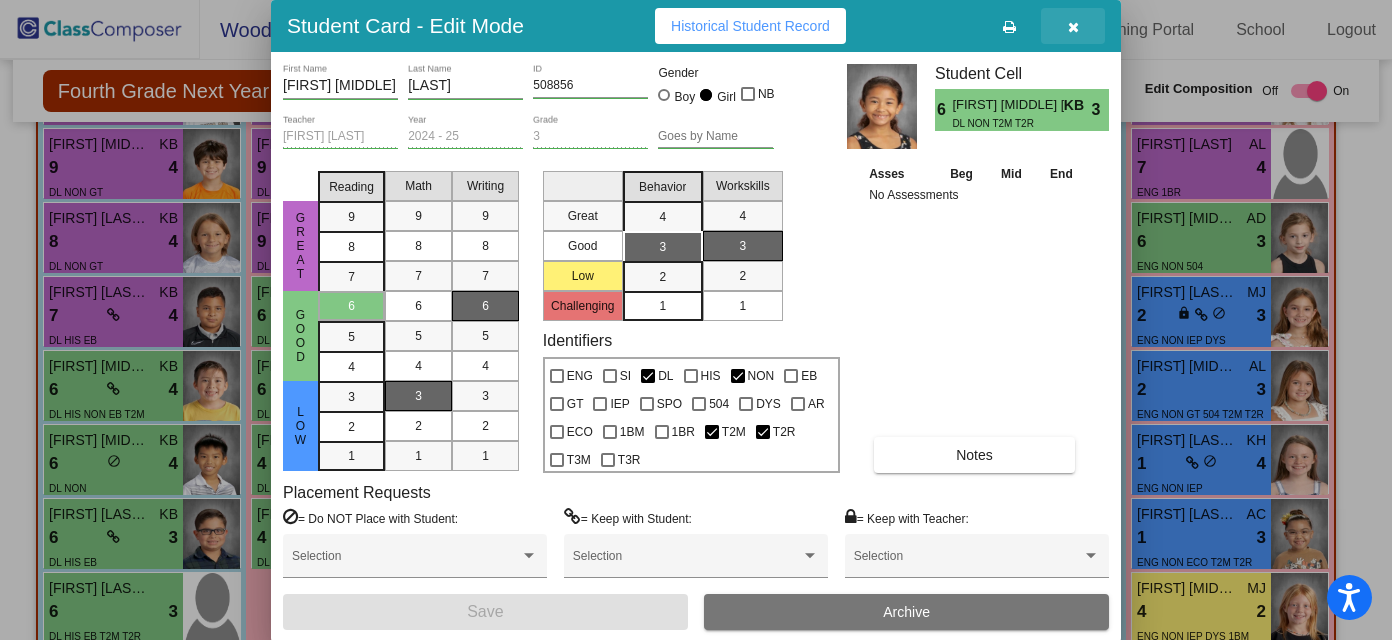 click at bounding box center [1073, 26] 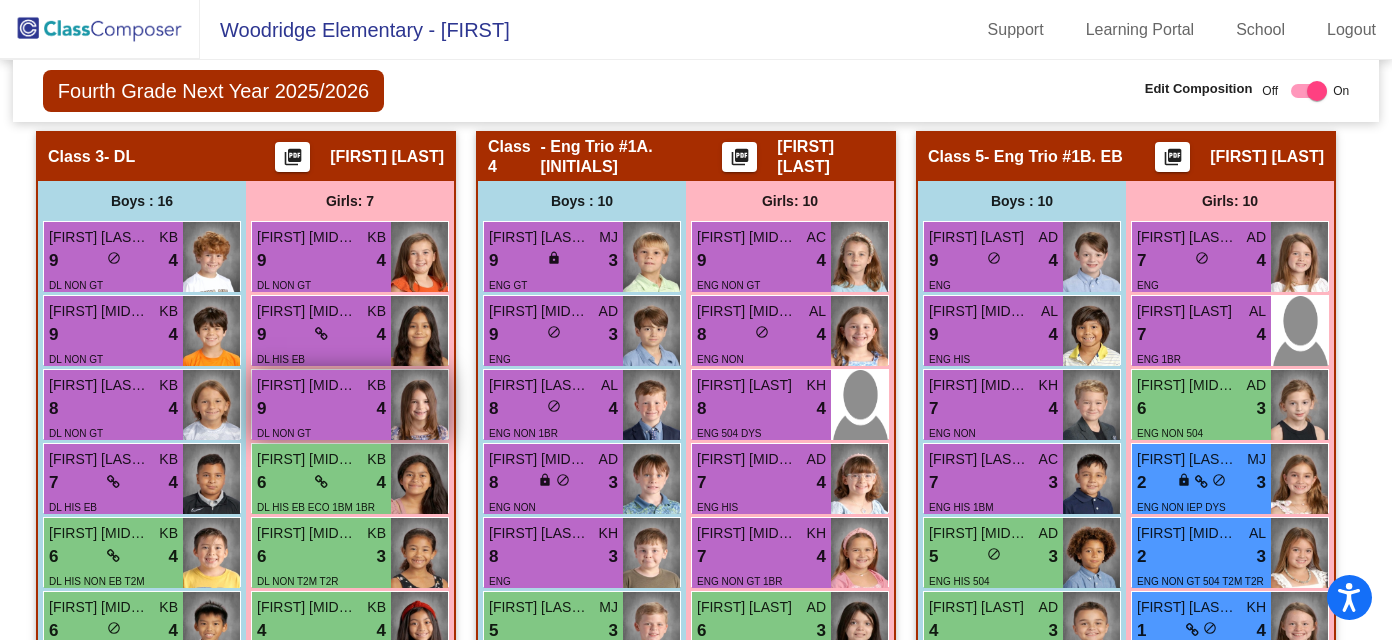 scroll, scrollTop: 1569, scrollLeft: 0, axis: vertical 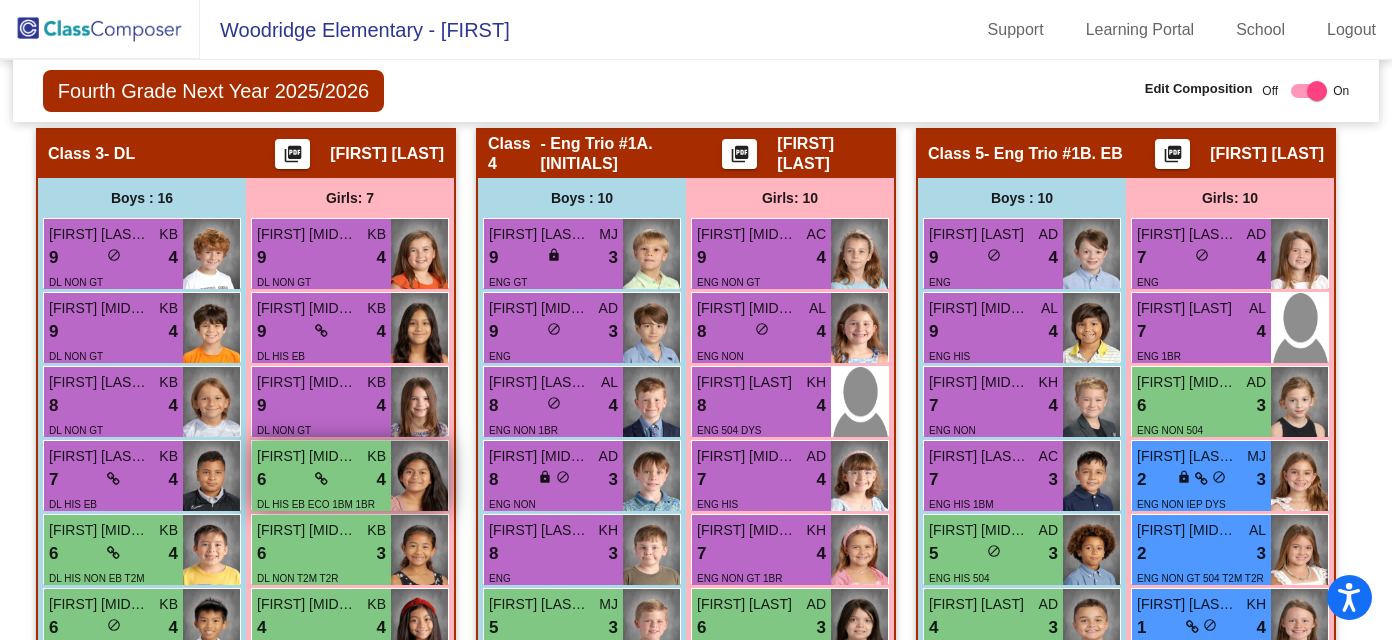 click on "Lincy Mariza Muzus Can" at bounding box center (307, 456) 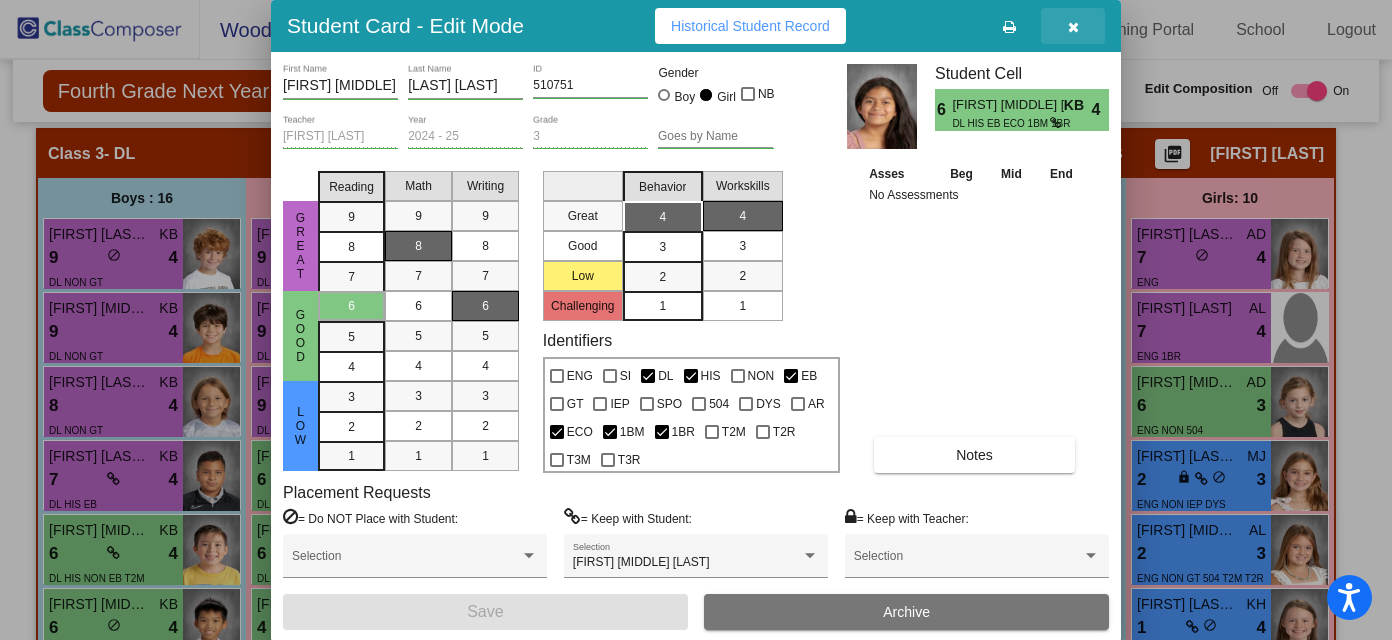 click at bounding box center (1073, 26) 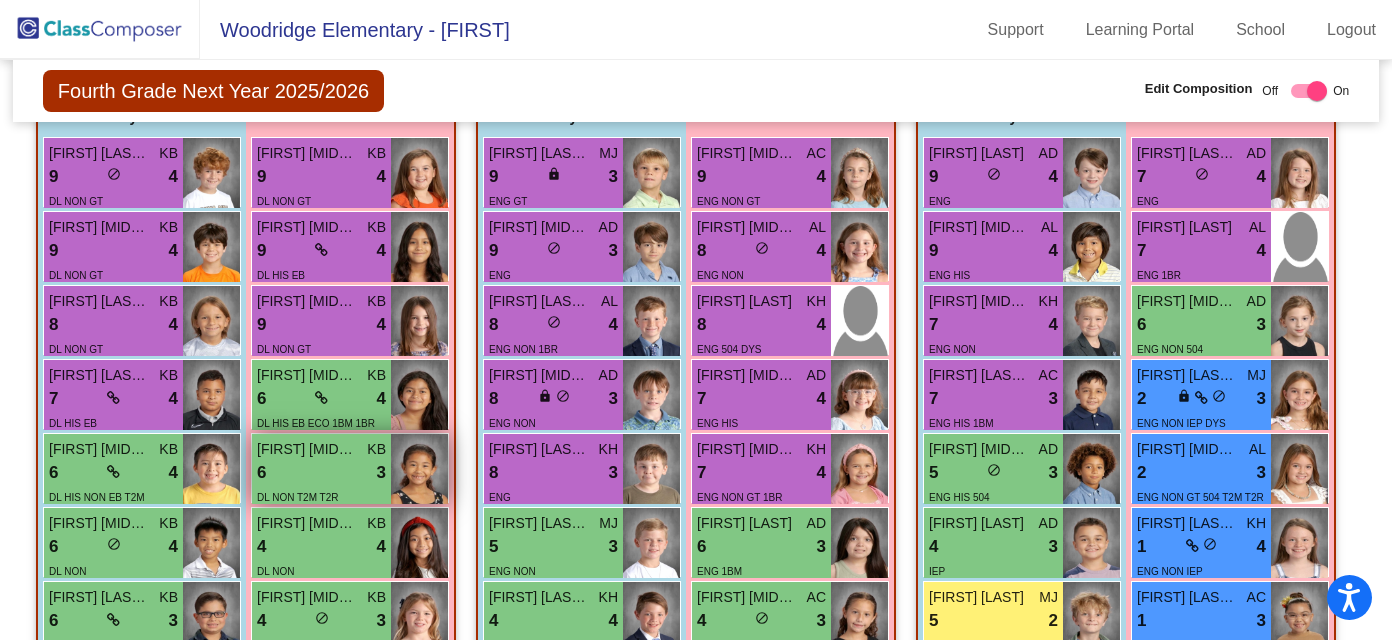 scroll, scrollTop: 1646, scrollLeft: 0, axis: vertical 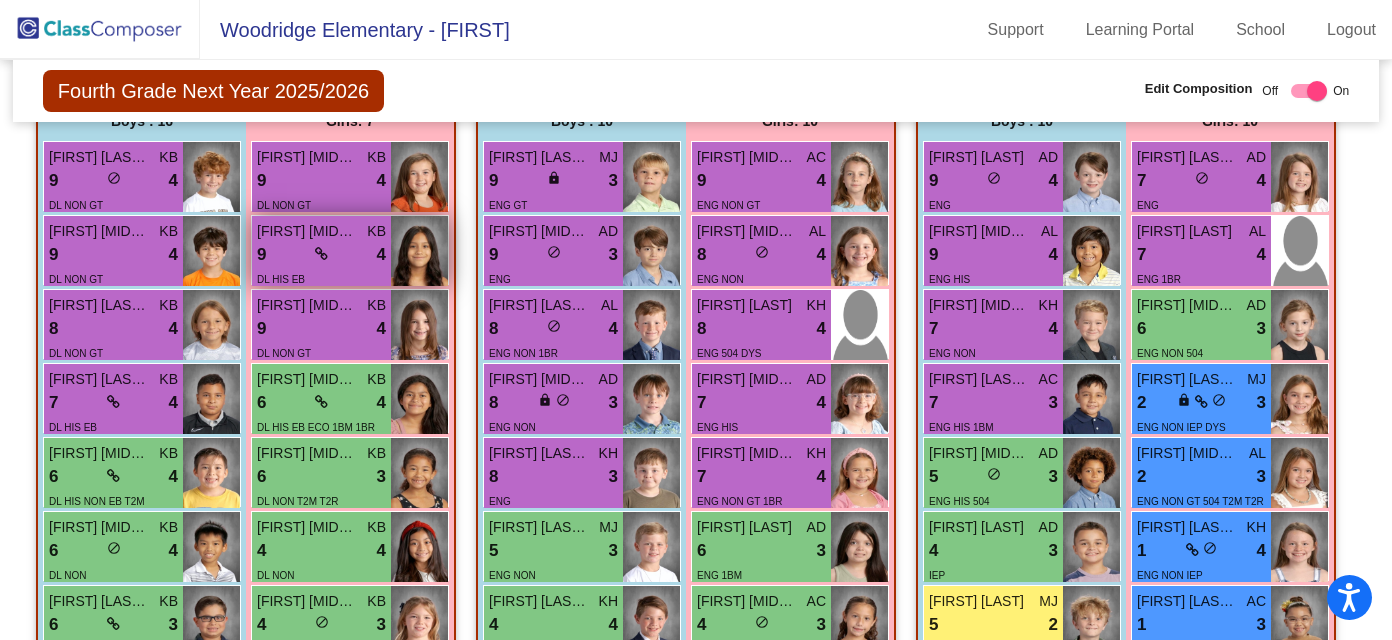 click on "Emma Alejandra Lopez Luevano" at bounding box center (307, 231) 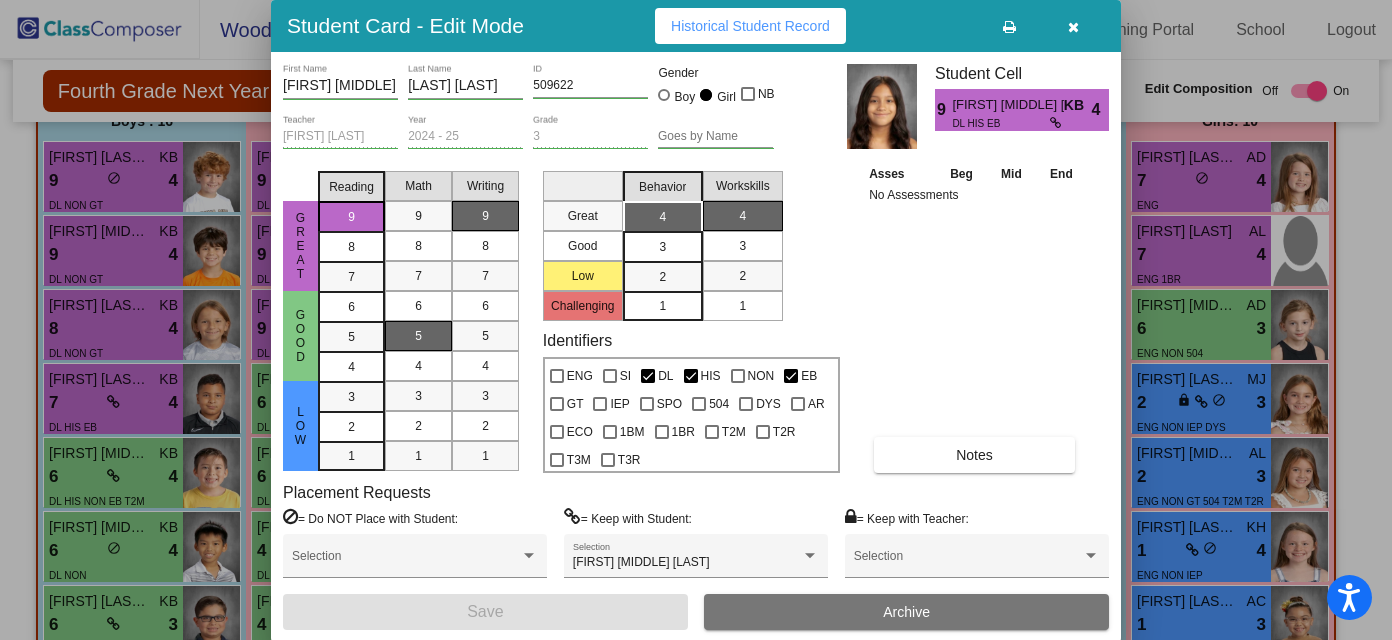 click at bounding box center (1073, 27) 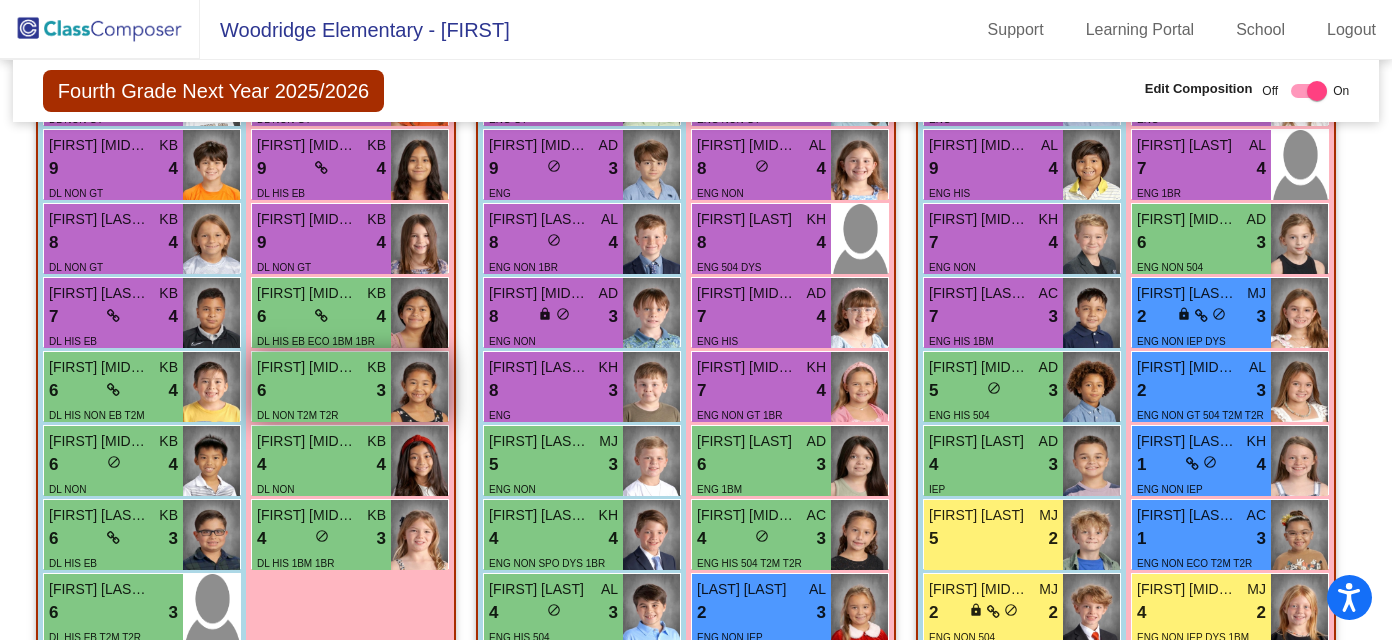 scroll, scrollTop: 1752, scrollLeft: 0, axis: vertical 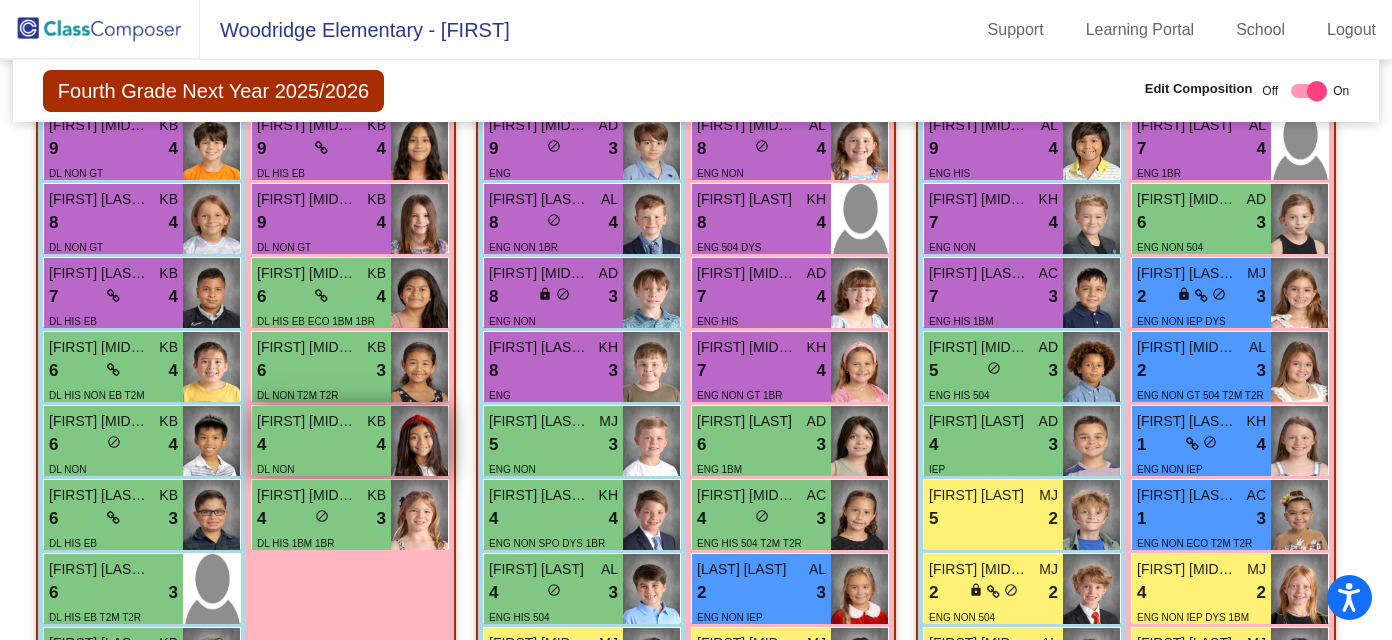 click on "DL NON" at bounding box center [321, 468] 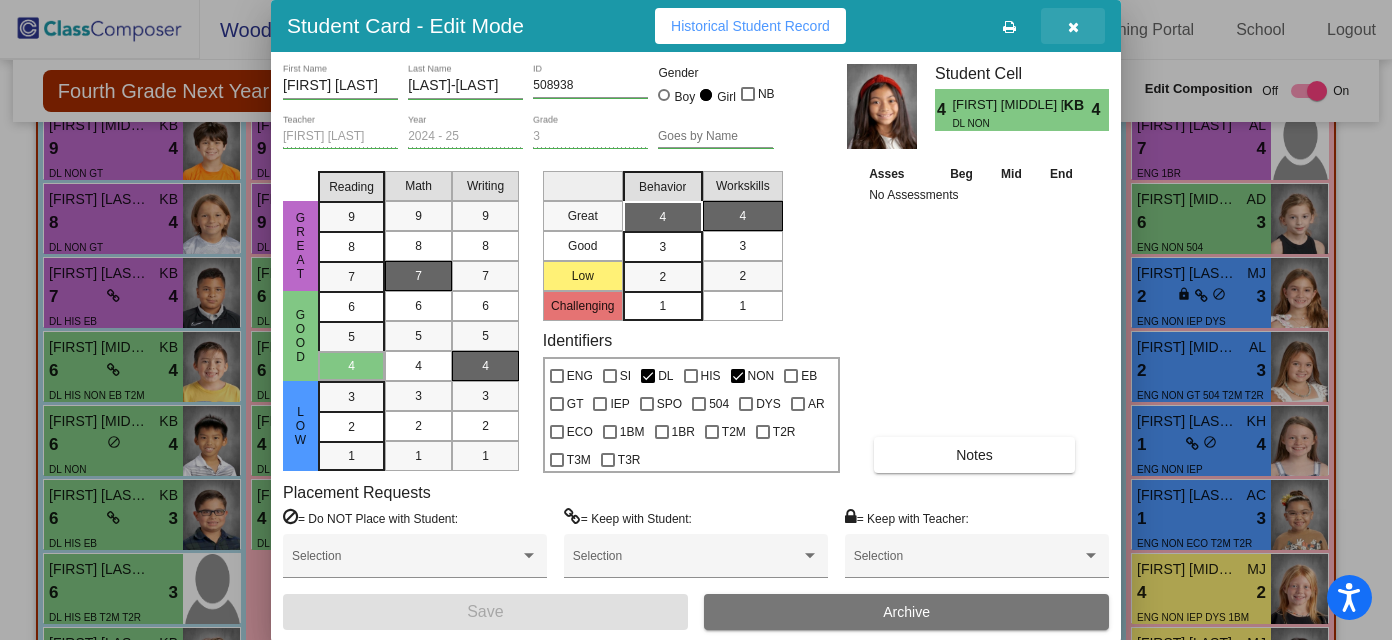 click at bounding box center (1073, 27) 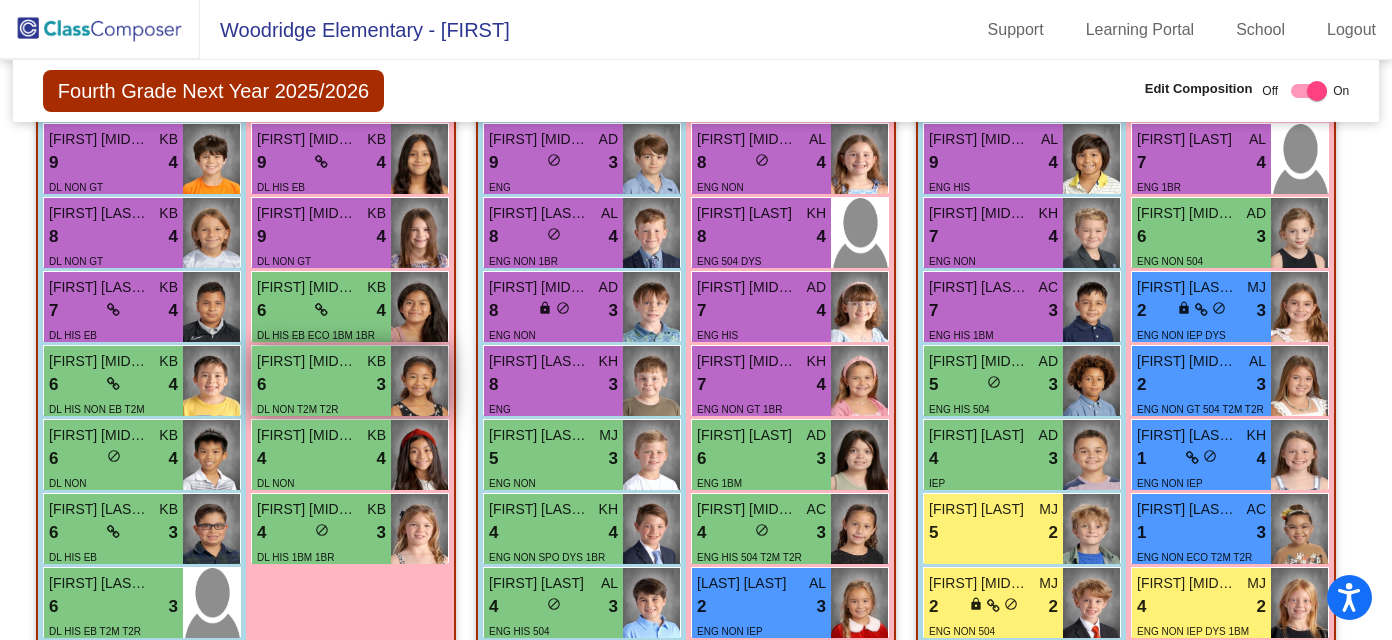 scroll, scrollTop: 1741, scrollLeft: 0, axis: vertical 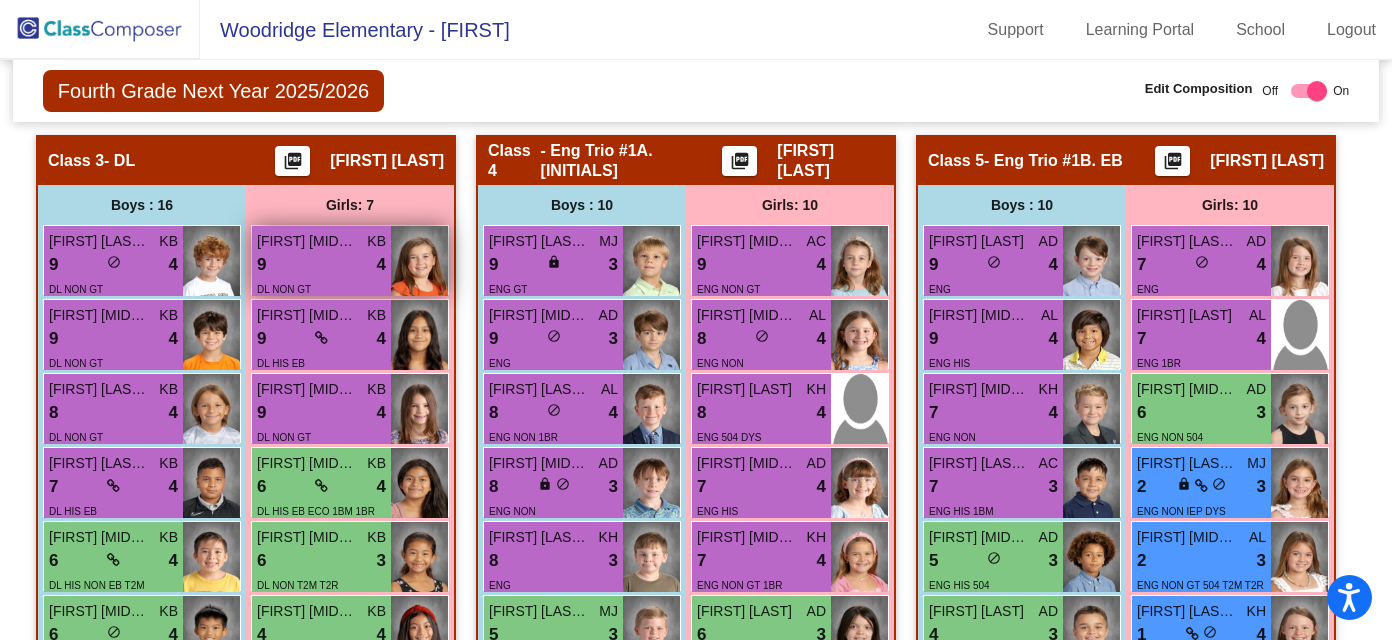 click on "9 lock do_not_disturb_alt 4" at bounding box center [321, 265] 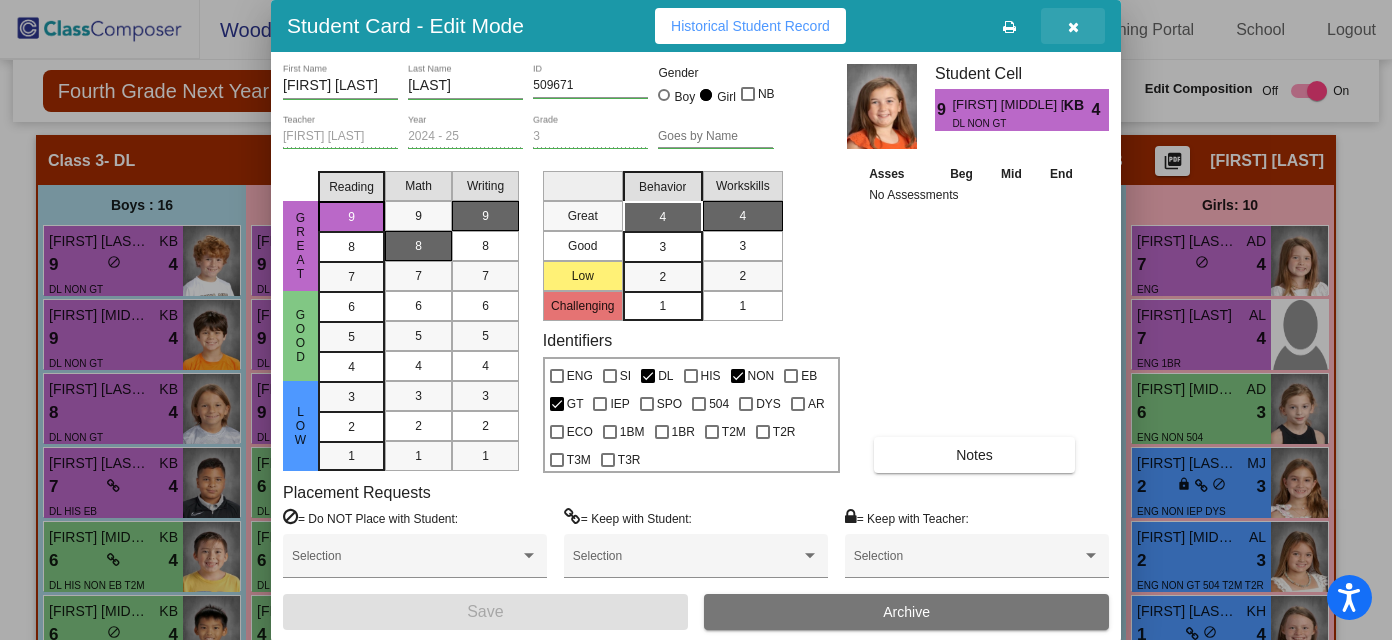 click at bounding box center [1073, 27] 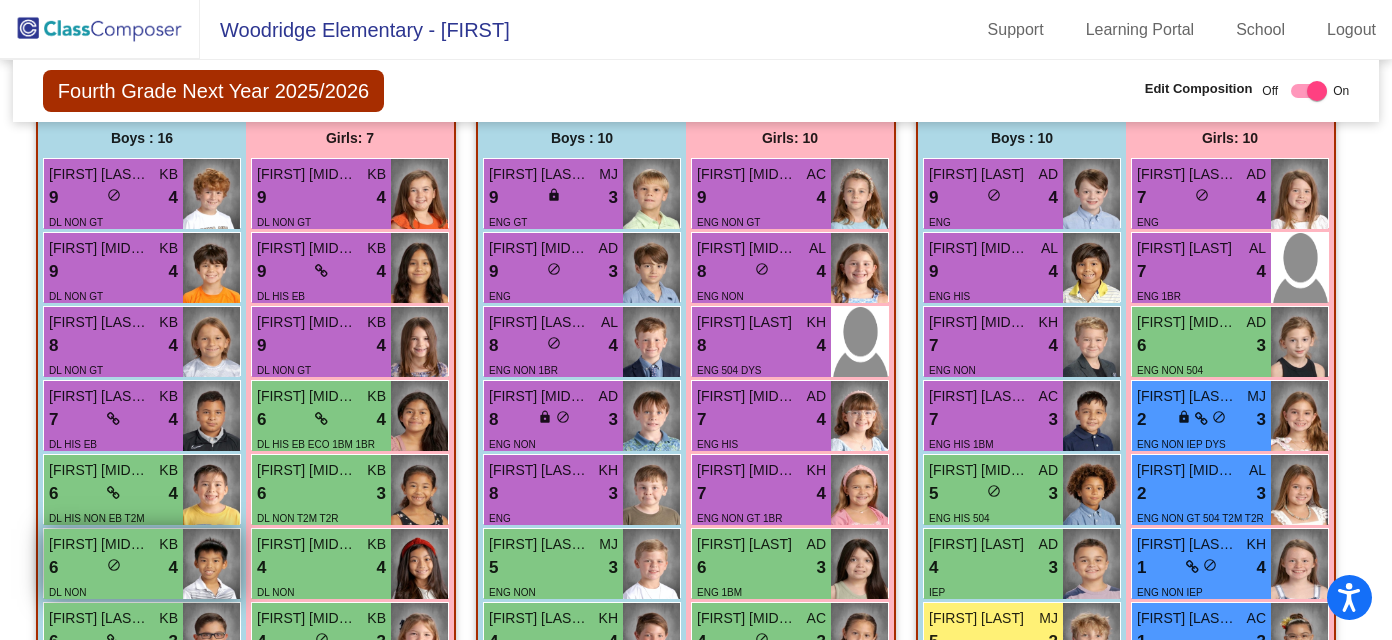 scroll, scrollTop: 1631, scrollLeft: 0, axis: vertical 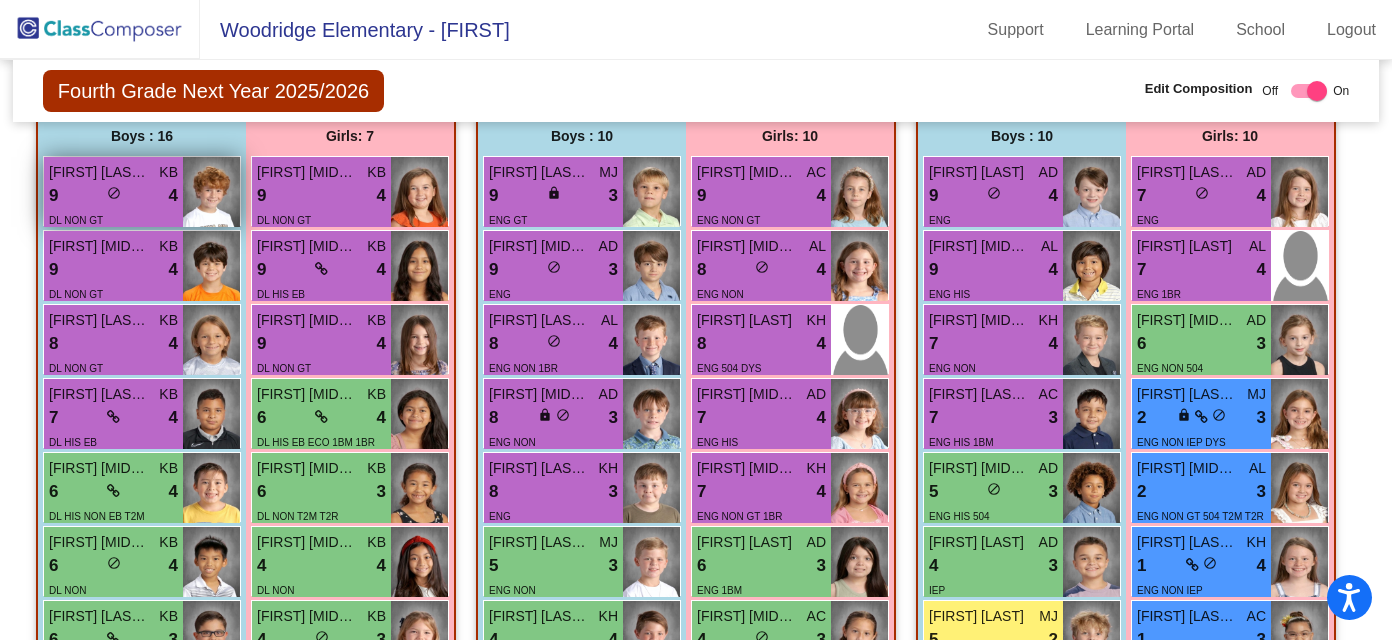 click on "lock do_not_disturb_alt" at bounding box center [114, 195] 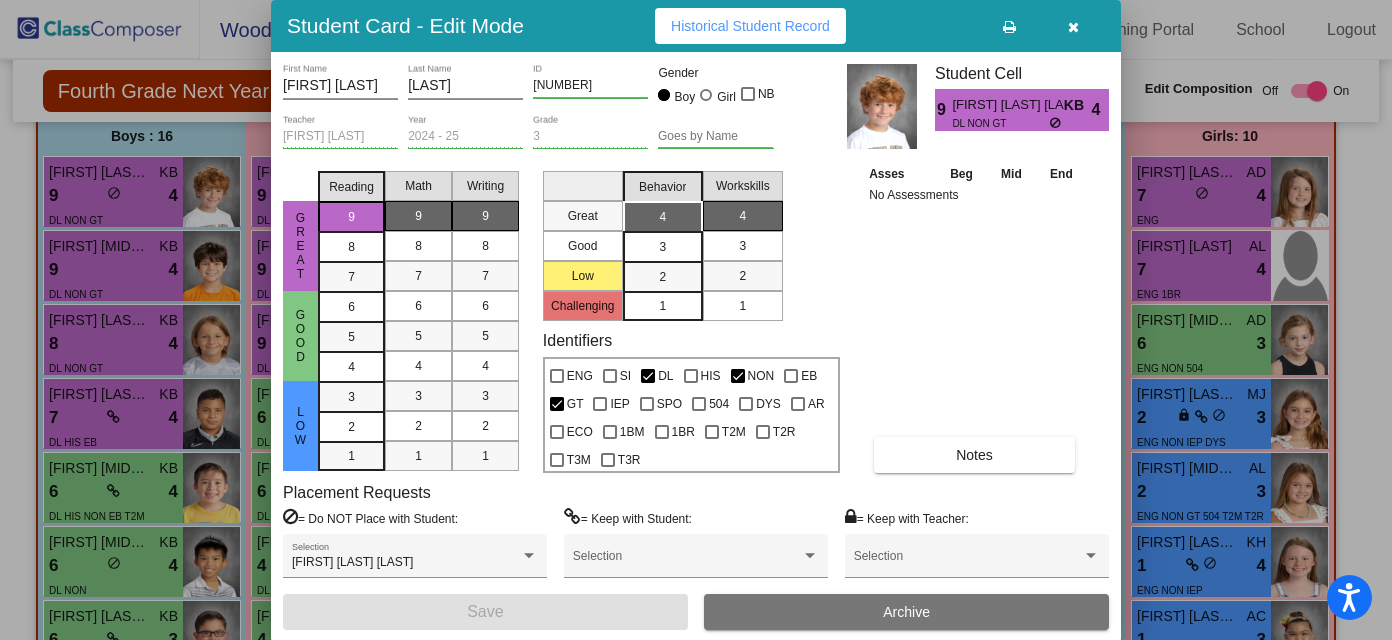 scroll, scrollTop: 0, scrollLeft: 0, axis: both 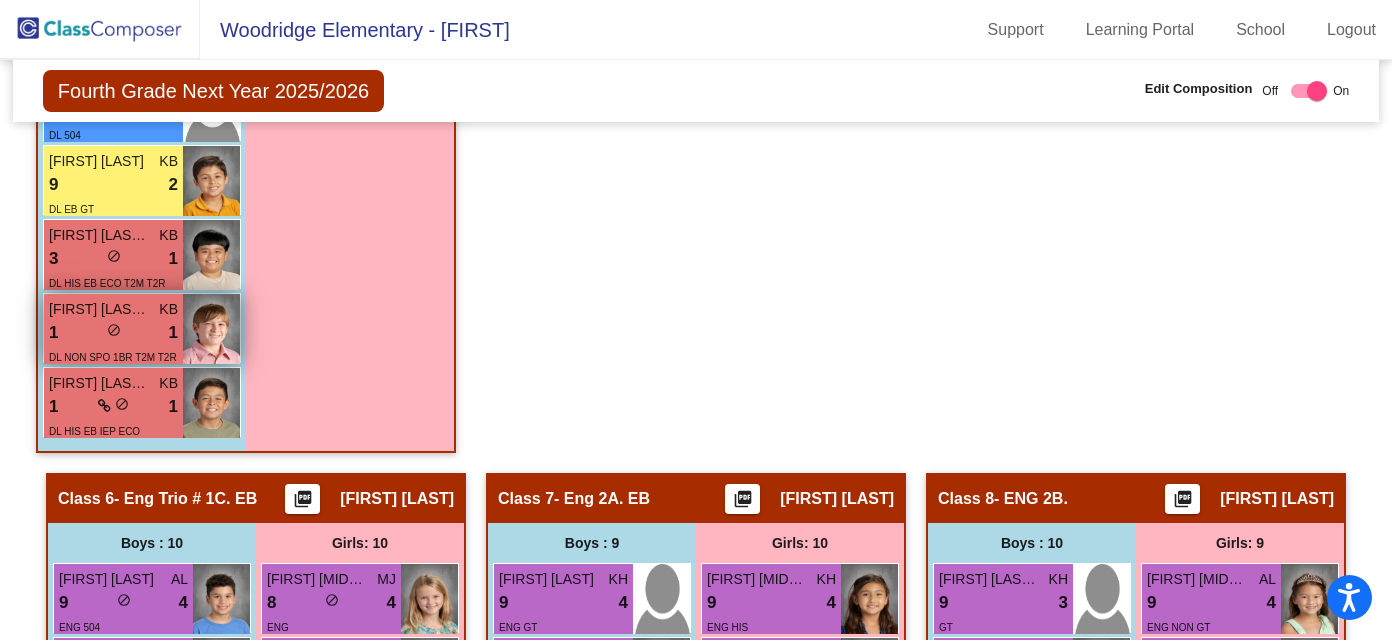 click on "1 lock do_not_disturb_alt 1" at bounding box center [113, 333] 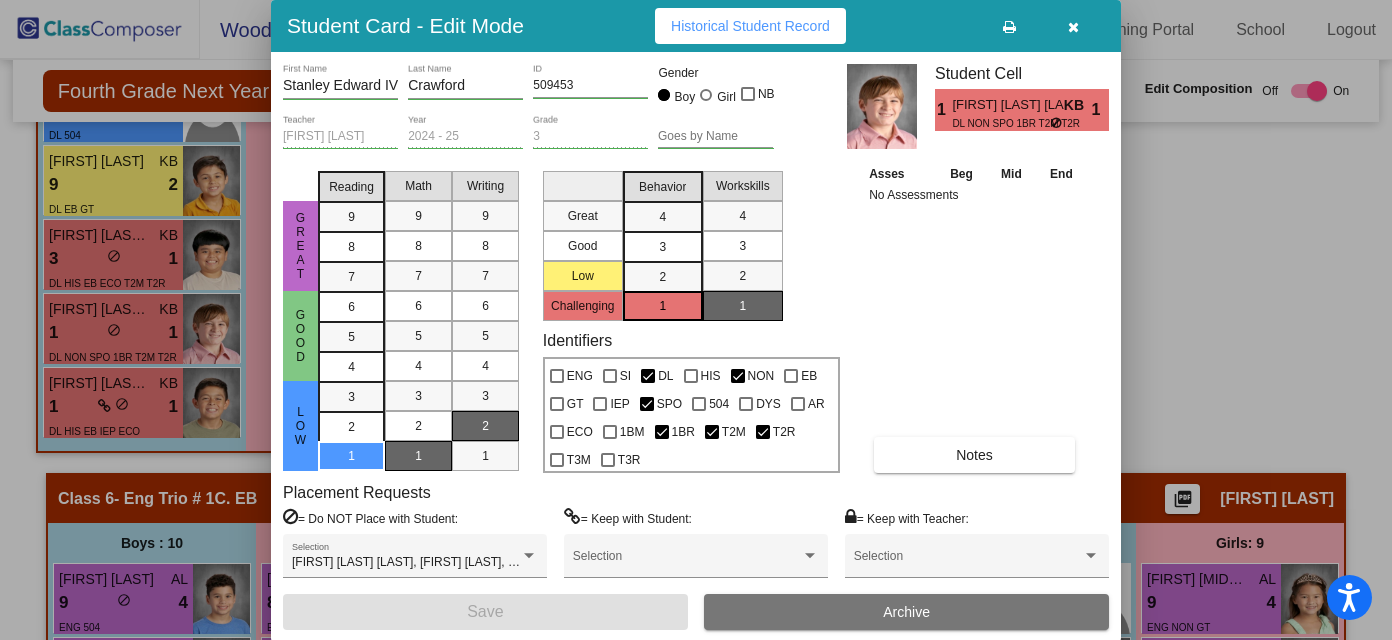 click at bounding box center (1073, 27) 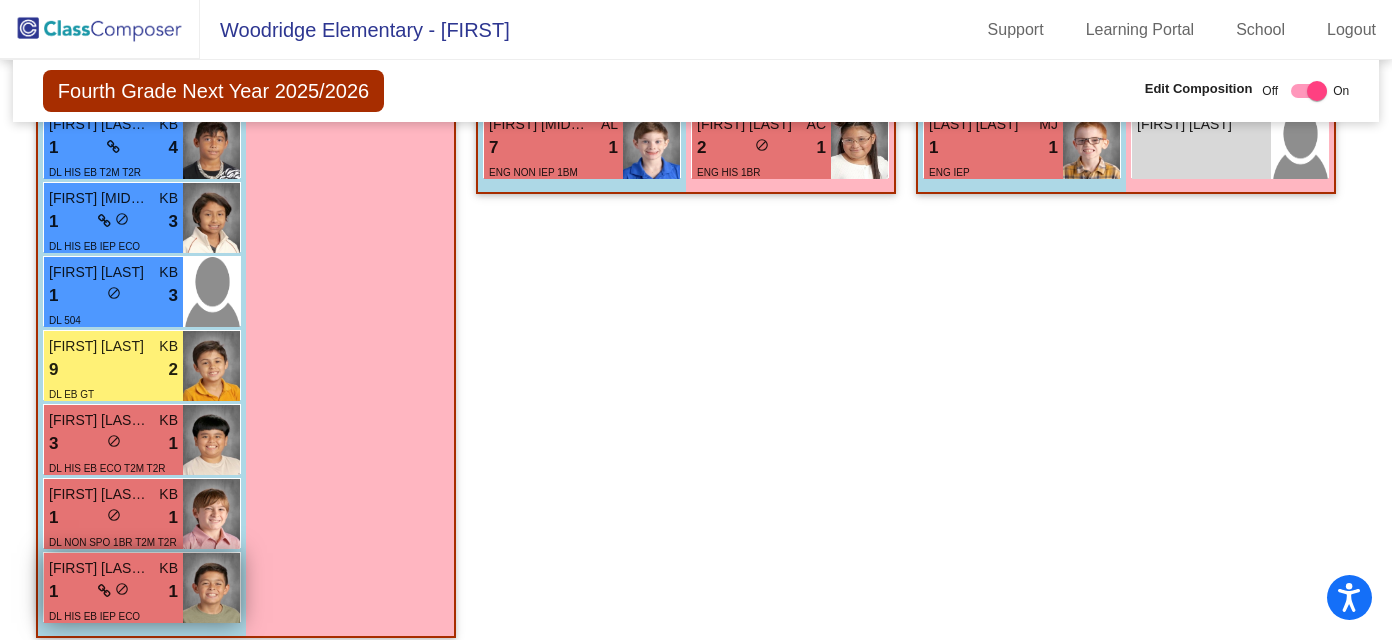 scroll, scrollTop: 2343, scrollLeft: 0, axis: vertical 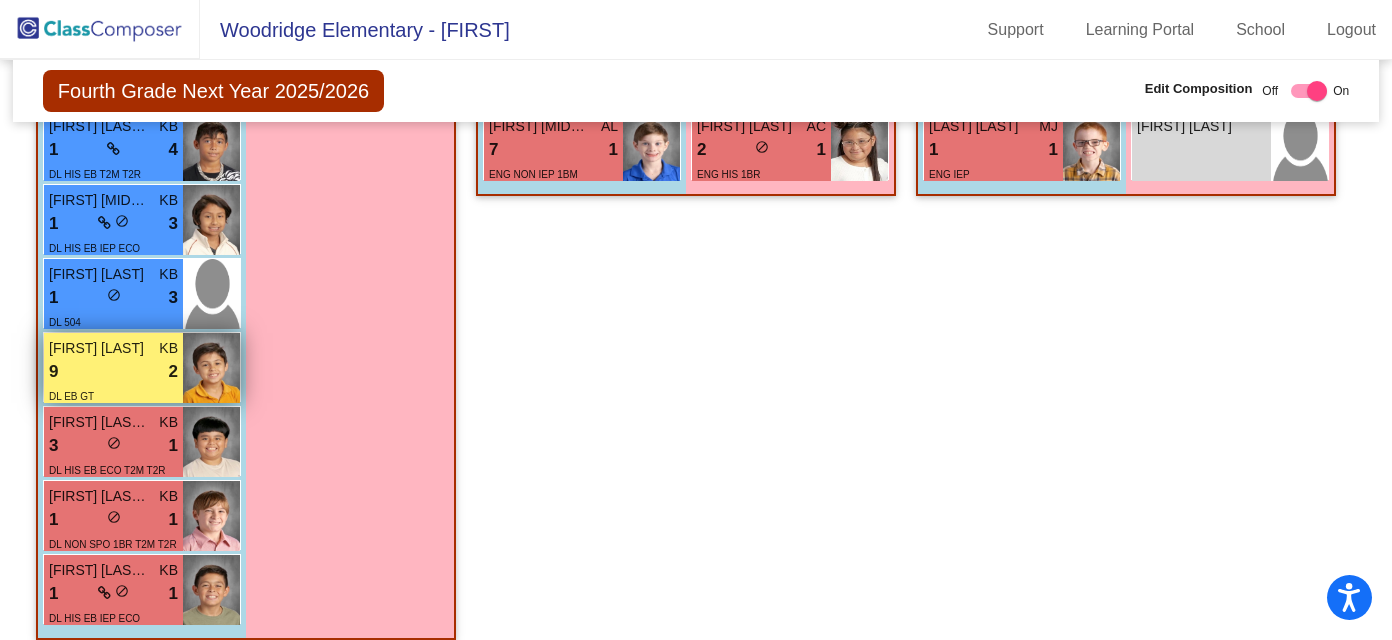 click on "9 lock do_not_disturb_alt 2" at bounding box center (113, 372) 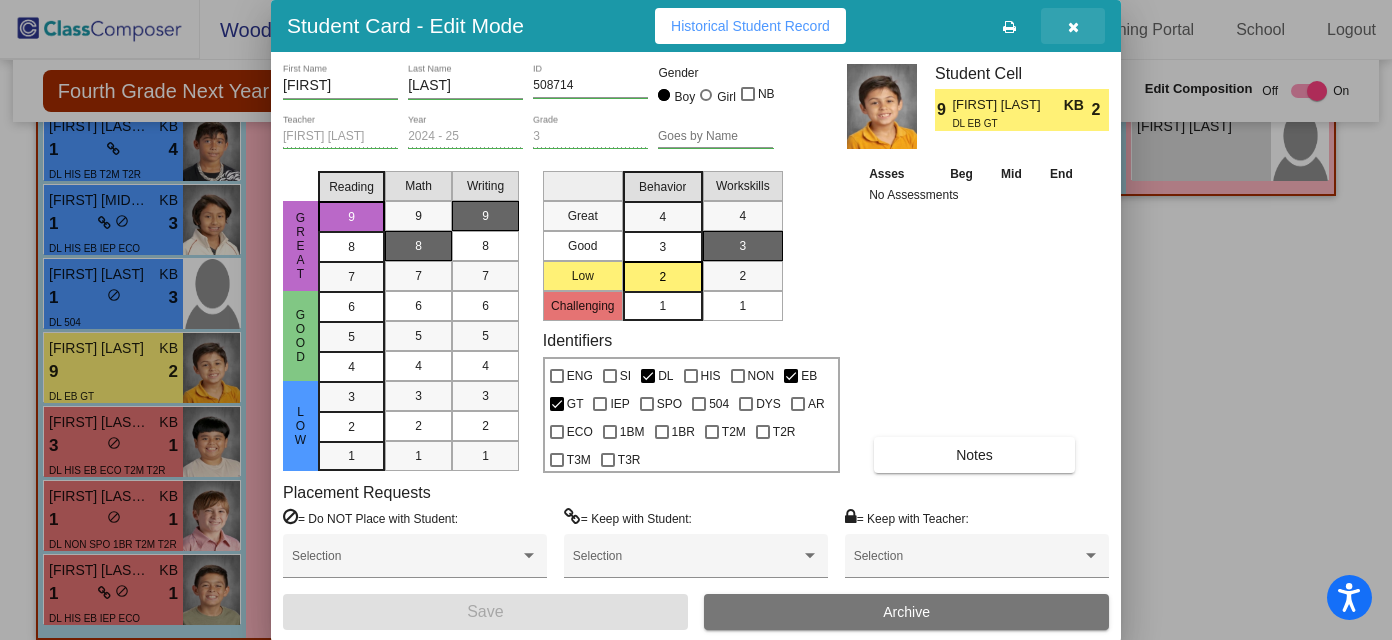 click at bounding box center [1073, 27] 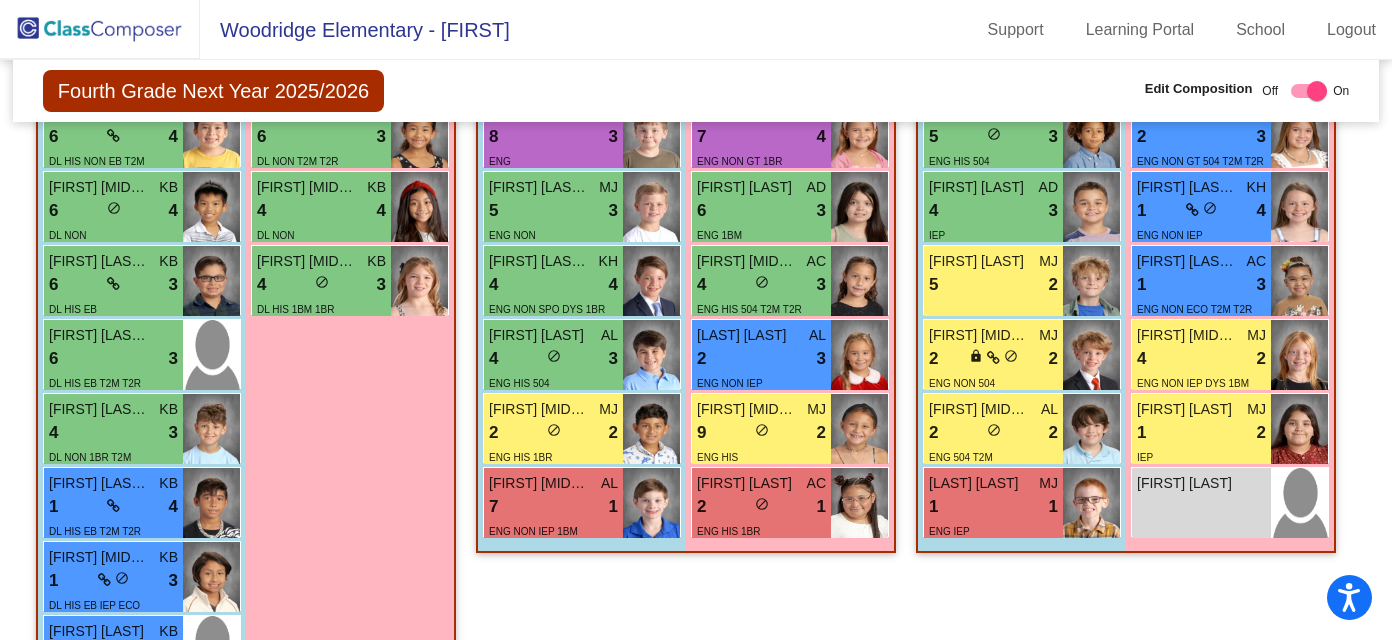scroll, scrollTop: 1984, scrollLeft: 0, axis: vertical 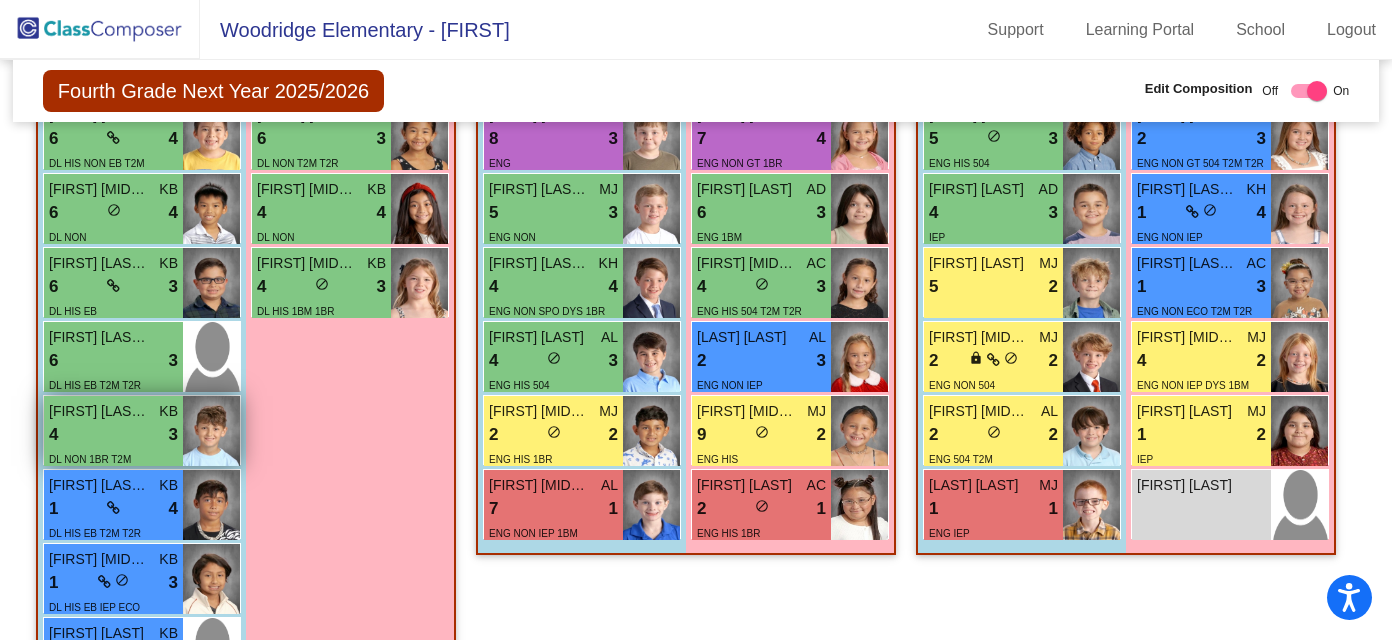 click on "DL NON 1BR T2M" at bounding box center [113, 458] 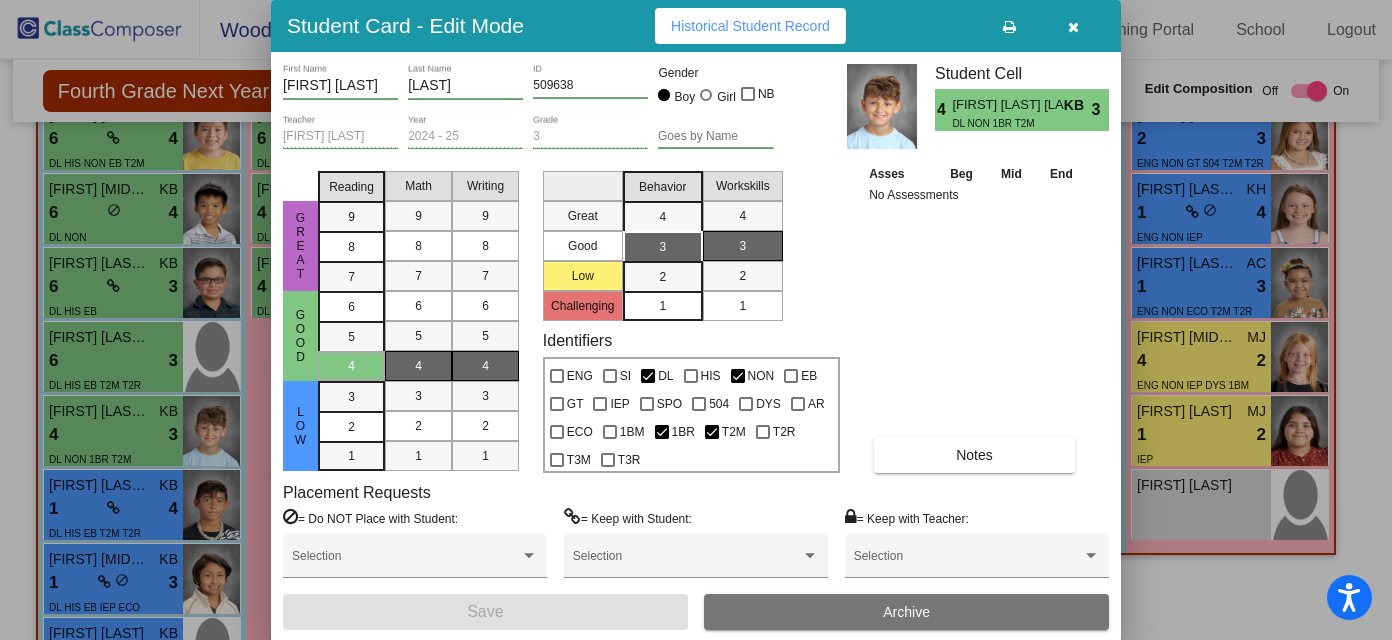 click at bounding box center [1073, 27] 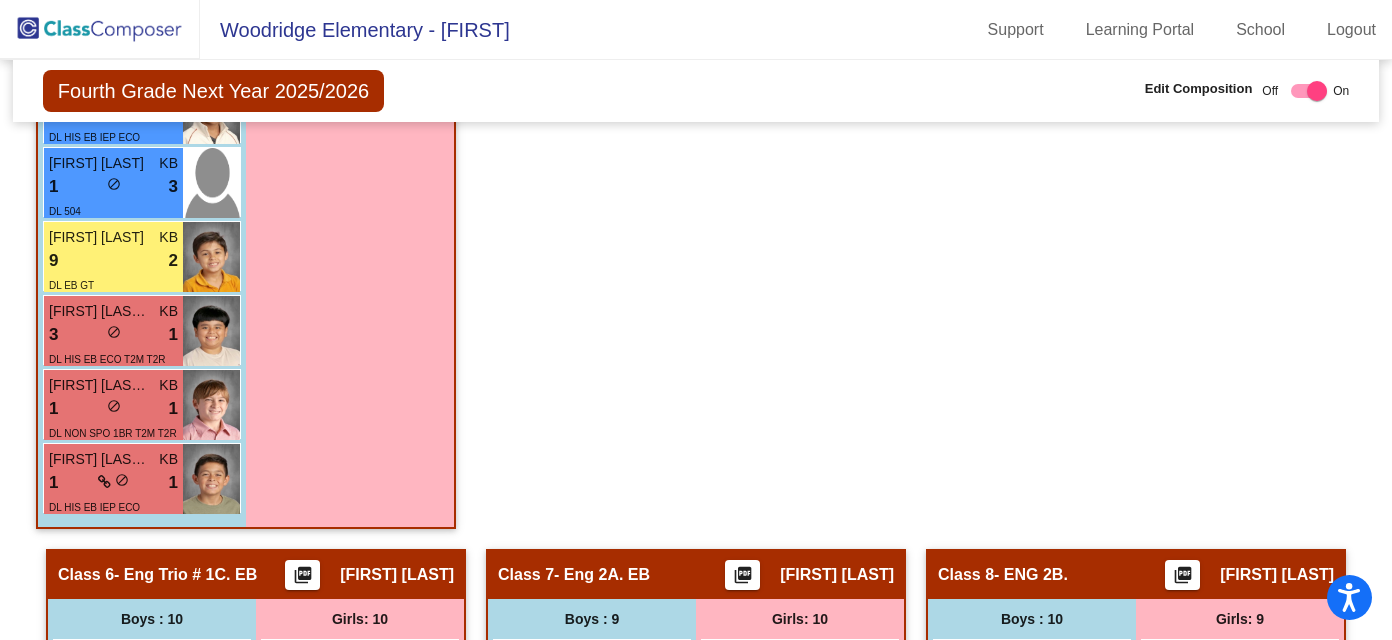 scroll, scrollTop: 2457, scrollLeft: 0, axis: vertical 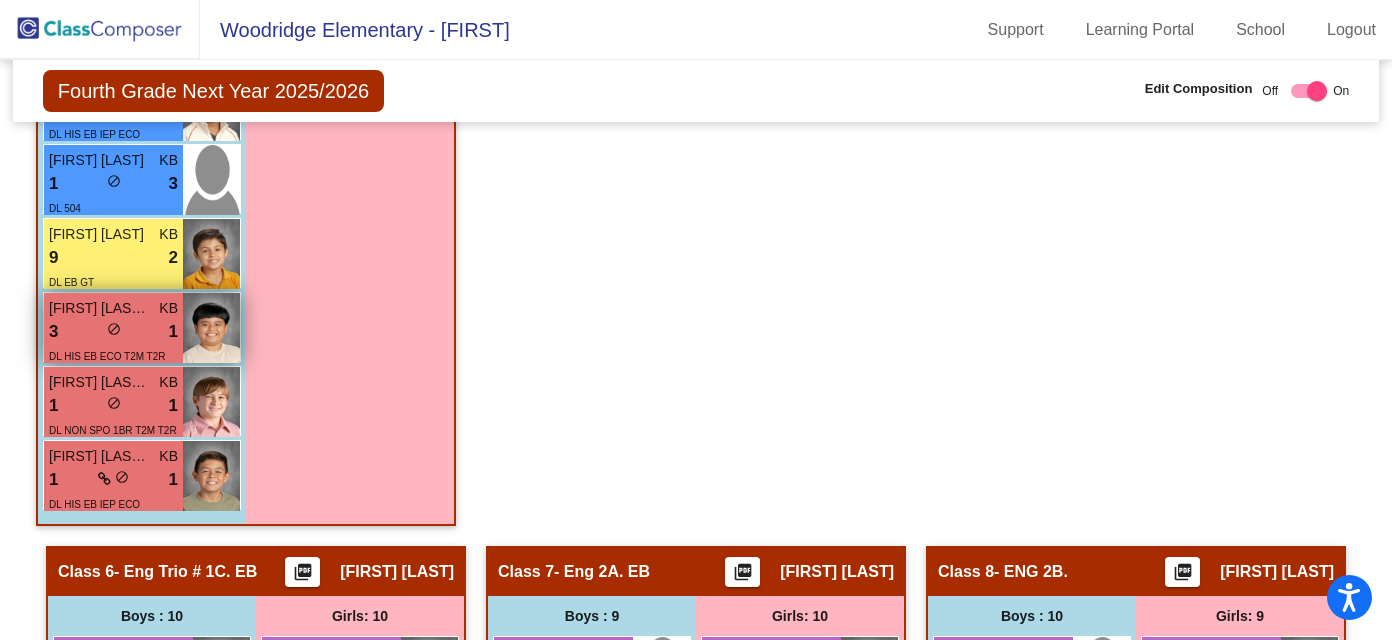 click on "1" at bounding box center (173, 332) 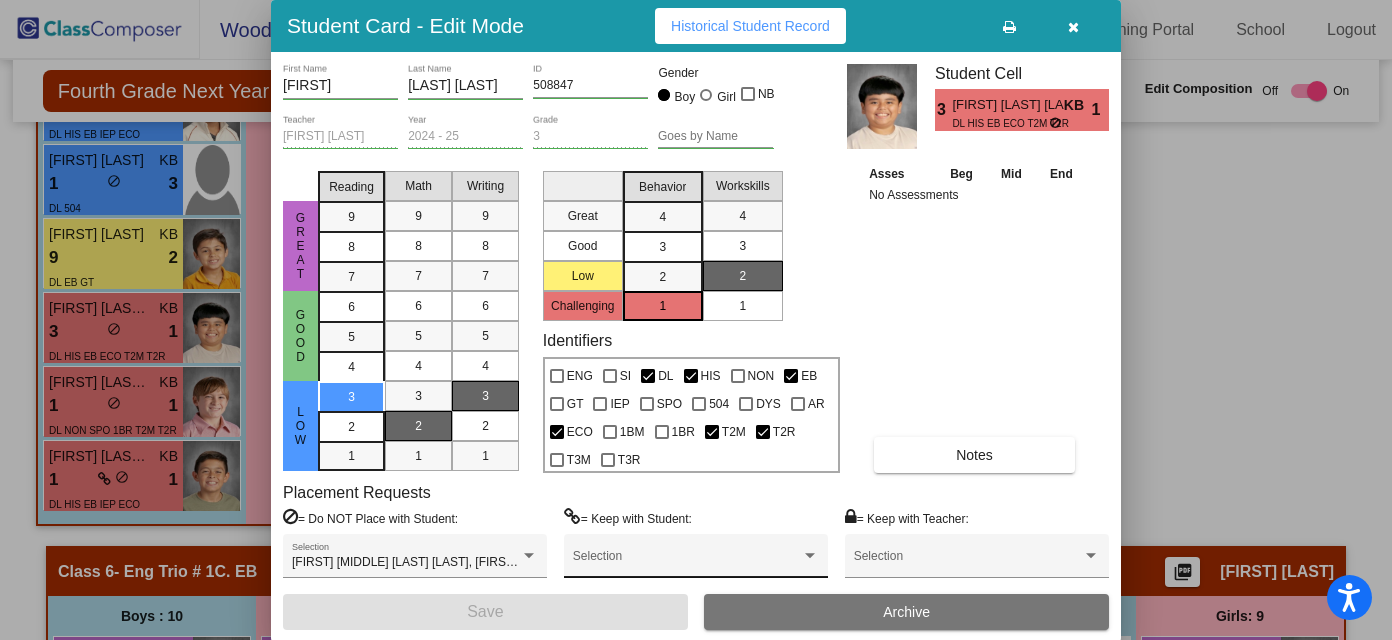 click at bounding box center [810, 555] 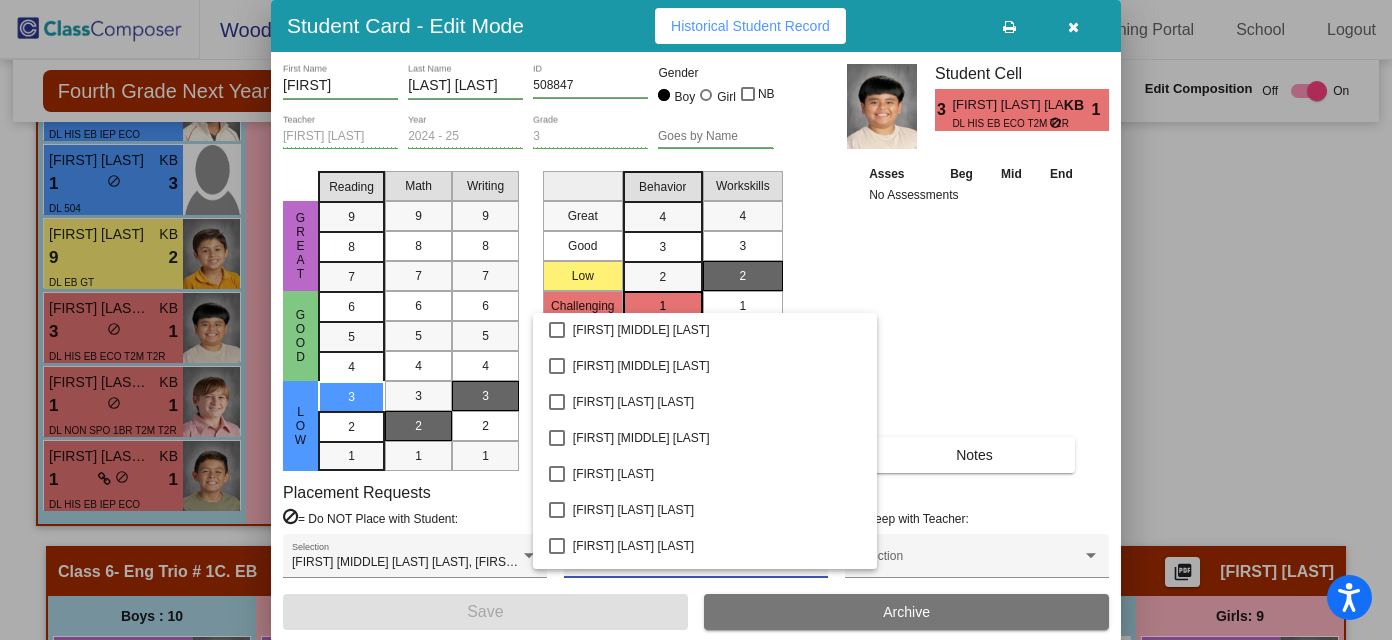 scroll, scrollTop: 5371, scrollLeft: 0, axis: vertical 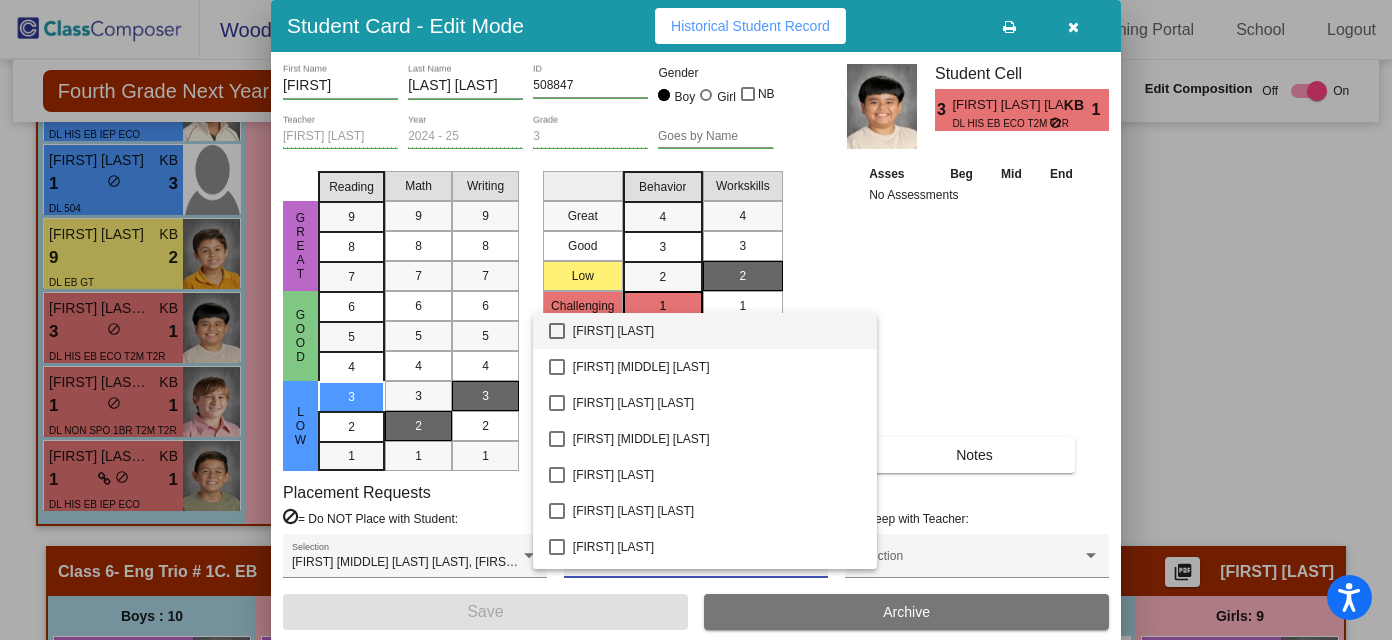 click at bounding box center (696, 320) 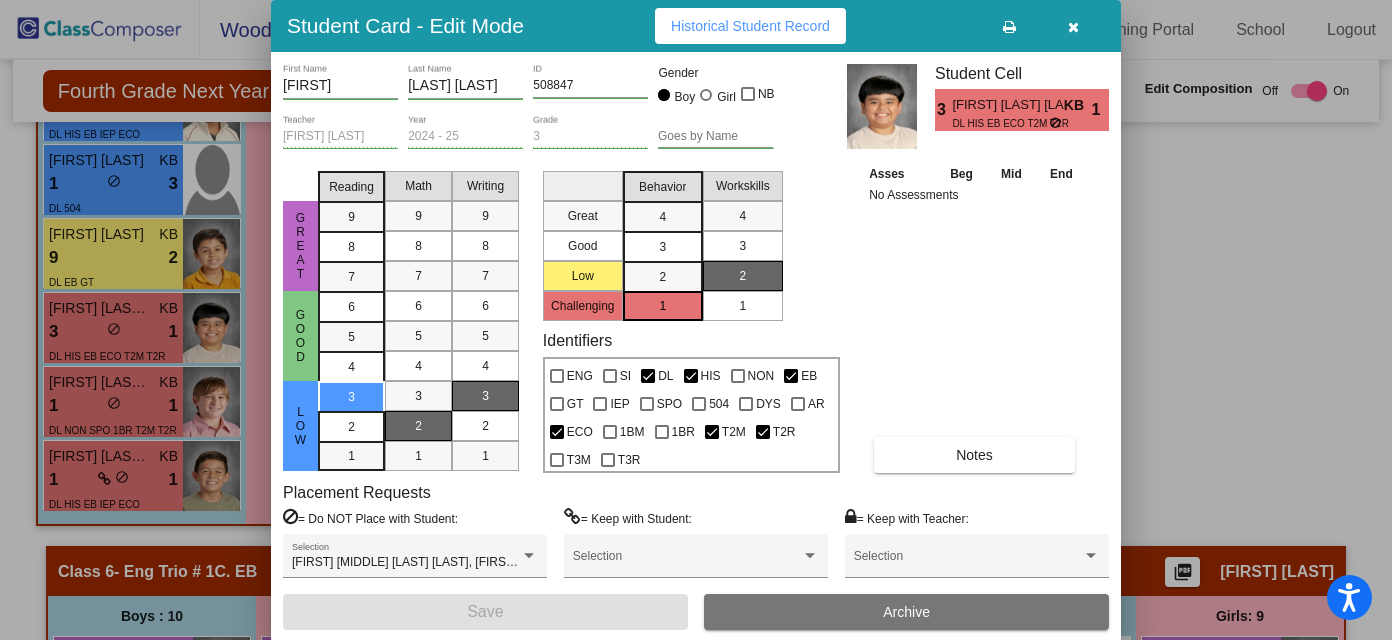click at bounding box center (1073, 27) 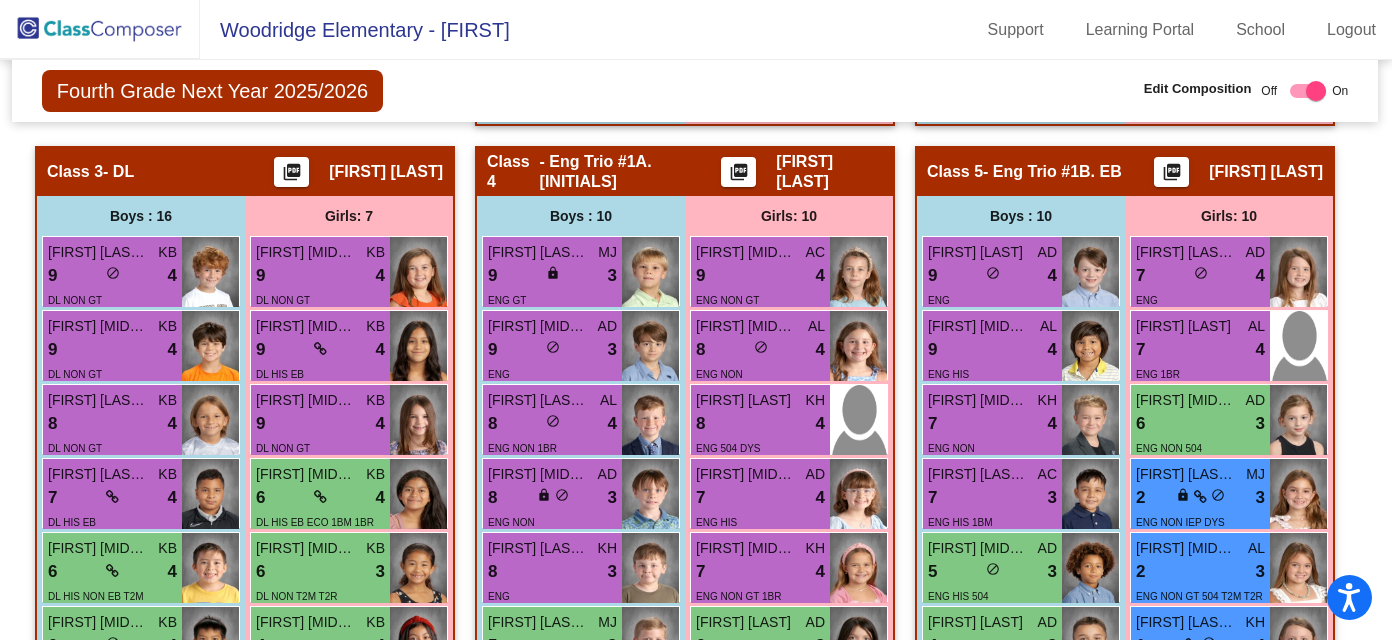 scroll, scrollTop: 1541, scrollLeft: 1, axis: both 